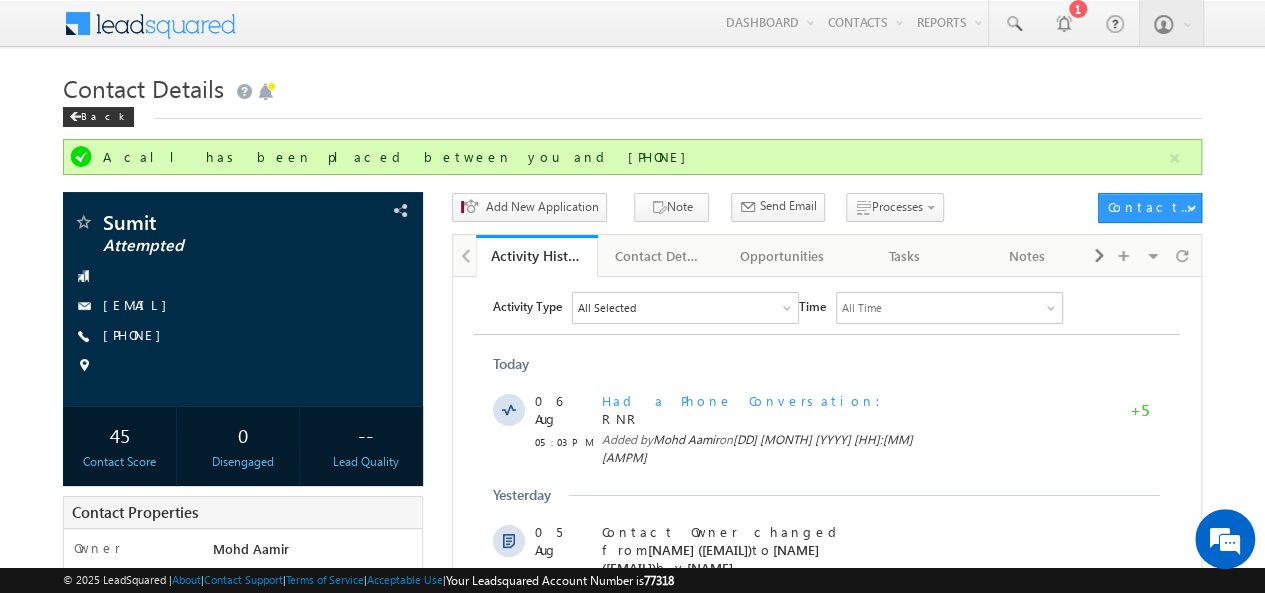 scroll, scrollTop: 0, scrollLeft: 0, axis: both 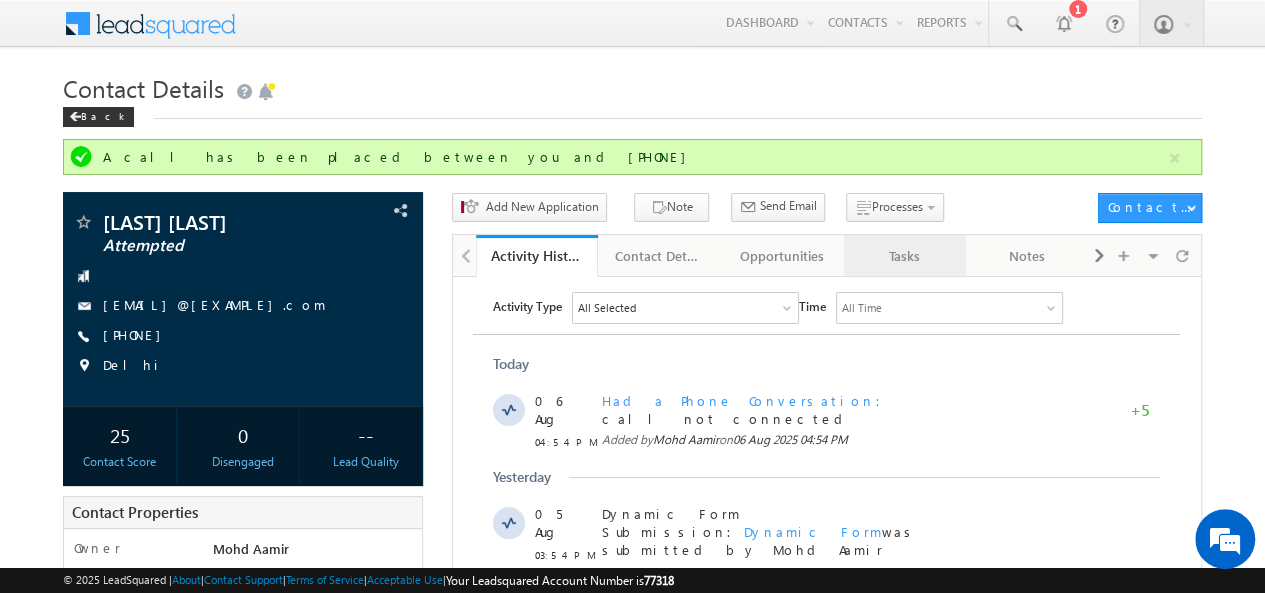 click on "Tasks" at bounding box center (904, 256) 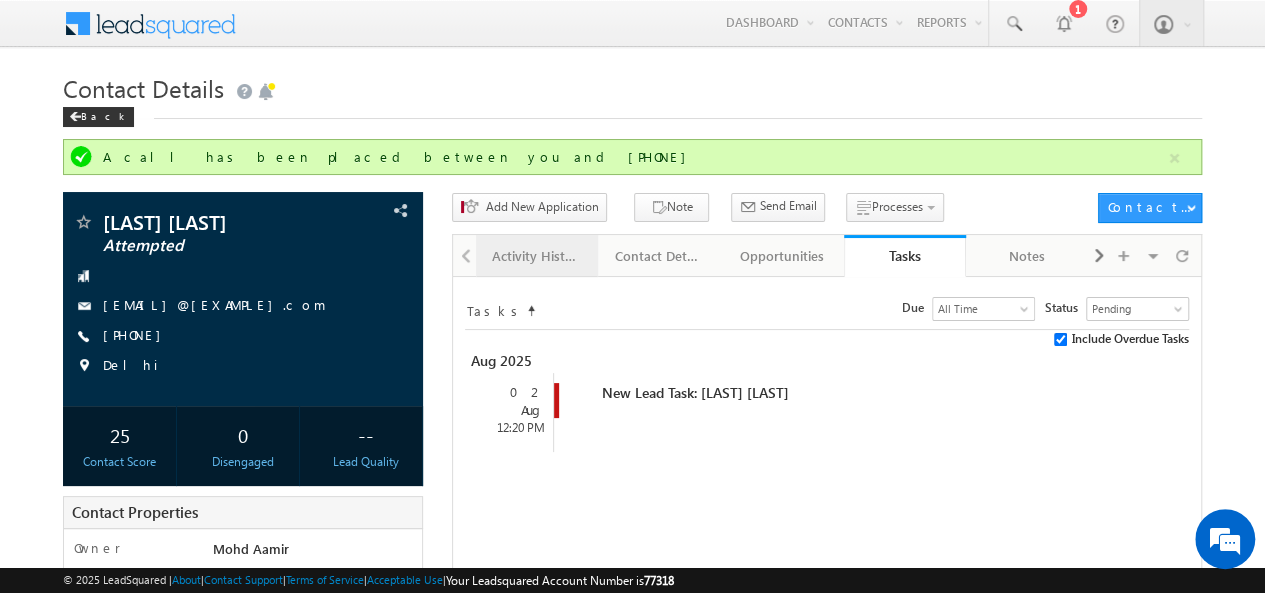 click on "Activity History" at bounding box center [536, 256] 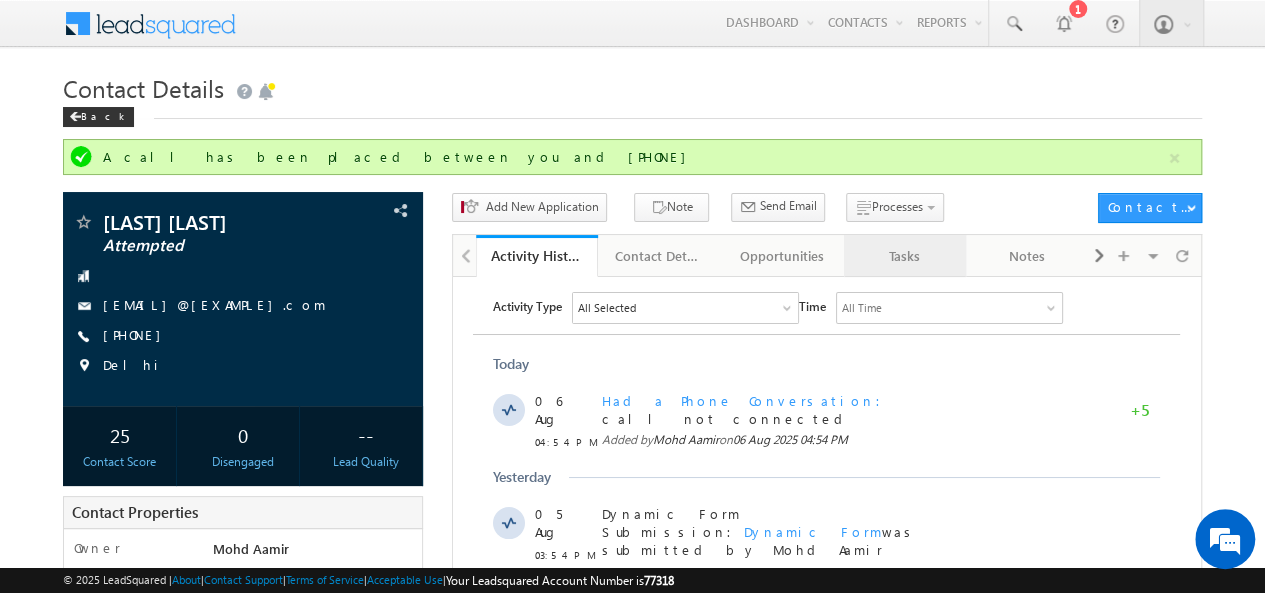 drag, startPoint x: 885, startPoint y: 277, endPoint x: 890, endPoint y: 264, distance: 13.928389 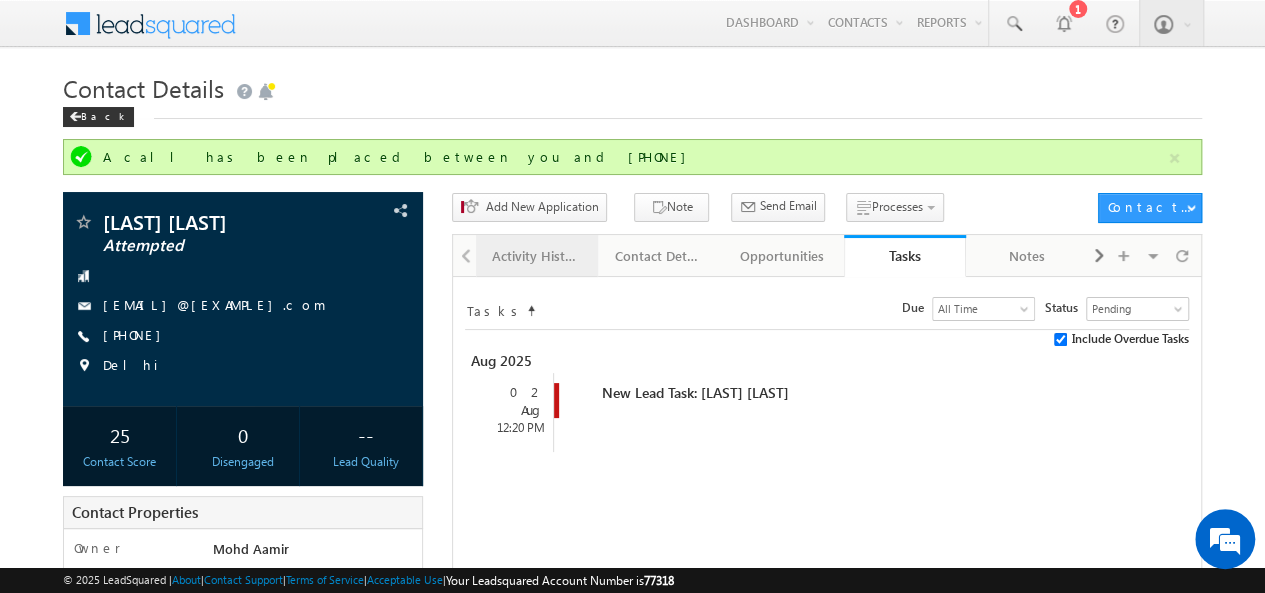 click on "Activity History" at bounding box center (536, 256) 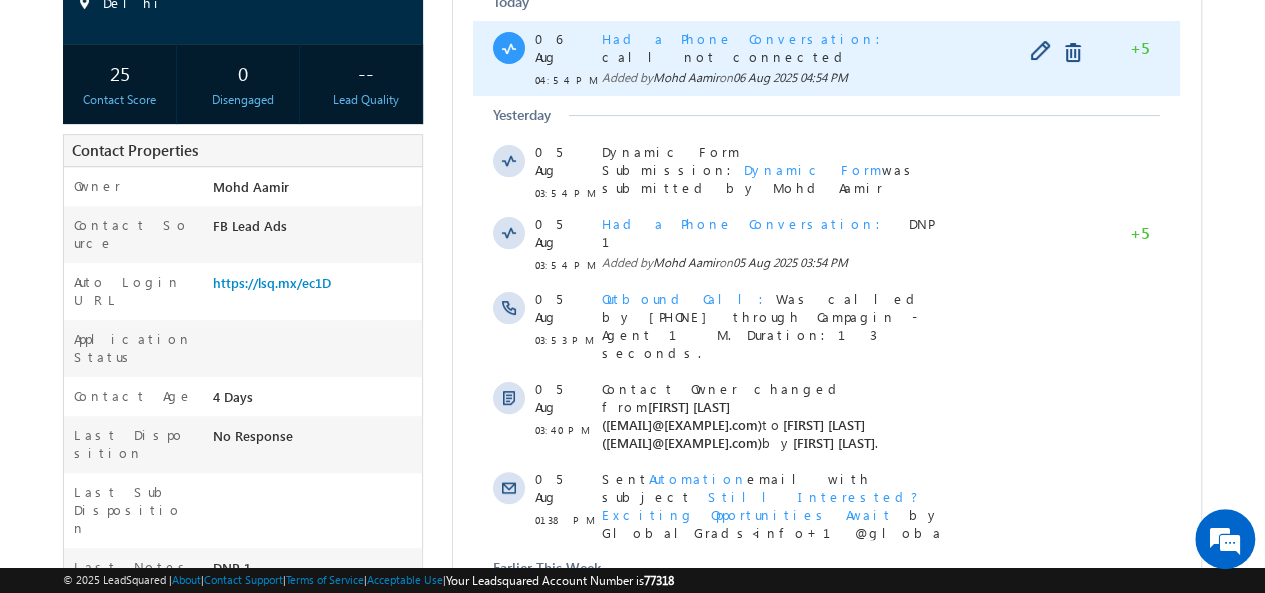 scroll, scrollTop: 636, scrollLeft: 0, axis: vertical 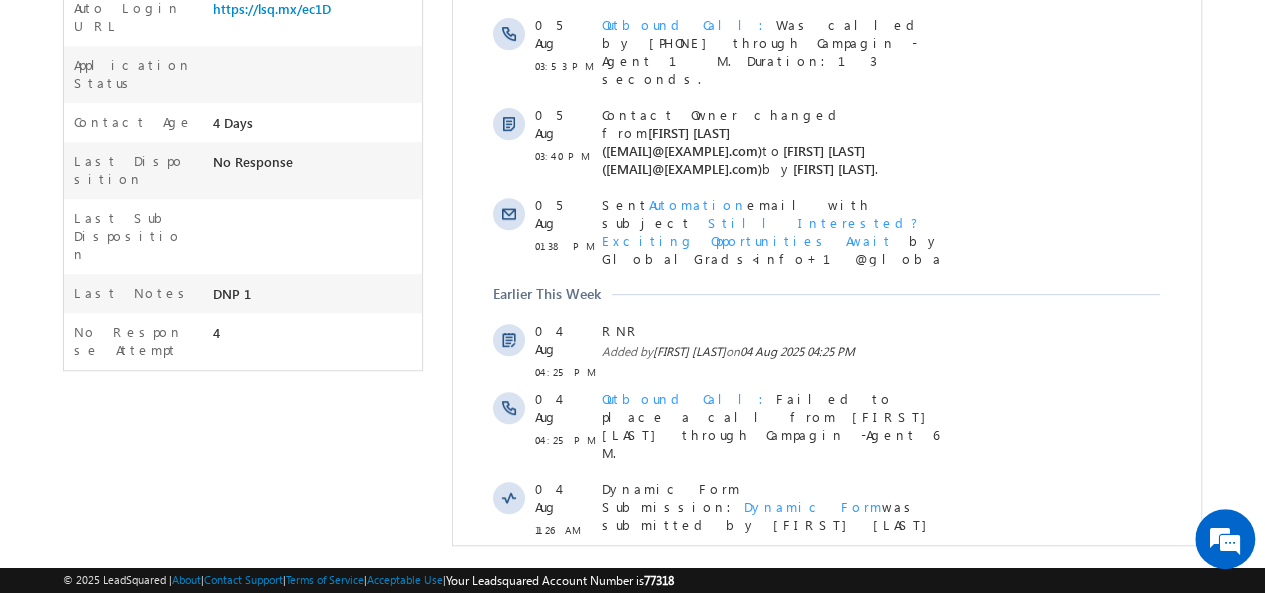 click on "Show More" at bounding box center [826, 653] 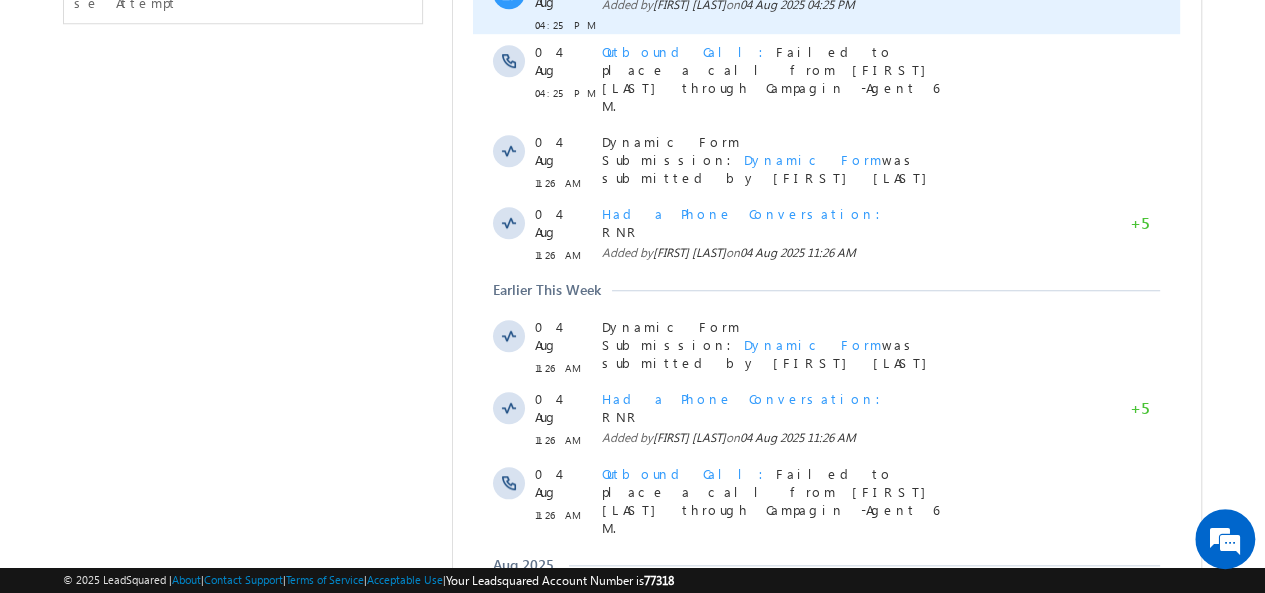 scroll, scrollTop: 1312, scrollLeft: 0, axis: vertical 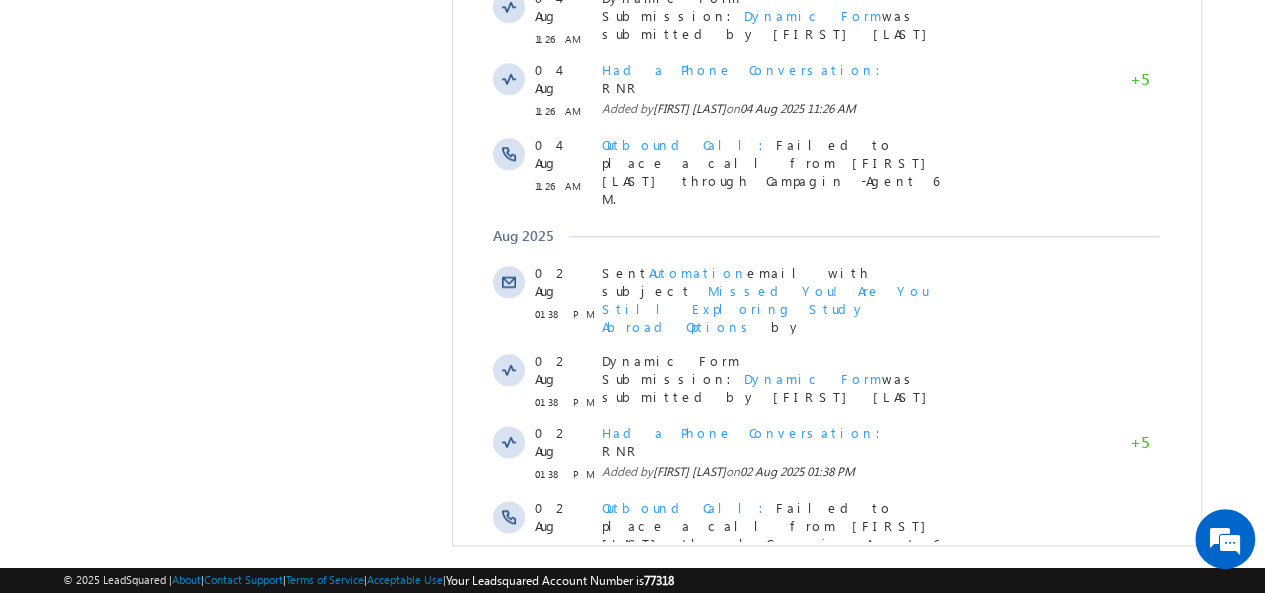 click on "Show More" at bounding box center (826, 834) 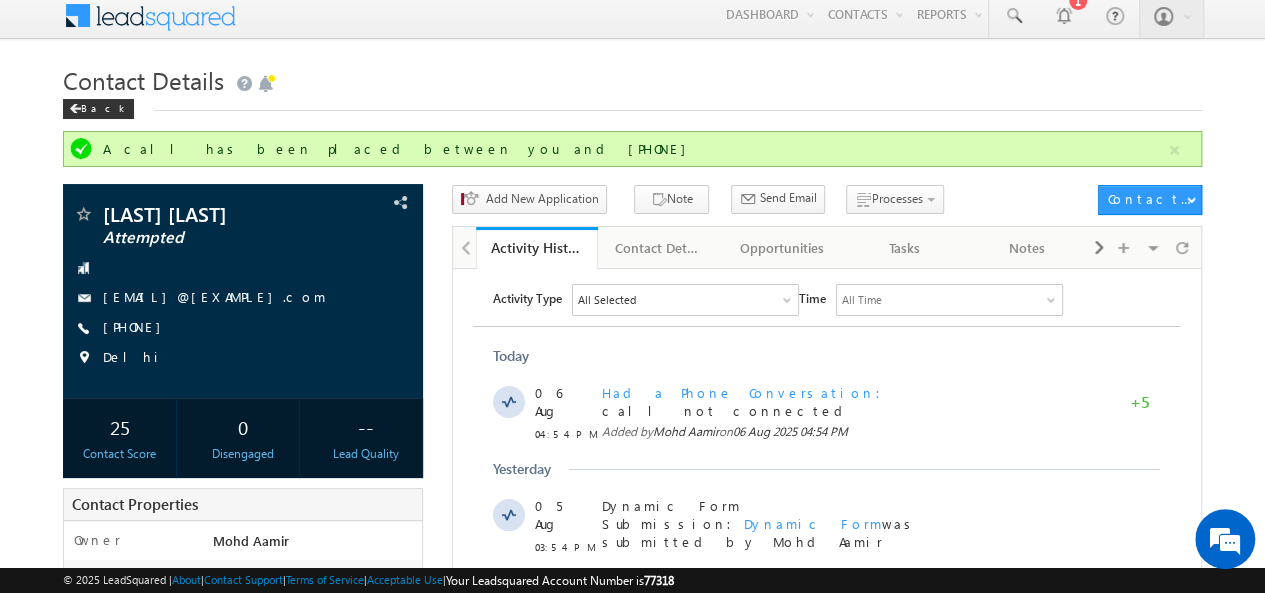 scroll, scrollTop: 0, scrollLeft: 0, axis: both 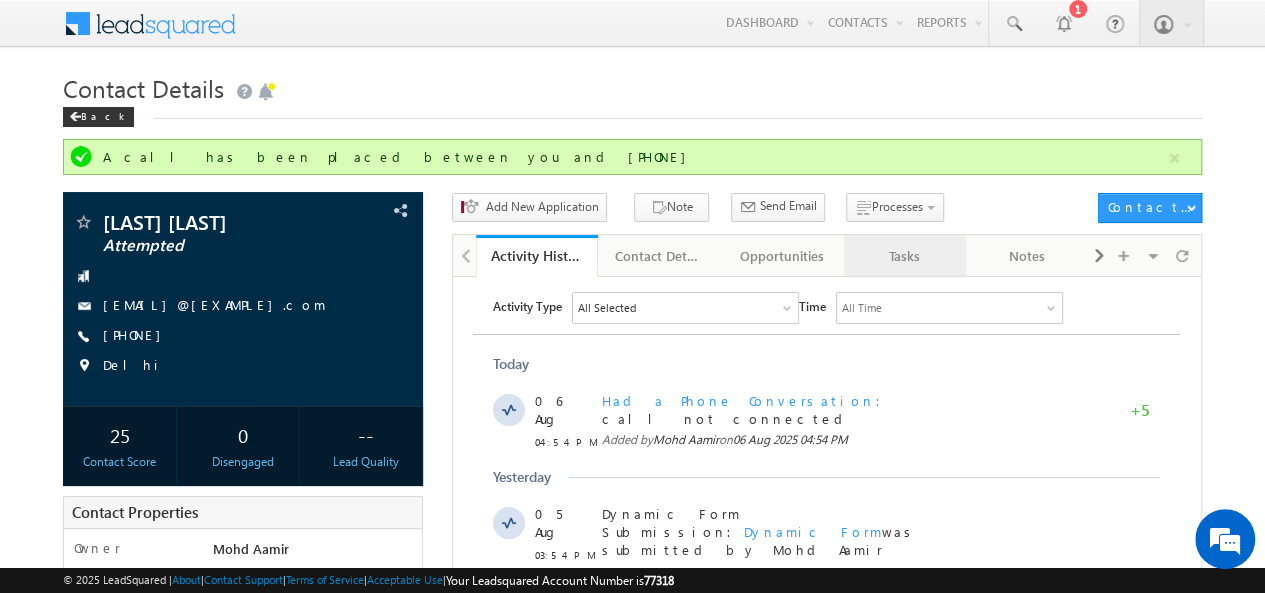 click on "Tasks" at bounding box center (904, 256) 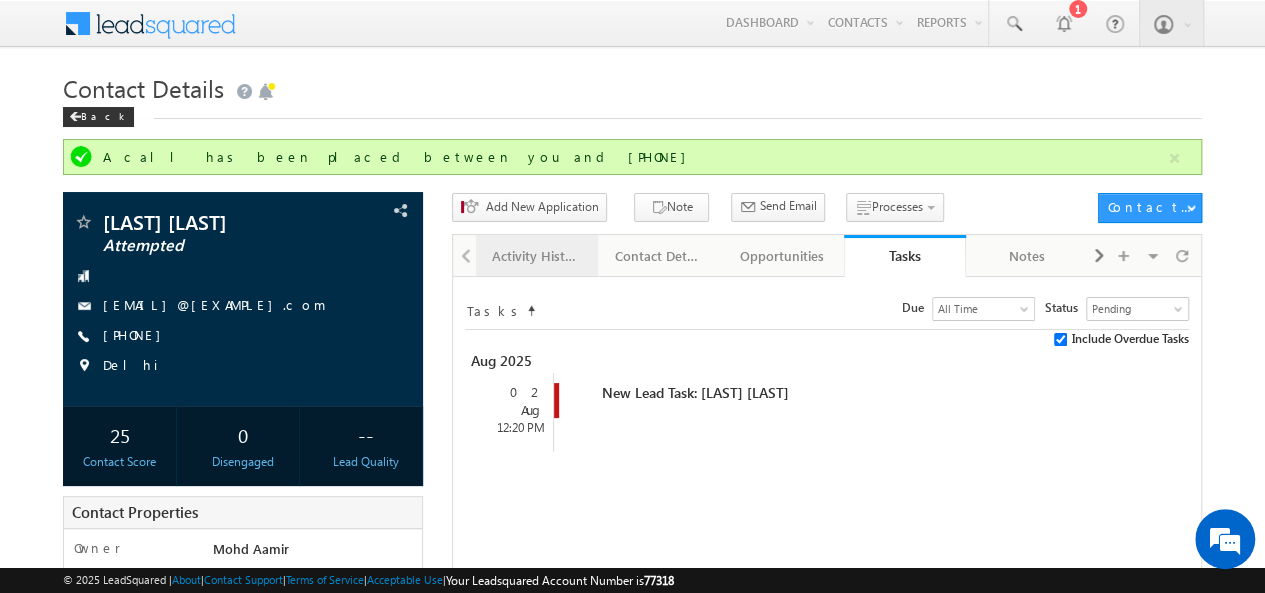 click on "Activity History" at bounding box center [536, 256] 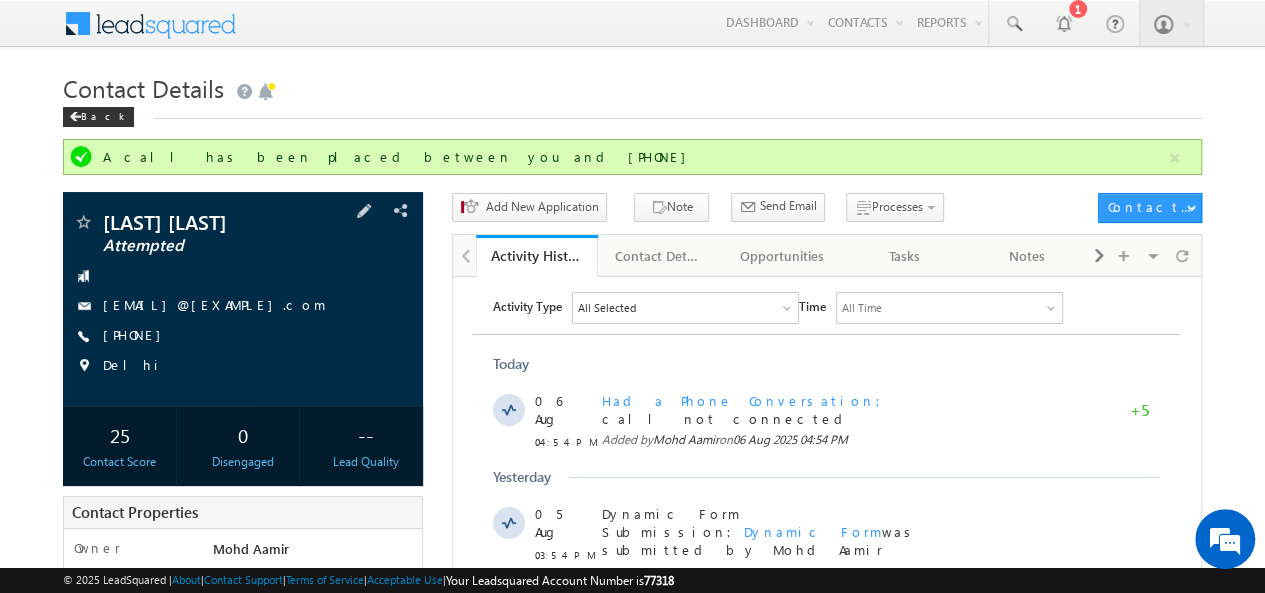 click on "+91-8595732305" at bounding box center (243, 336) 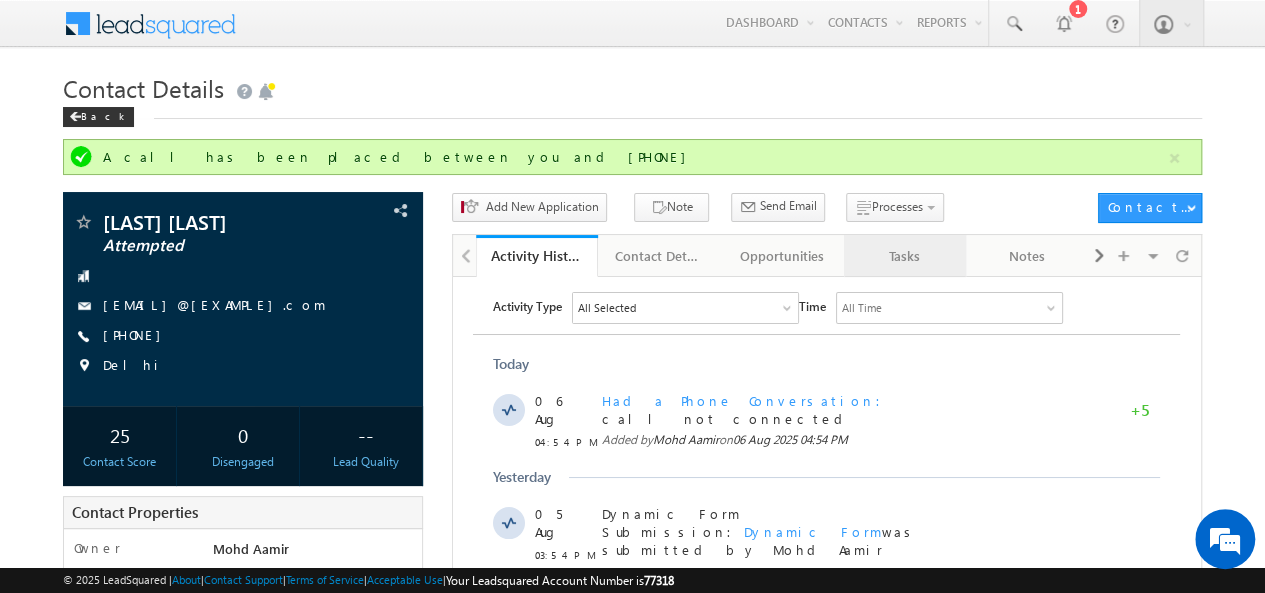 click on "Tasks" at bounding box center (904, 256) 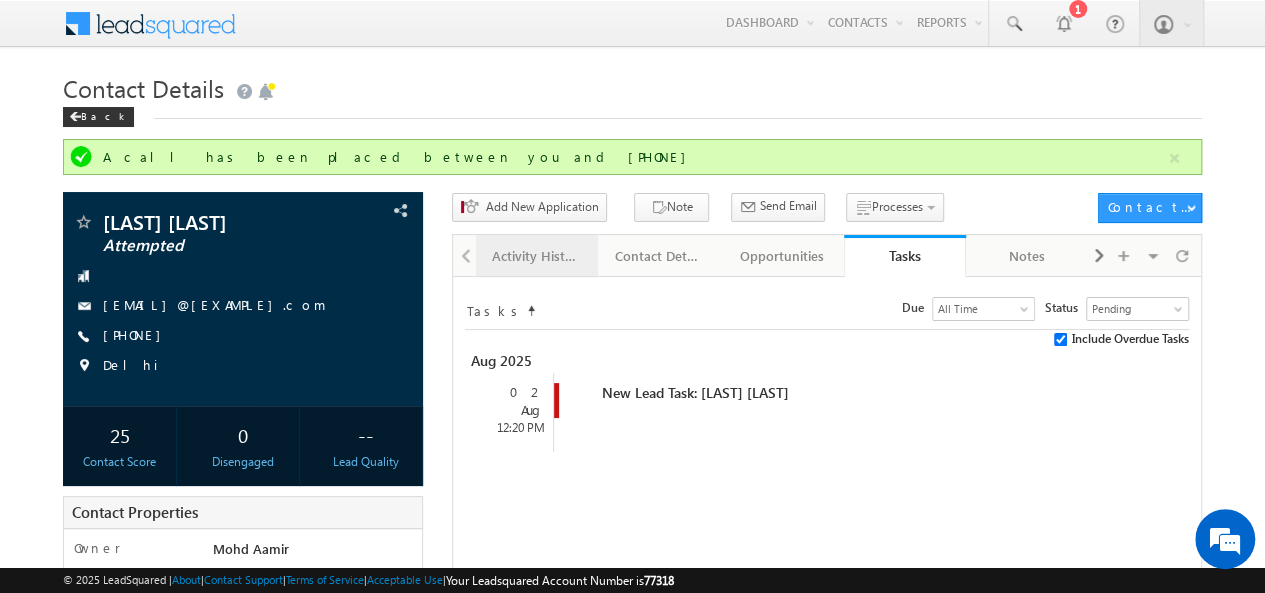 click on "Activity History" at bounding box center (536, 256) 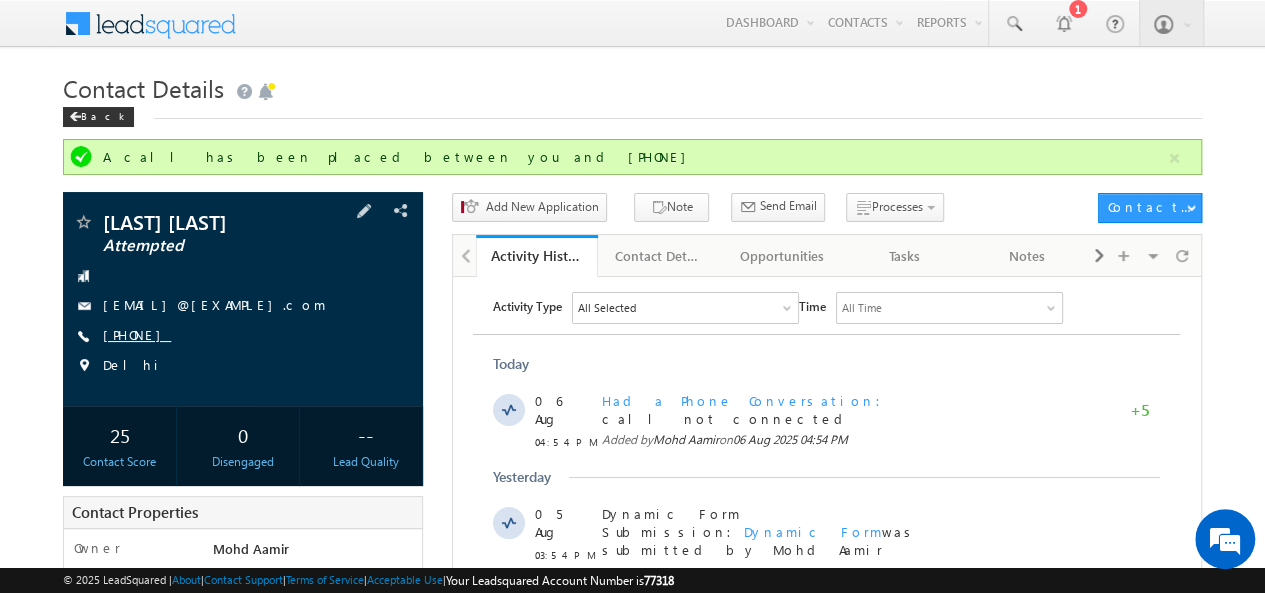 click on "+91-8595732305" at bounding box center [137, 334] 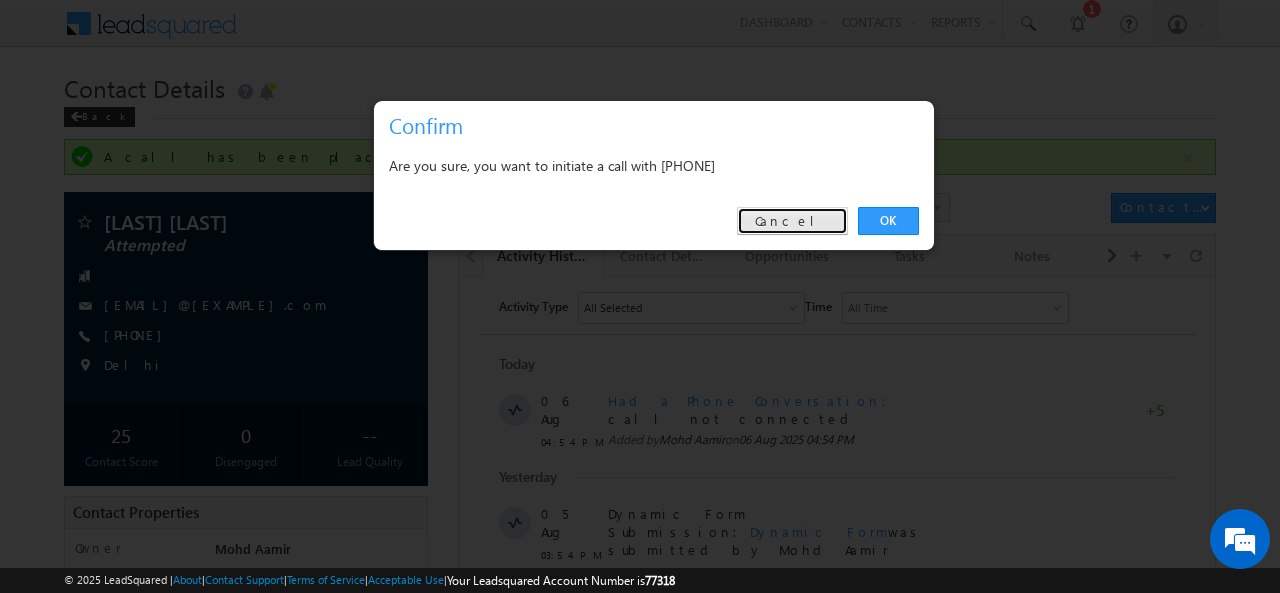 click on "Cancel" at bounding box center [792, 221] 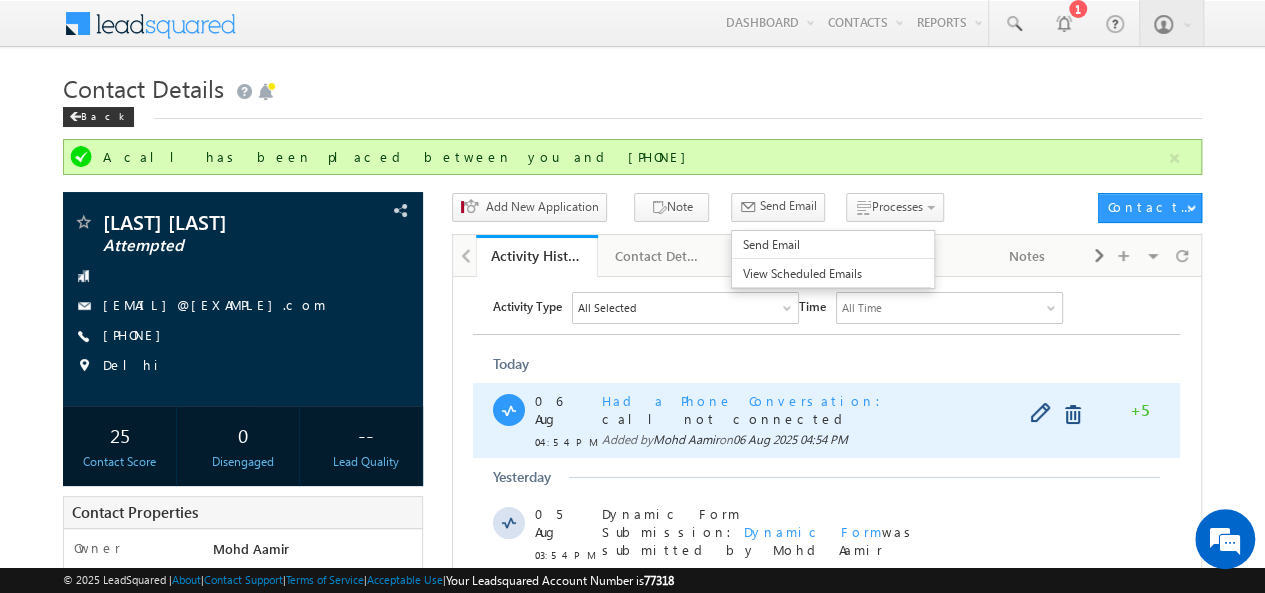 click on "Had a Phone Conversation
call not connected
Added by  Mohd Aamir  on  06 Aug 2025 04:54 PM" at bounding box center (774, 419) 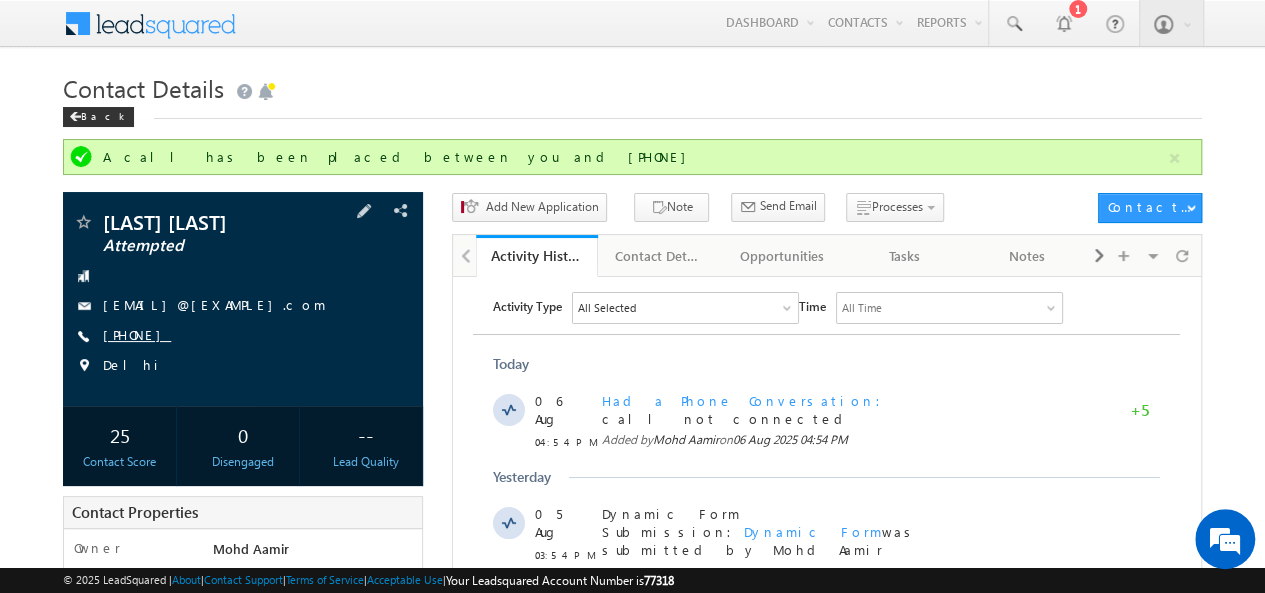 click on "+91-8595732305" at bounding box center [137, 334] 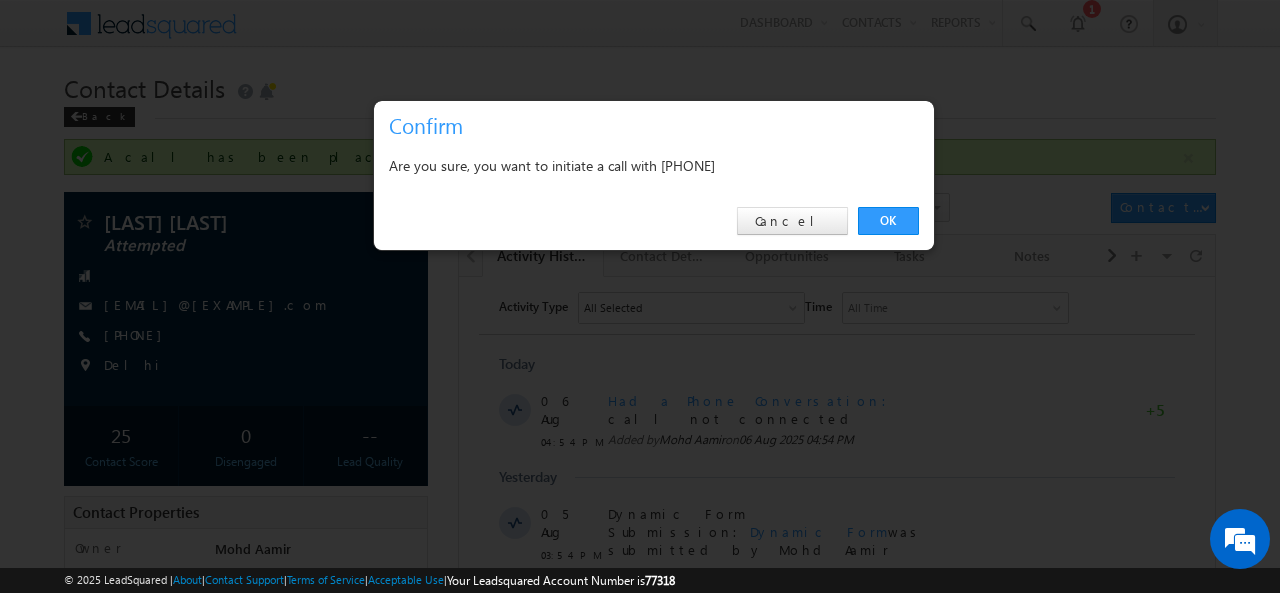 click at bounding box center [640, 296] 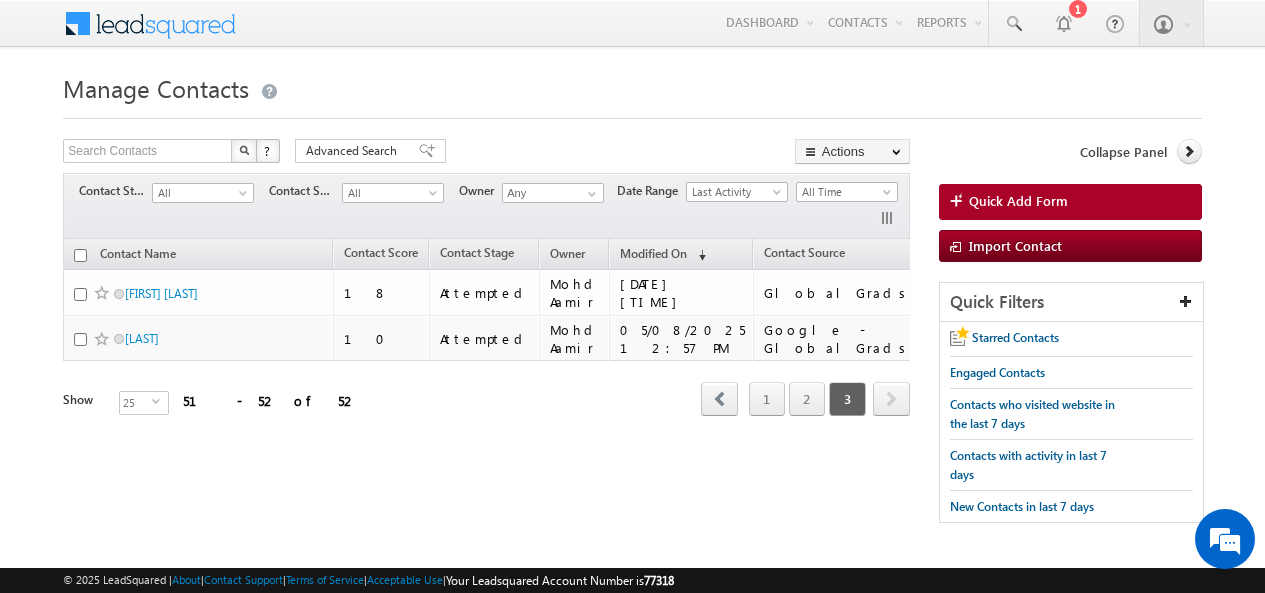 scroll, scrollTop: 24, scrollLeft: 0, axis: vertical 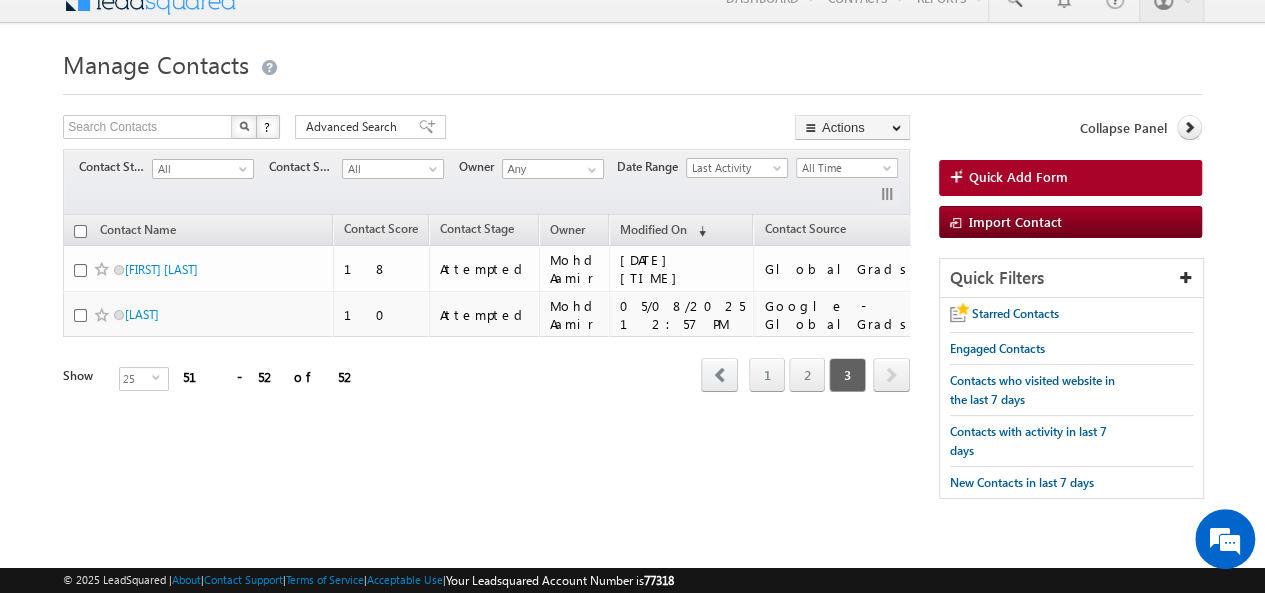 click on "Menu
Mohd Aamir
makha n@ami ty.ed u" at bounding box center [632, 259] 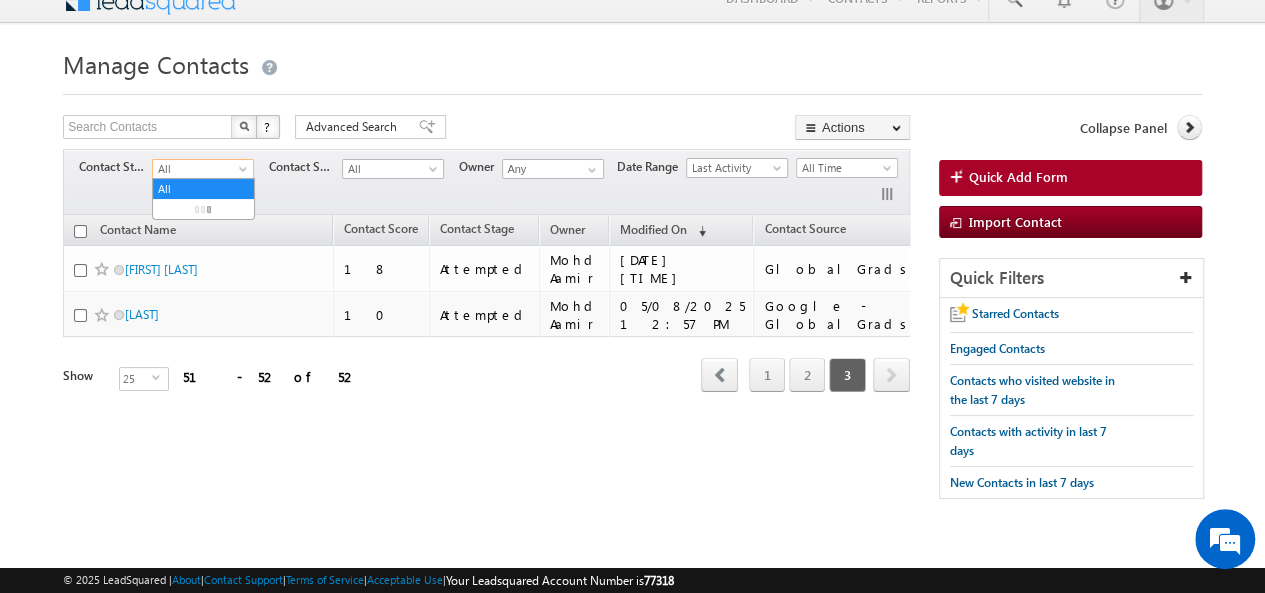 click on "All" at bounding box center [200, 169] 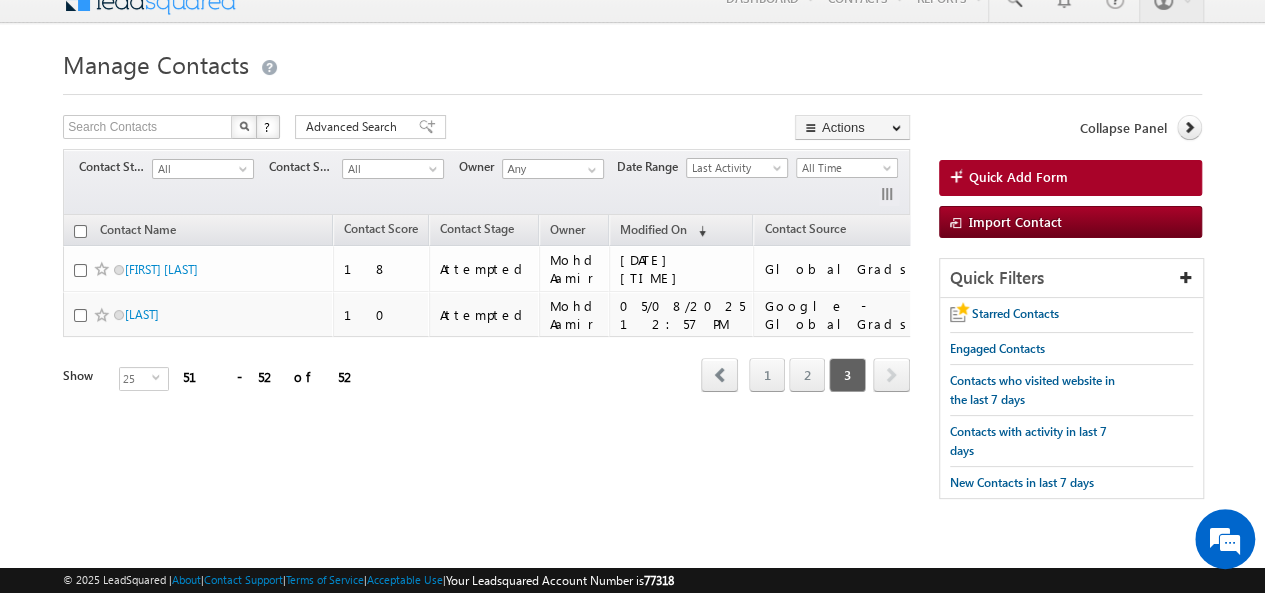 click on "Filters
Contact Stage
All New Attempted Pipeline Pathway International University Interested for Dual/3C Partner stage Registered at University Dropped DNP 9++ All
Contact Source
All All
Owner
Any" at bounding box center (486, 182) 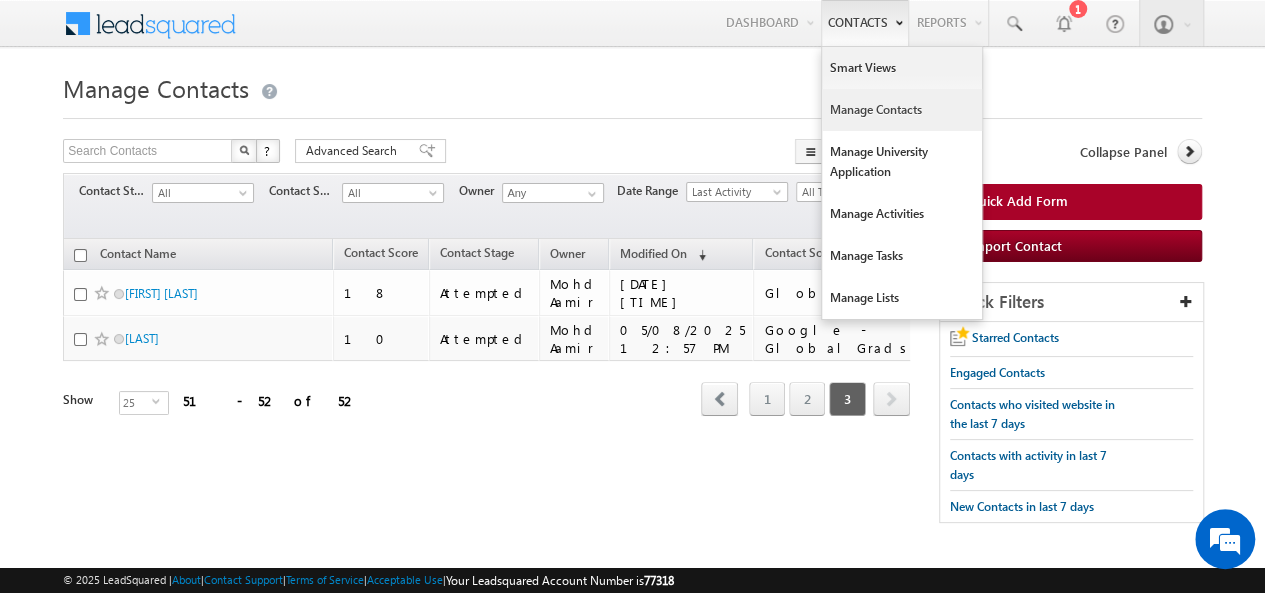 click on "Manage Contacts" at bounding box center (902, 110) 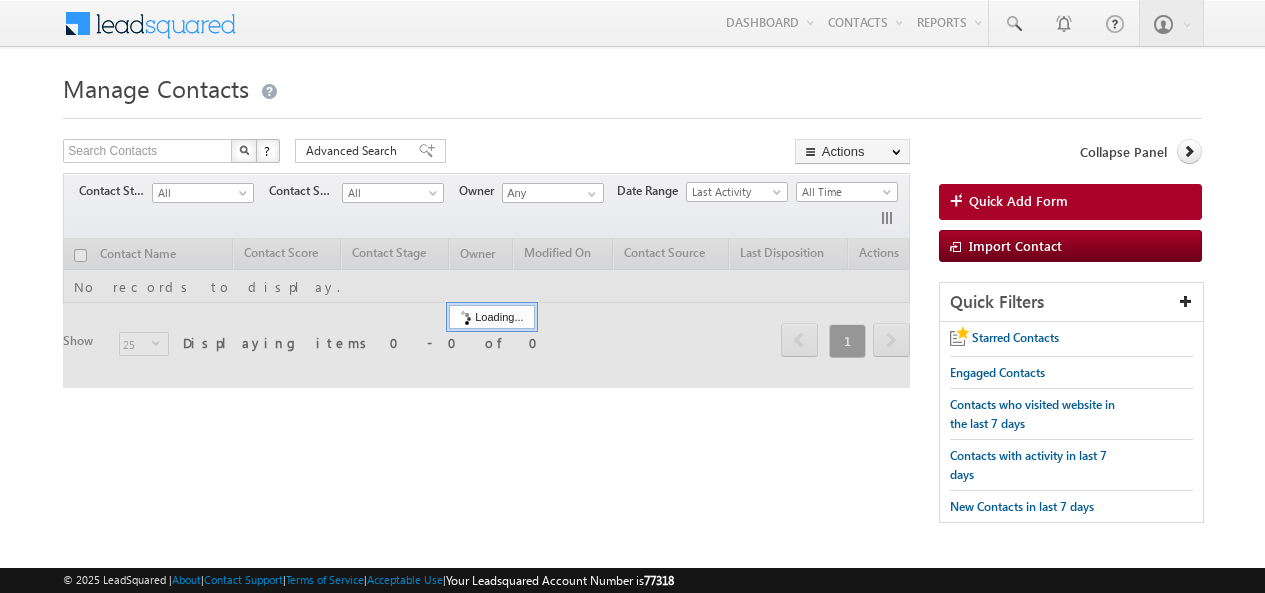 scroll, scrollTop: 0, scrollLeft: 0, axis: both 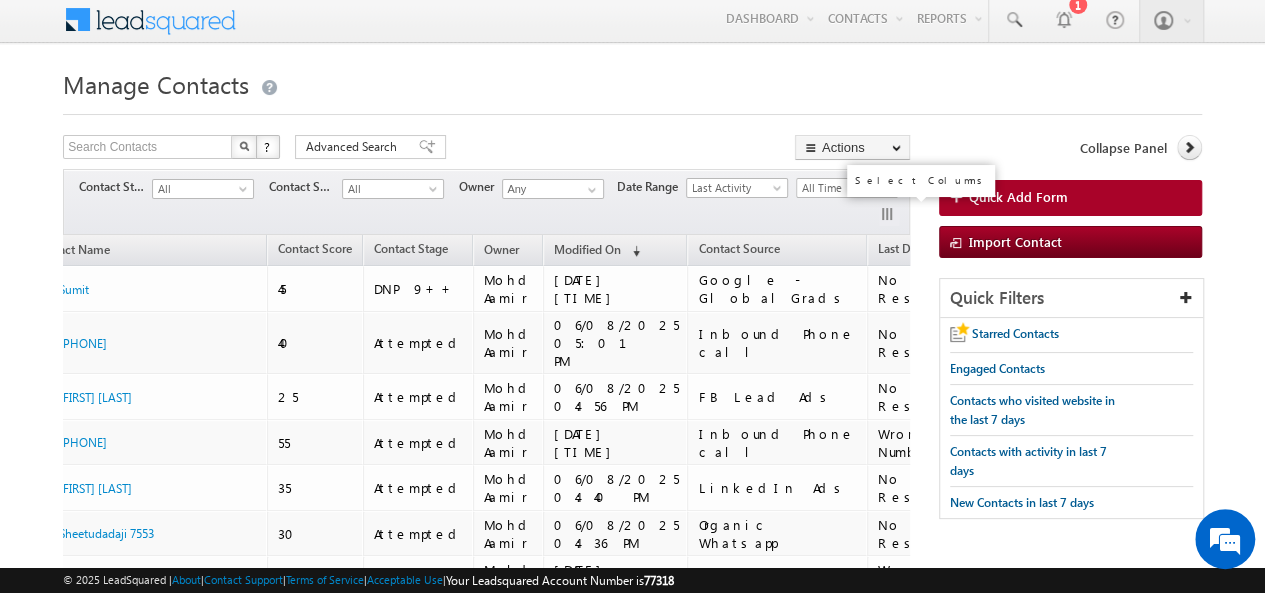 click at bounding box center (889, 216) 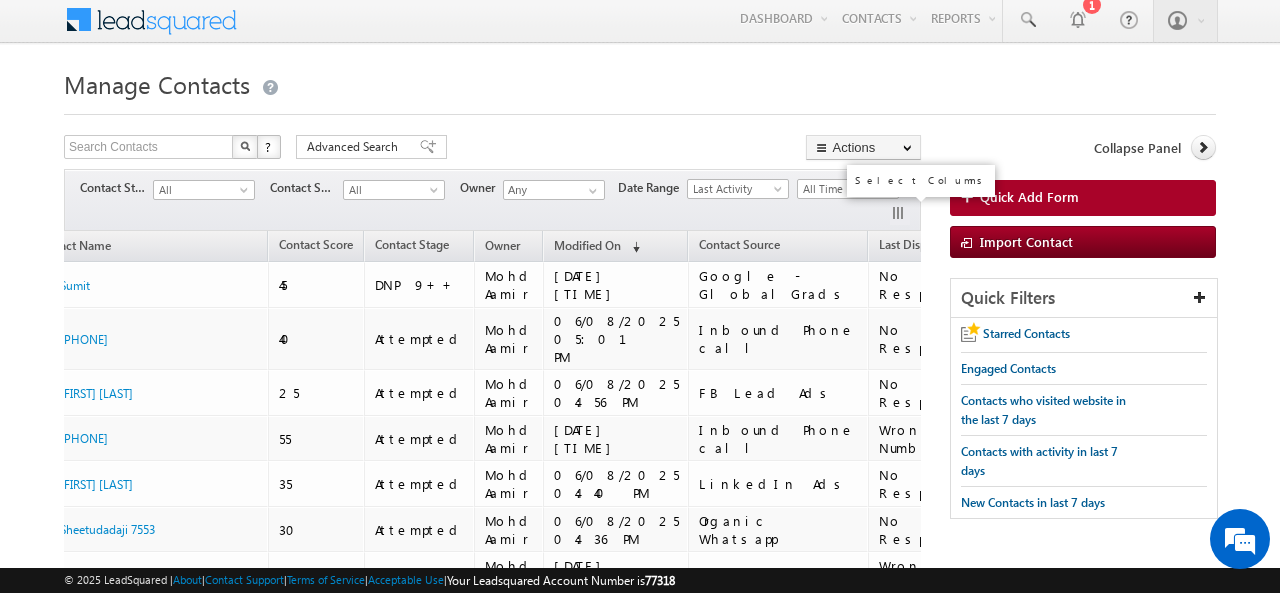 scroll, scrollTop: 0, scrollLeft: 56, axis: horizontal 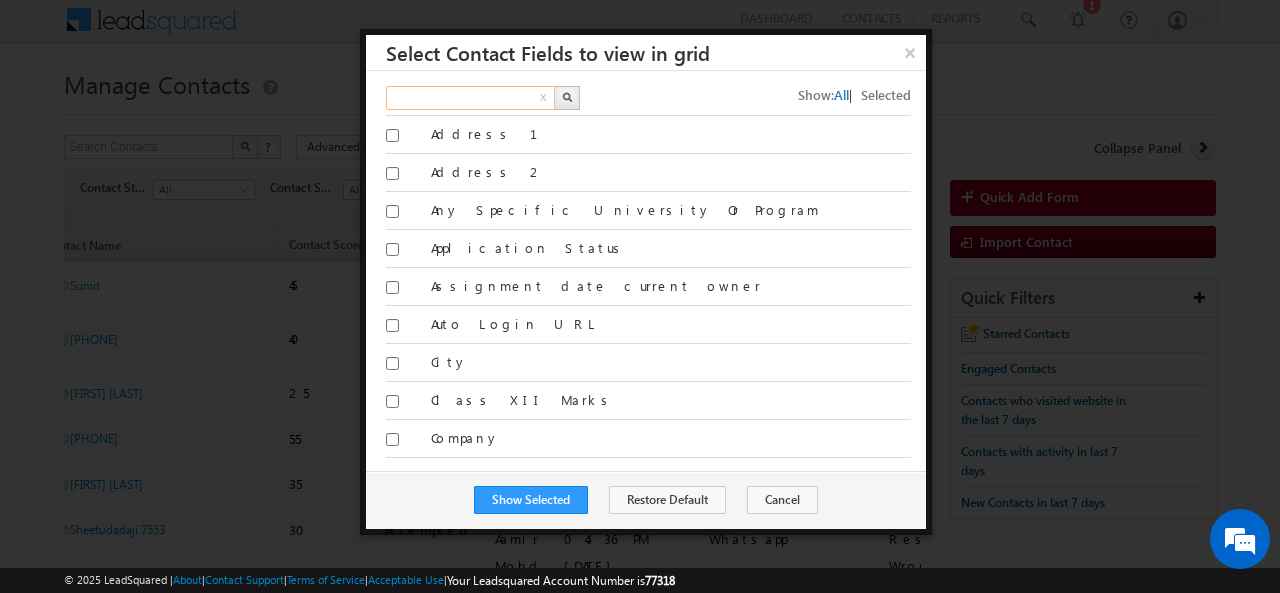 click at bounding box center [471, 98] 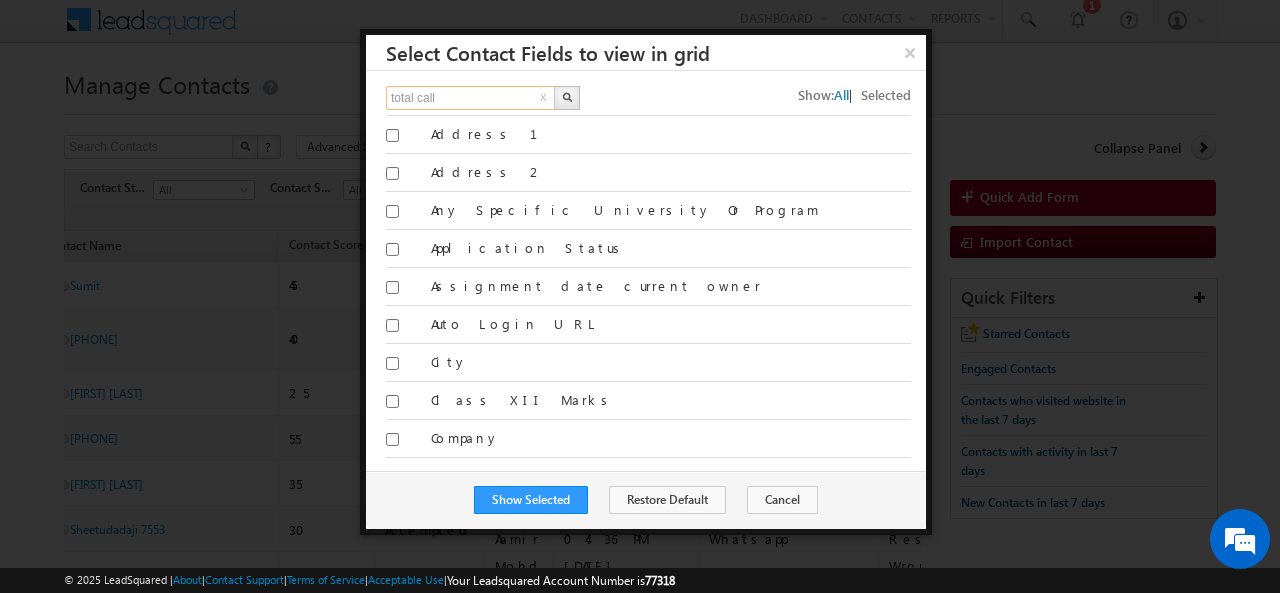 type on "total call" 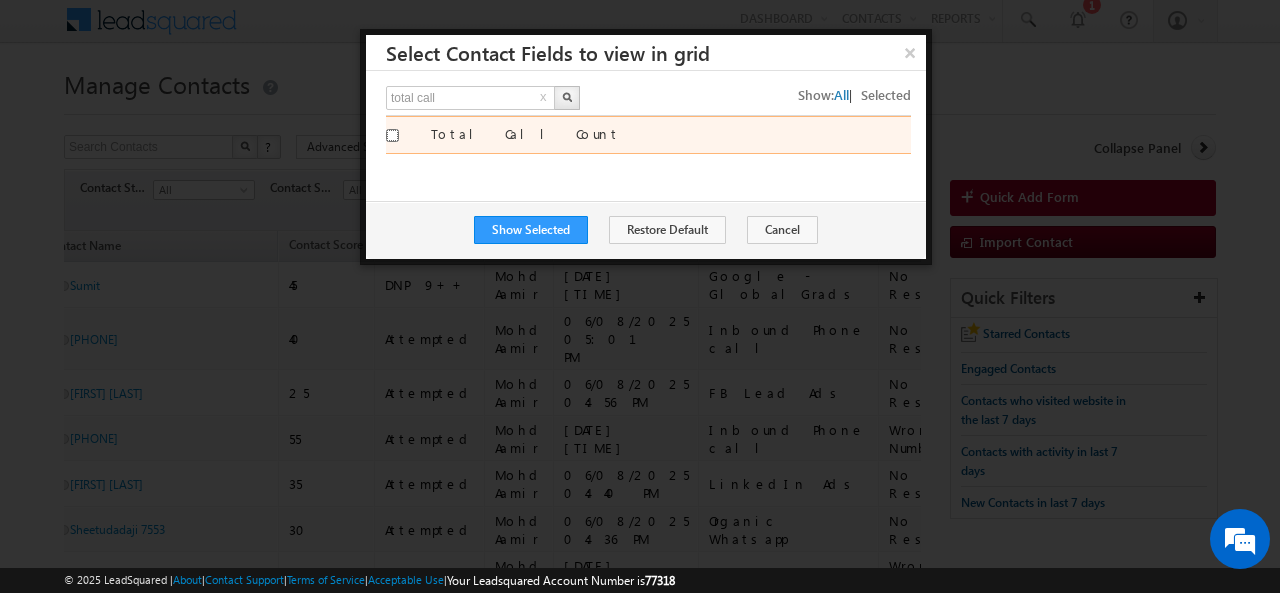 click on "Total Call Count" at bounding box center (392, 135) 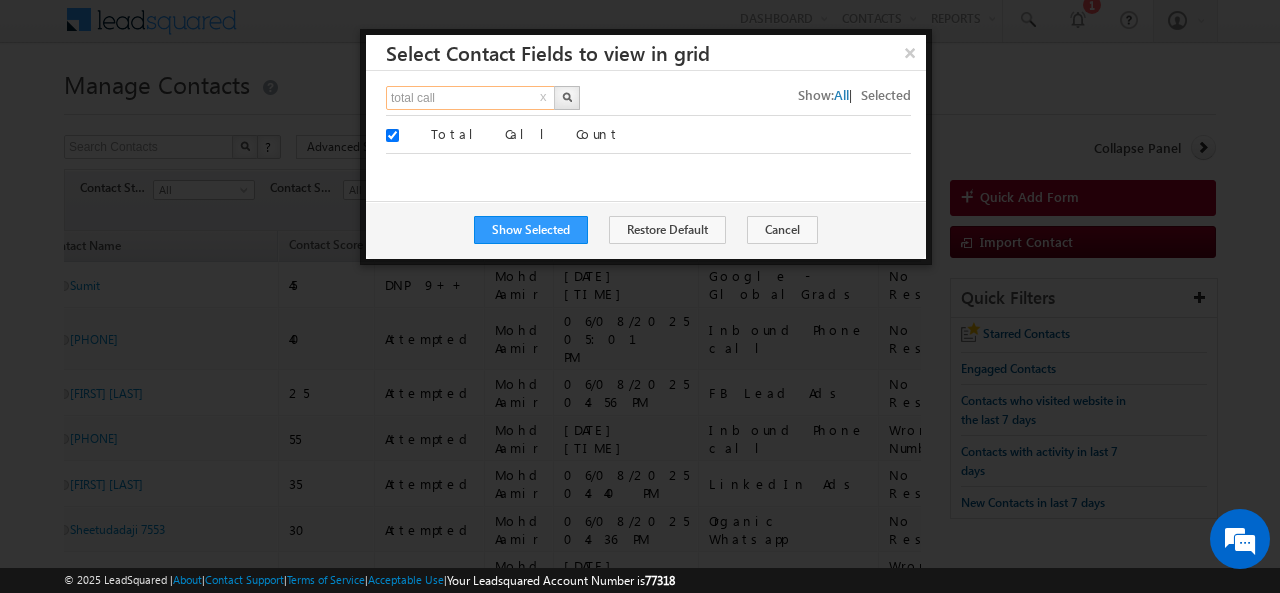 click on "total call" at bounding box center [471, 98] 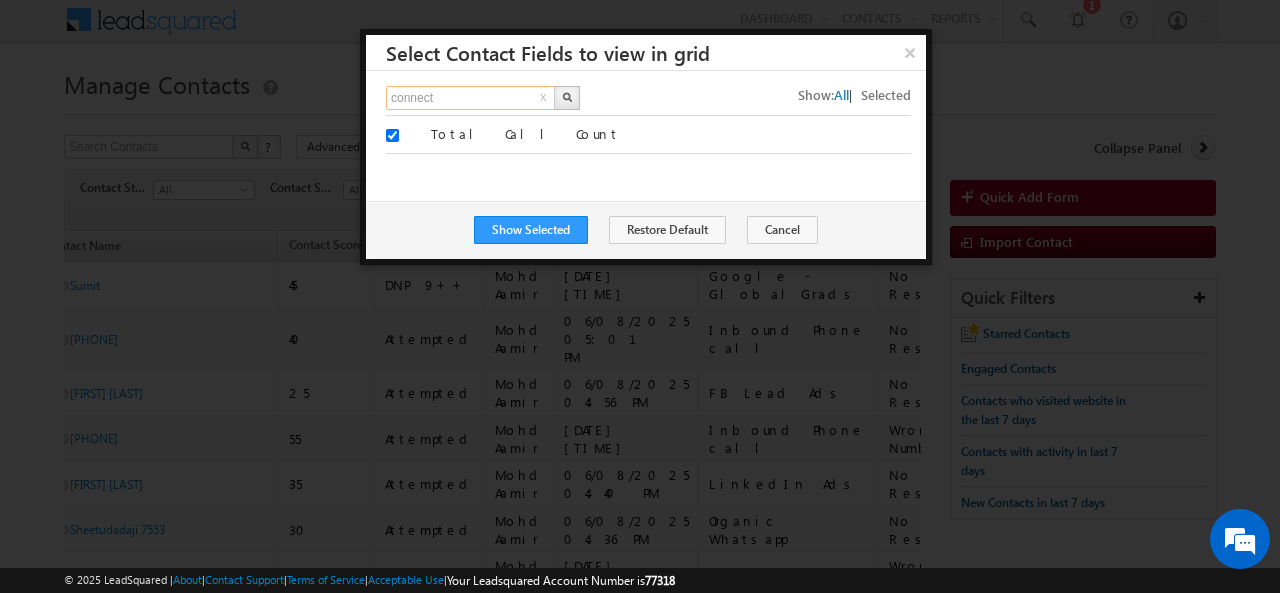 type on "connect" 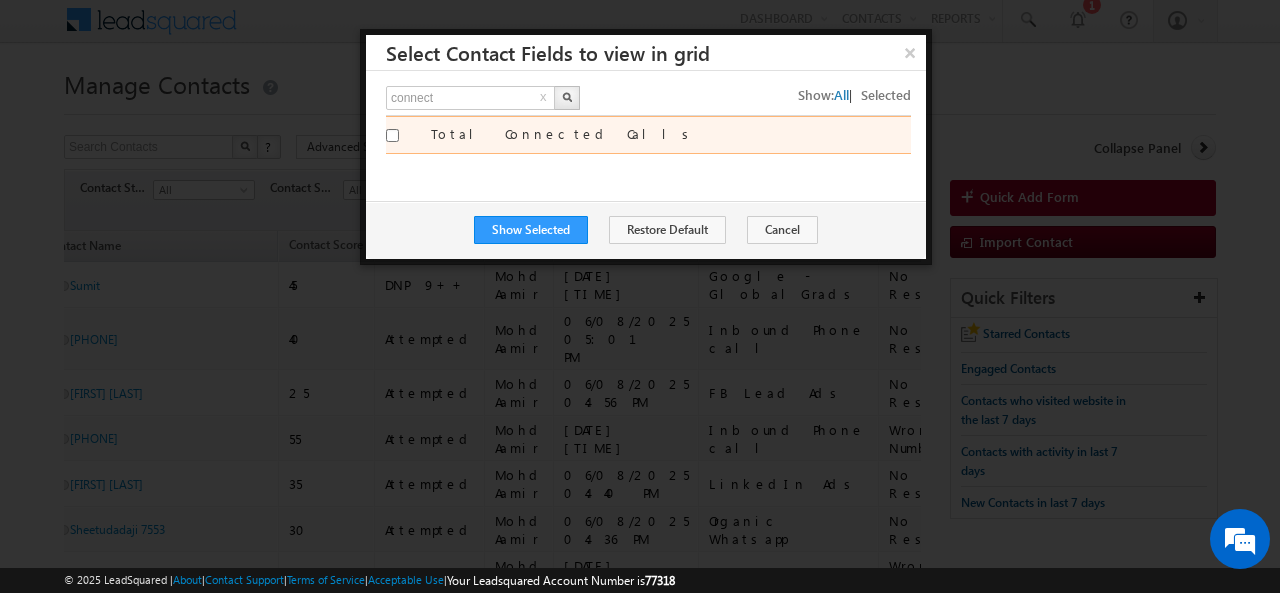 click at bounding box center [401, 139] 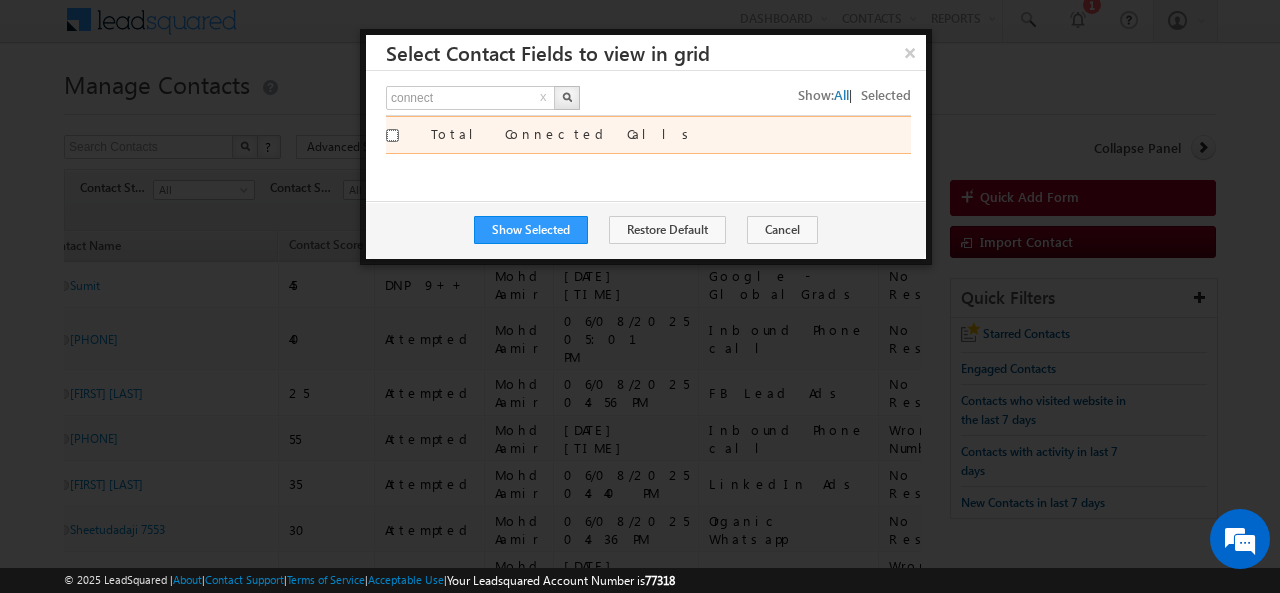 click on "Total Connected Calls" at bounding box center [392, 135] 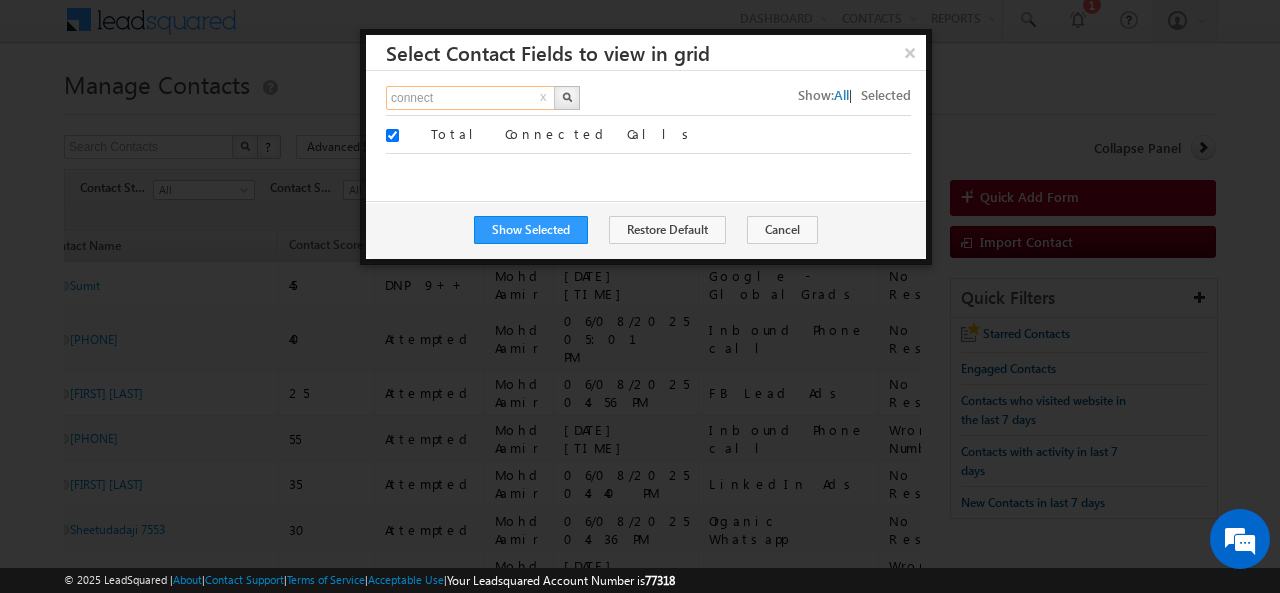 click on "connect" at bounding box center [471, 98] 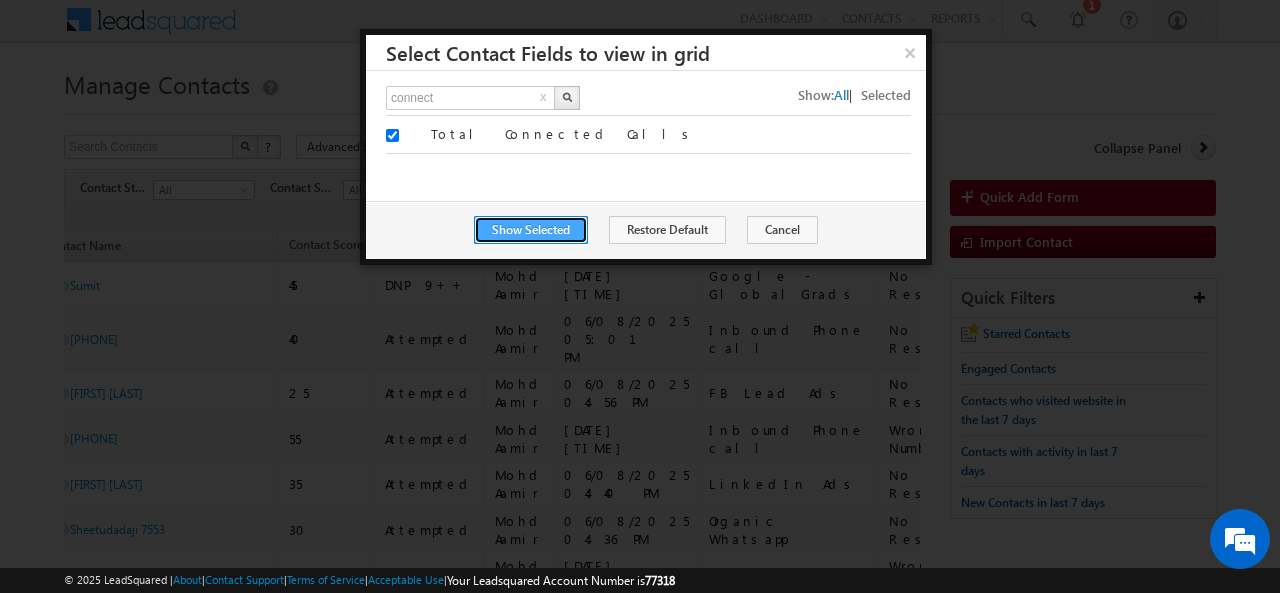 click on "Show Selected" at bounding box center [531, 230] 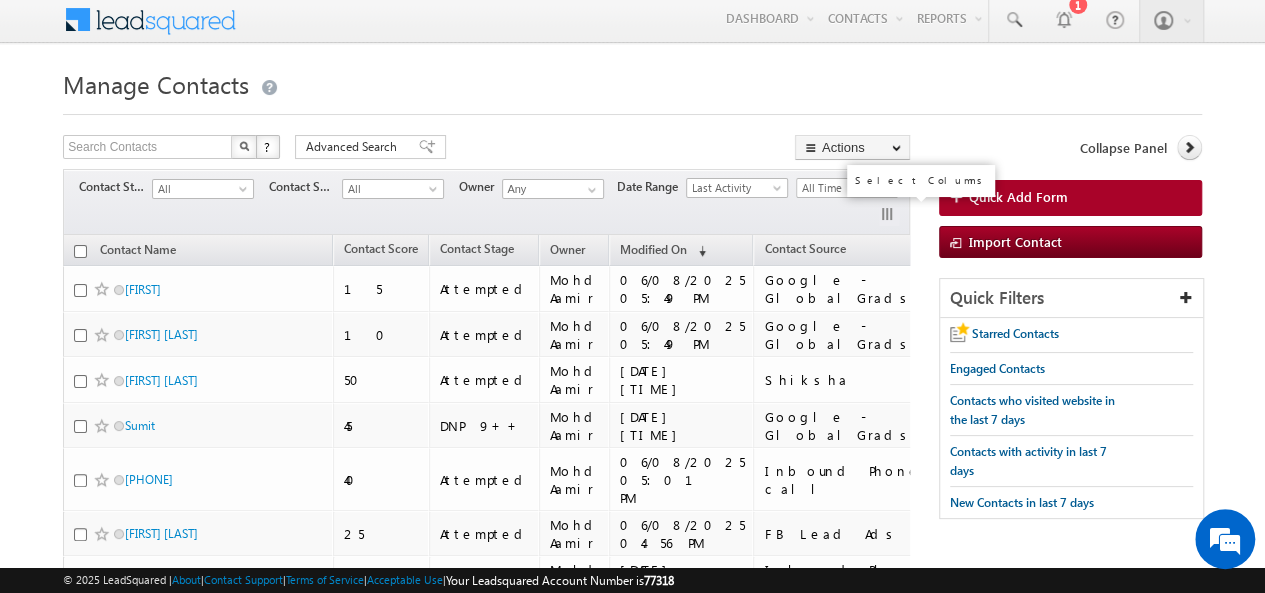 click at bounding box center [889, 216] 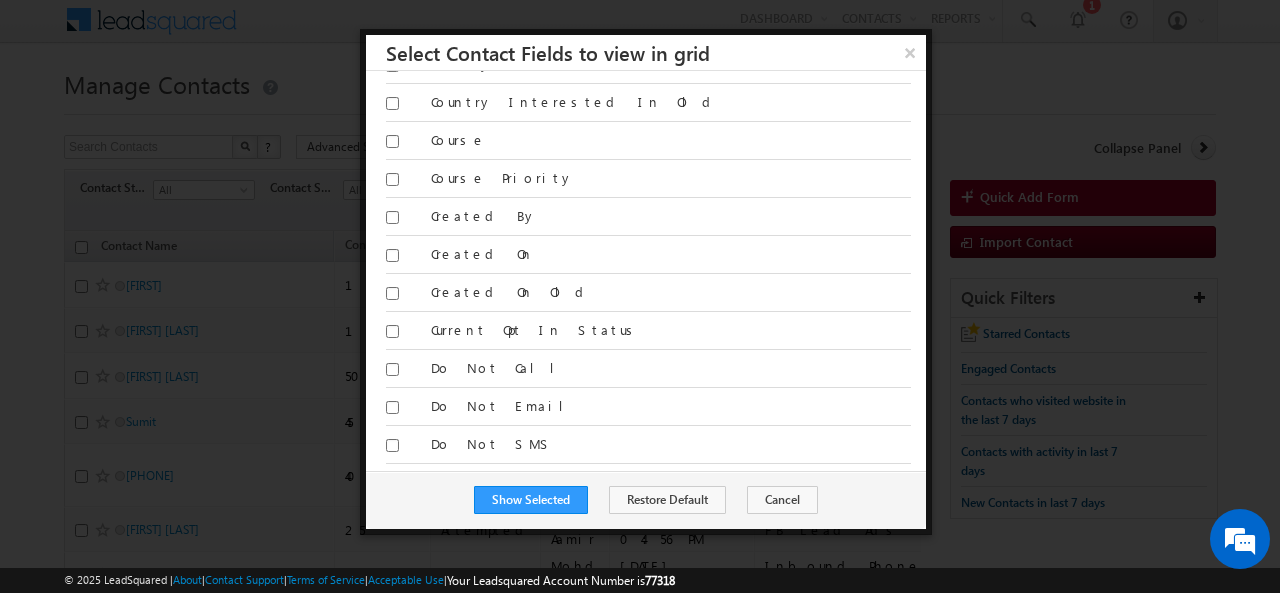 scroll, scrollTop: 831, scrollLeft: 0, axis: vertical 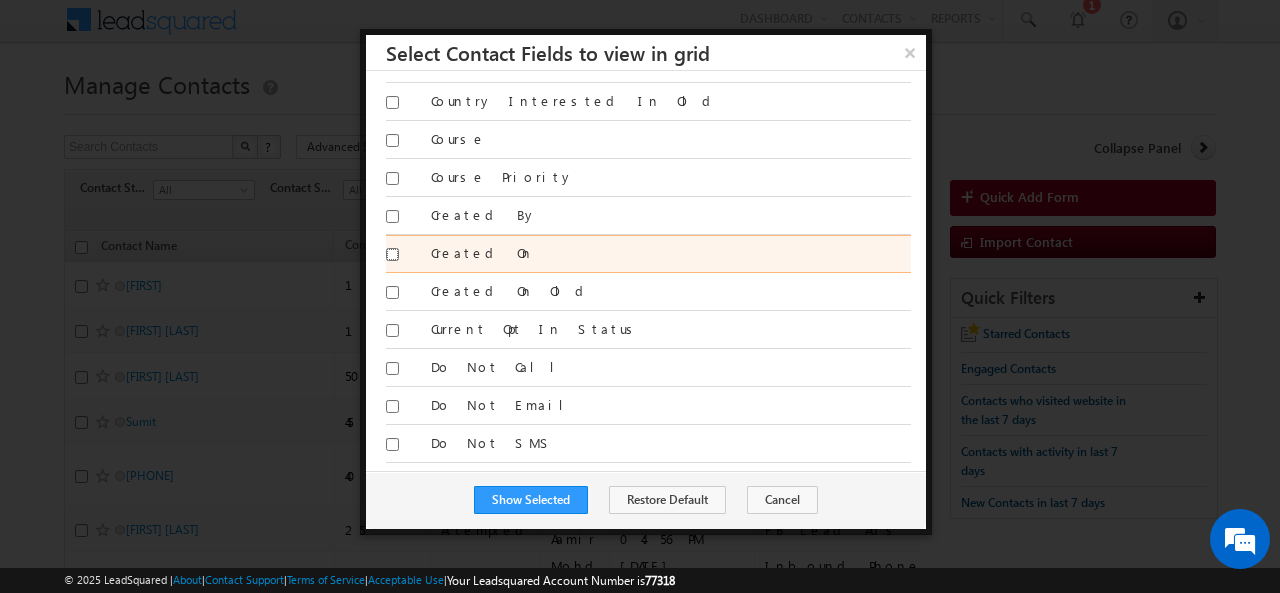 click on "Created On" at bounding box center [392, 254] 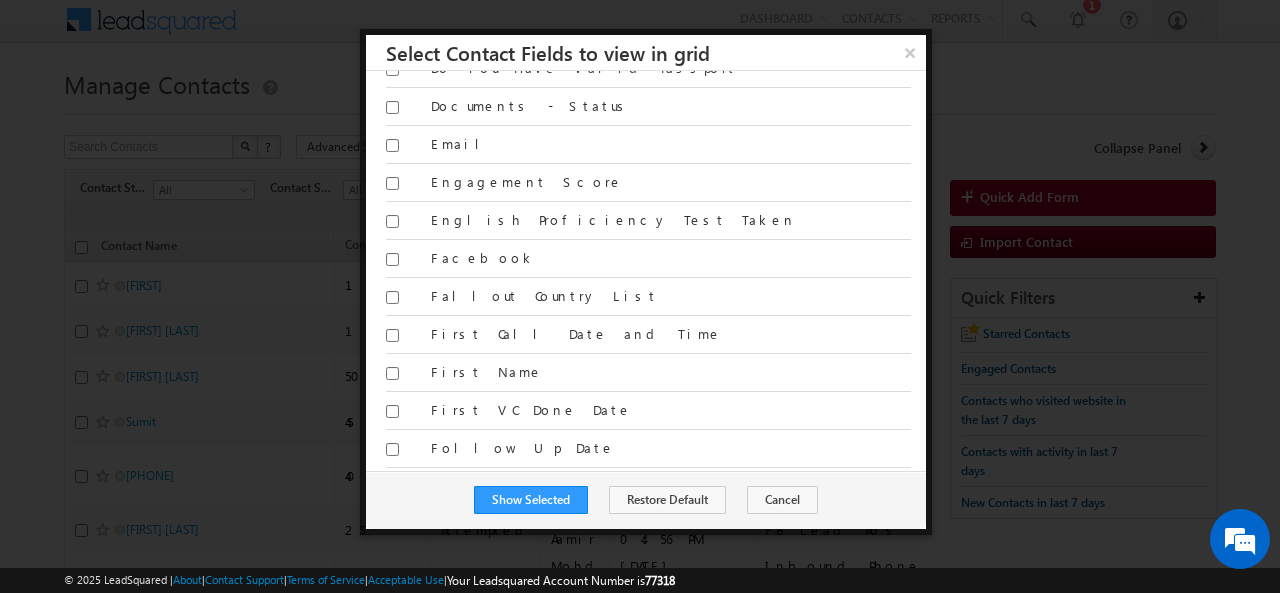scroll, scrollTop: 1356, scrollLeft: 0, axis: vertical 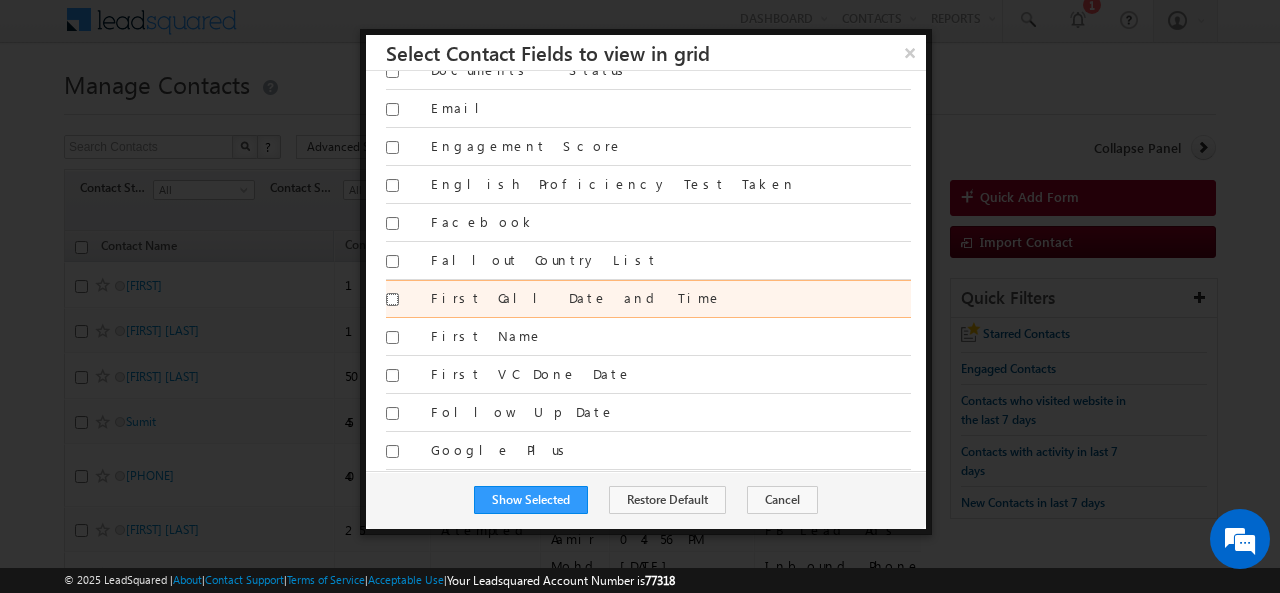click on "First Call Date and Time" at bounding box center (392, 299) 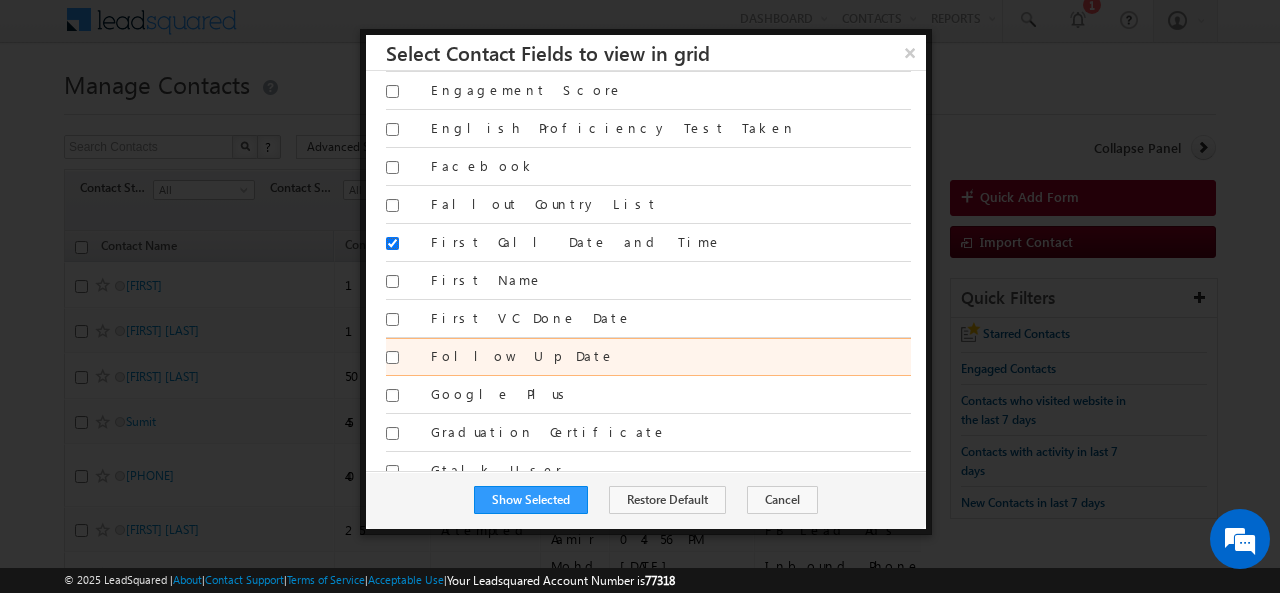 scroll, scrollTop: 1414, scrollLeft: 0, axis: vertical 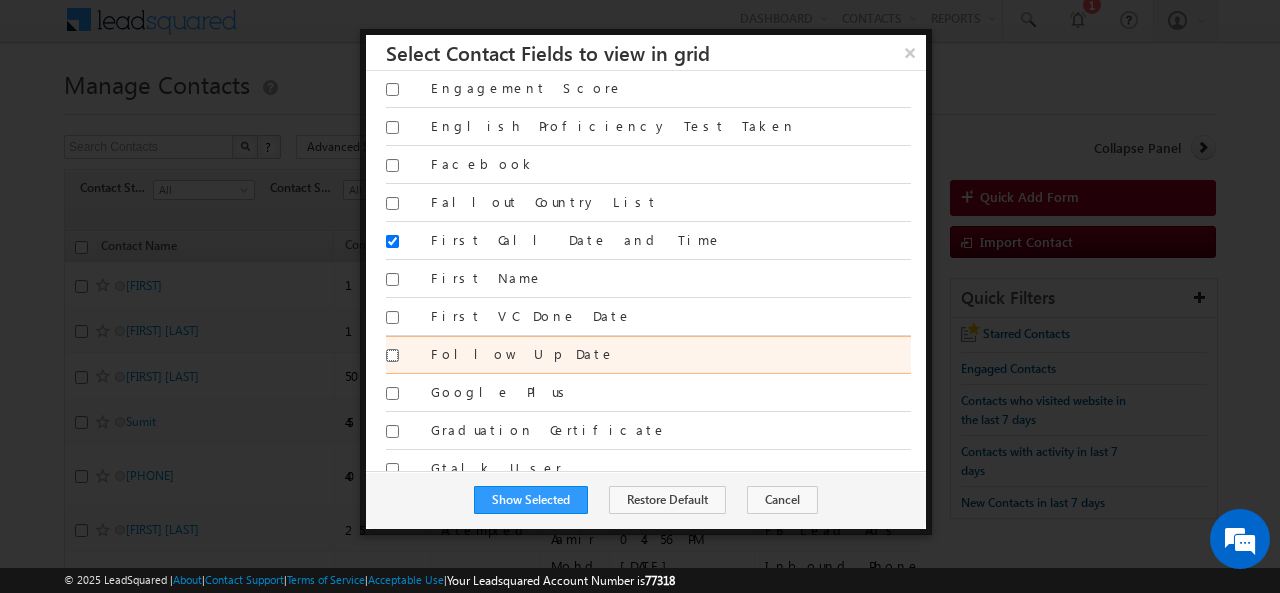 click on "Follow Up Date" at bounding box center [392, 355] 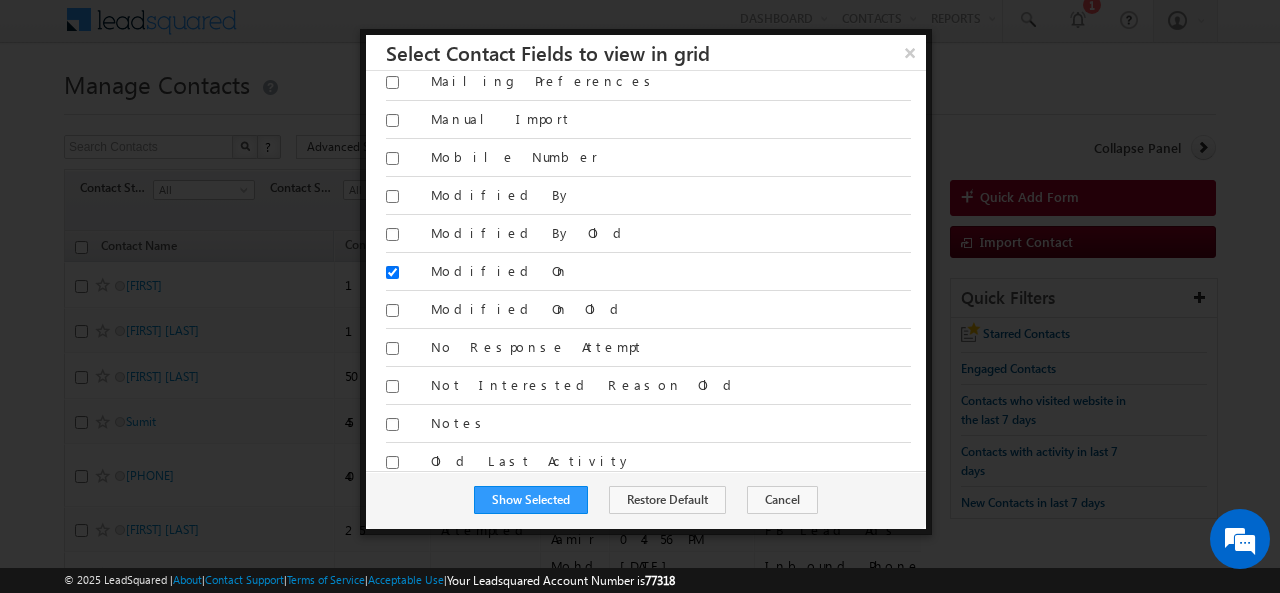 scroll, scrollTop: 2824, scrollLeft: 0, axis: vertical 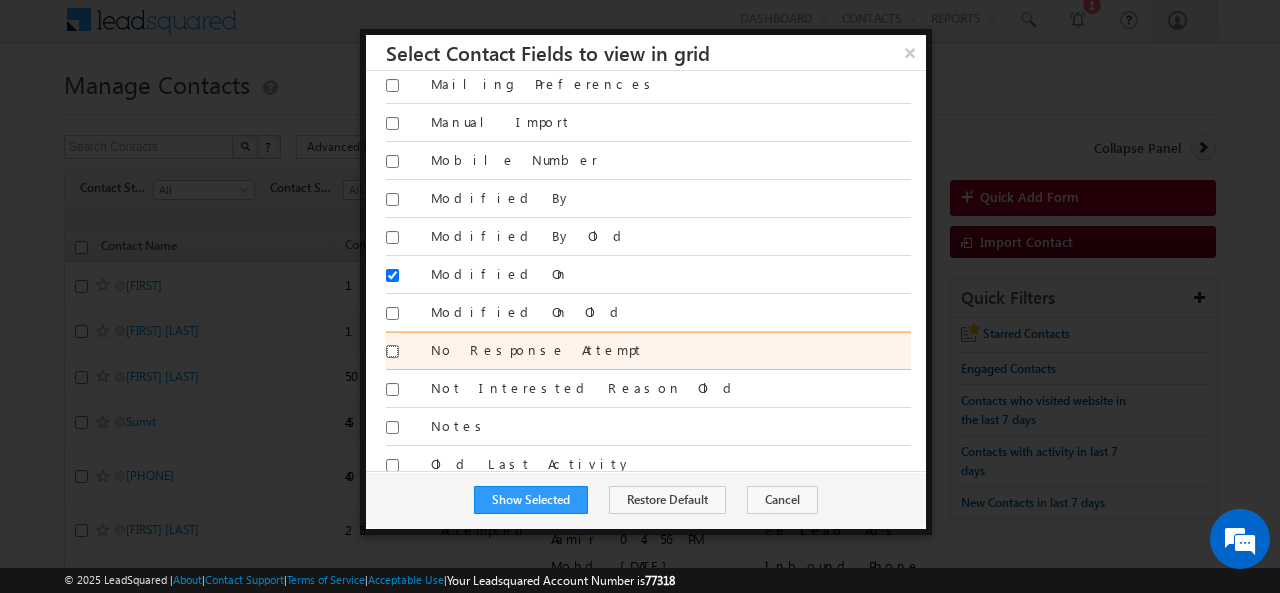 click on "No Response Attempt" at bounding box center (392, 351) 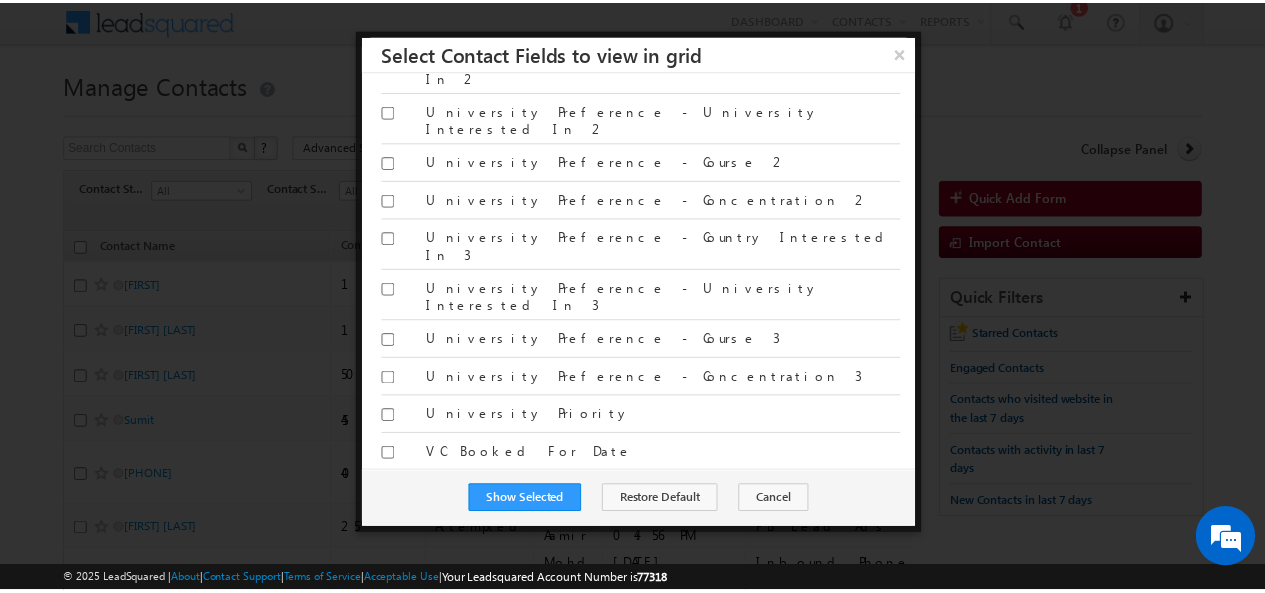 scroll, scrollTop: 5221, scrollLeft: 0, axis: vertical 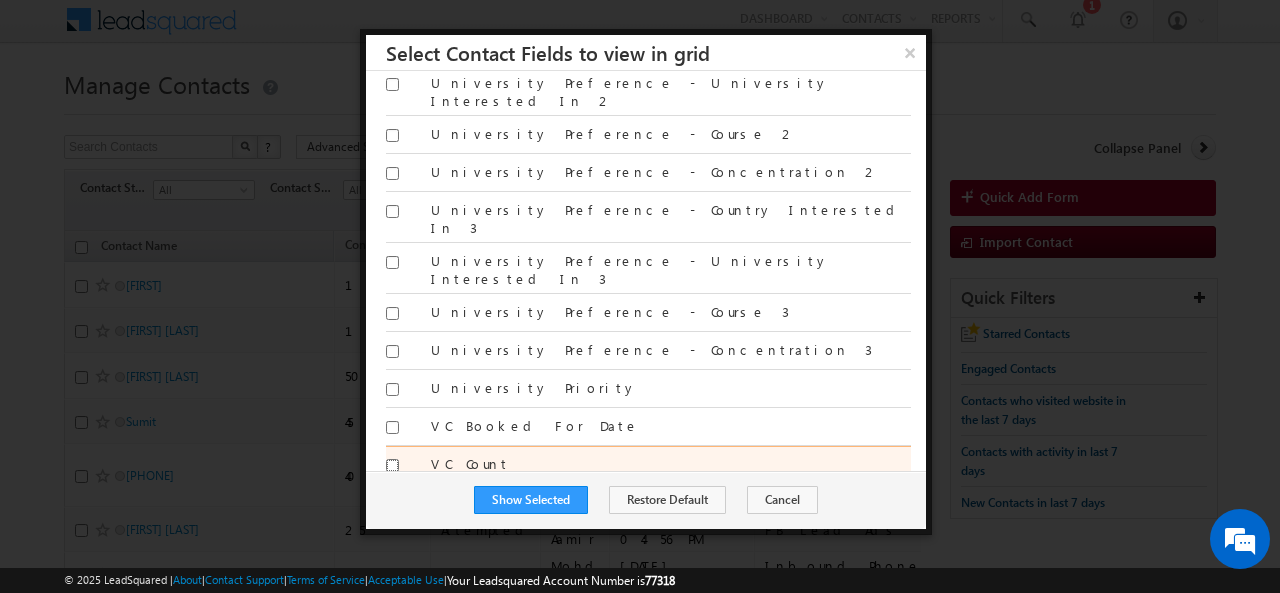click on "VC Count" at bounding box center [392, 465] 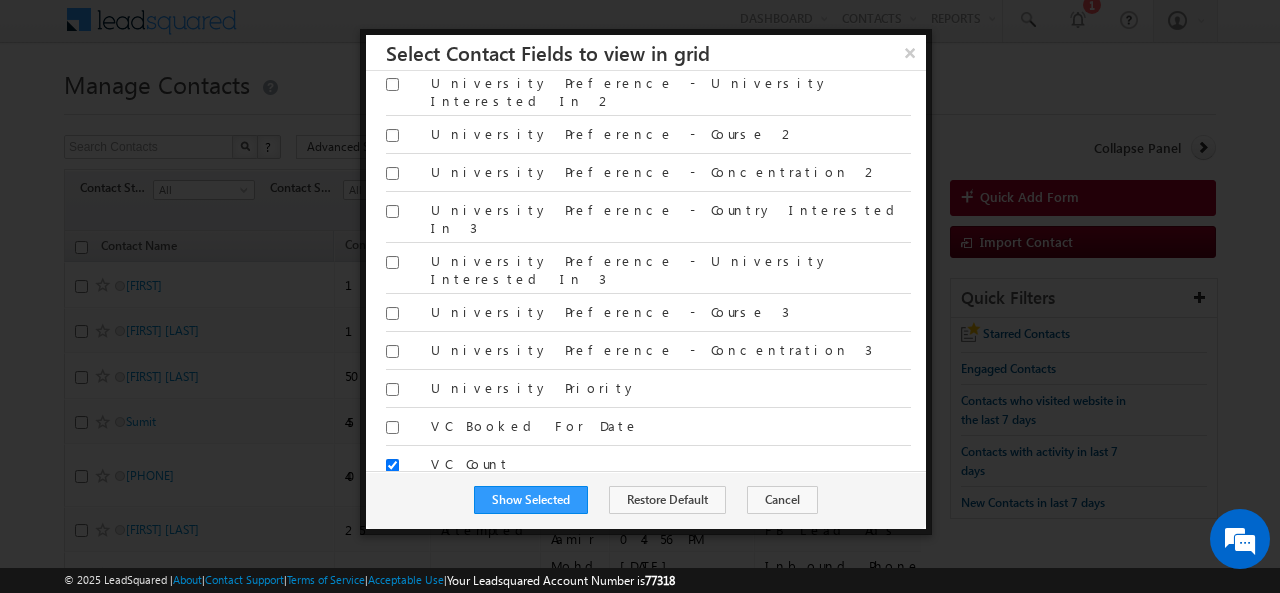 click on "VC Done on Date" at bounding box center [392, 503] 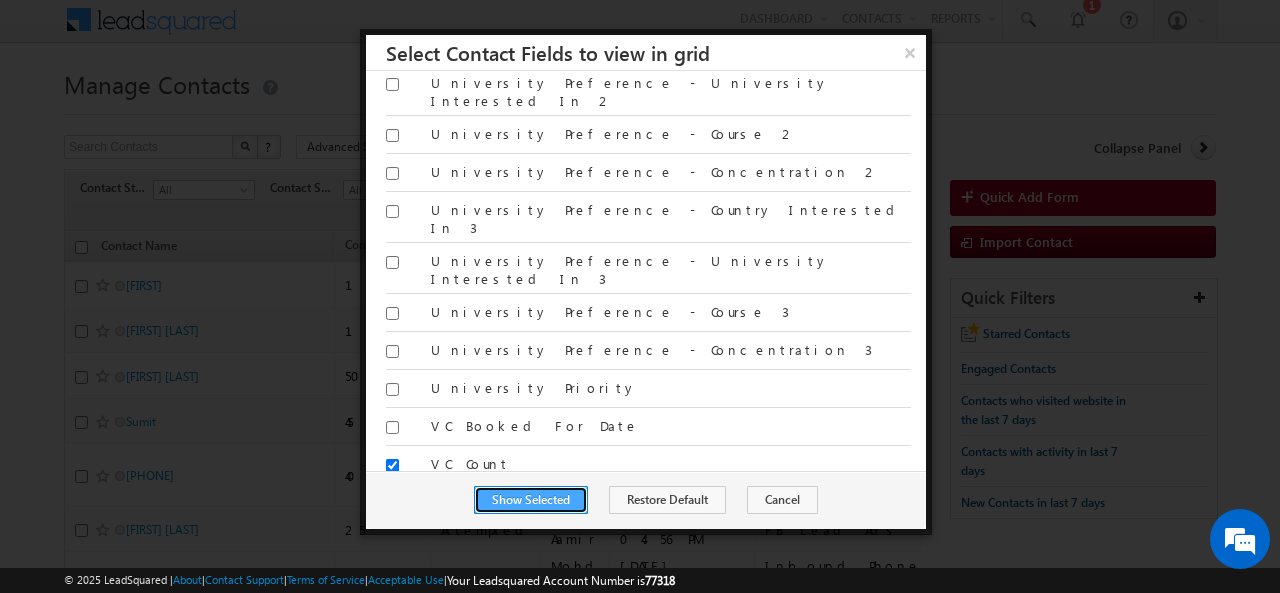 click on "Show Selected" at bounding box center [531, 500] 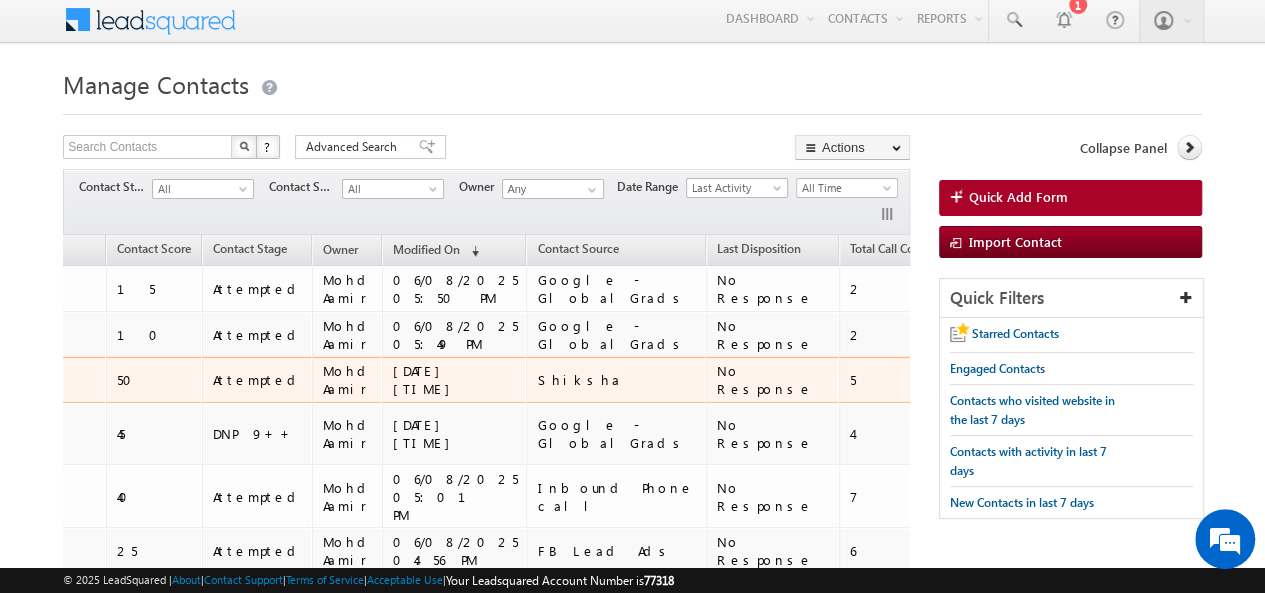 scroll, scrollTop: 0, scrollLeft: 228, axis: horizontal 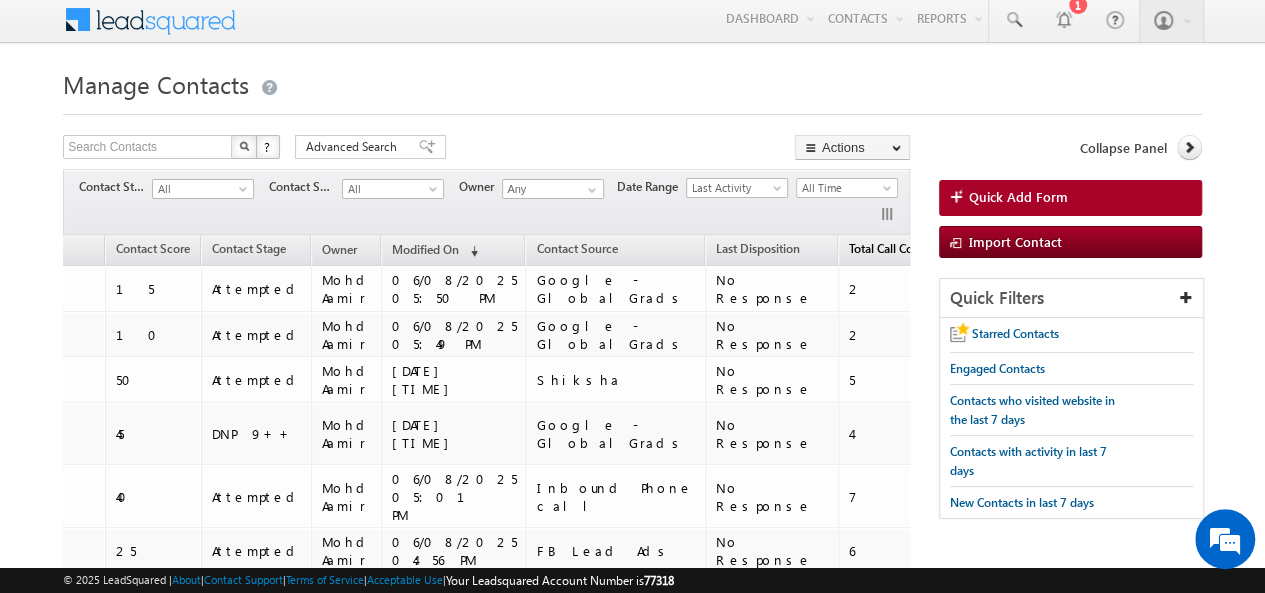 click on "Total Call Count" at bounding box center (890, 248) 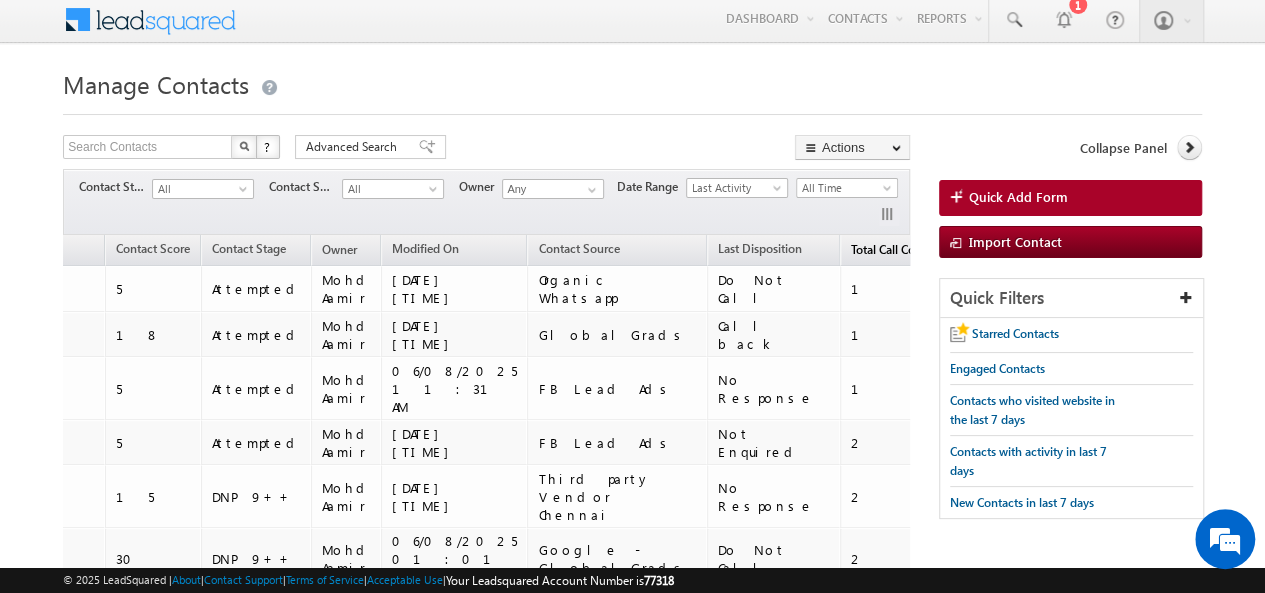 scroll, scrollTop: 0, scrollLeft: 0, axis: both 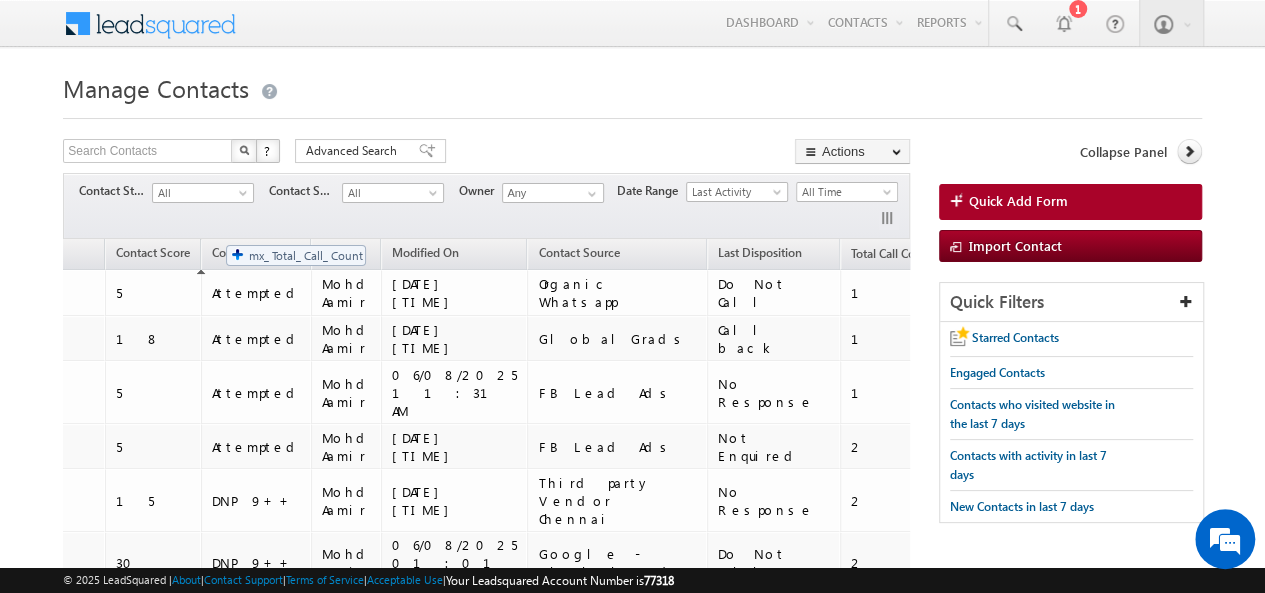 drag, startPoint x: 726, startPoint y: 253, endPoint x: 216, endPoint y: 235, distance: 510.31754 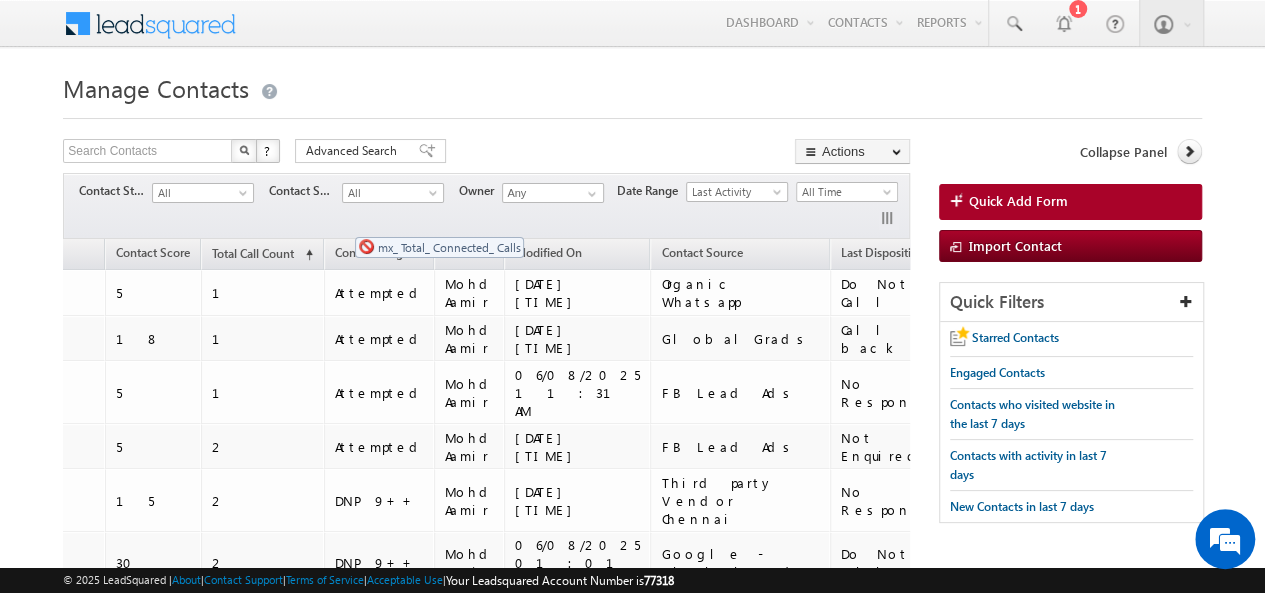 drag, startPoint x: 839, startPoint y: 247, endPoint x: 345, endPoint y: 227, distance: 494.4047 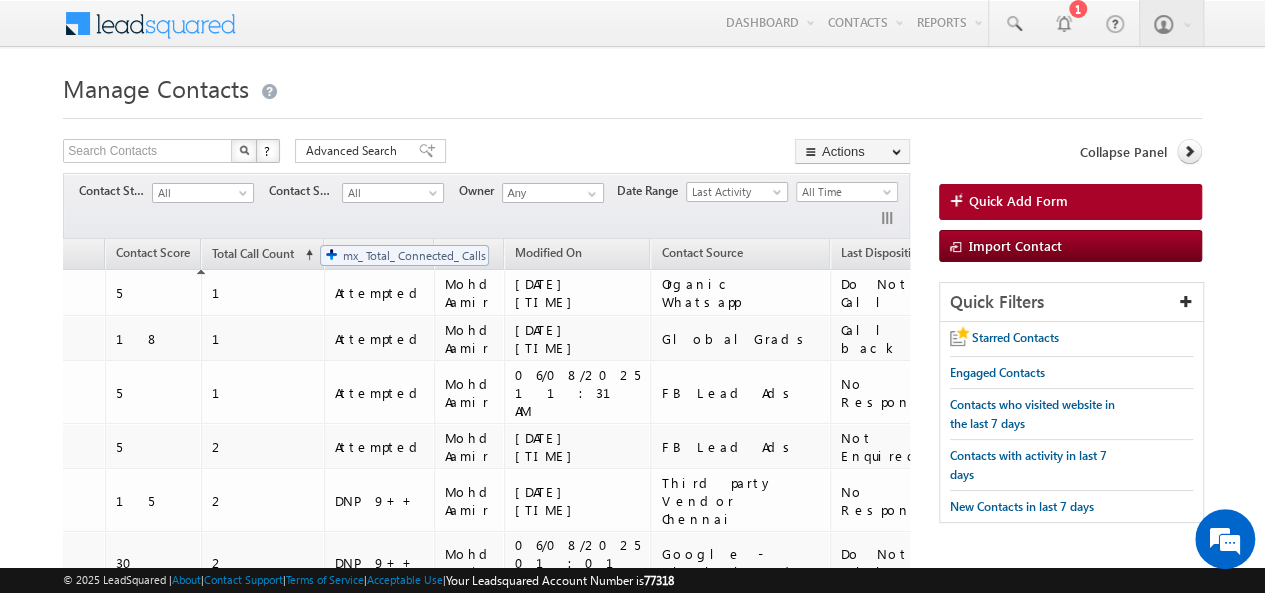 drag, startPoint x: 868, startPoint y: 246, endPoint x: 310, endPoint y: 235, distance: 558.1084 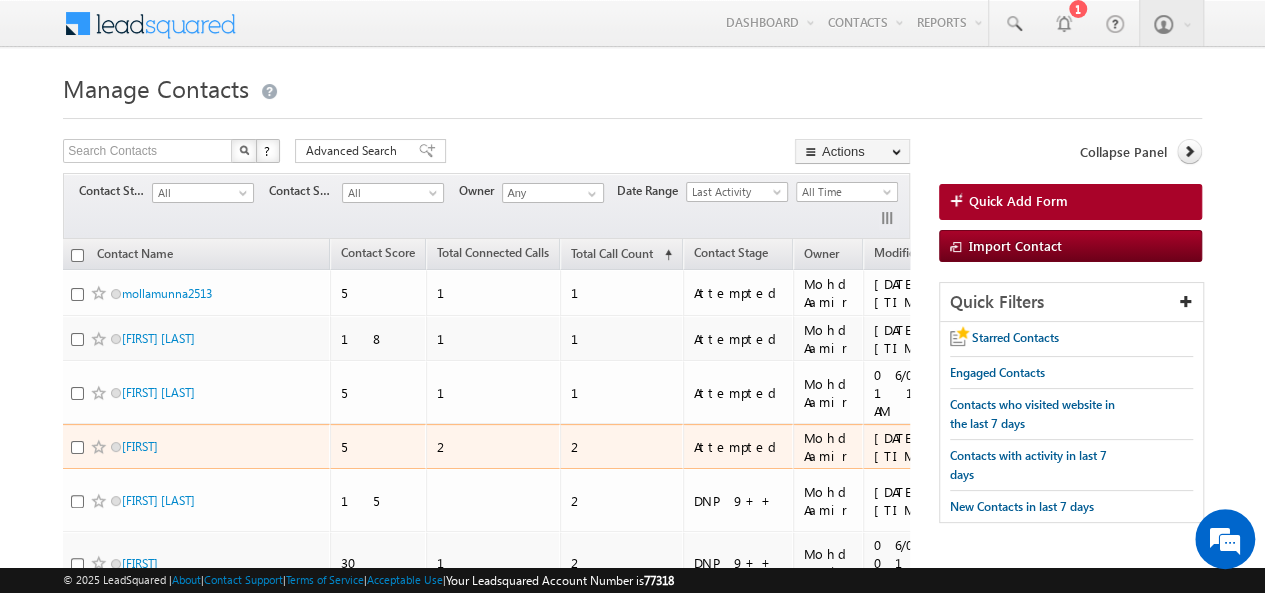 scroll, scrollTop: 0, scrollLeft: 0, axis: both 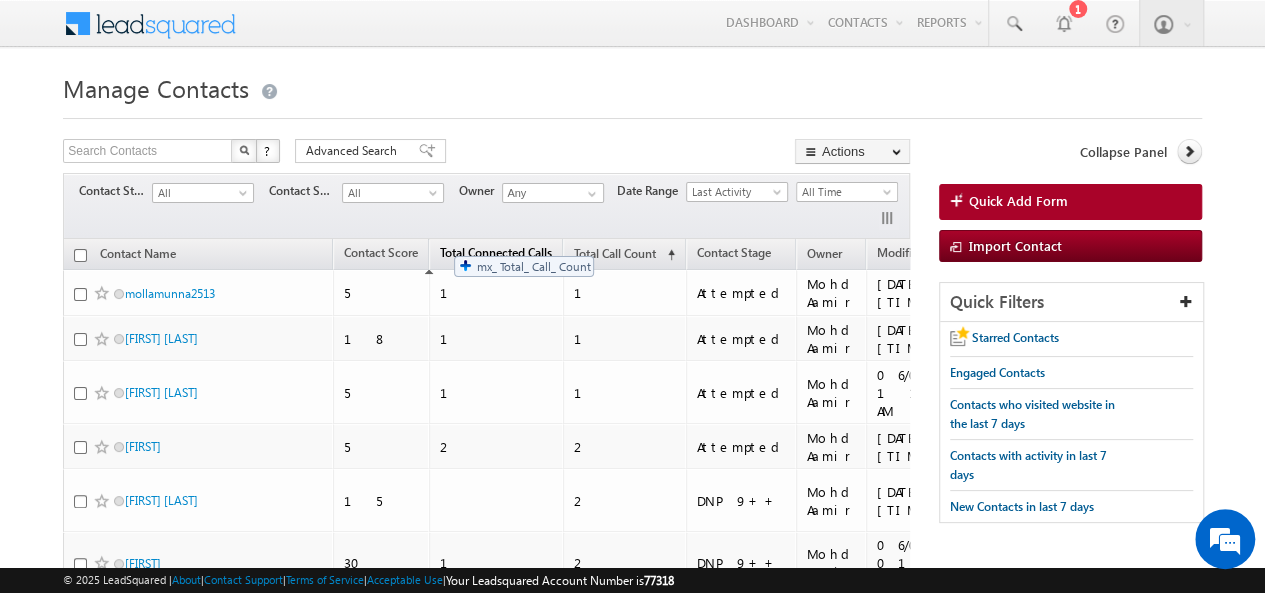 drag, startPoint x: 602, startPoint y: 247, endPoint x: 444, endPoint y: 246, distance: 158.00316 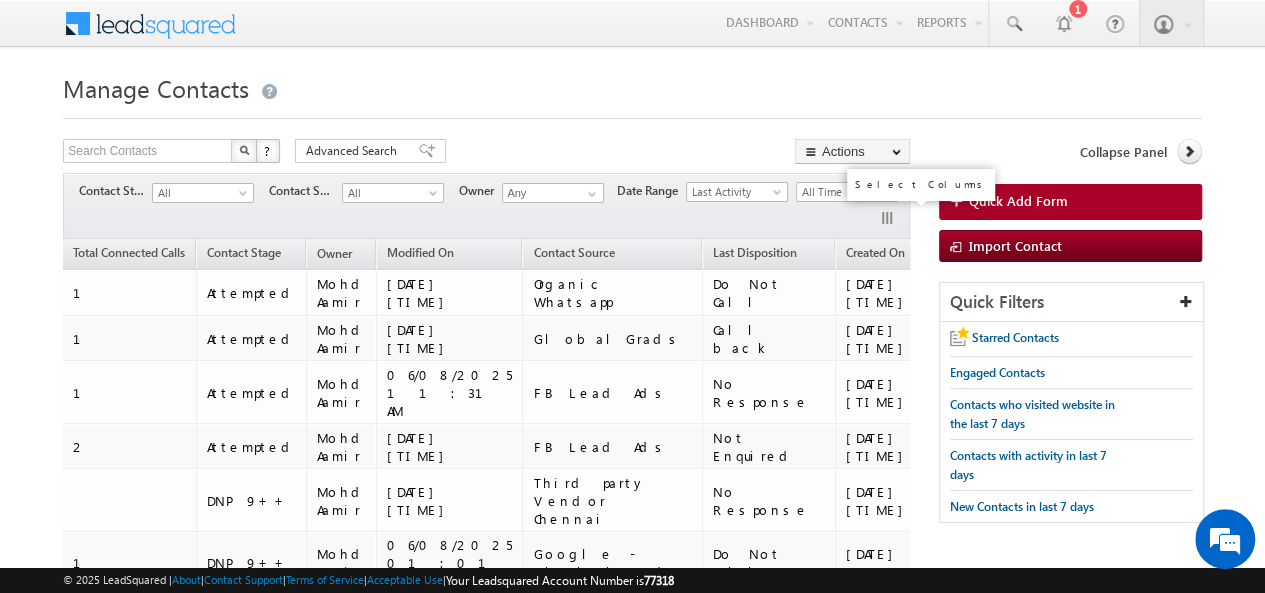 scroll, scrollTop: 0, scrollLeft: 522, axis: horizontal 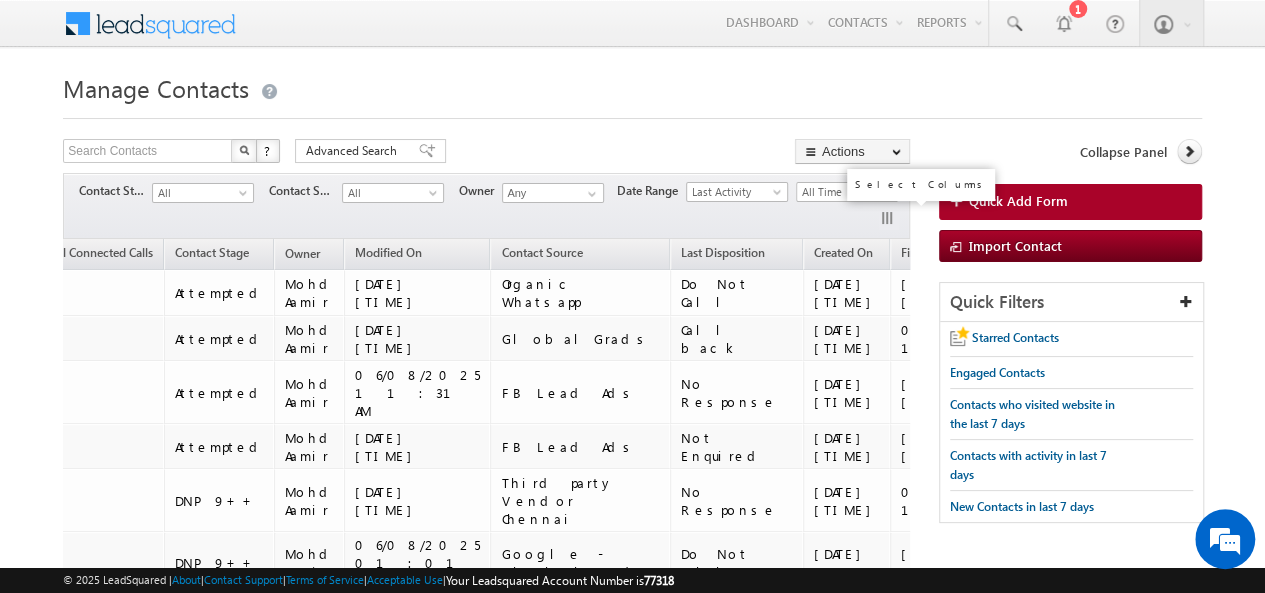 click at bounding box center [889, 220] 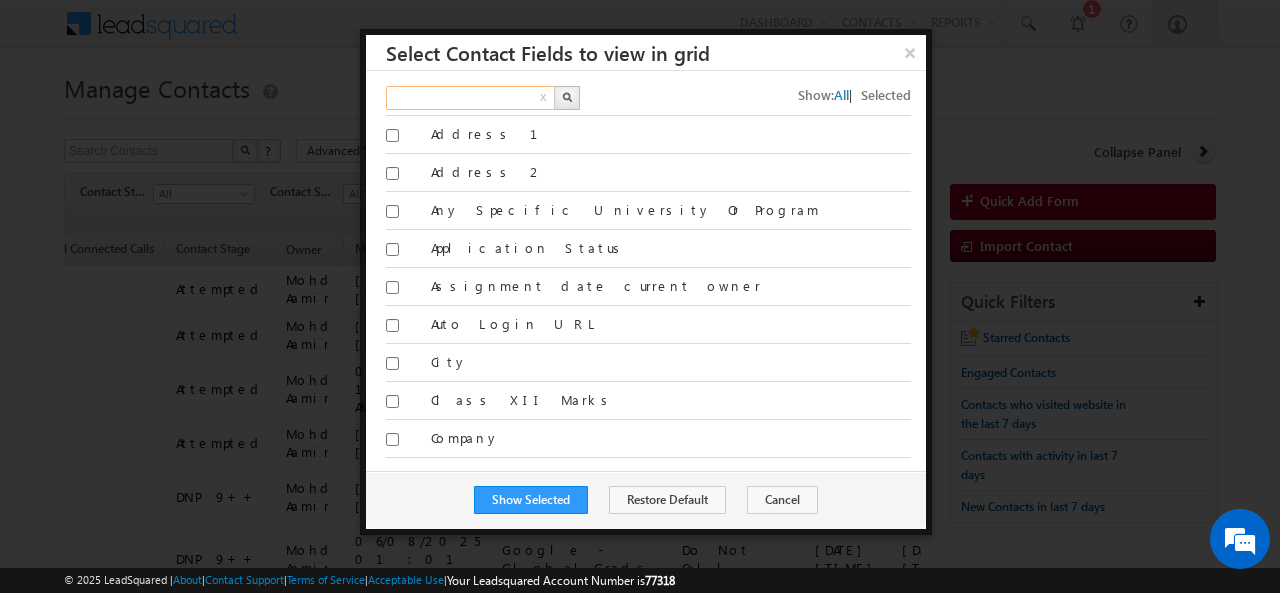 click at bounding box center (471, 98) 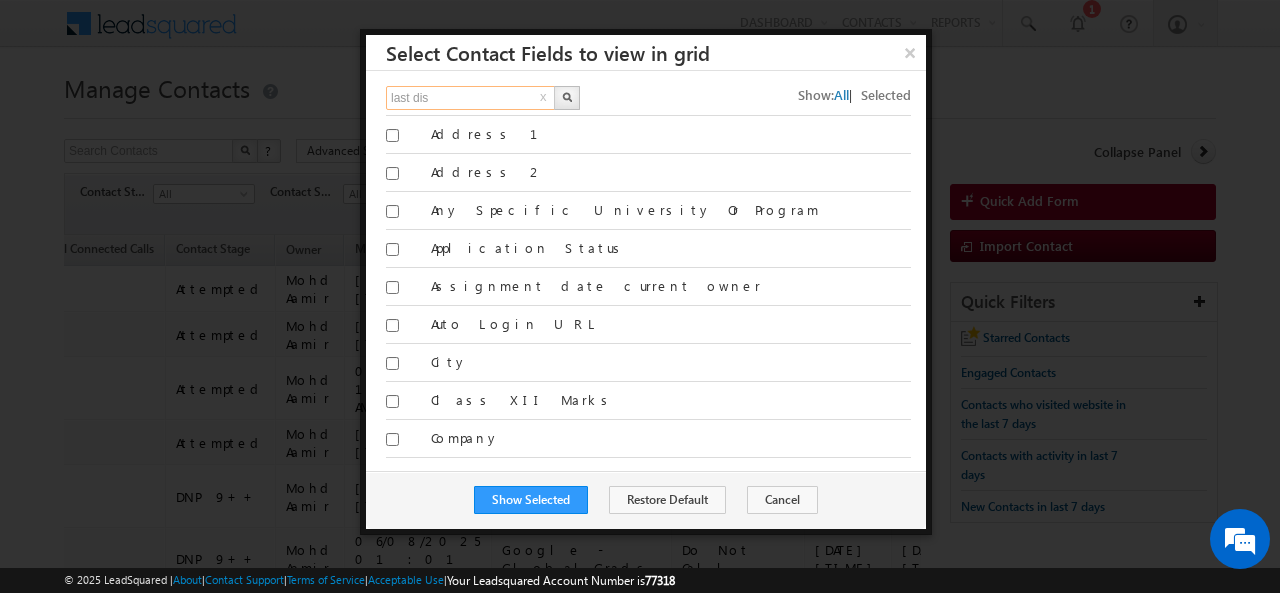 type on "last dis" 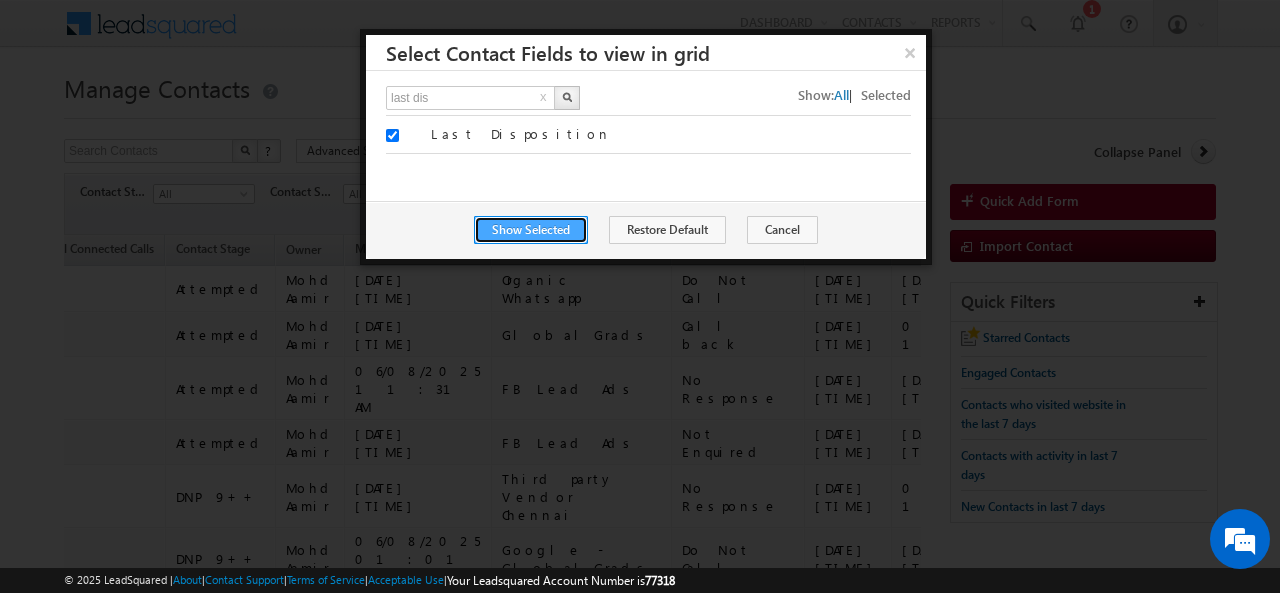 click on "Show Selected" at bounding box center [531, 230] 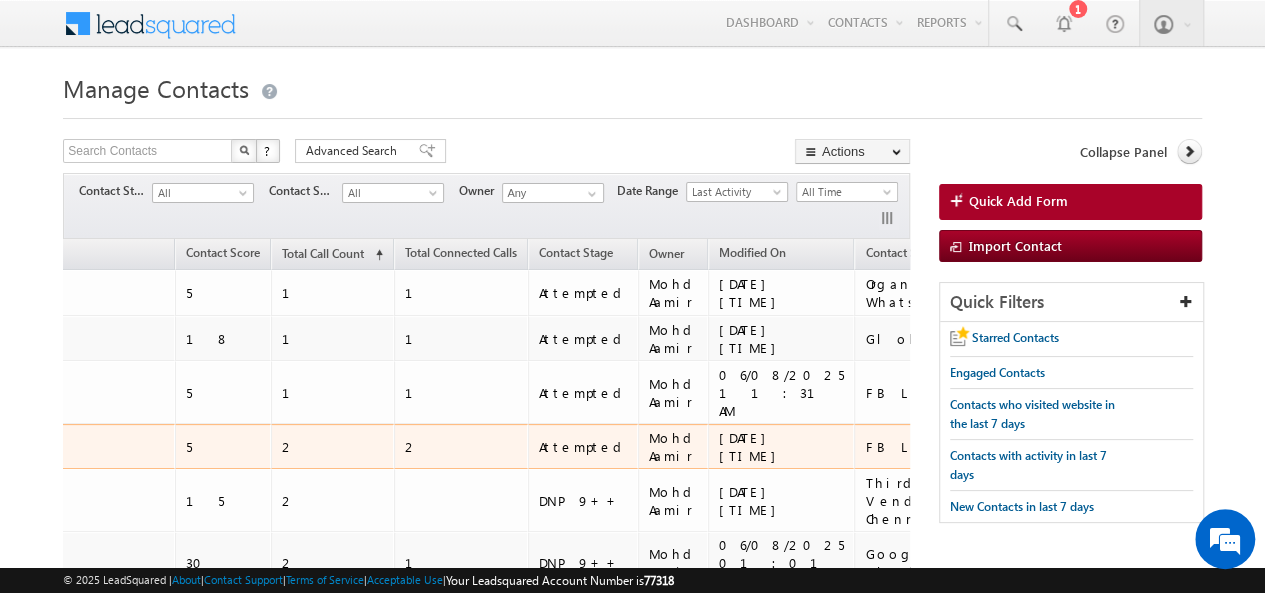 scroll, scrollTop: 0, scrollLeft: 226, axis: horizontal 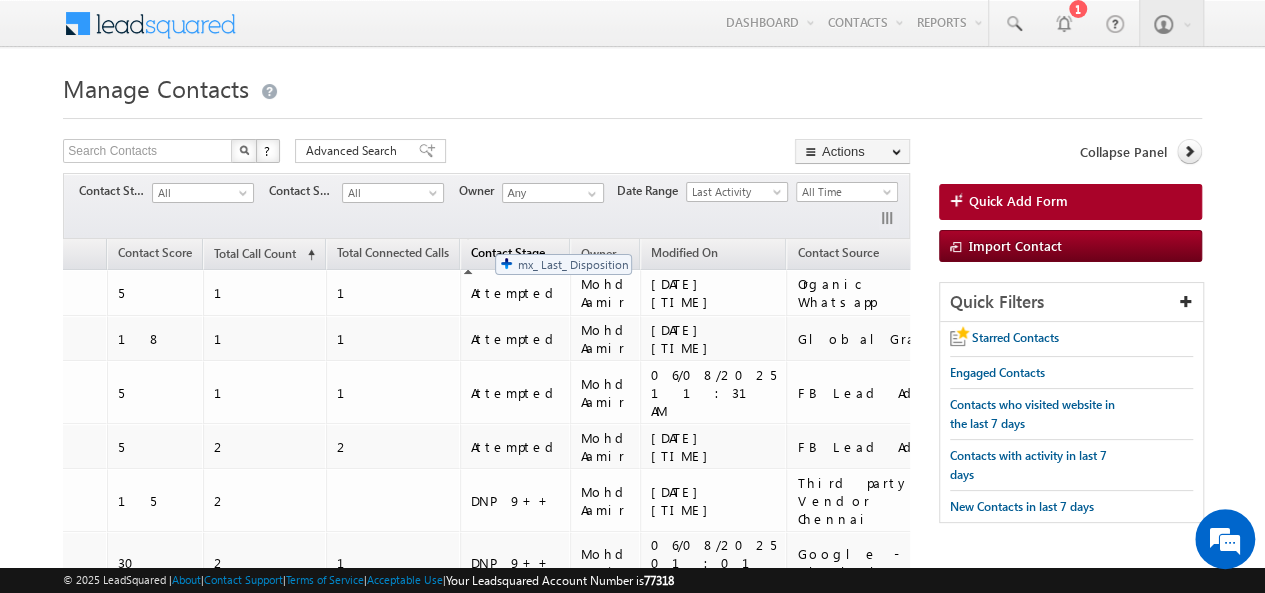 drag, startPoint x: 850, startPoint y: 248, endPoint x: 476, endPoint y: 241, distance: 374.0655 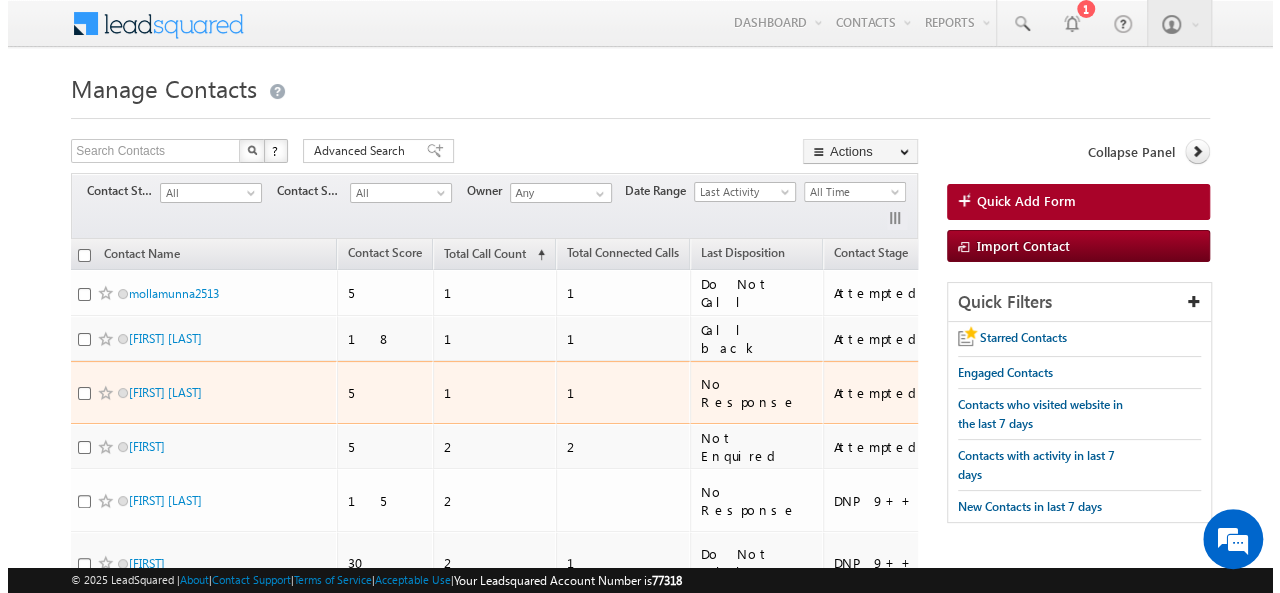 scroll, scrollTop: 0, scrollLeft: 0, axis: both 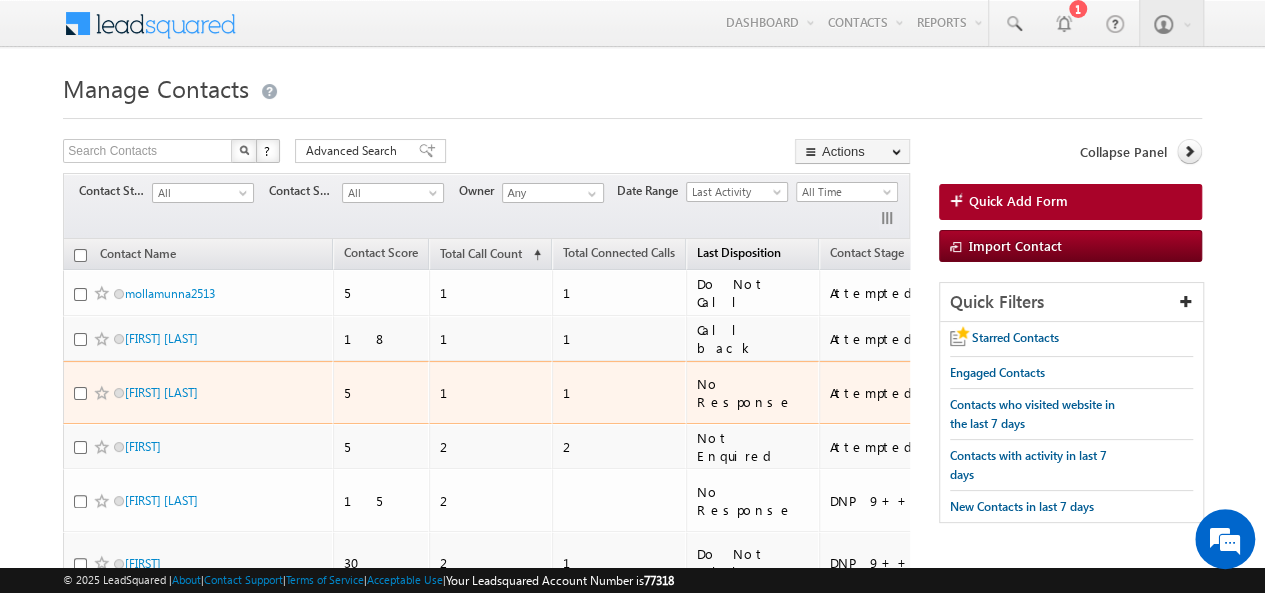 click on "Last Disposition" at bounding box center [739, 252] 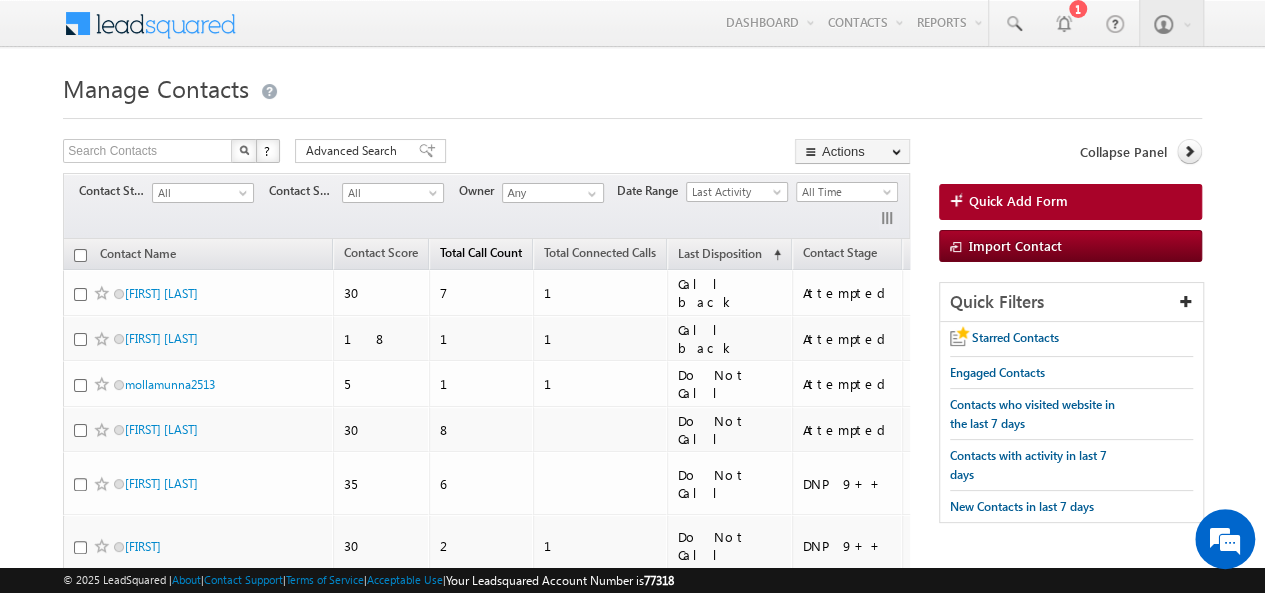 click on "Total Call Count" at bounding box center (481, 252) 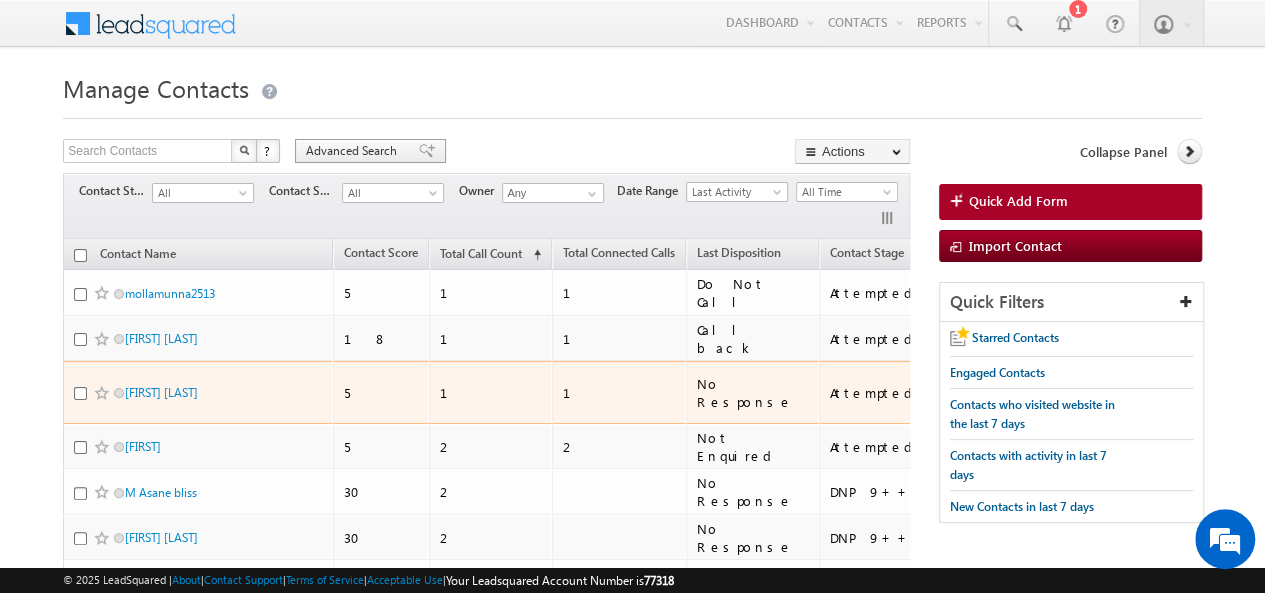click on "Advanced Search" at bounding box center [354, 151] 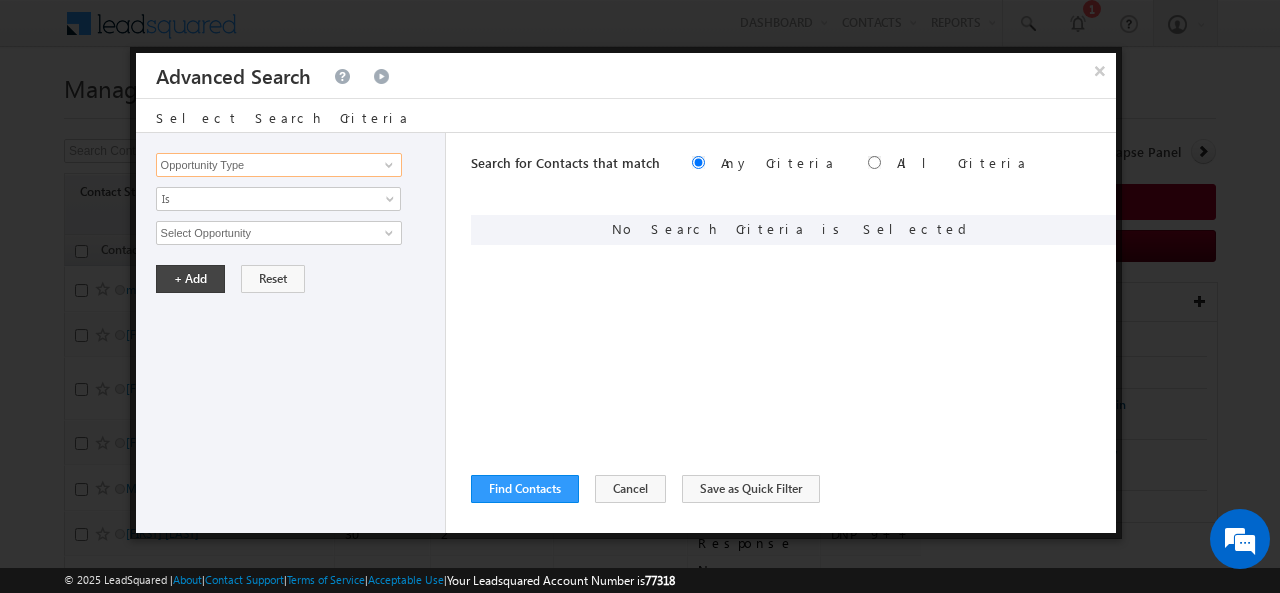 click on "Opportunity Type" at bounding box center [279, 165] 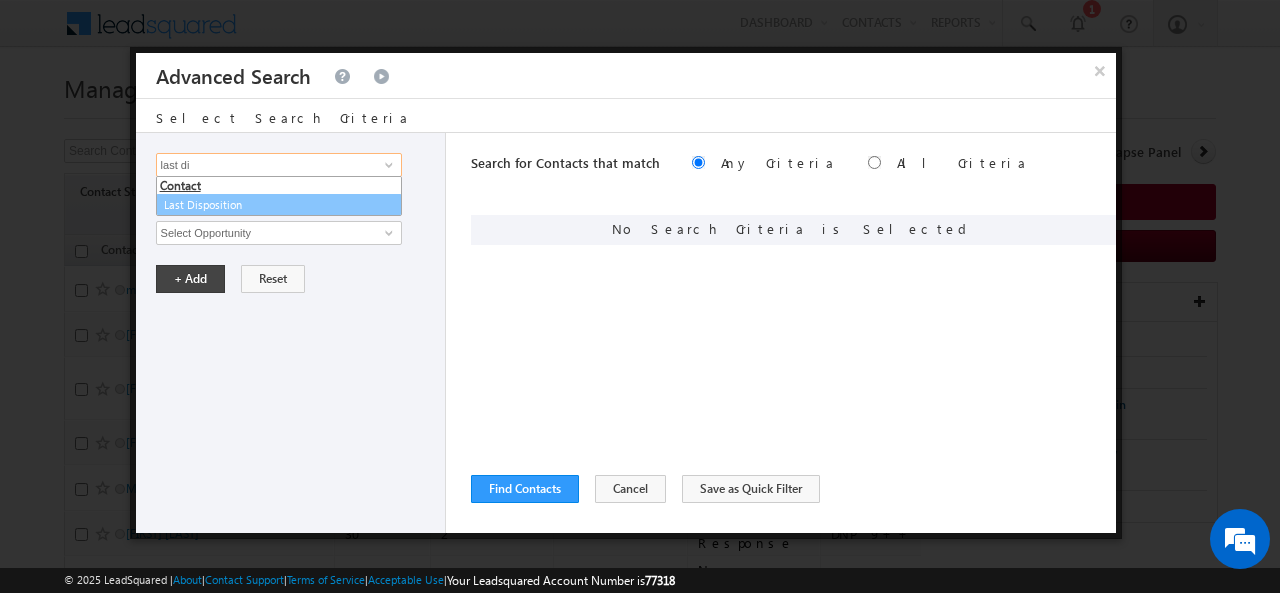 click on "Last Disposition" at bounding box center (279, 205) 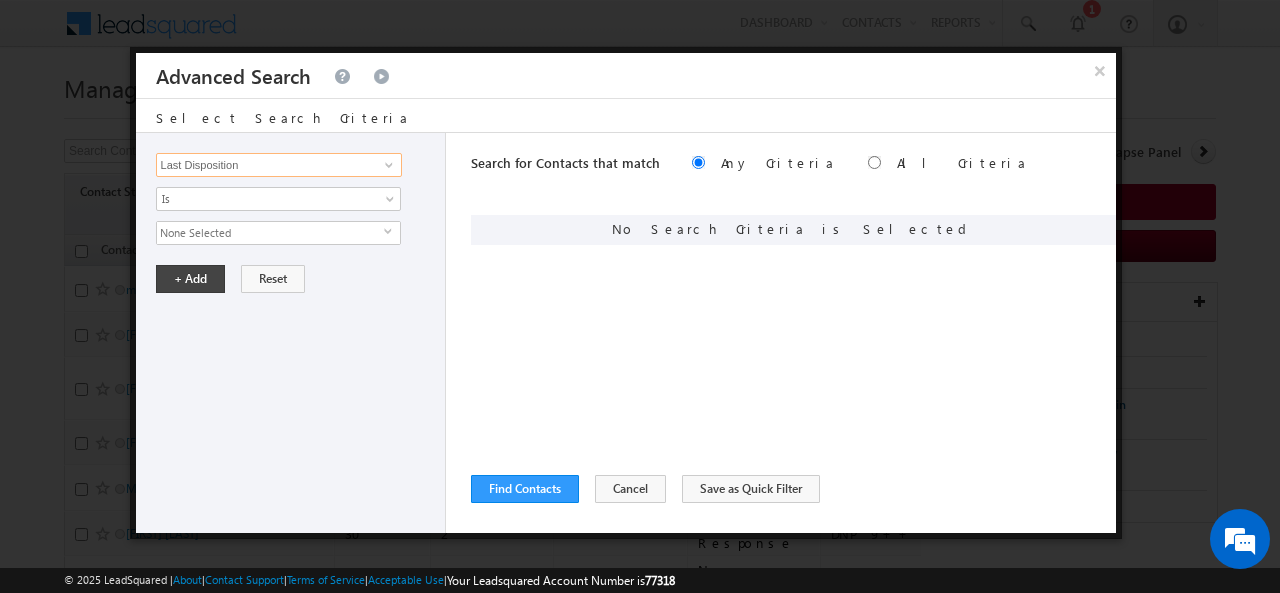 type on "Last Disposition" 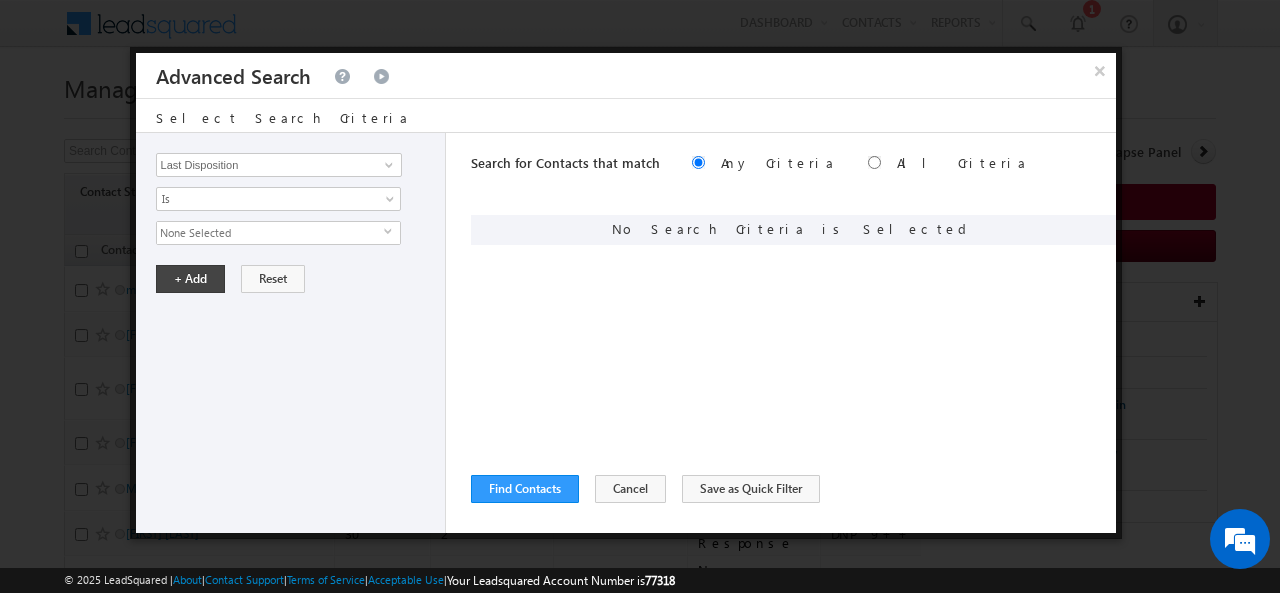click on "None Selected" at bounding box center [270, 233] 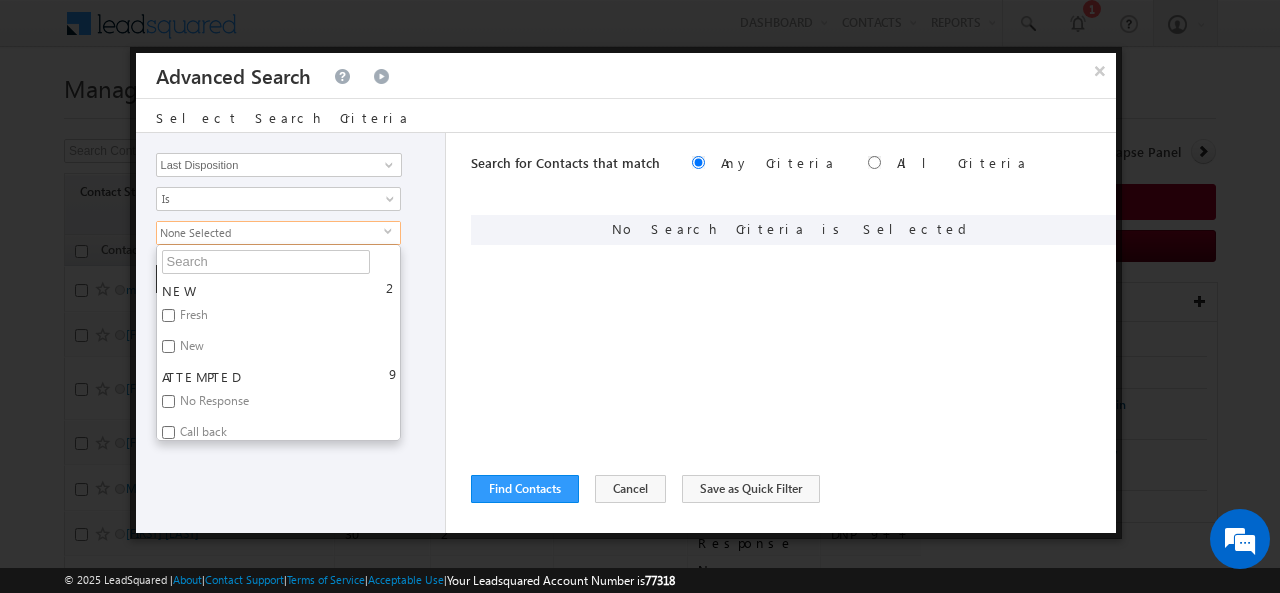 click on "Fresh" at bounding box center [192, 318] 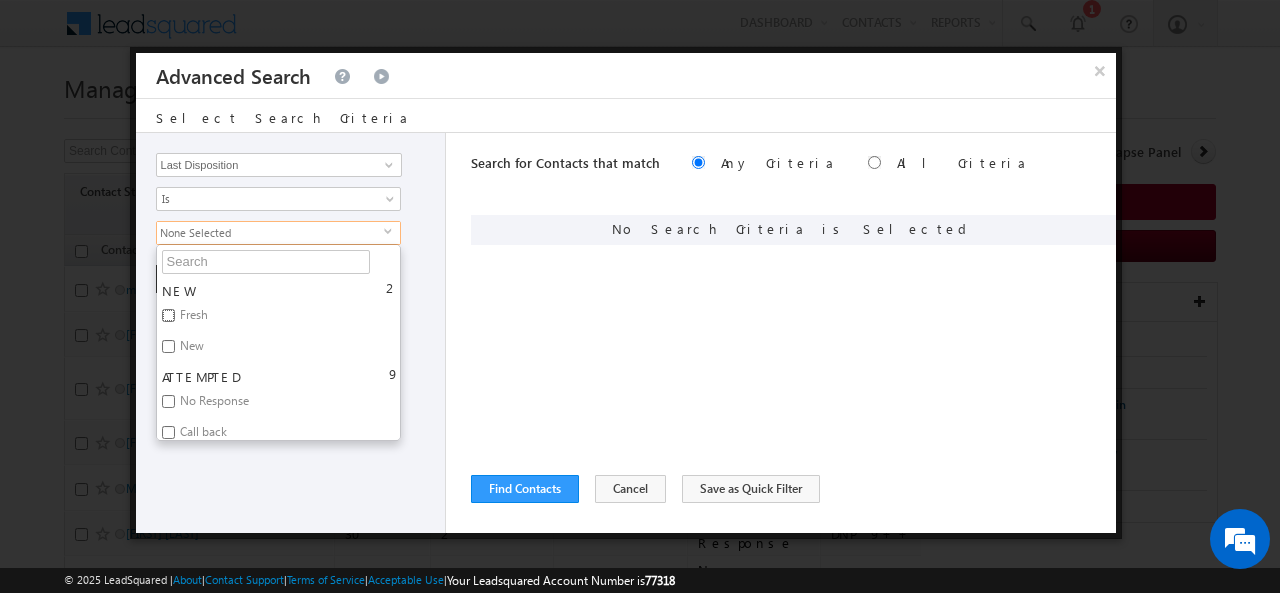 click on "Fresh" at bounding box center (168, 315) 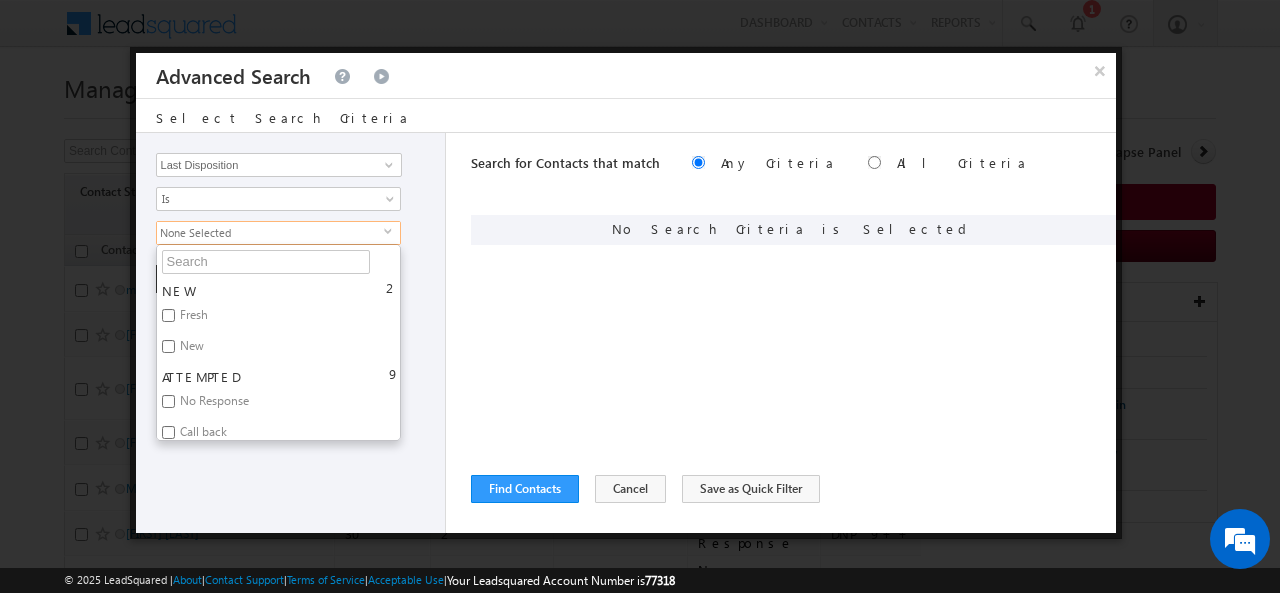 checkbox on "true" 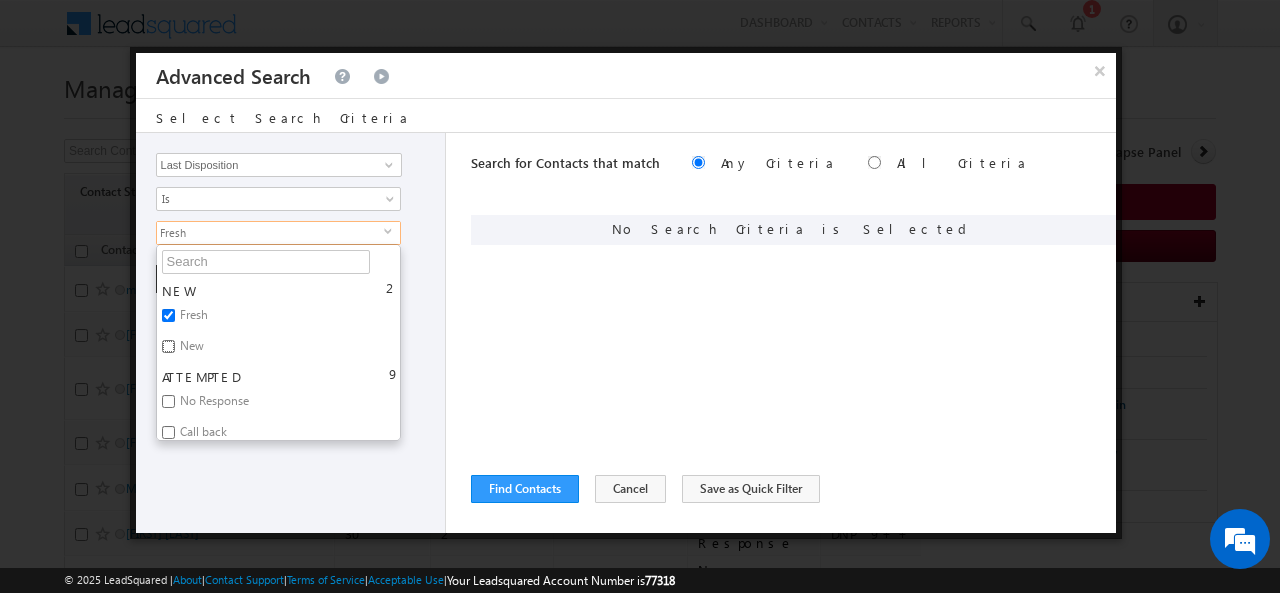 click on "New" at bounding box center [168, 346] 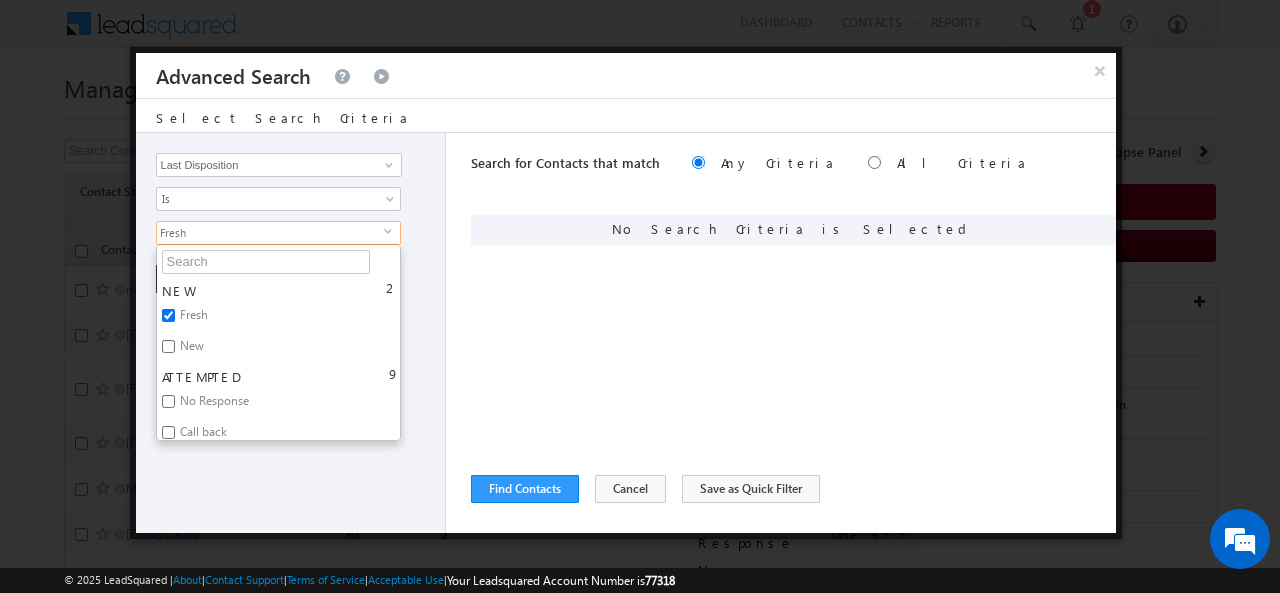 checkbox on "true" 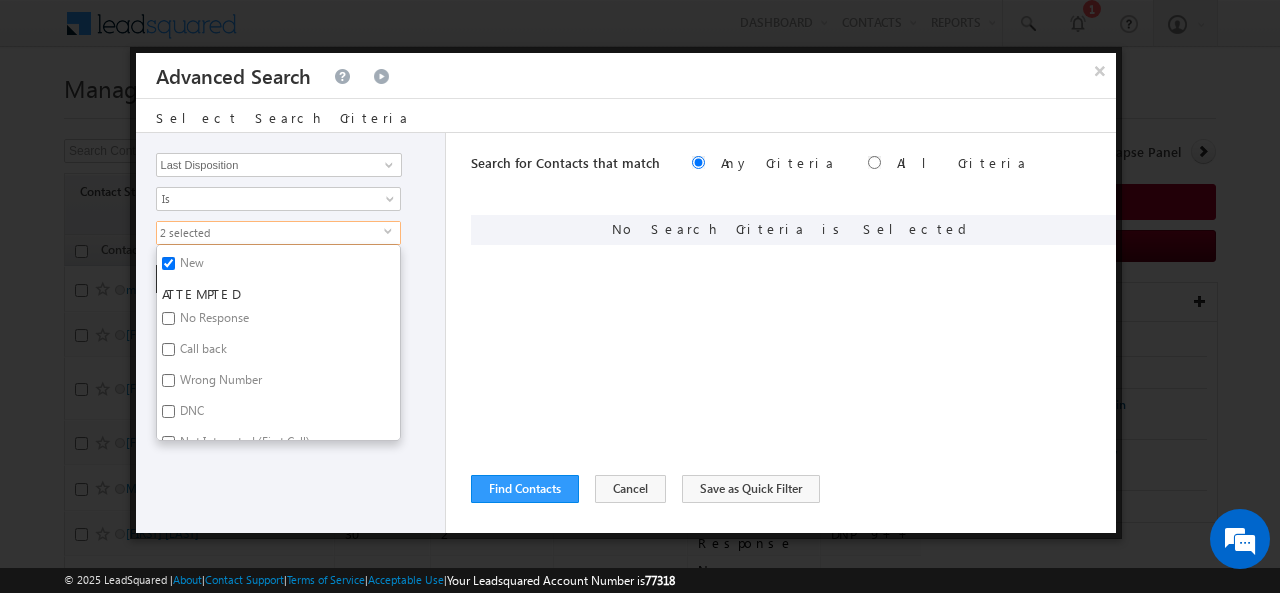 scroll, scrollTop: 84, scrollLeft: 0, axis: vertical 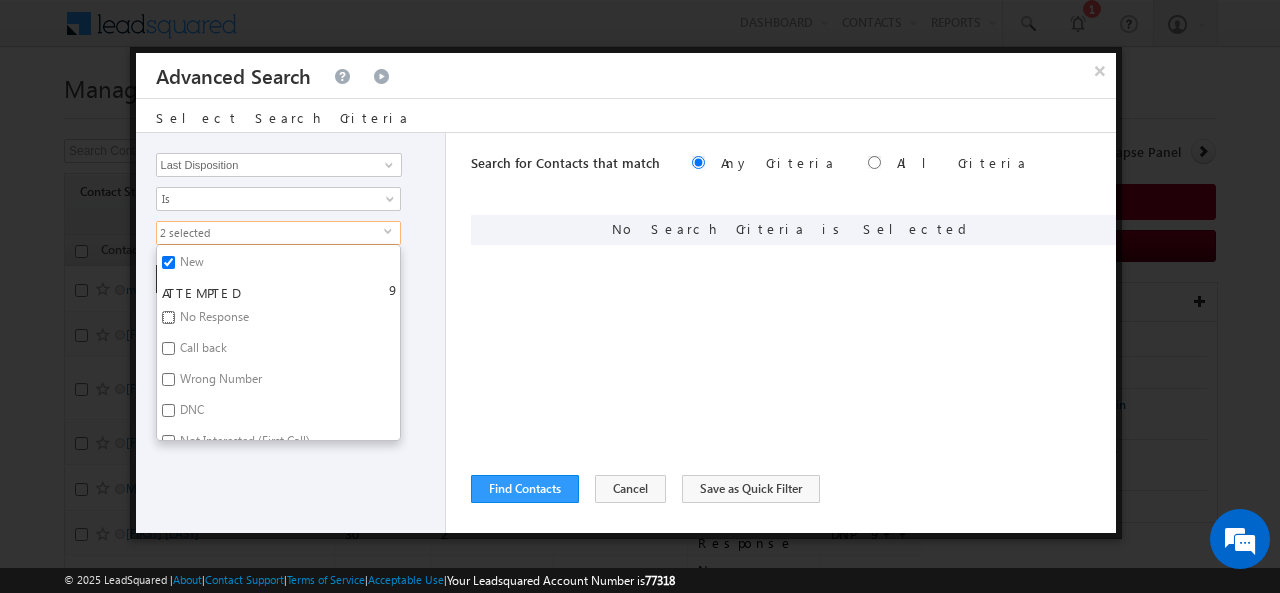 click on "No Response" at bounding box center [168, 317] 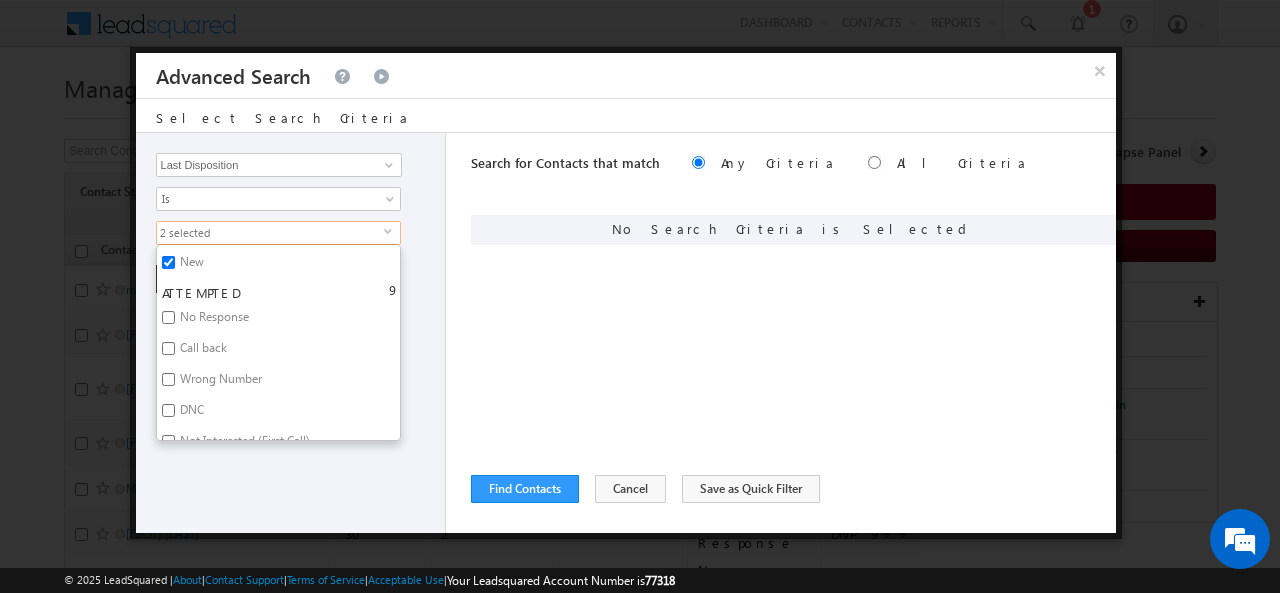 checkbox on "true" 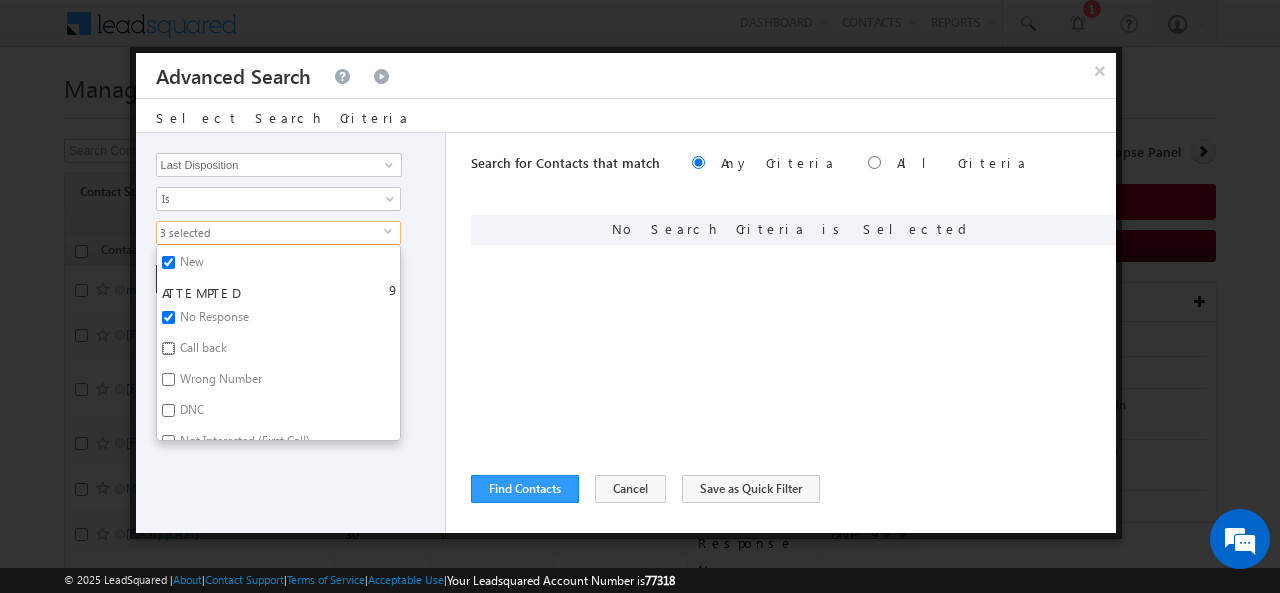 click on "Call back" at bounding box center (168, 348) 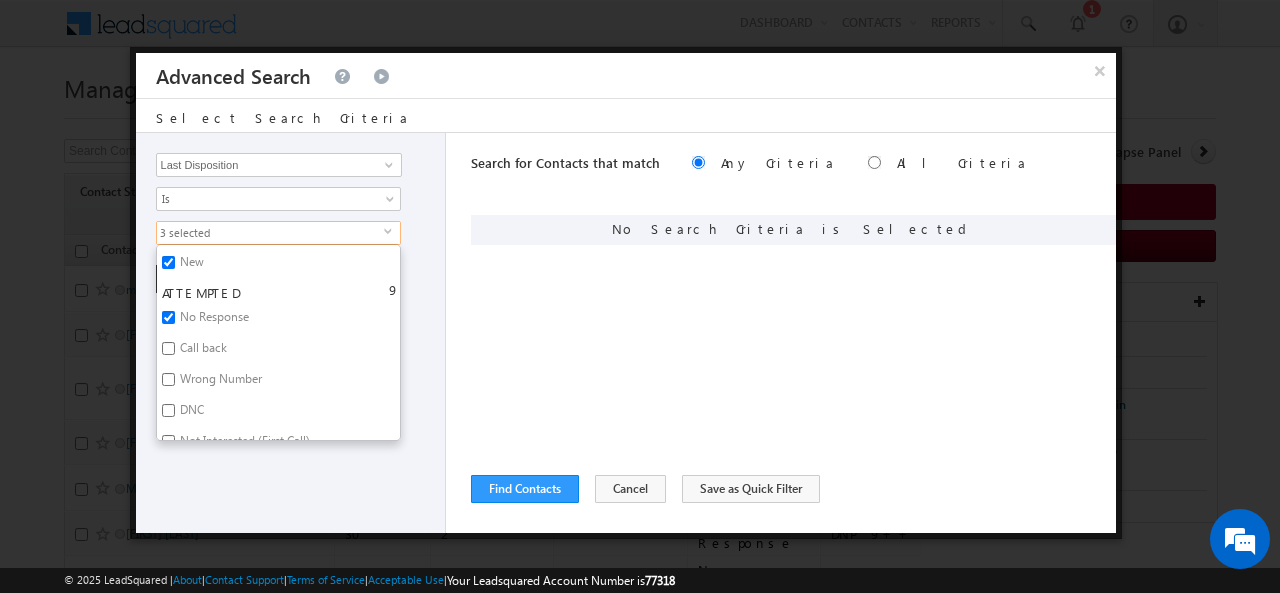 checkbox on "true" 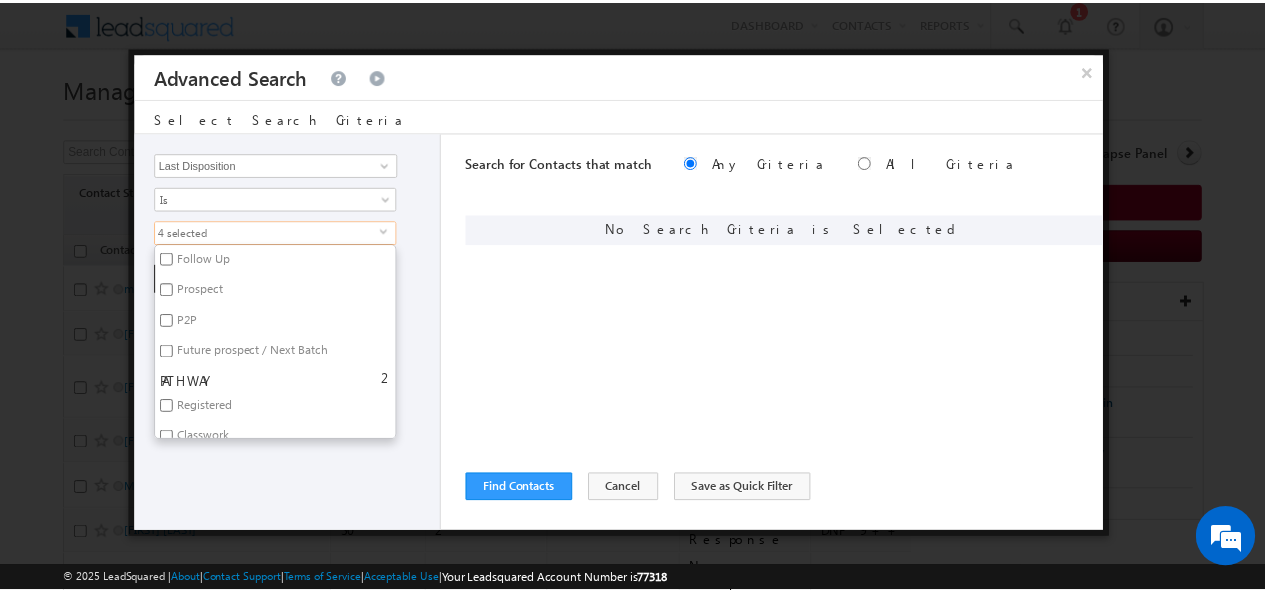 scroll, scrollTop: 0, scrollLeft: 0, axis: both 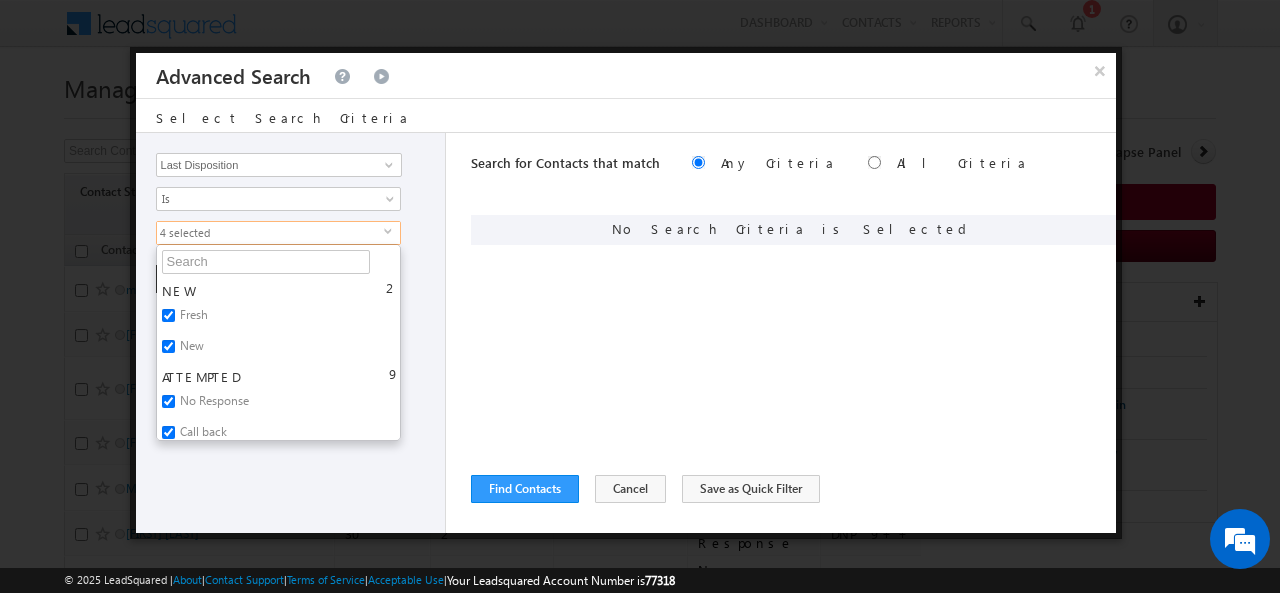 click on "Opportunity Type Contact Activity Task Sales Group  Prospect Id Address 1 Address 2 Any Specific University Or Program Application Status Assignment date current owner Auto Login URL City Class XII Marks Company Concentration Contact Number Contact Origin Contact Score Contact Source Contact Stage Conversion Referrer URL Counselling mode Country Country Interested In New Country Interested In Old Course Course Priority Created By Id Created On Created On Old Current Opt In Status Do Not Call Do Not Email Do Not SMS Do Not Track Do You Have Scholarships Do You Have Valid Passport Documents - Status Documents - University Proof Doc Documents - 10th Marksheet Documents - 12th Marksheet Documents - UG Degree Documents - UG Marksheets Documents - PG Degree Documents - PG Marksheets Documents - Resume/CV Documents - LOR Documents - SOP Documents - Passport Documents - ELT Documents - Amity Pathway Certificate Documents - COL Documents - Deposit fee Documents - UCOL Documents - I20 2" at bounding box center (291, 333) 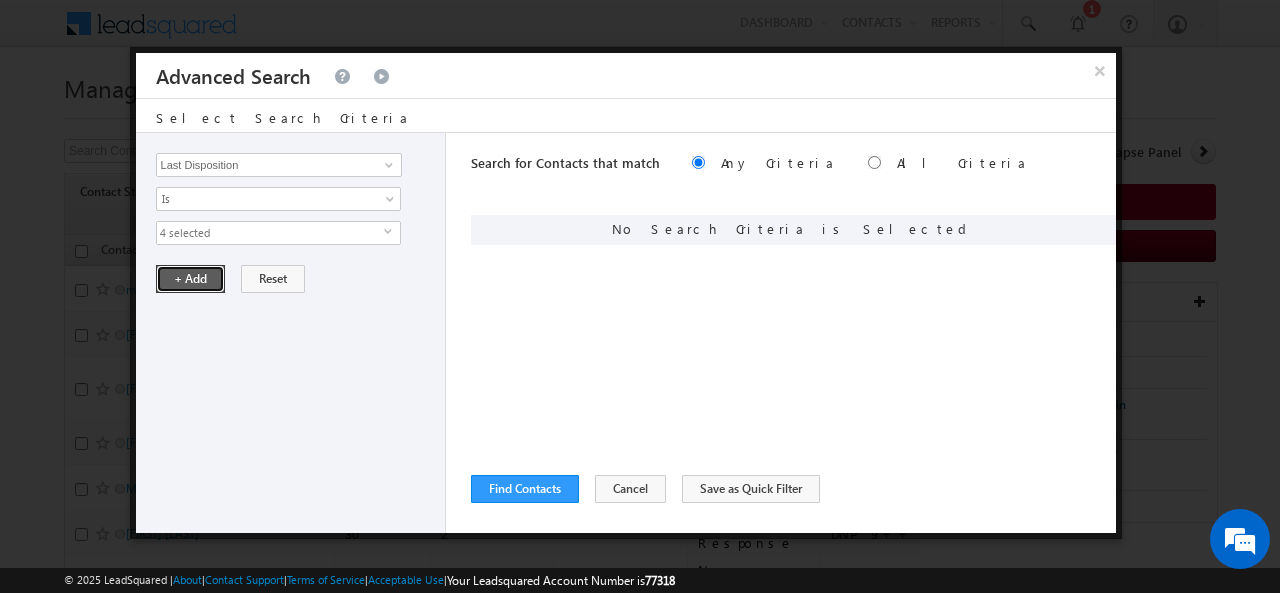 click on "+ Add" at bounding box center [190, 279] 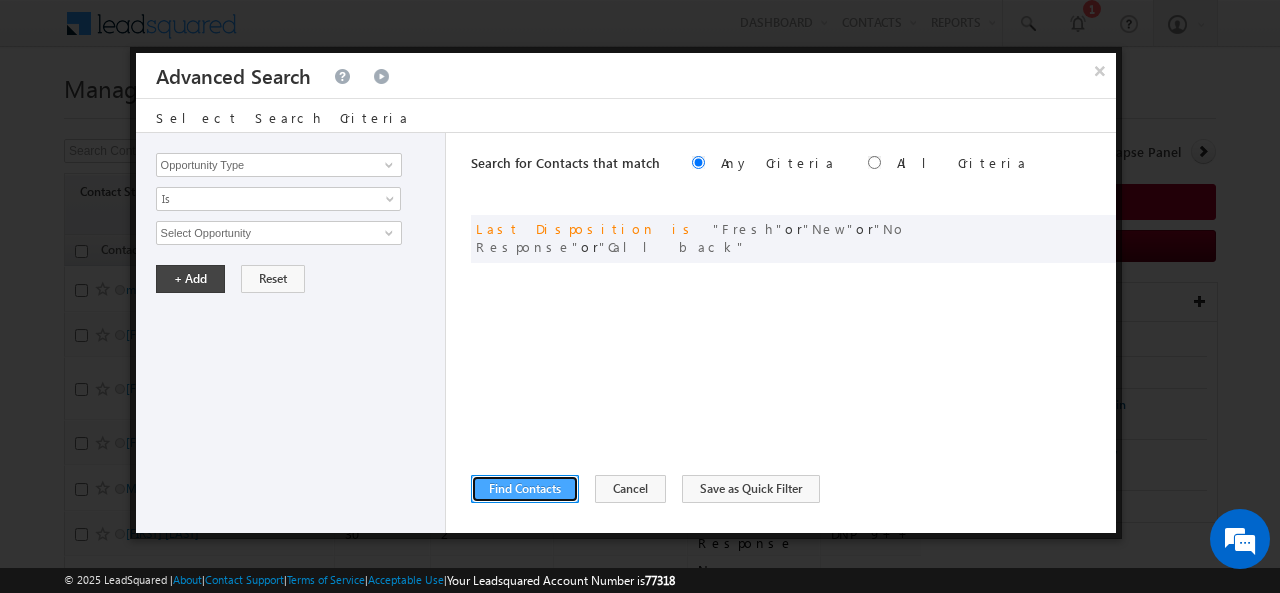 click on "Find Contacts" at bounding box center [525, 489] 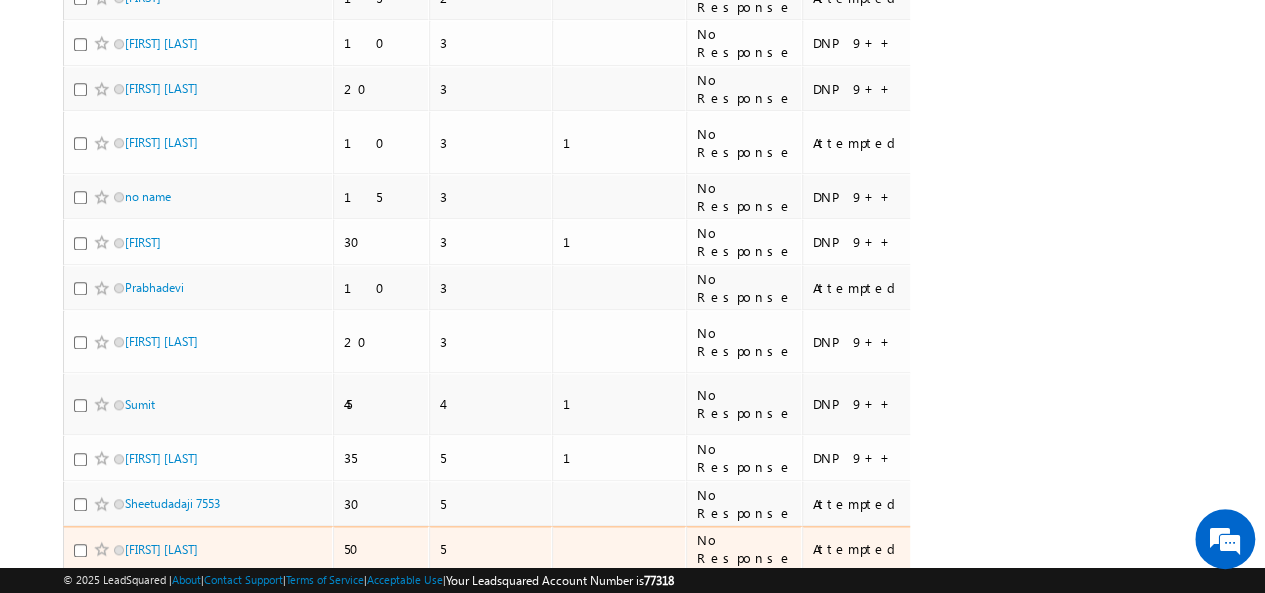 scroll, scrollTop: 846, scrollLeft: 0, axis: vertical 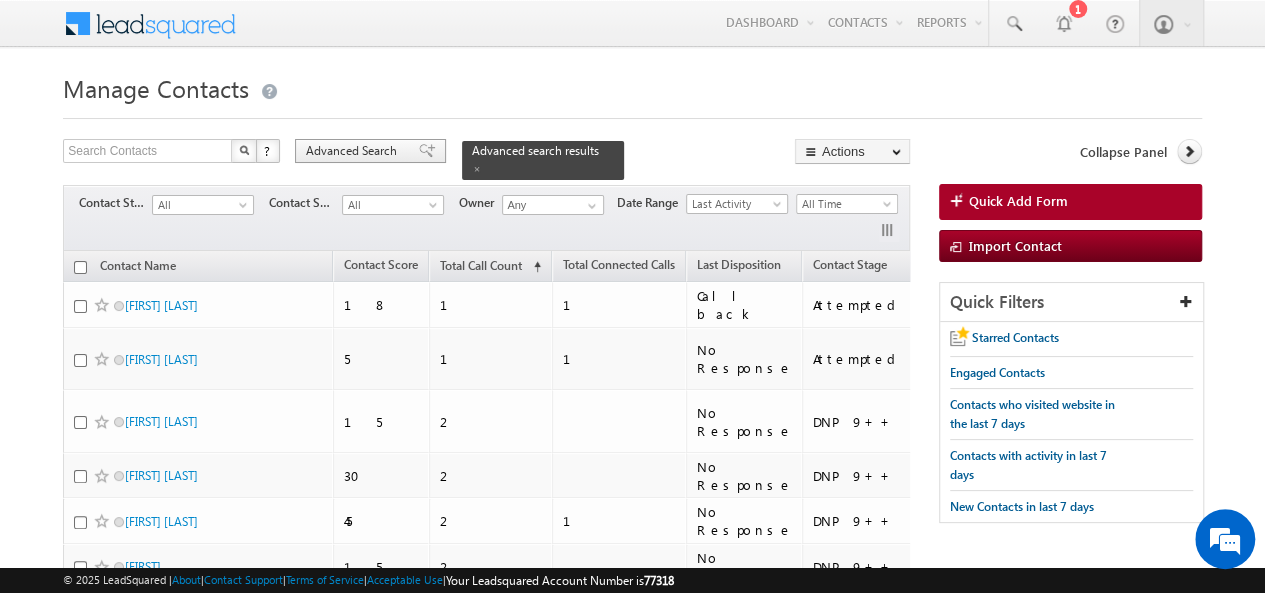 click at bounding box center (427, 151) 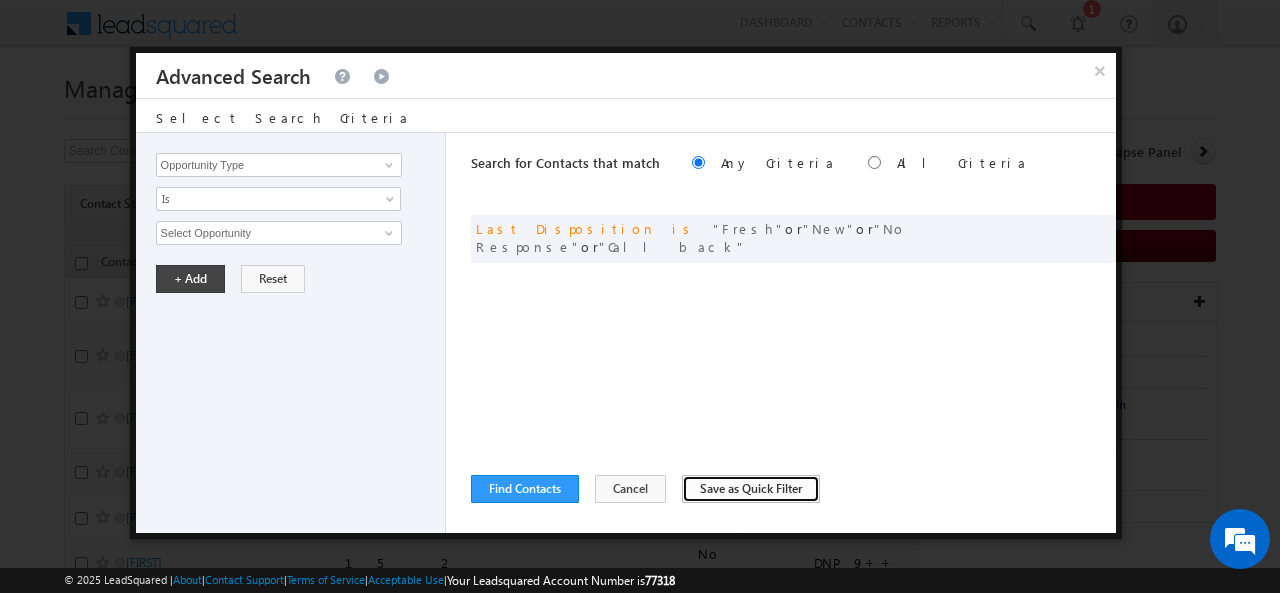 click on "Save as Quick Filter" at bounding box center (751, 489) 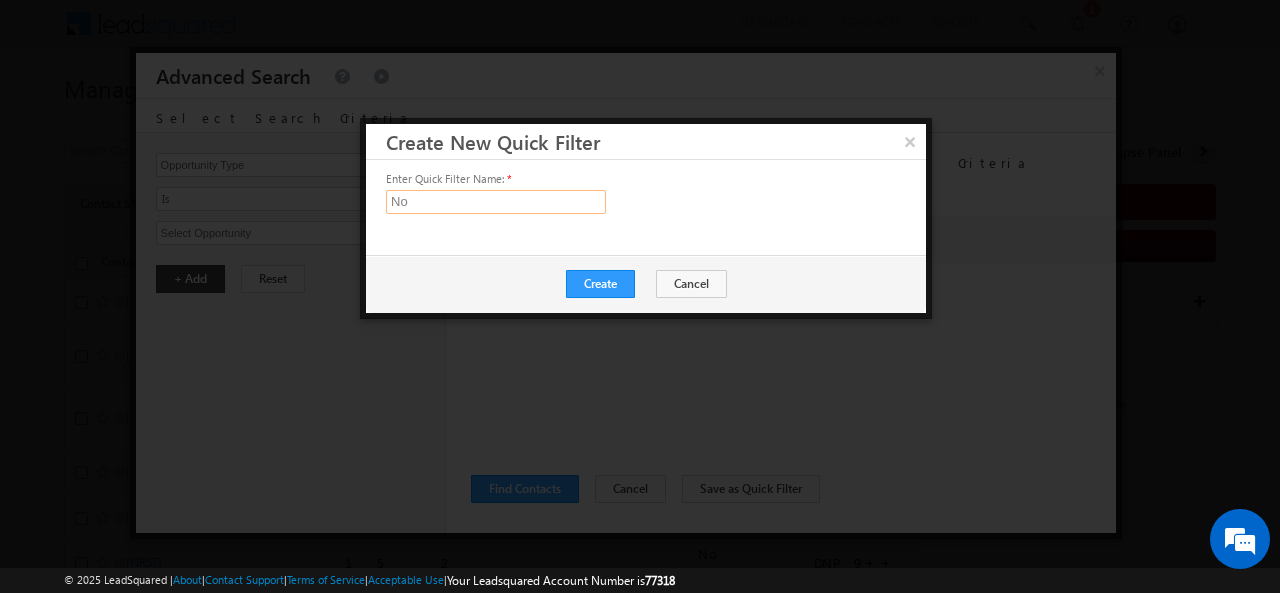 type on "N" 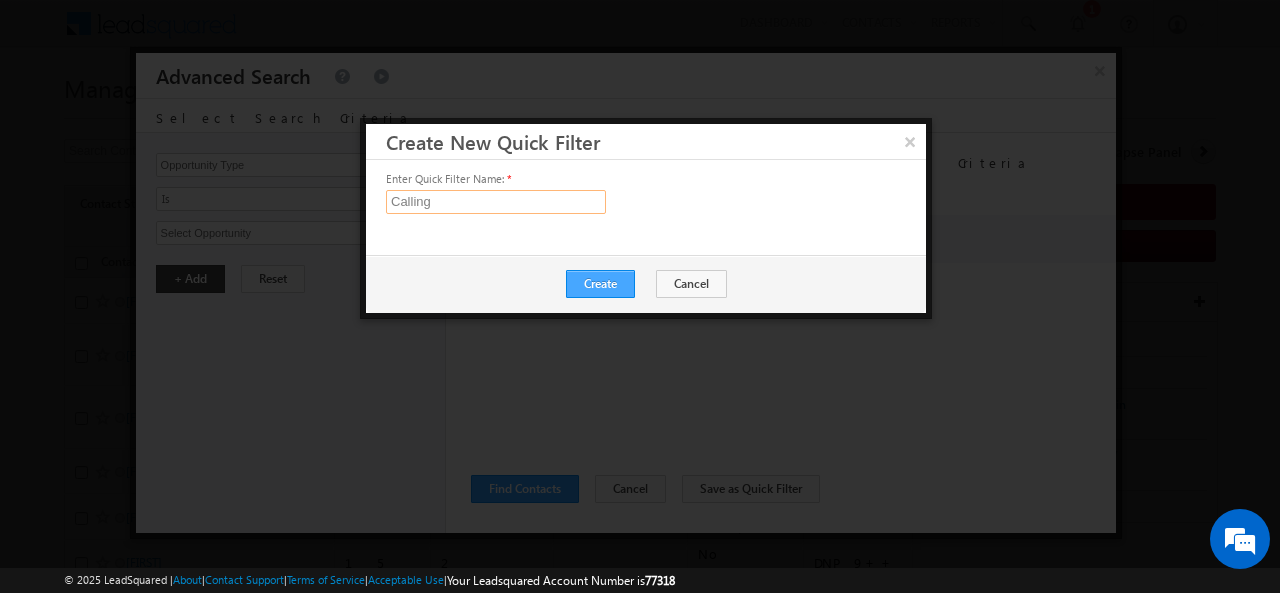 type on "Calling" 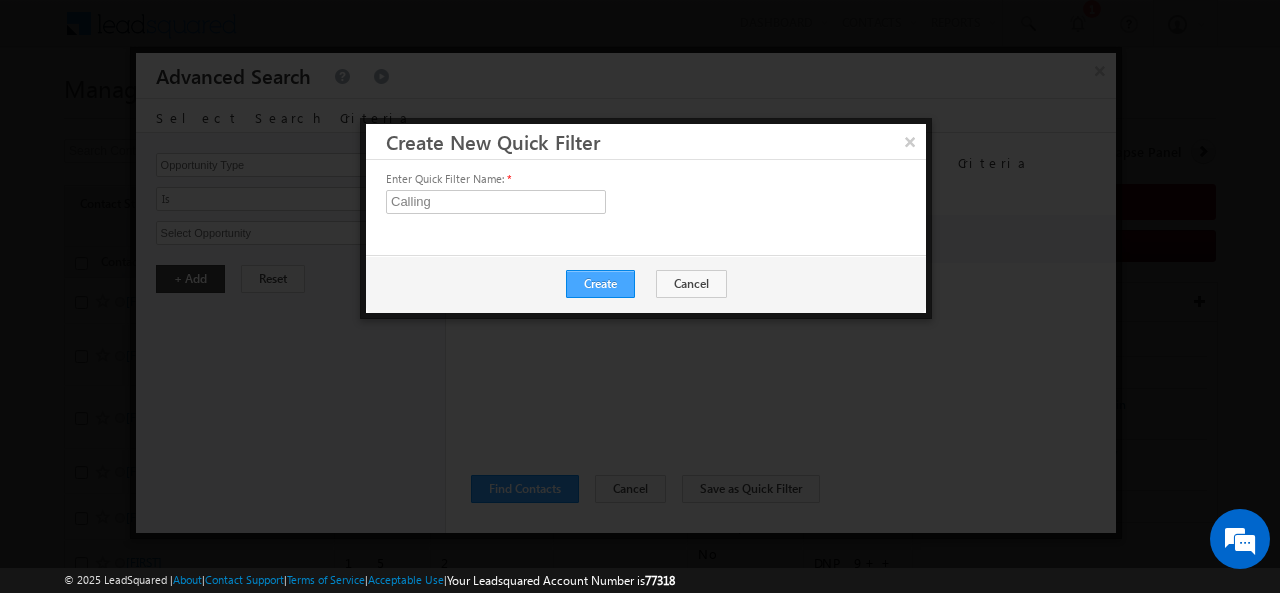click on "Create" at bounding box center [600, 284] 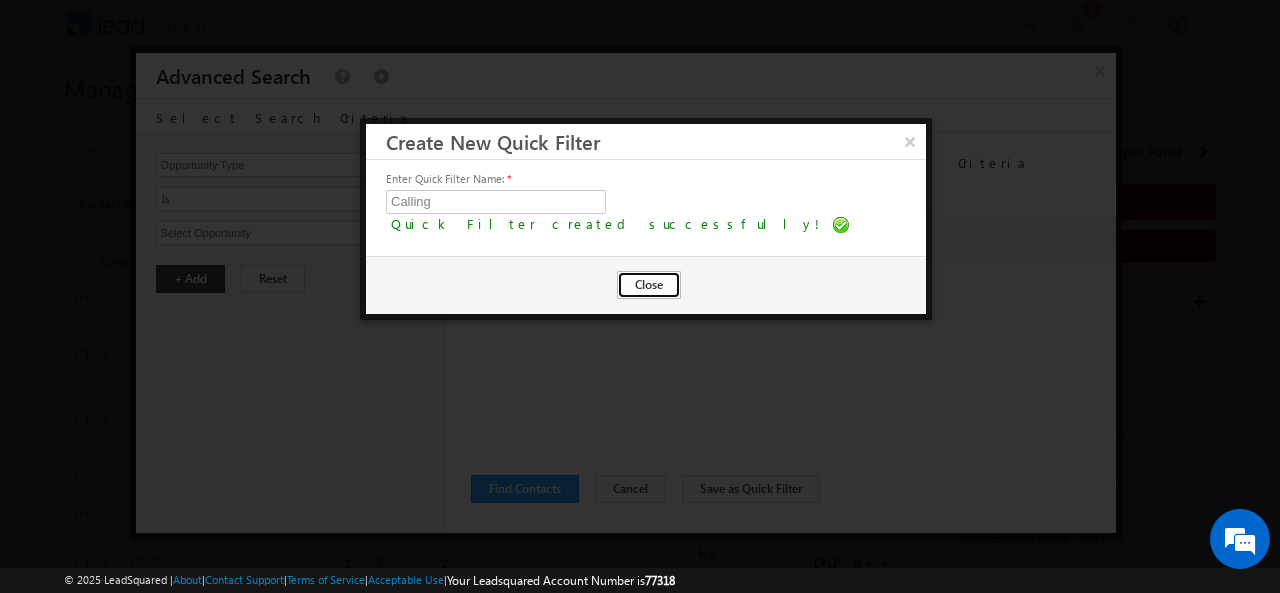 click on "Close" at bounding box center (649, 285) 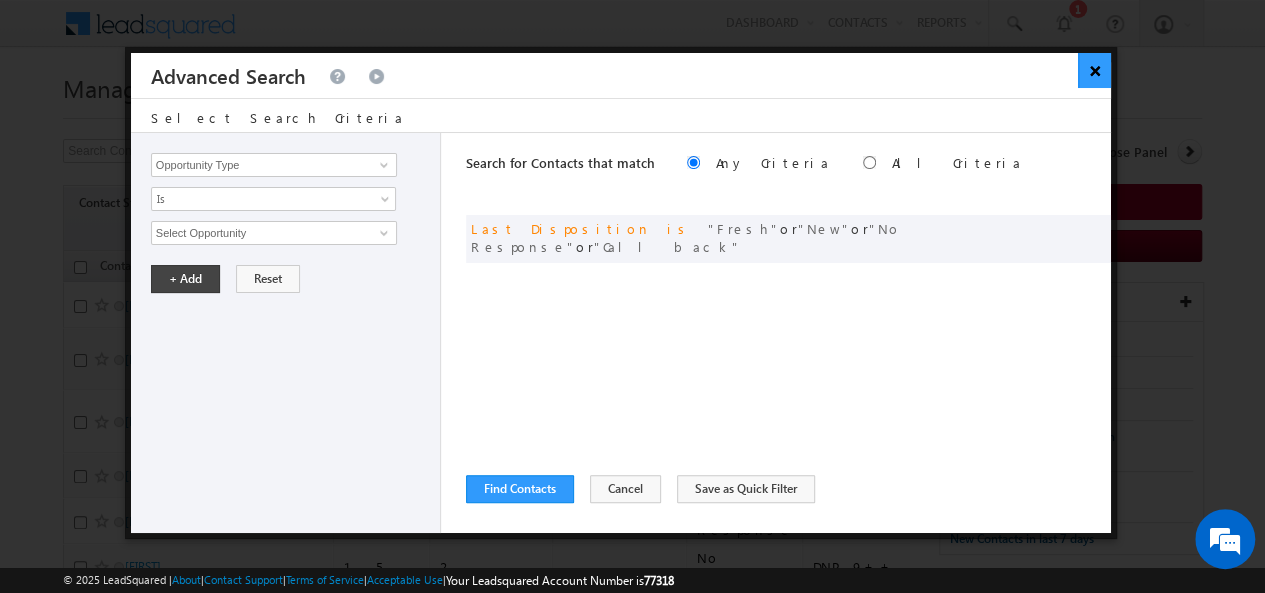 click on "×" at bounding box center (1094, 70) 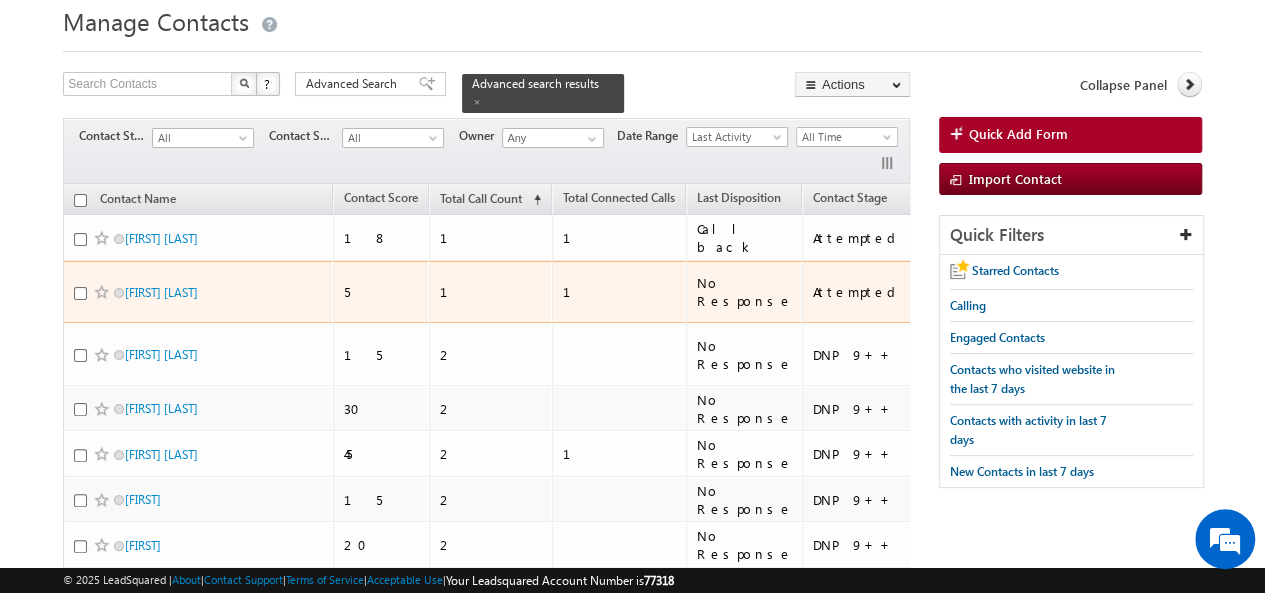 scroll, scrollTop: 68, scrollLeft: 0, axis: vertical 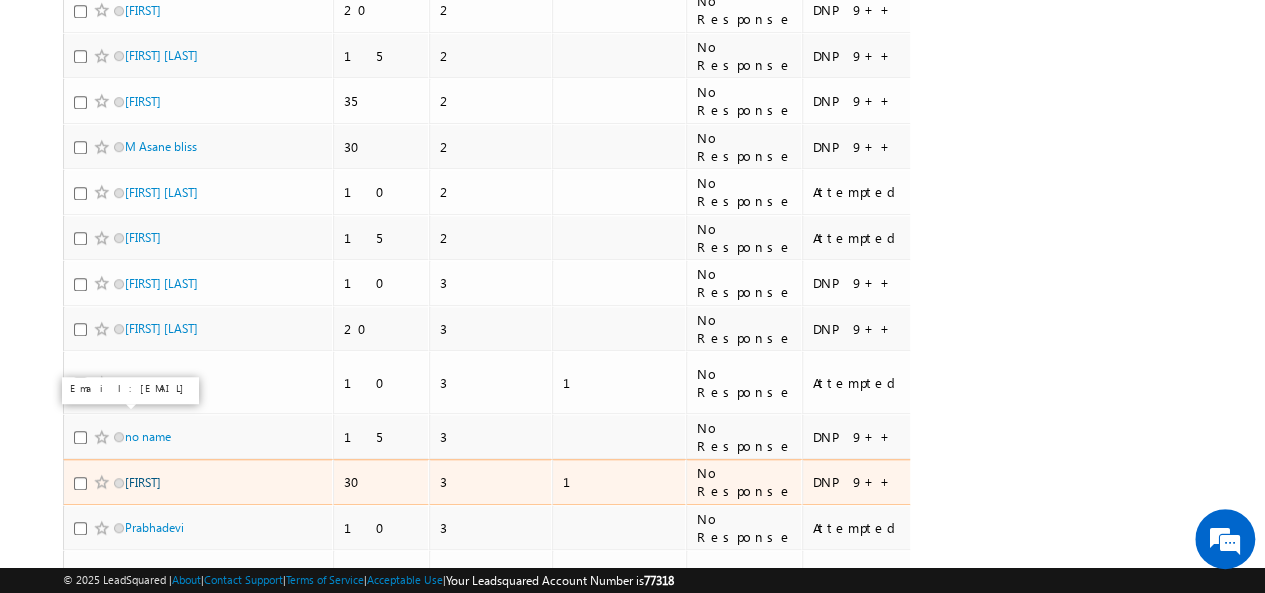 click on "Raghavendra" at bounding box center [143, 482] 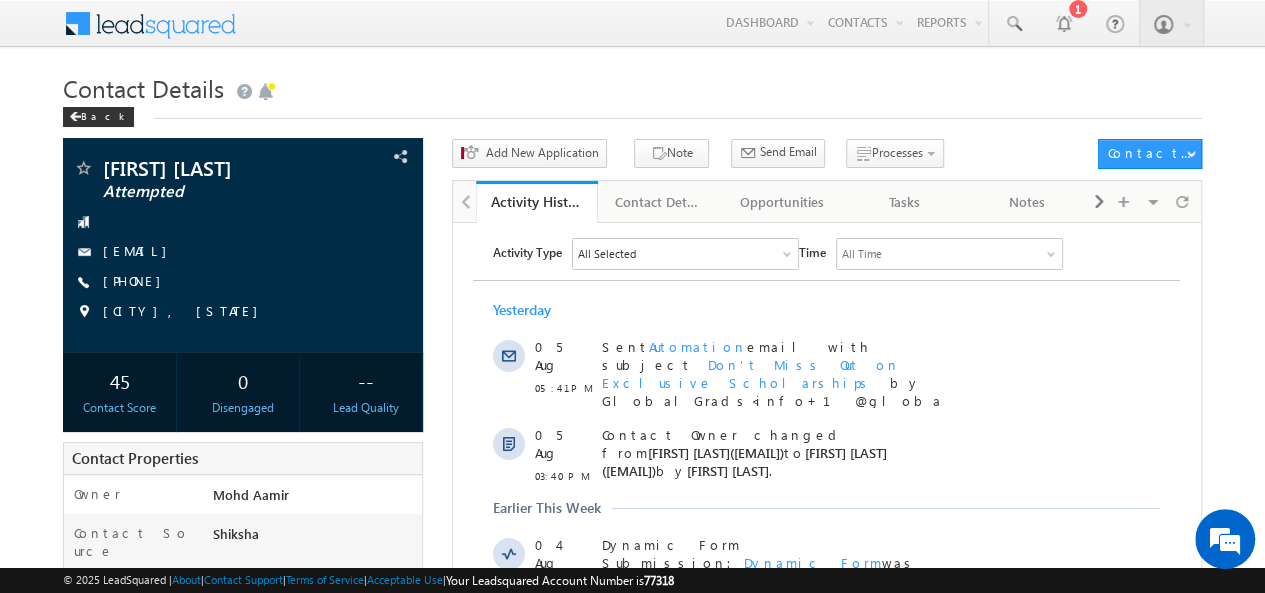 scroll, scrollTop: 0, scrollLeft: 0, axis: both 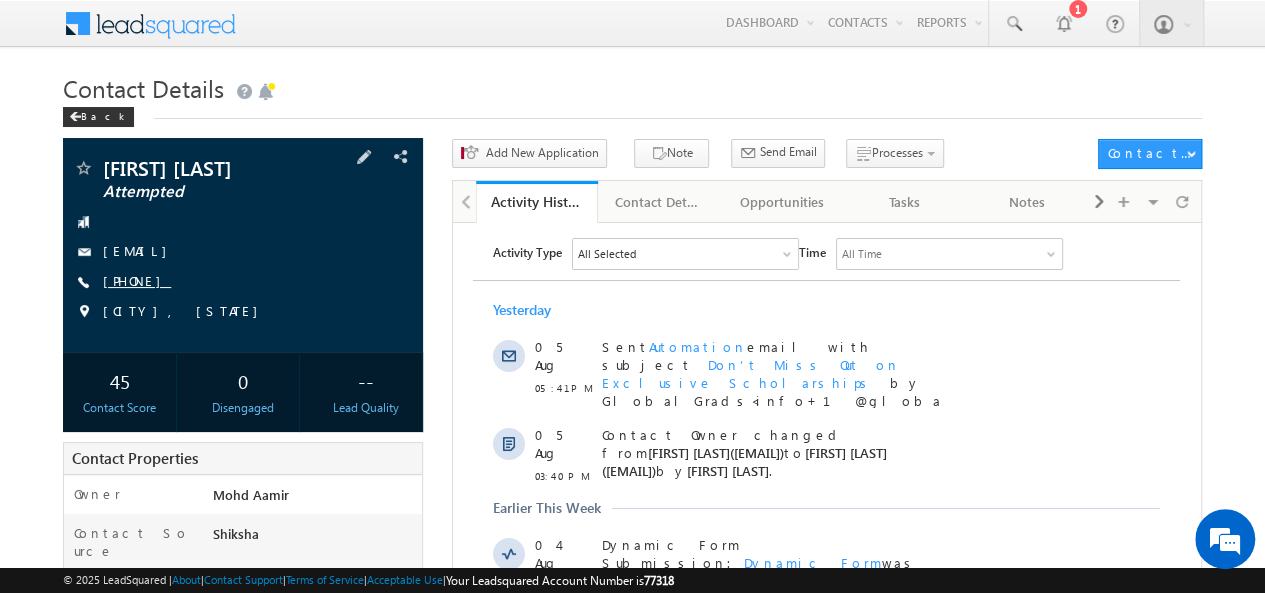click on "+91-9936355374" at bounding box center (137, 280) 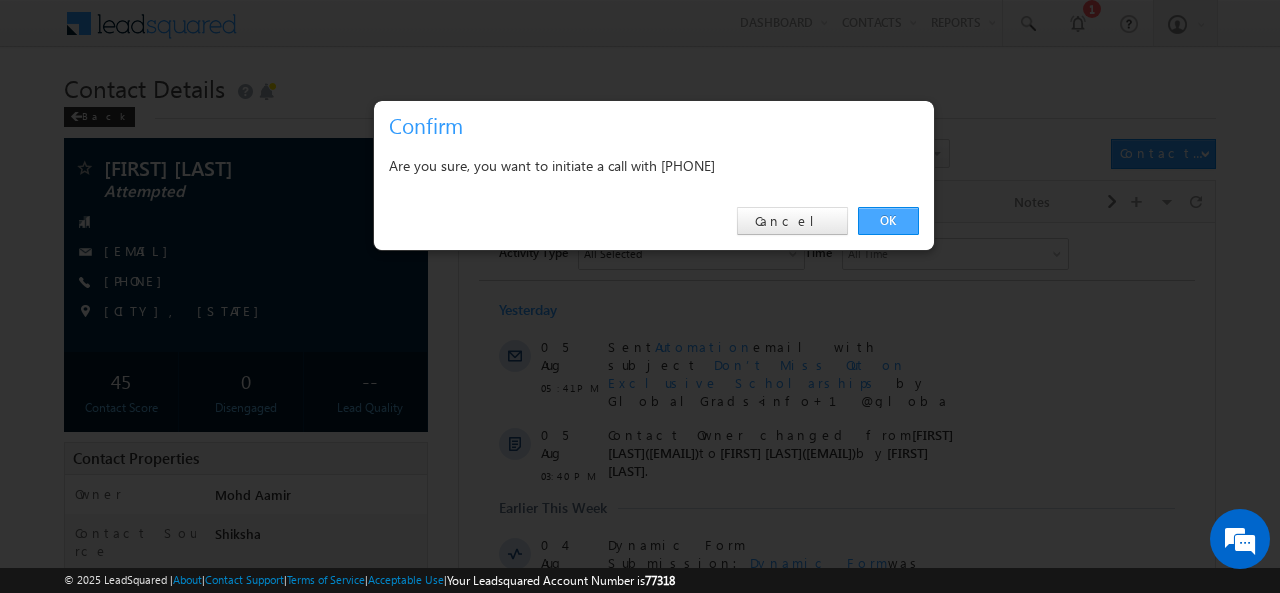 click on "OK" at bounding box center [888, 221] 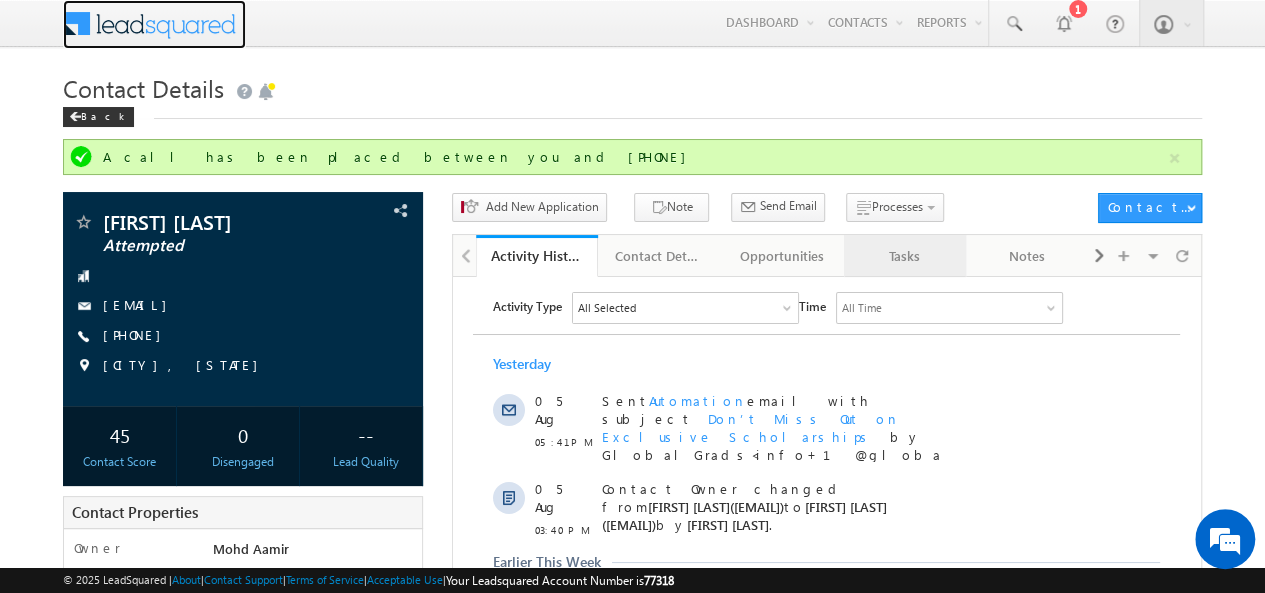 click on "Tasks" at bounding box center (904, 256) 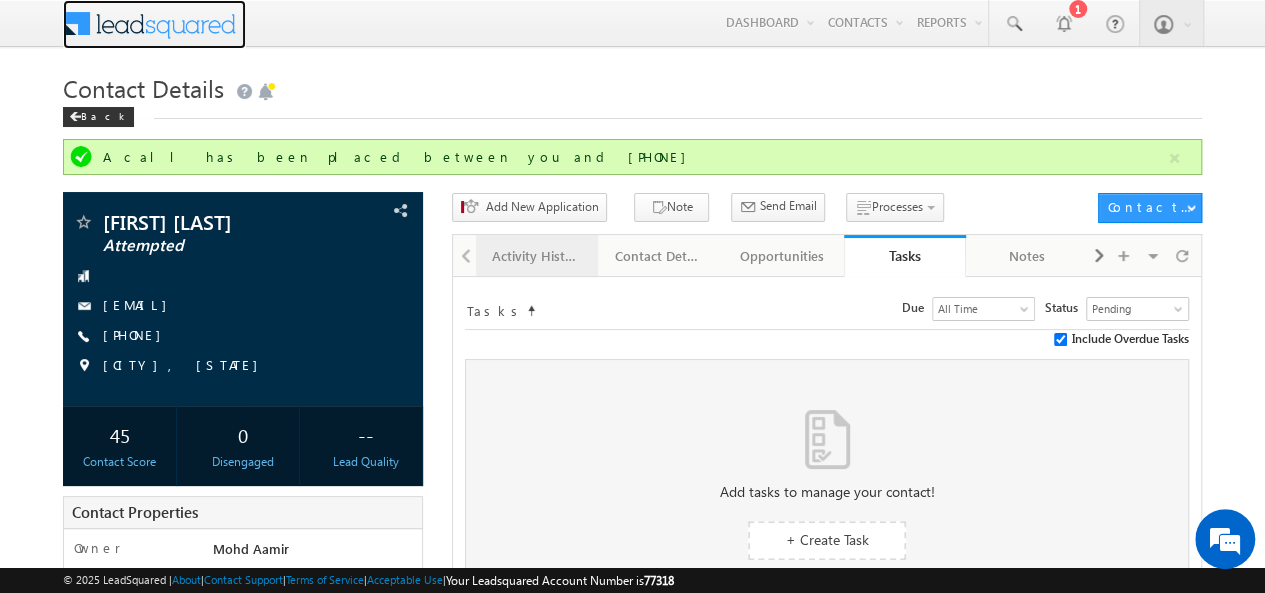 click on "Activity History" at bounding box center (536, 256) 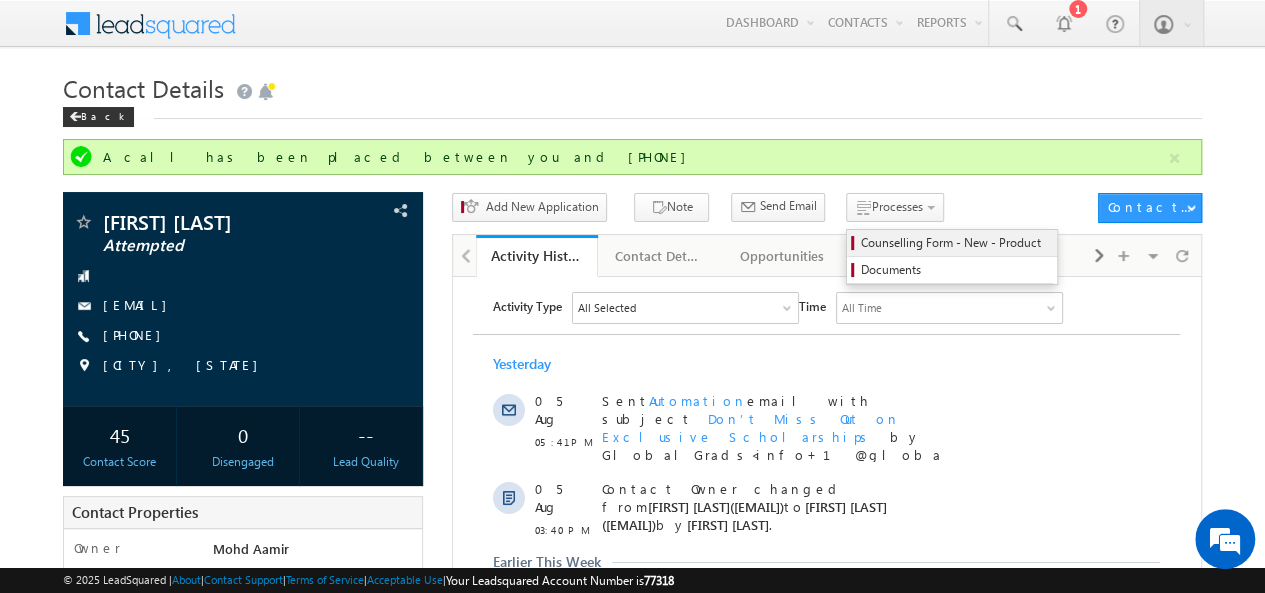 click on "Counselling Form - New - Product" at bounding box center [955, 243] 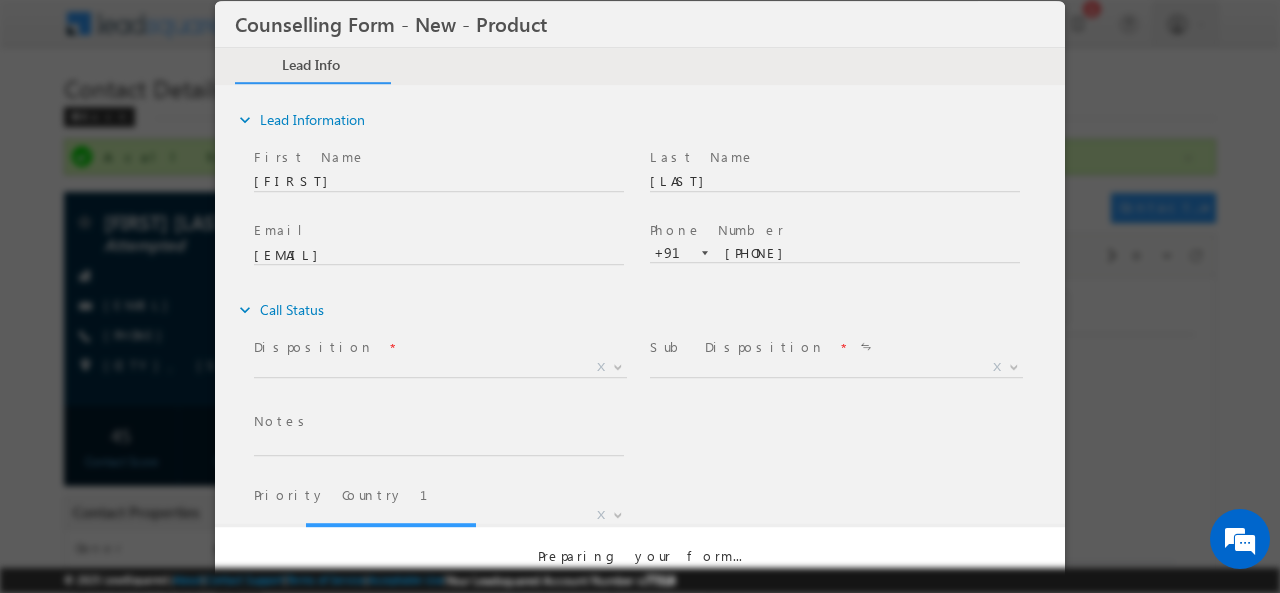 scroll, scrollTop: 0, scrollLeft: 0, axis: both 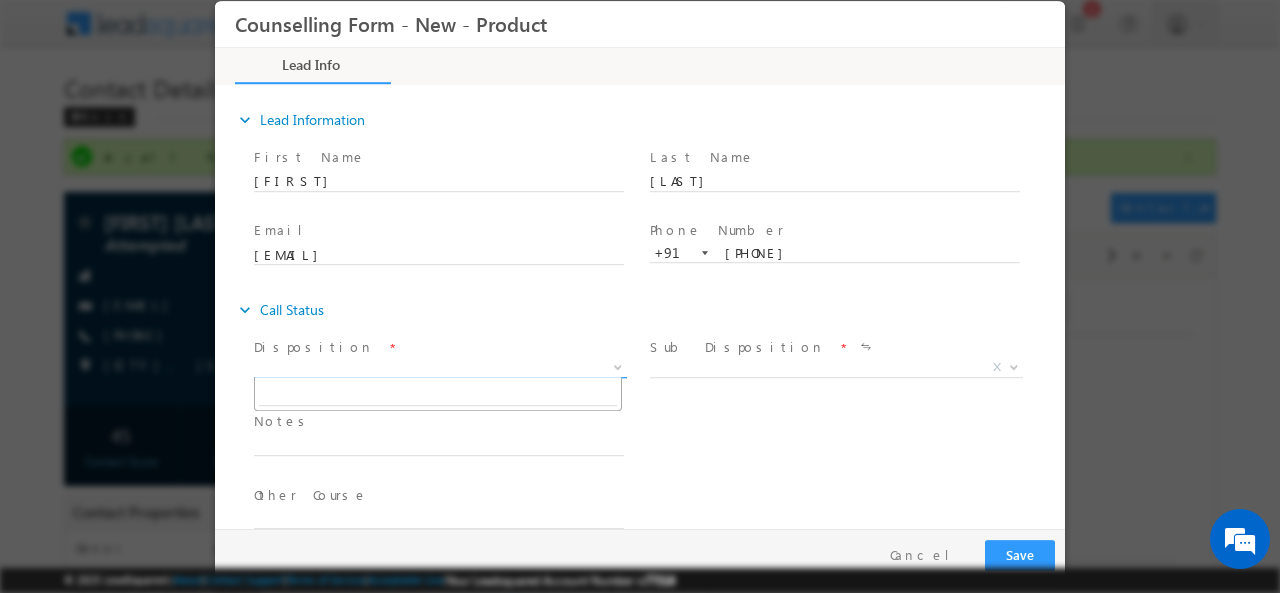 click on "X" at bounding box center [440, 367] 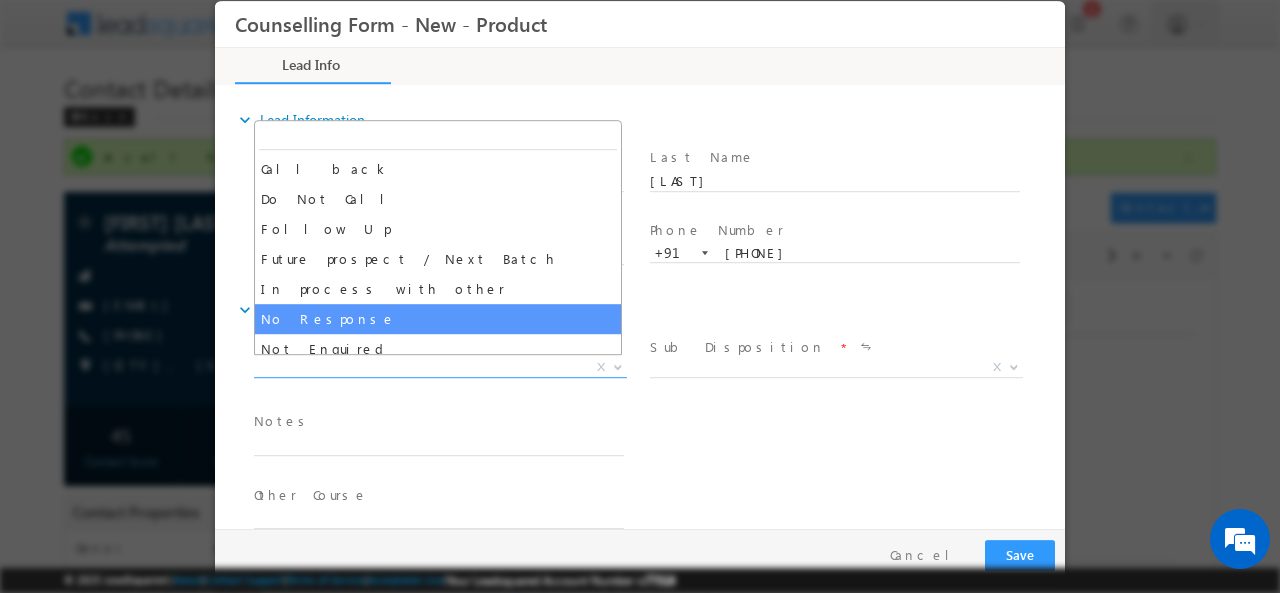 select on "No Response" 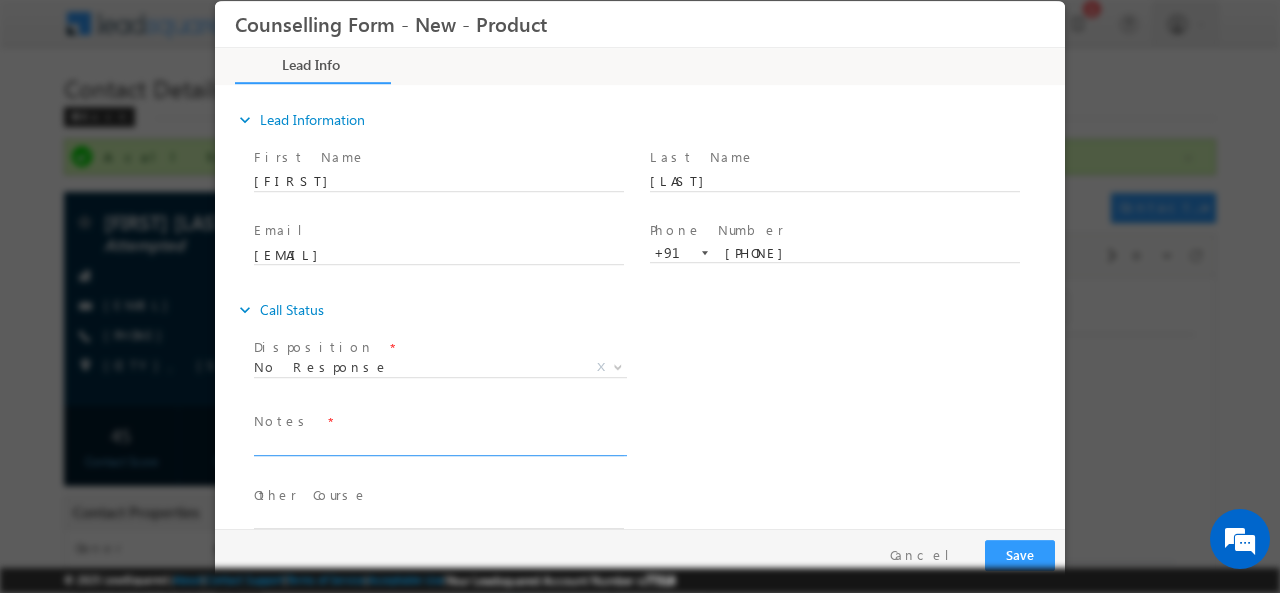 click at bounding box center (439, 443) 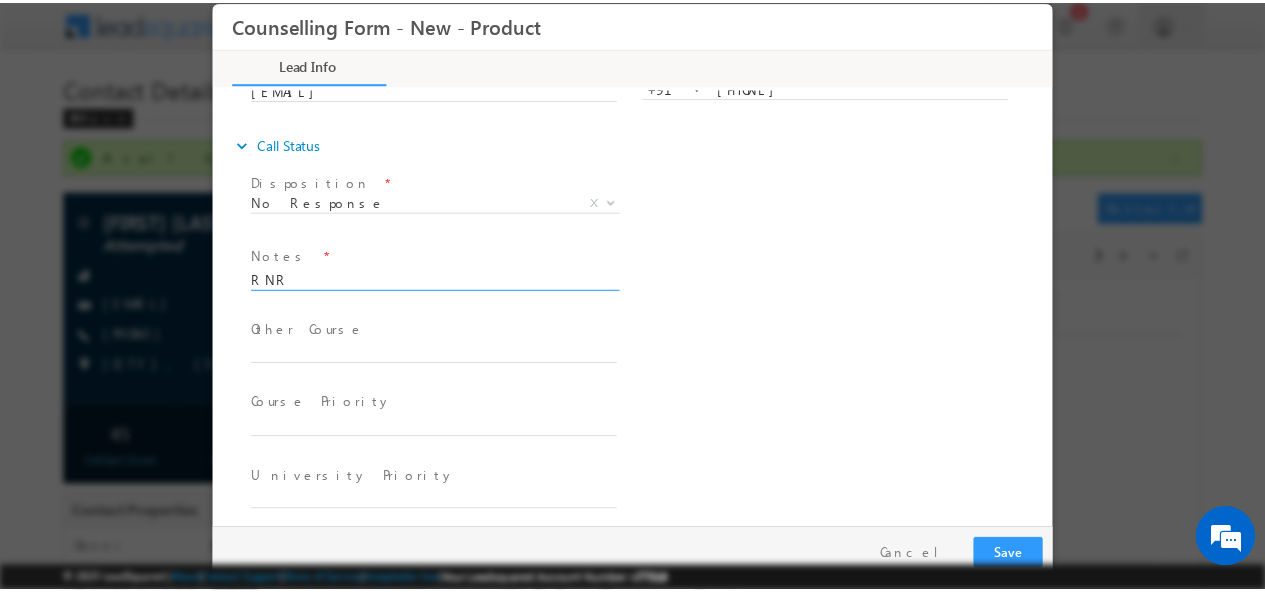 scroll, scrollTop: 177, scrollLeft: 0, axis: vertical 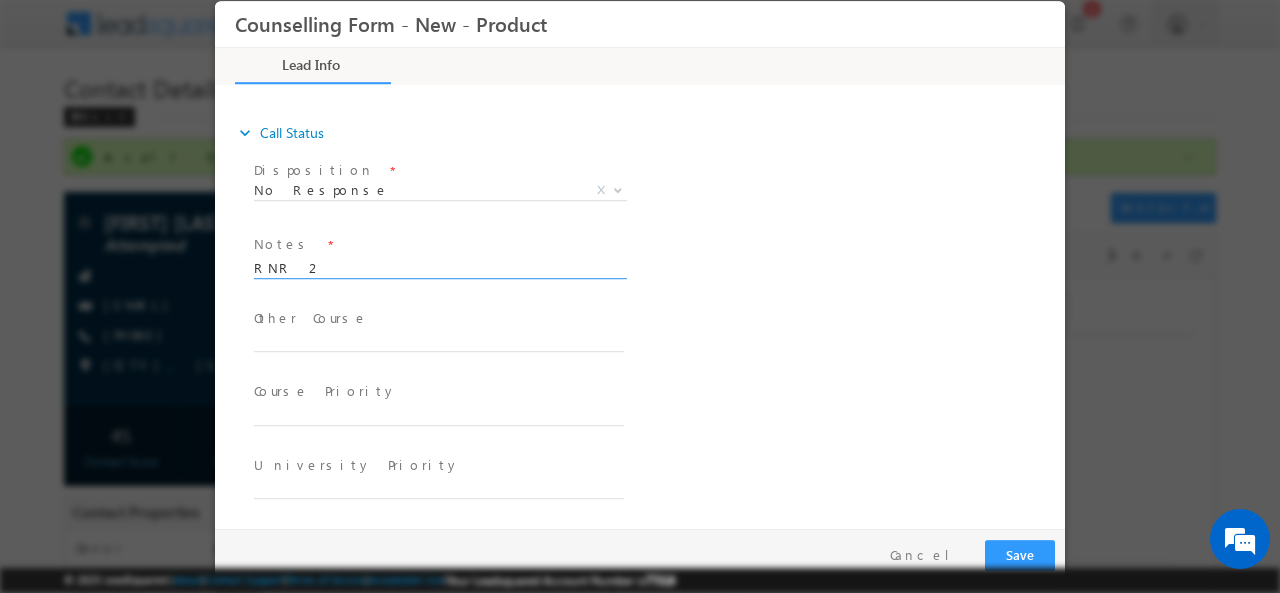 type on "RNR 2" 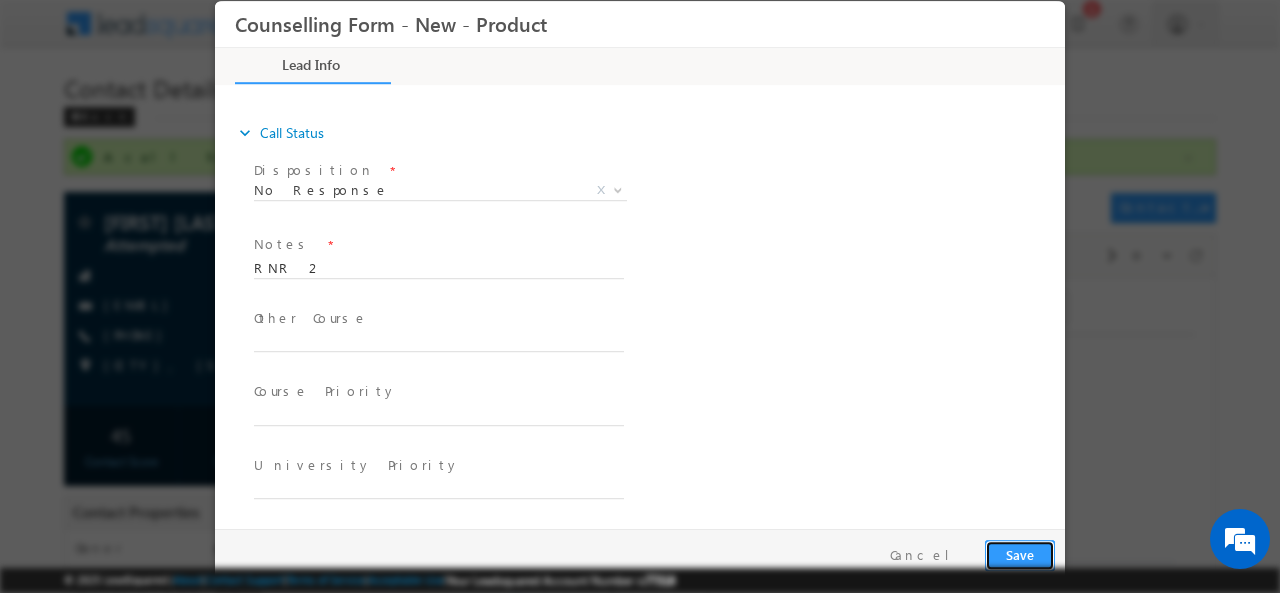 click on "Save" at bounding box center [1020, 554] 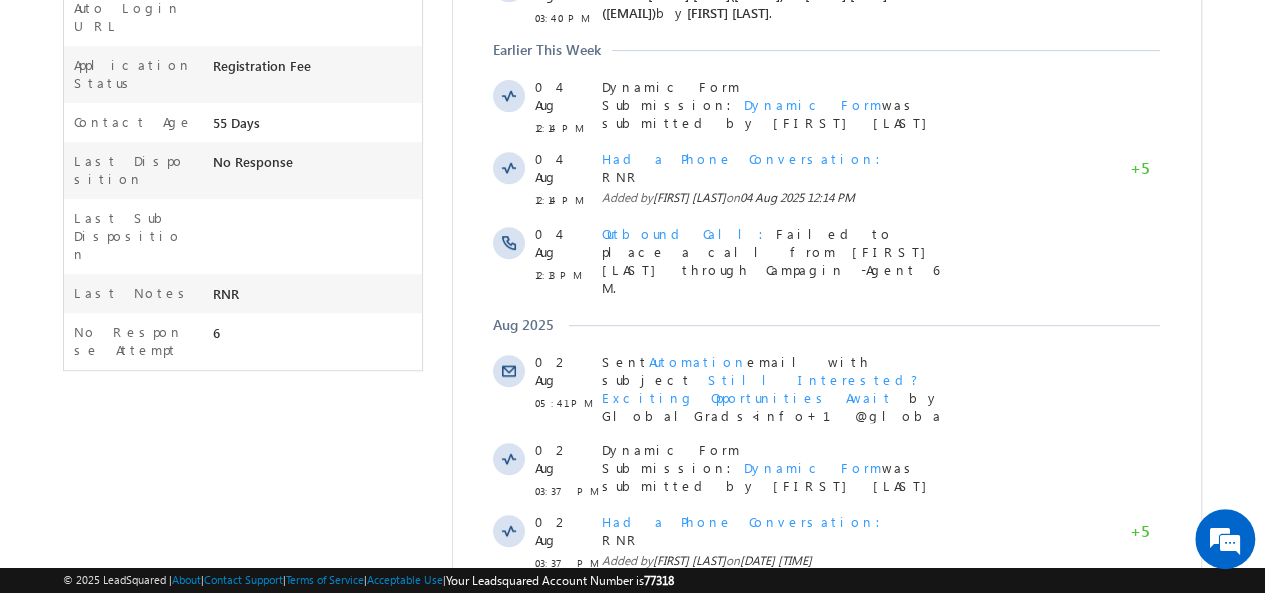 scroll, scrollTop: 674, scrollLeft: 0, axis: vertical 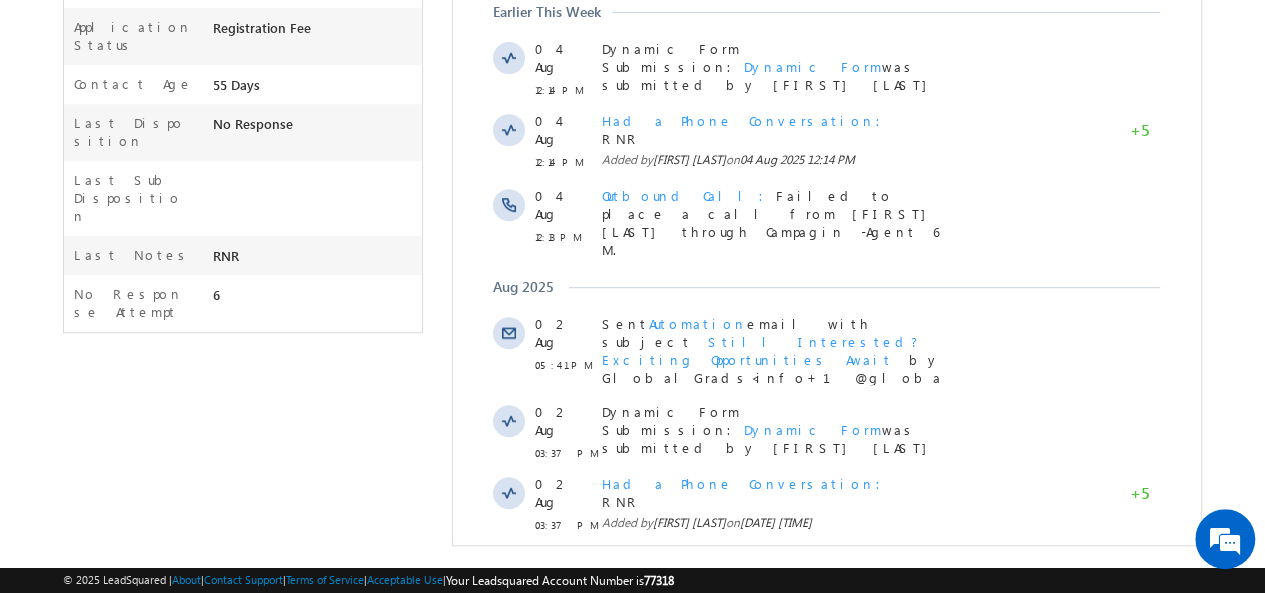 click on "Show More" at bounding box center (826, 666) 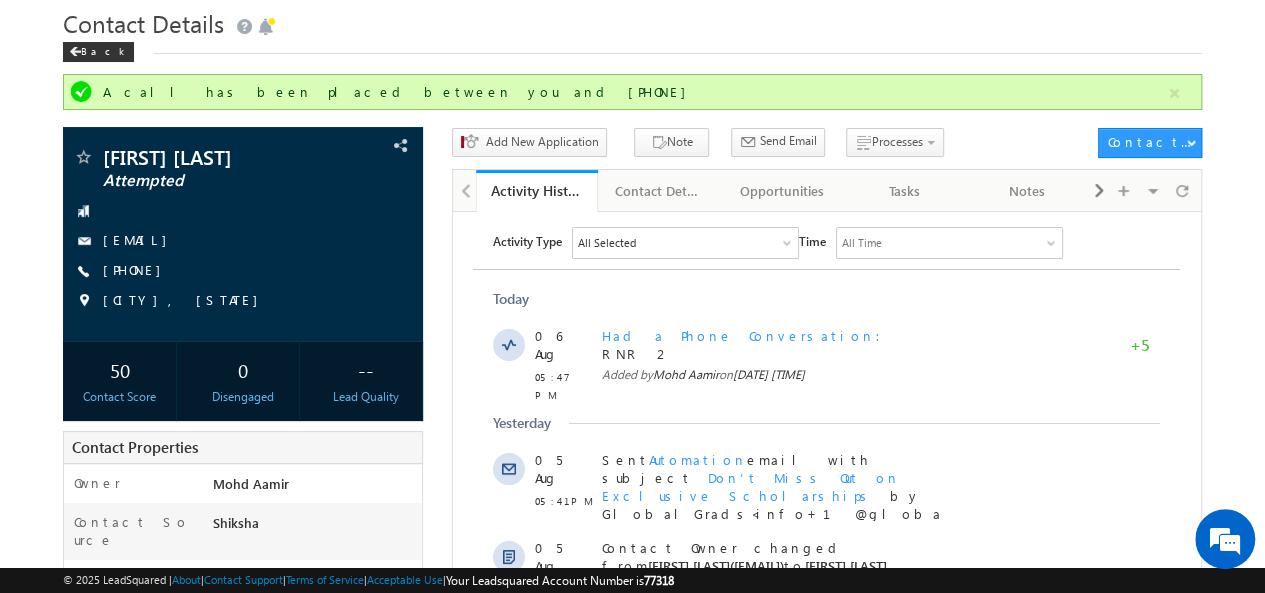 scroll, scrollTop: 0, scrollLeft: 0, axis: both 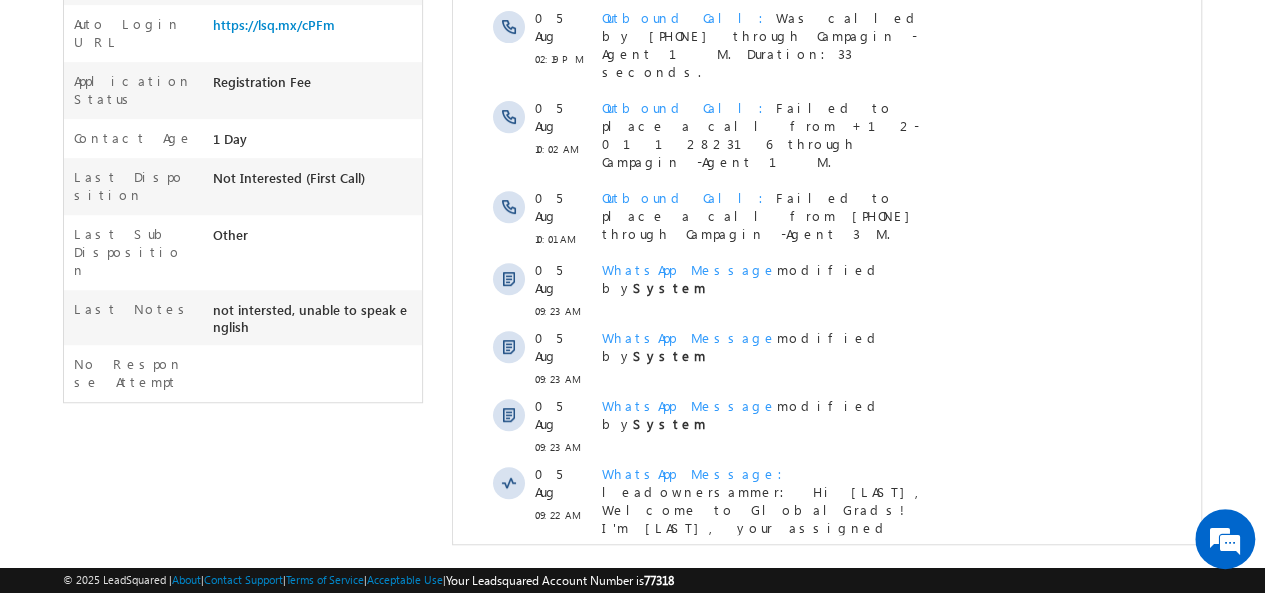 click on "Show More" at bounding box center [826, 604] 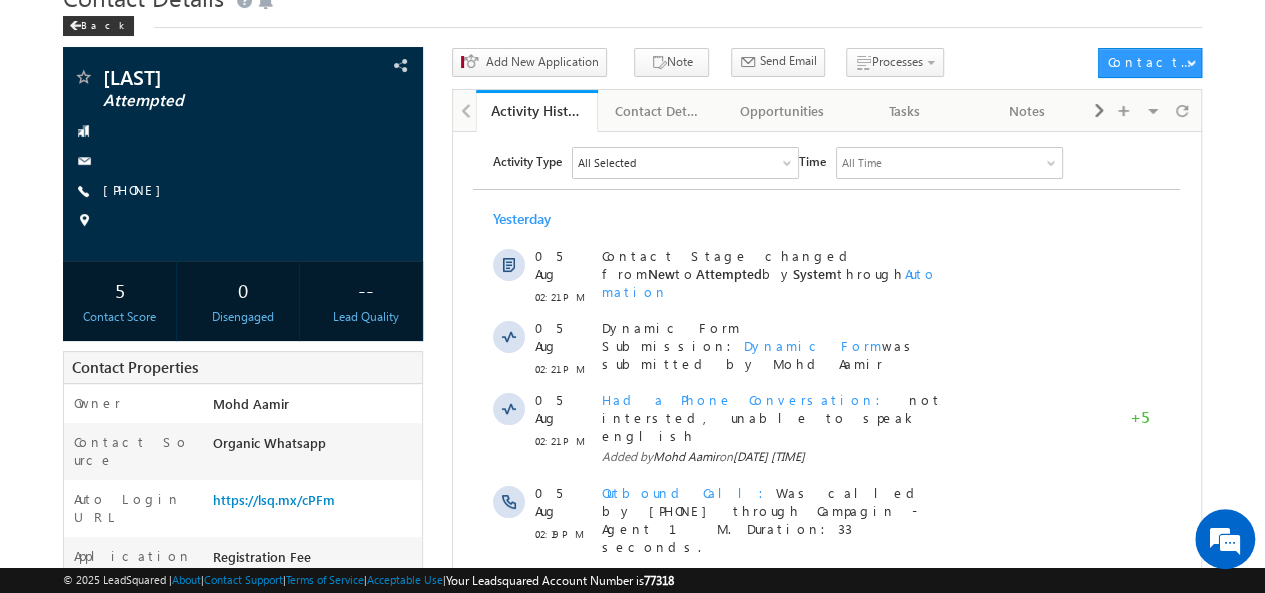 scroll, scrollTop: 0, scrollLeft: 0, axis: both 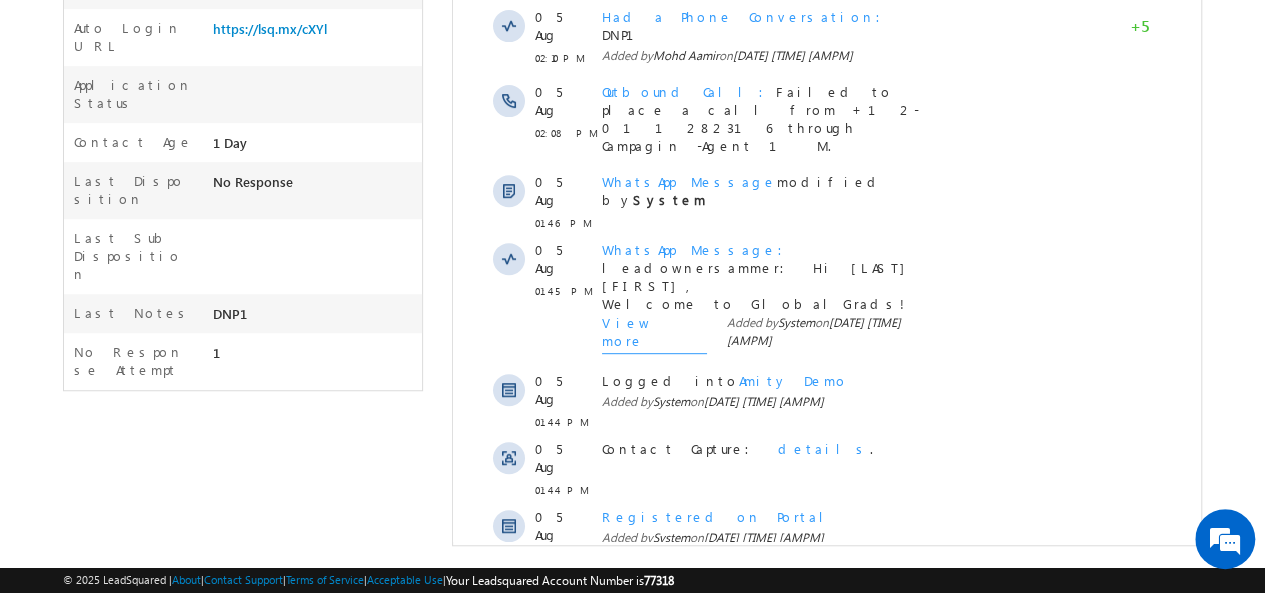 click on "Show More" at bounding box center [826, 602] 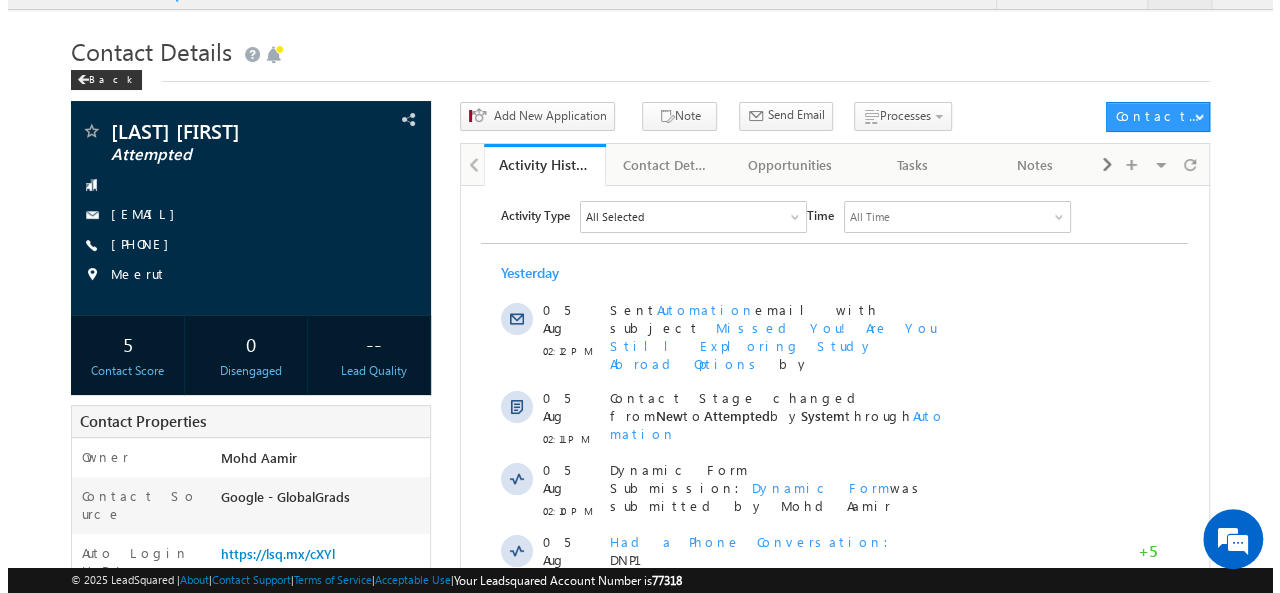 scroll, scrollTop: 0, scrollLeft: 0, axis: both 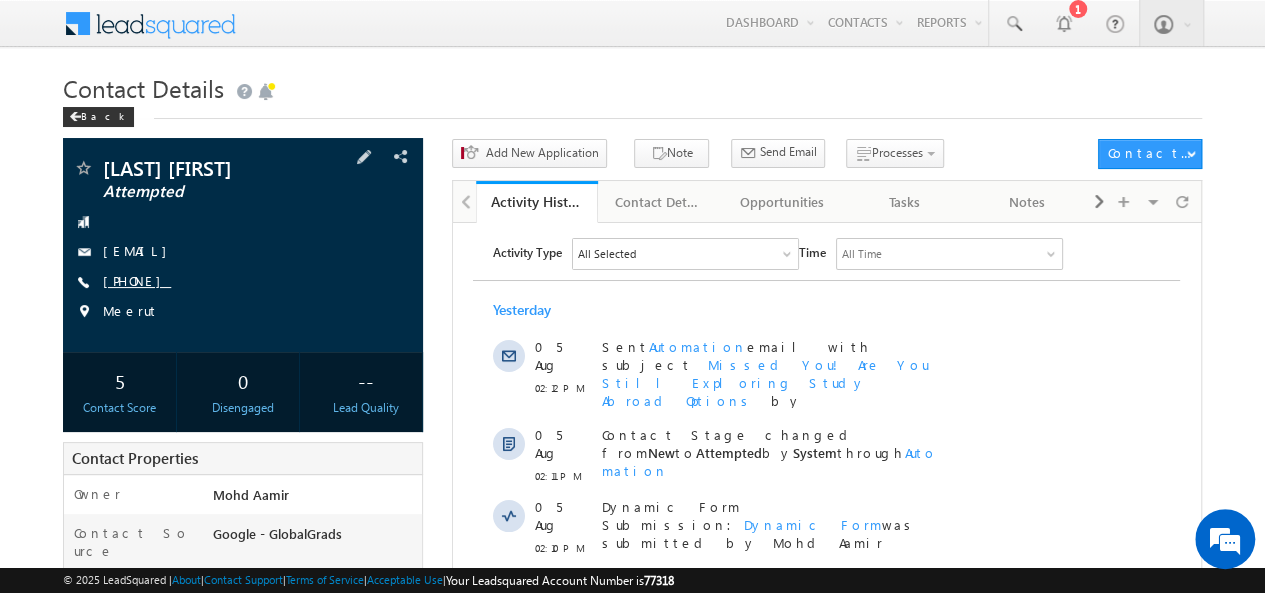 click on "+91-9105875586" at bounding box center (137, 280) 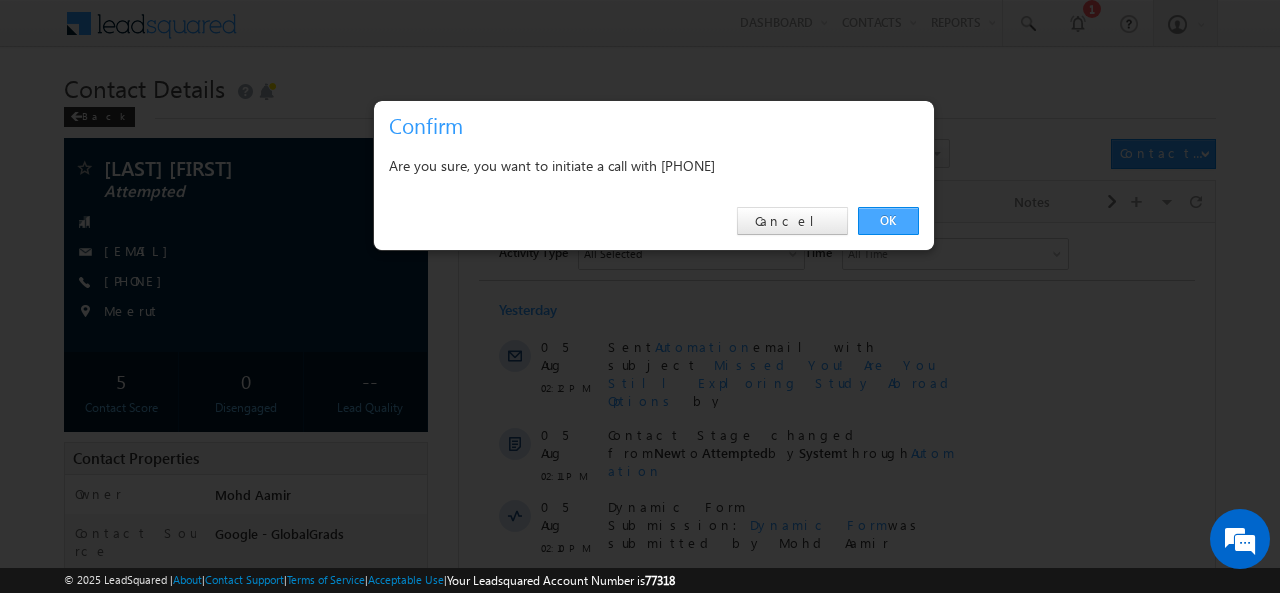 click on "OK" at bounding box center (888, 221) 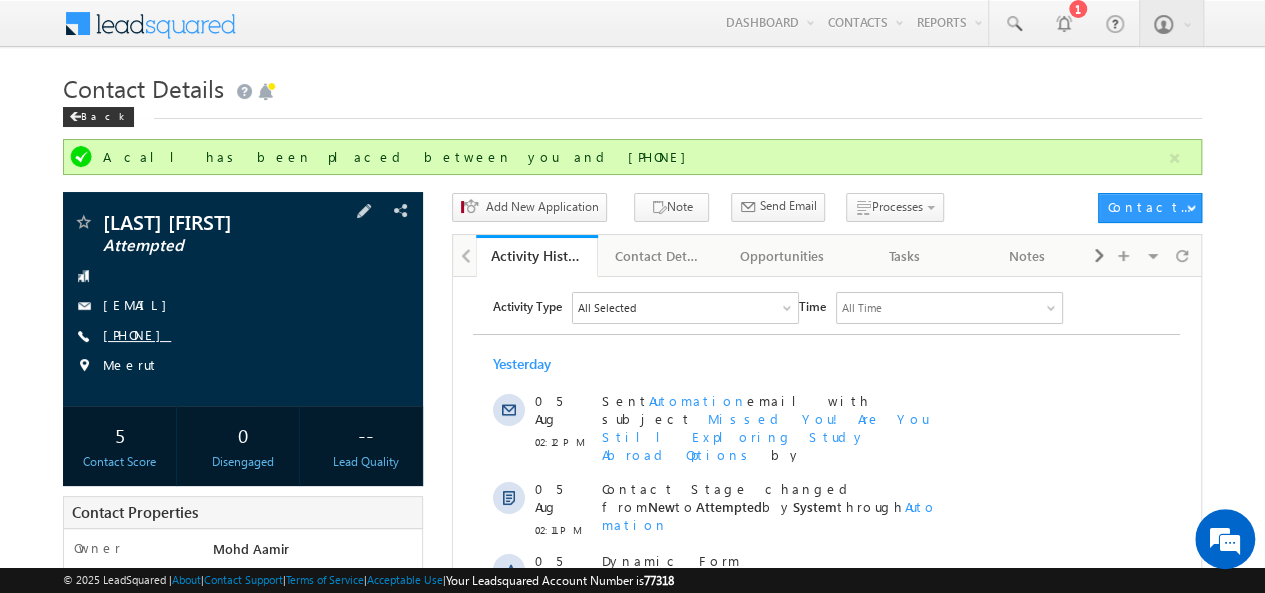 click on "+91-9105875586" at bounding box center (137, 334) 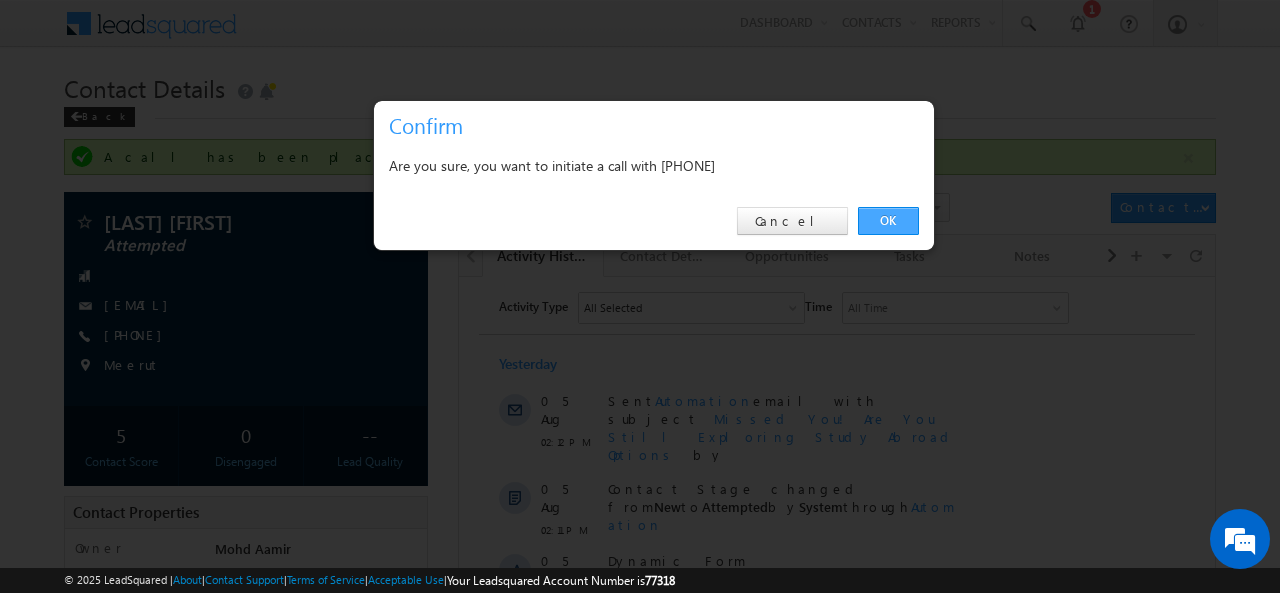 click on "OK" at bounding box center [888, 221] 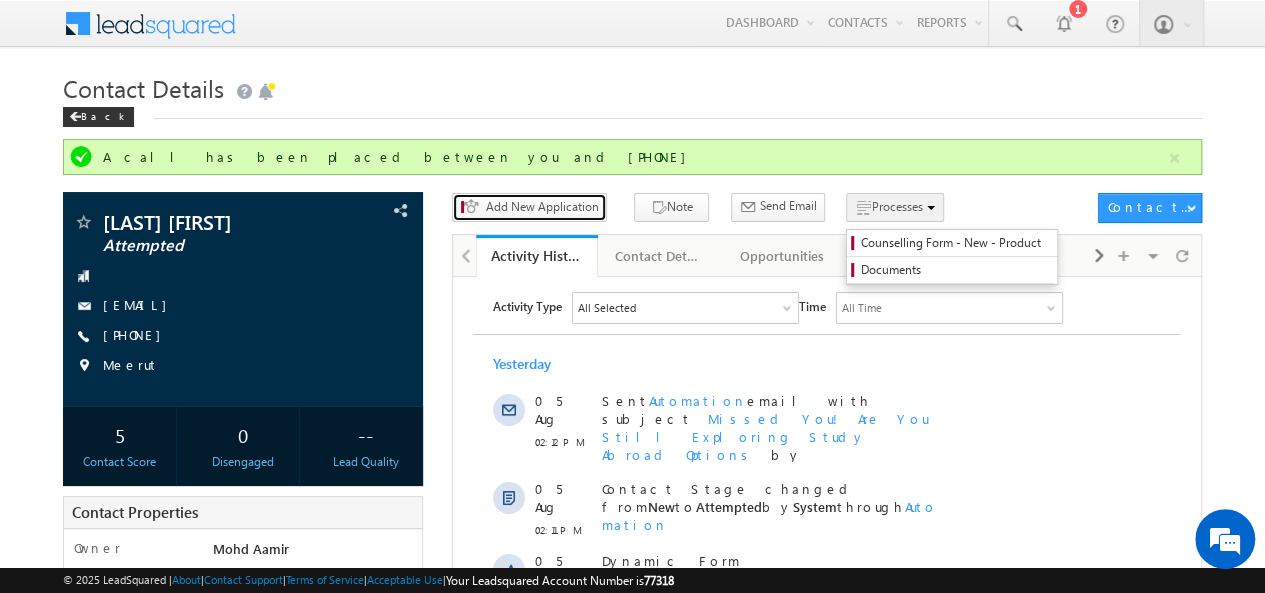 drag, startPoint x: 488, startPoint y: 205, endPoint x: 824, endPoint y: 211, distance: 336.05356 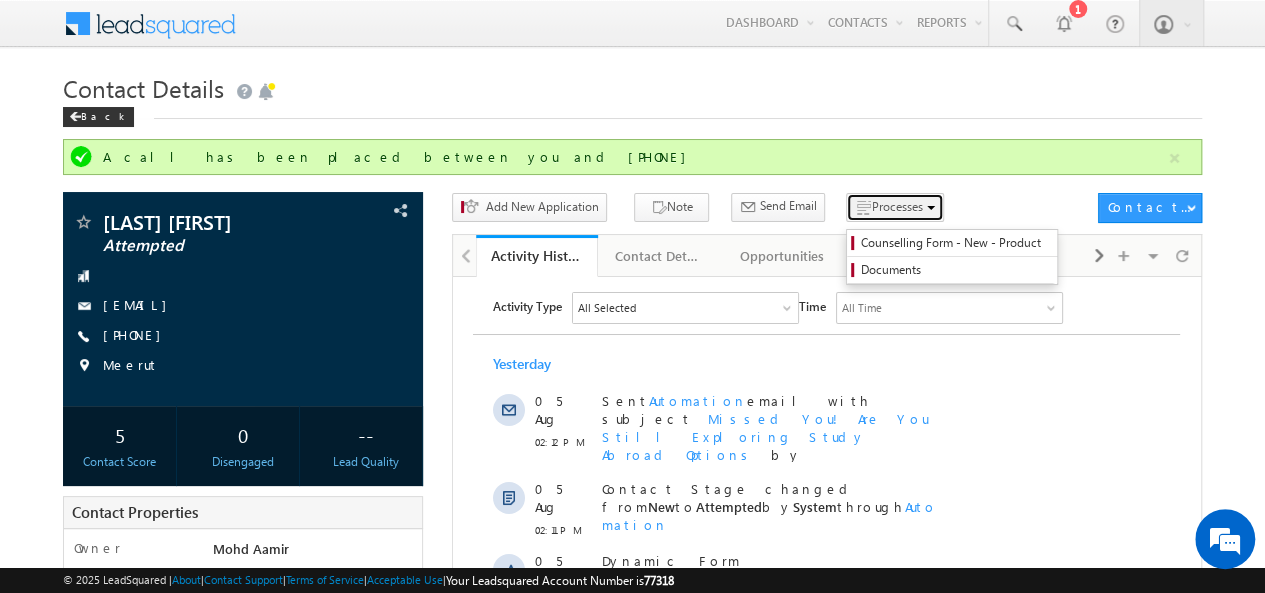 click at bounding box center (863, 208) 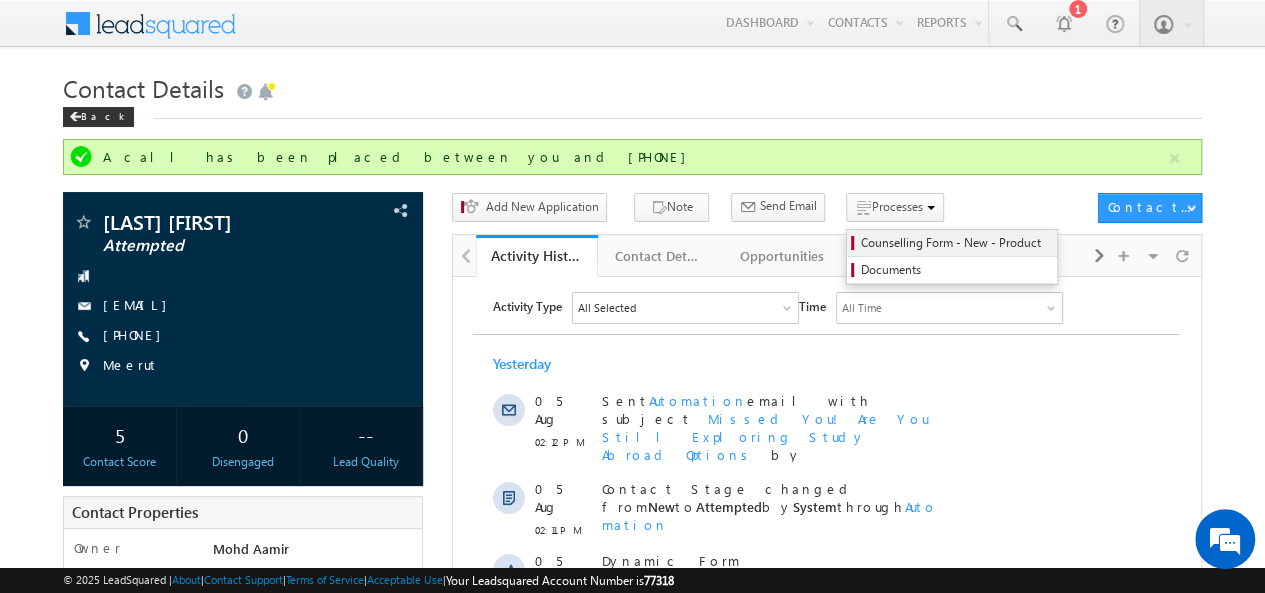 click on "Counselling Form - New - Product" at bounding box center (955, 243) 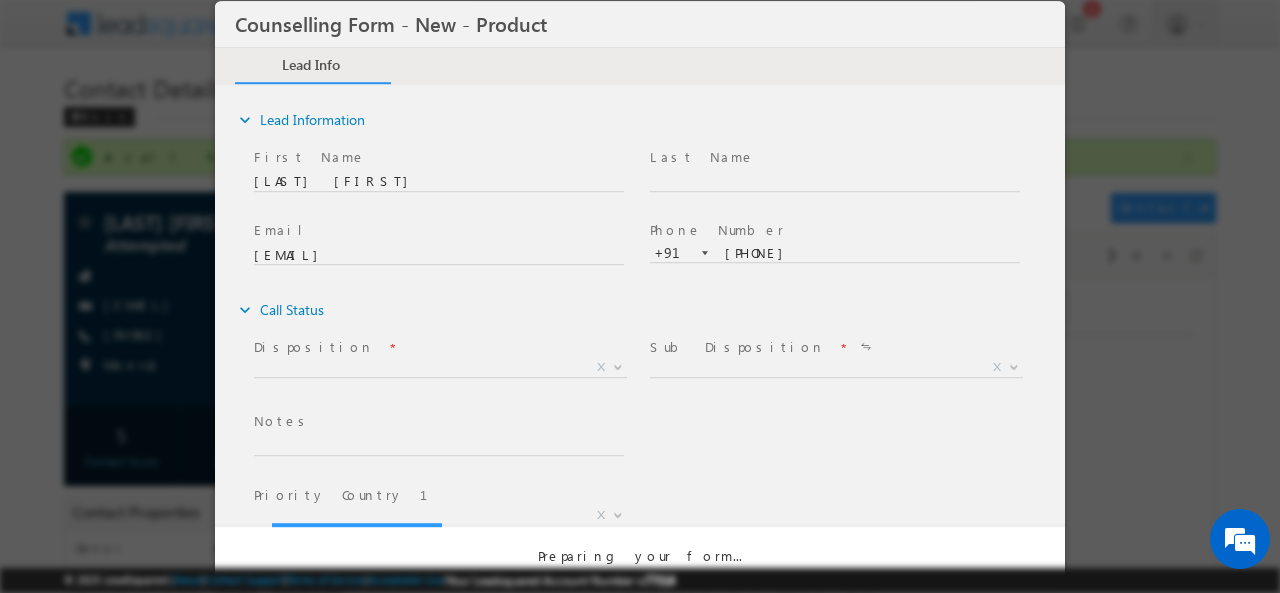 scroll, scrollTop: 0, scrollLeft: 0, axis: both 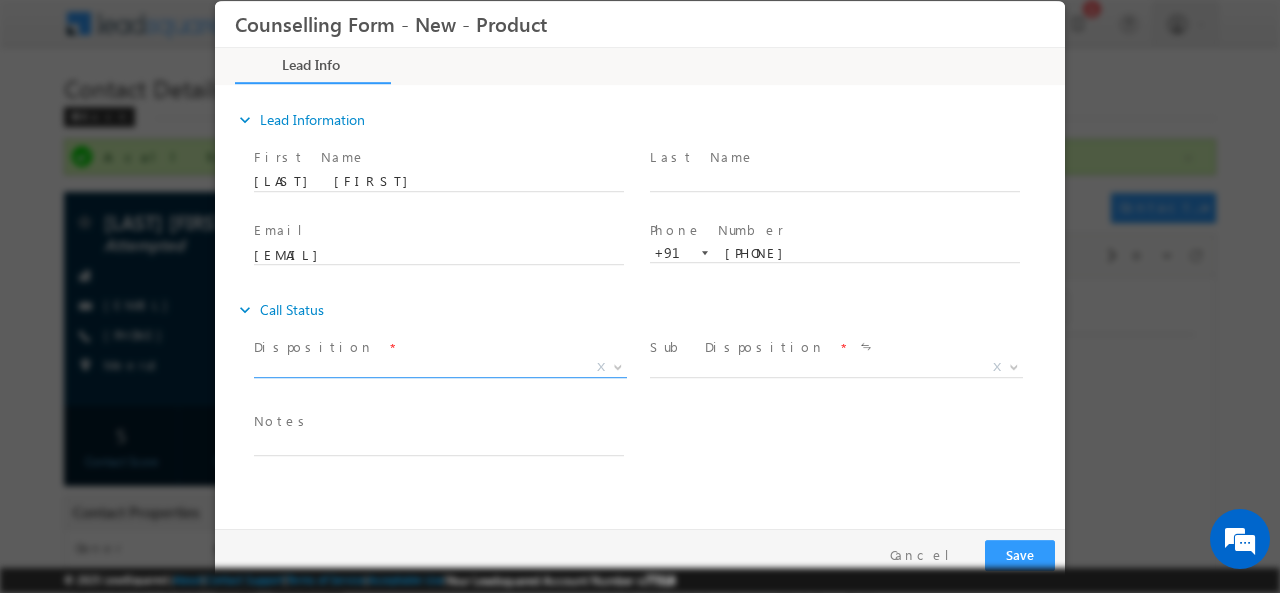 click on "X" at bounding box center (440, 367) 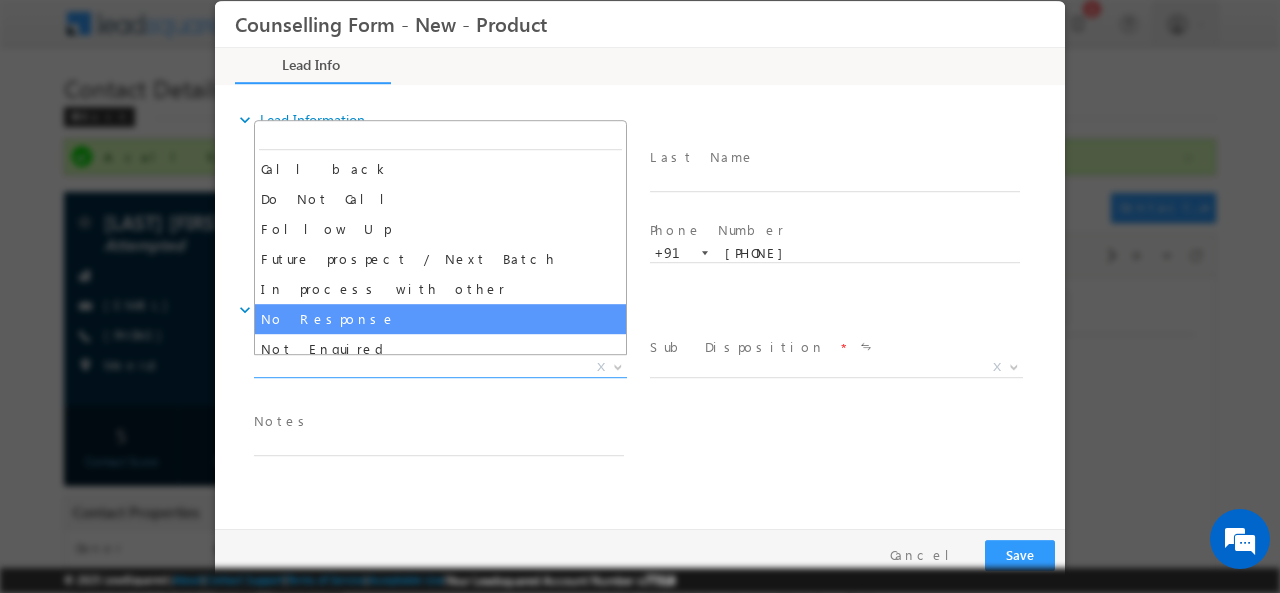 select on "No Response" 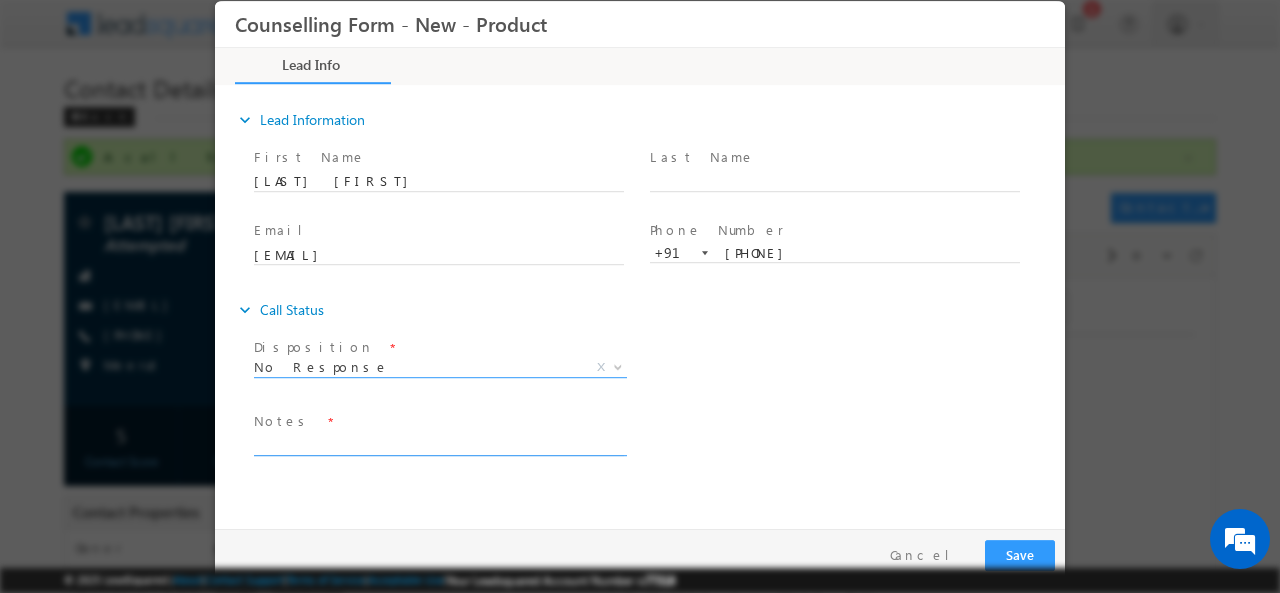 click at bounding box center (439, 443) 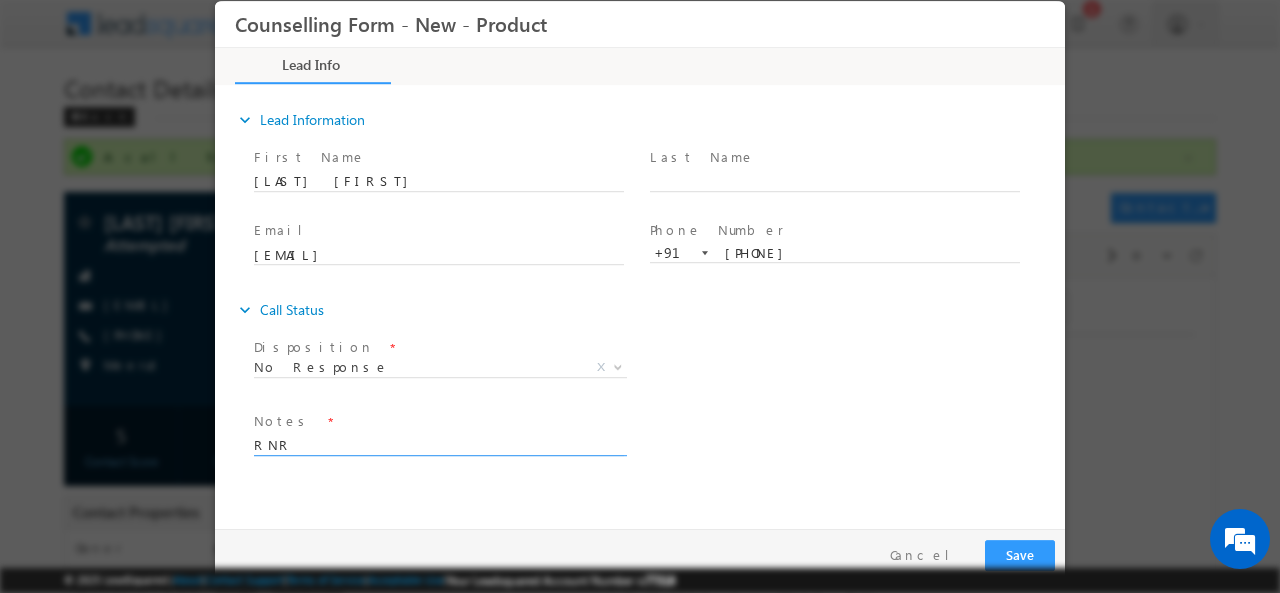 type on "RNR" 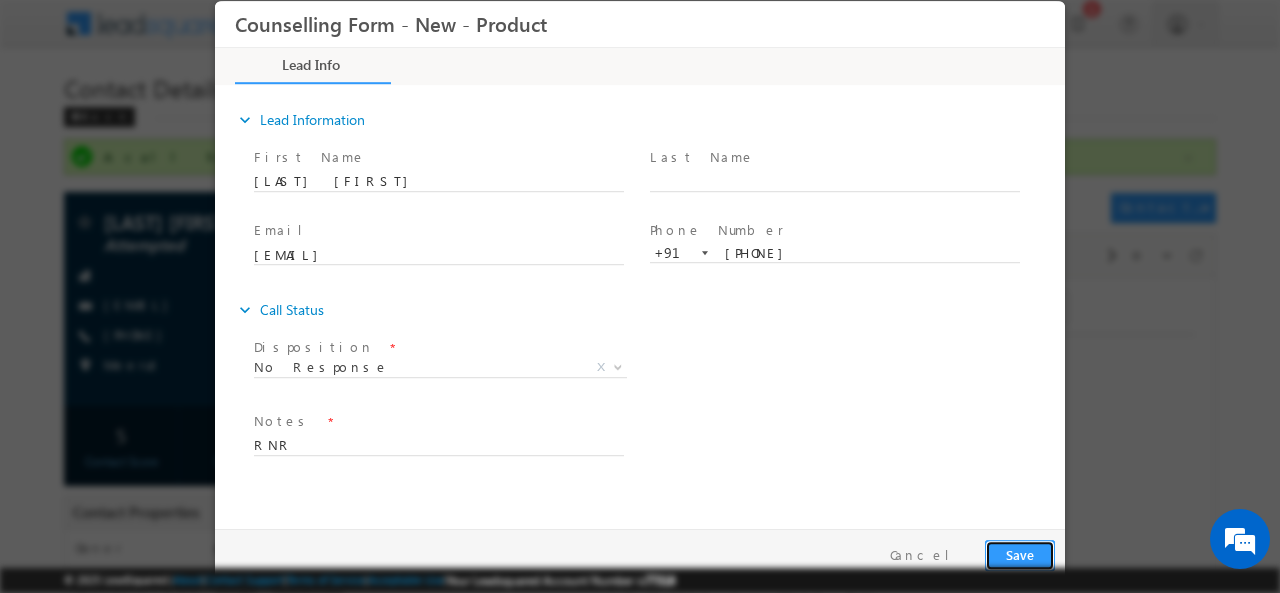 click on "Save" at bounding box center (1020, 554) 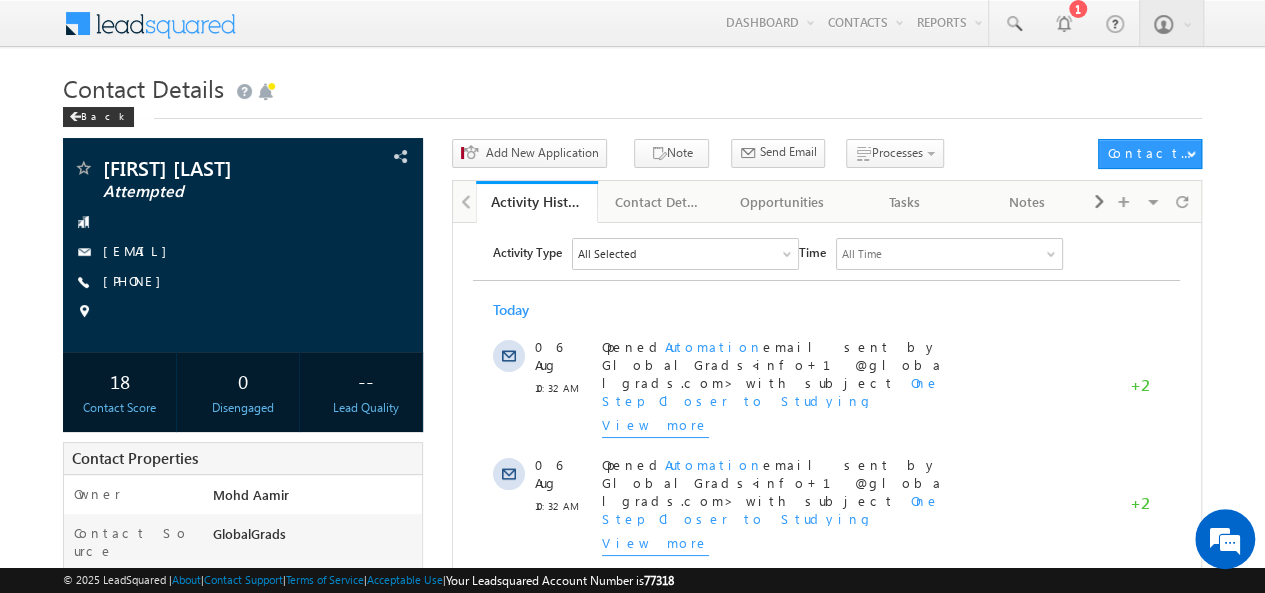 scroll, scrollTop: 0, scrollLeft: 0, axis: both 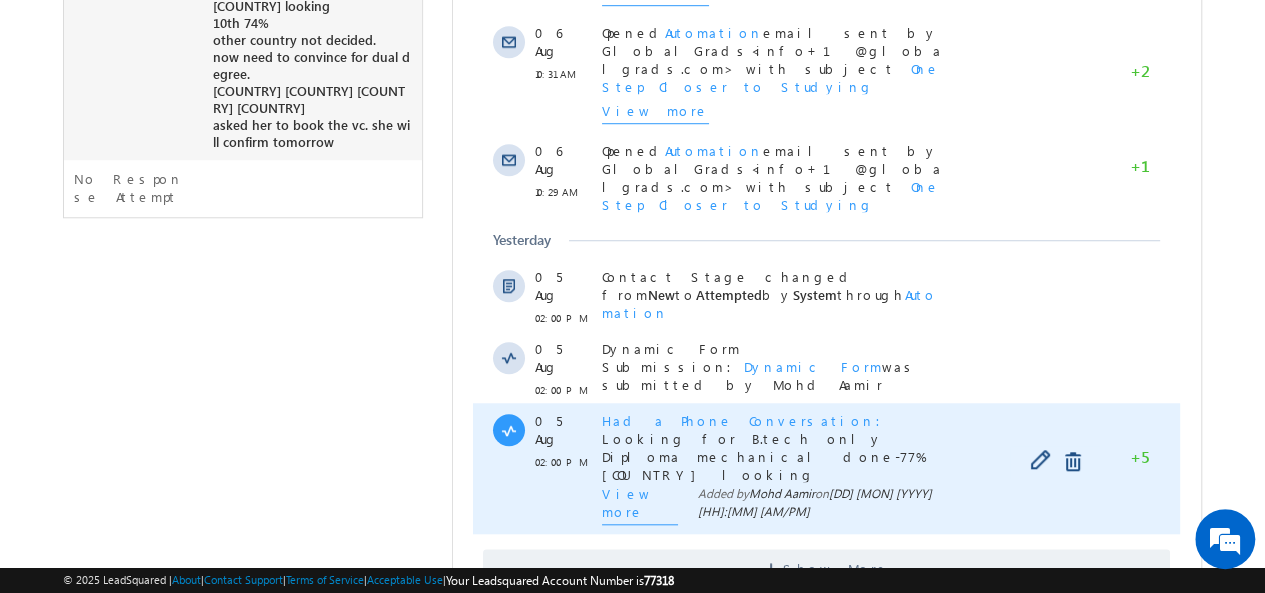 click on "View more" at bounding box center [640, 505] 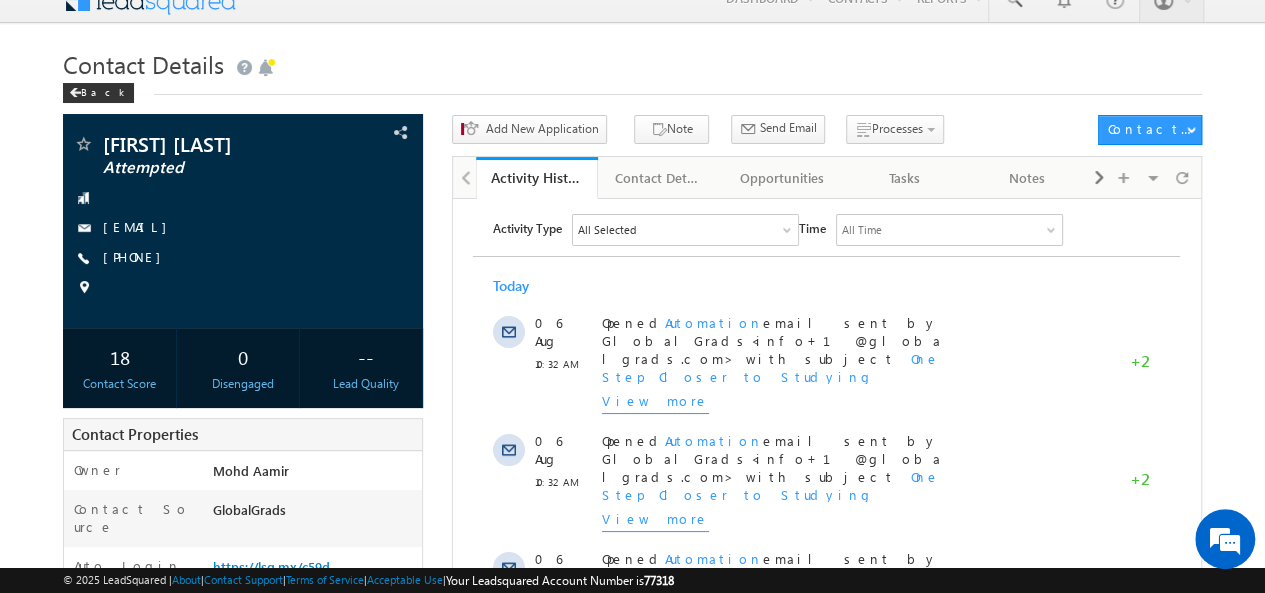 scroll, scrollTop: 0, scrollLeft: 0, axis: both 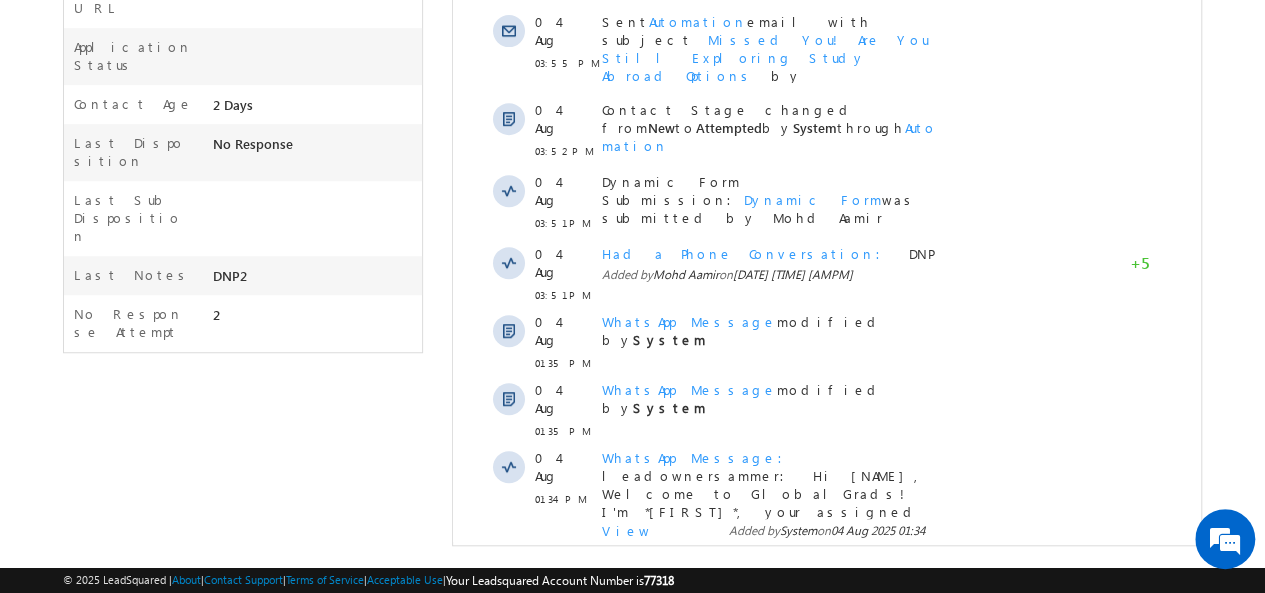 click on "Show More" at bounding box center [826, 606] 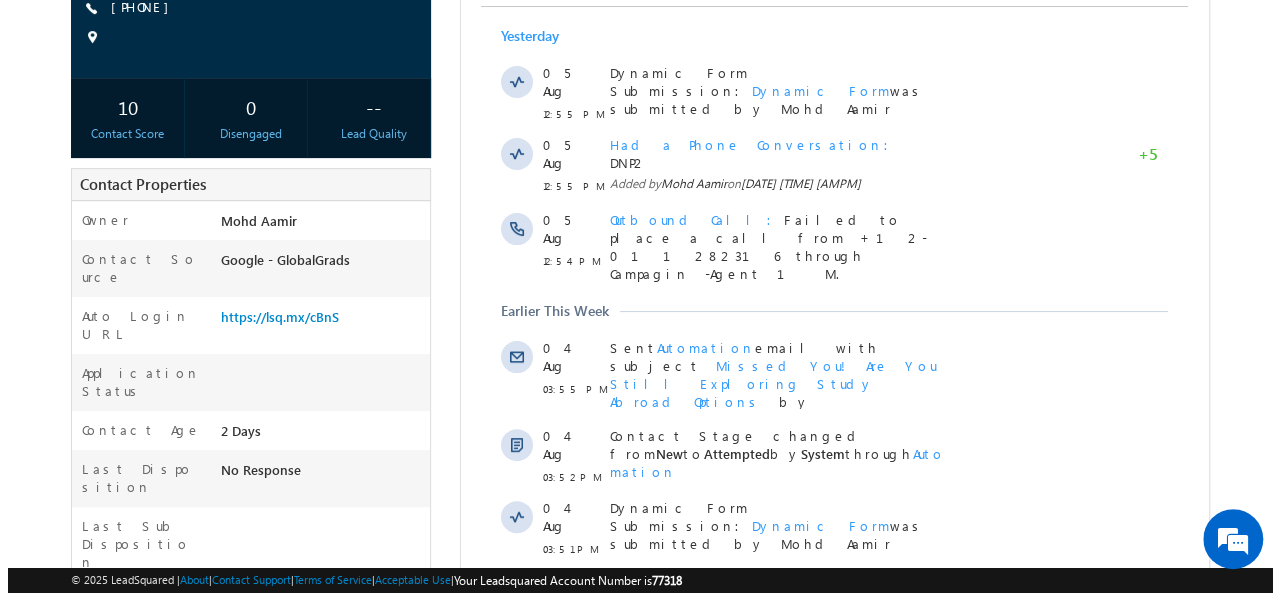 scroll, scrollTop: 0, scrollLeft: 0, axis: both 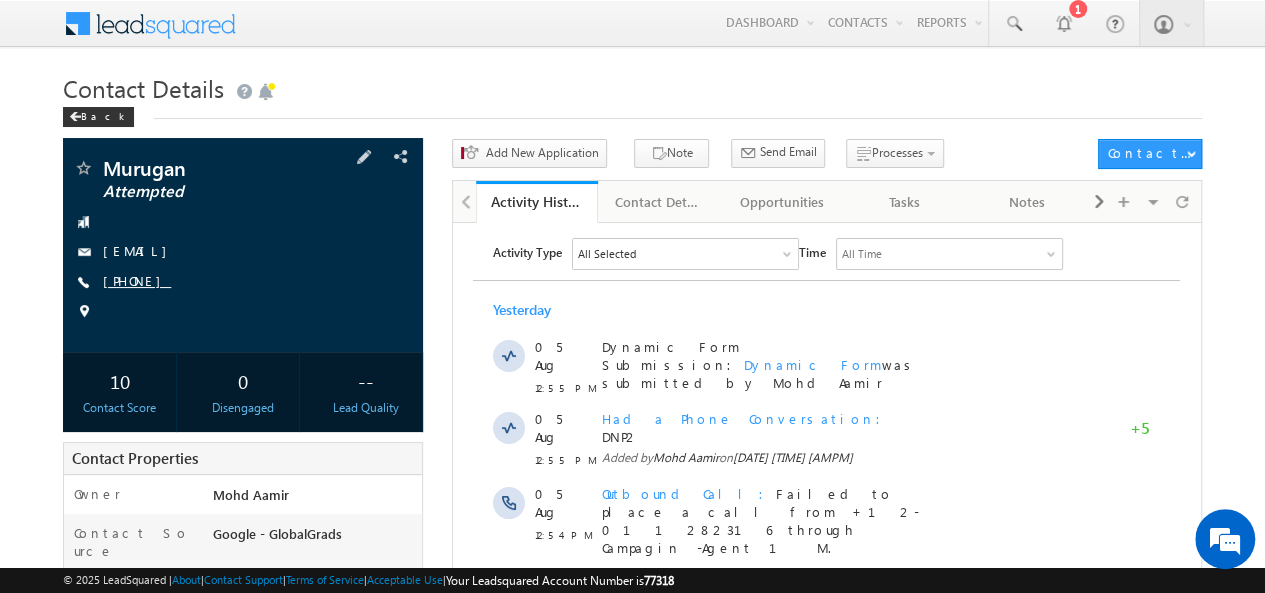 click on "[PHONE]" at bounding box center (137, 280) 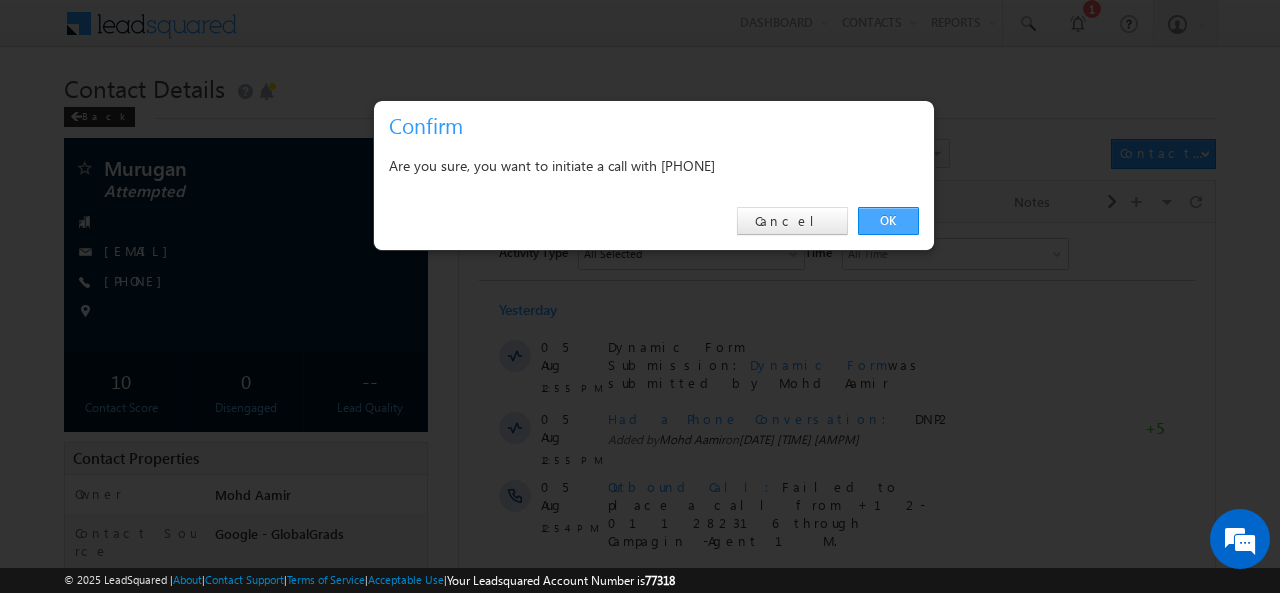 click on "OK" at bounding box center [888, 221] 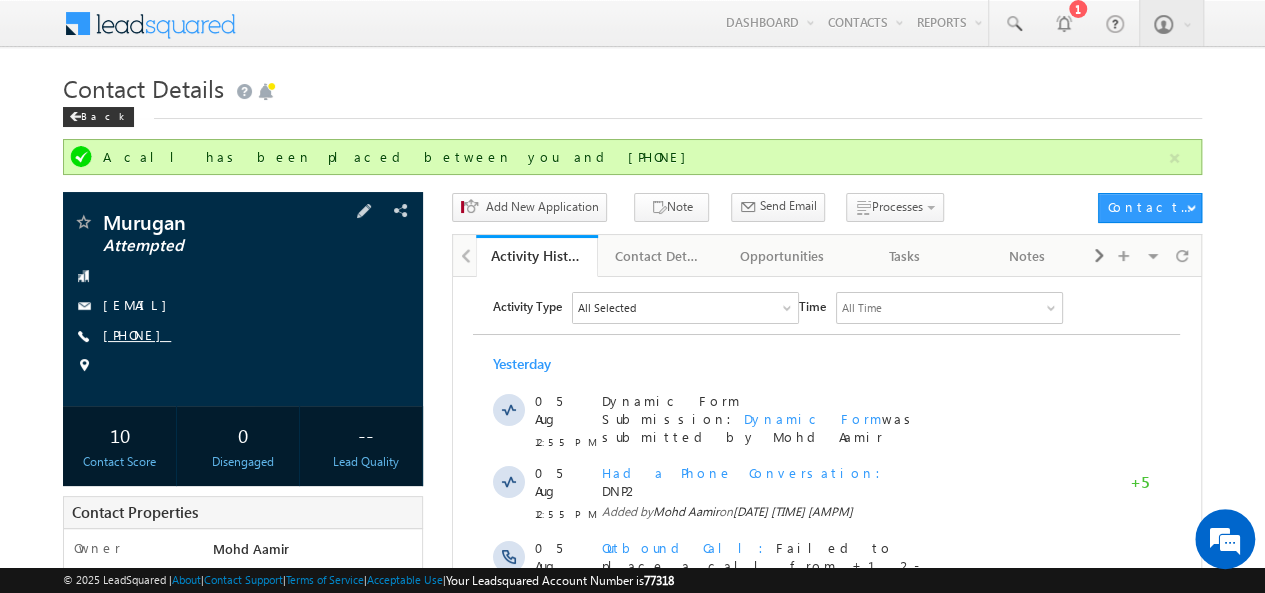 click on "+91-7715866377" at bounding box center [137, 334] 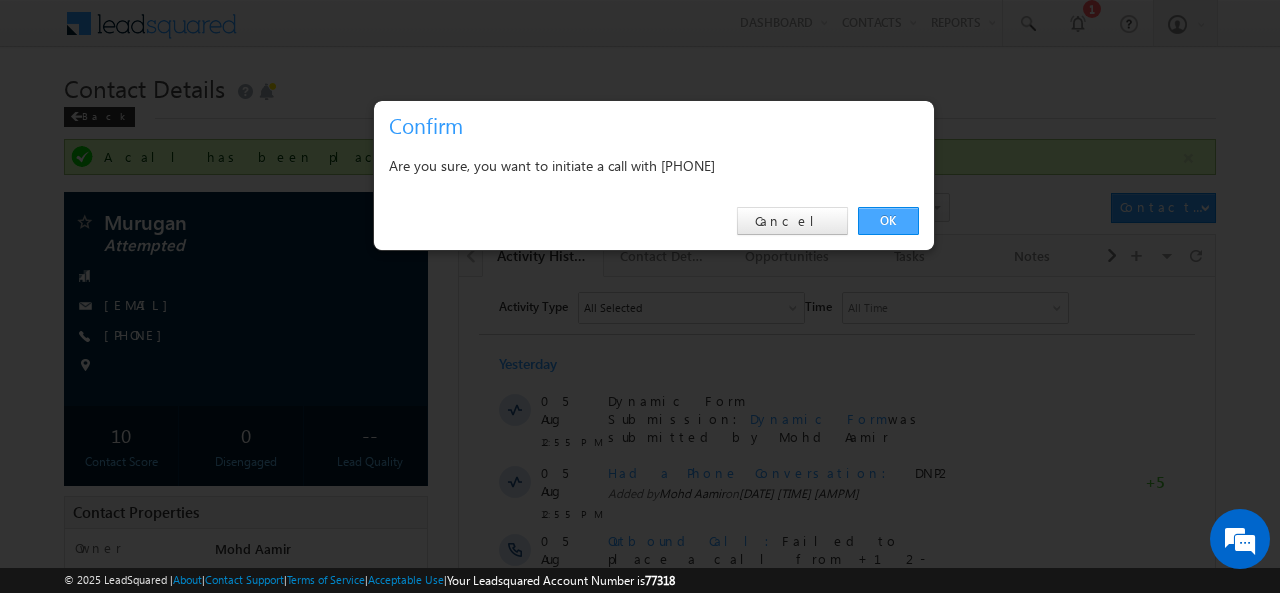 click on "OK" at bounding box center [888, 221] 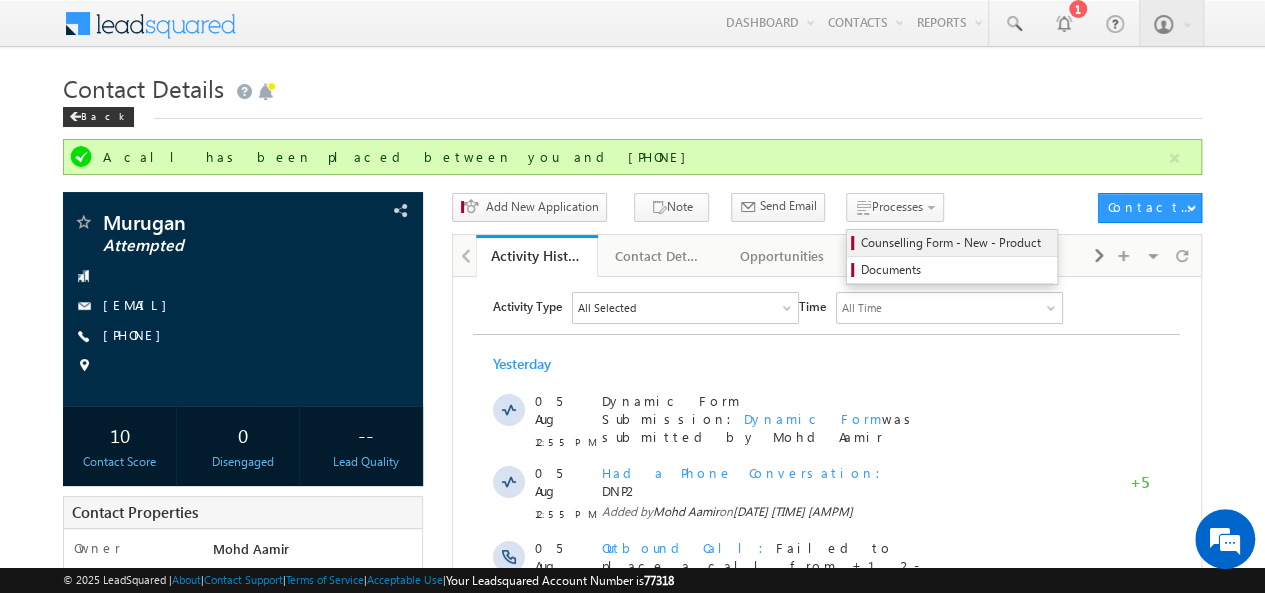 click on "Counselling Form - New - Product" at bounding box center [955, 243] 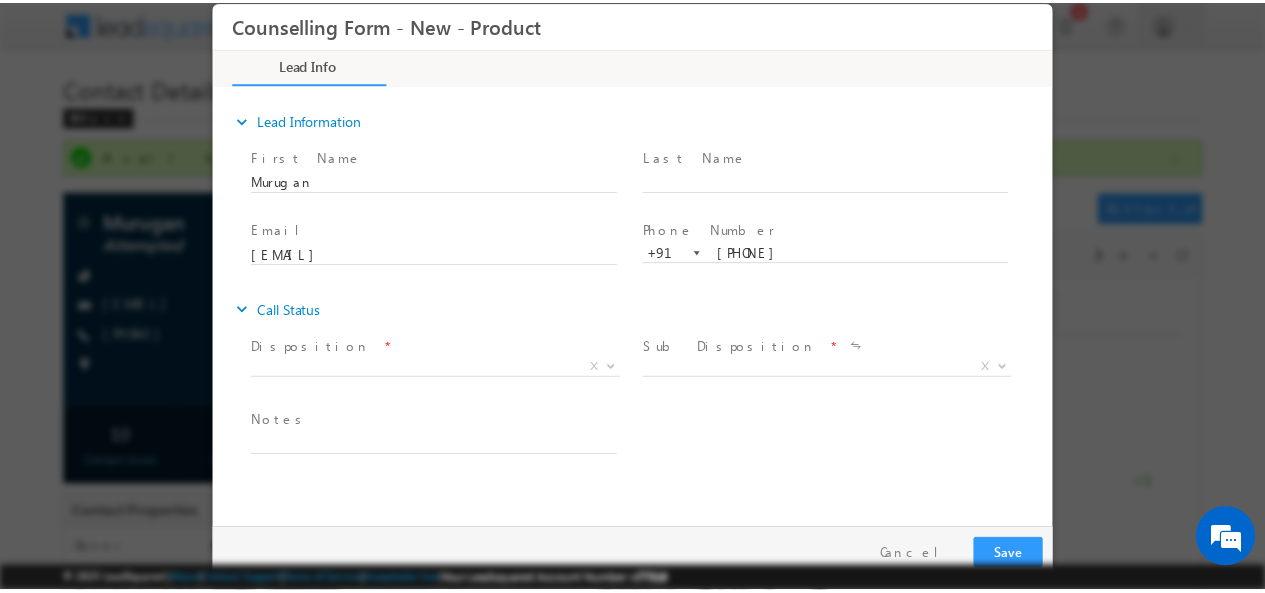scroll, scrollTop: 0, scrollLeft: 0, axis: both 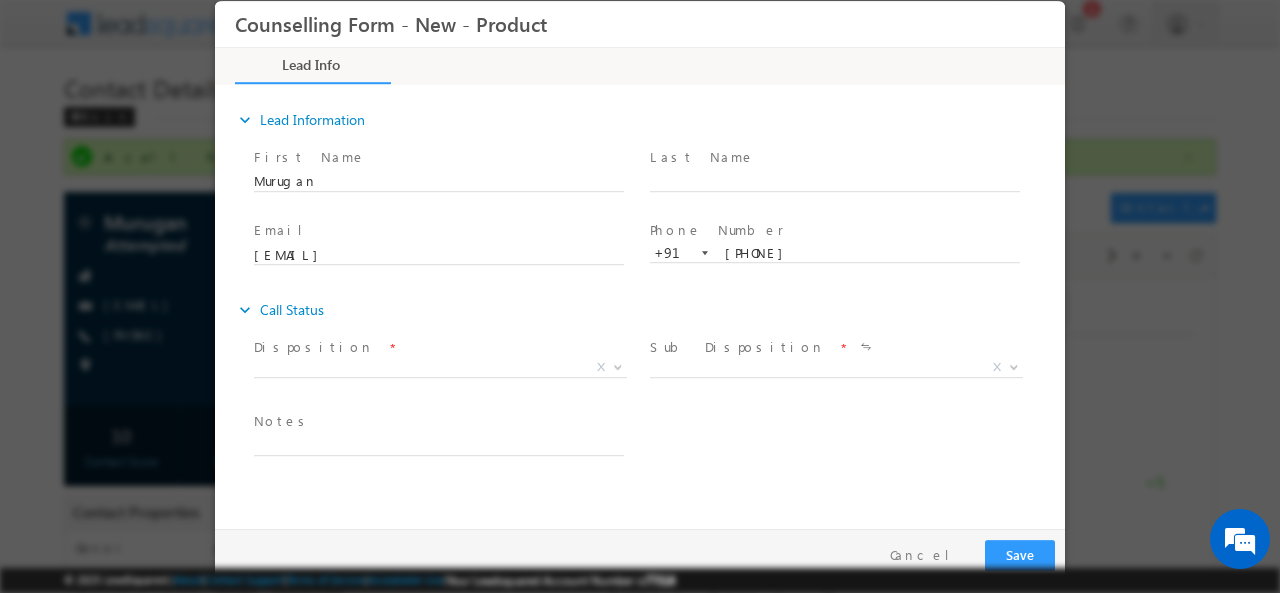 click on "Disposition
*" at bounding box center [438, 347] 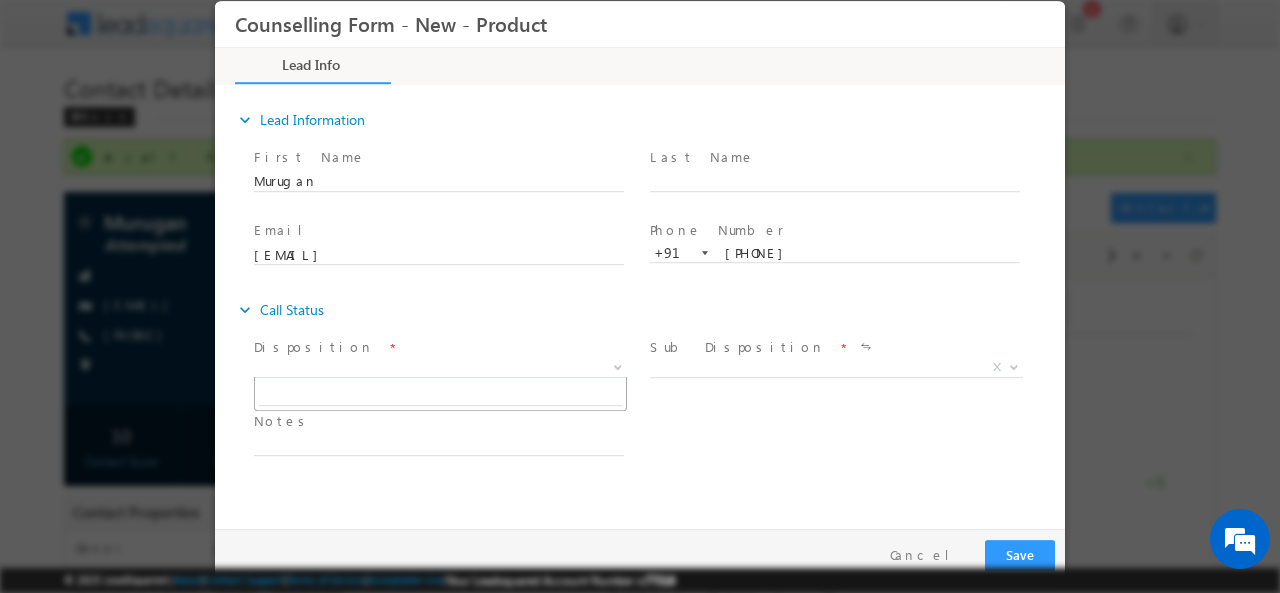click on "X" at bounding box center [440, 367] 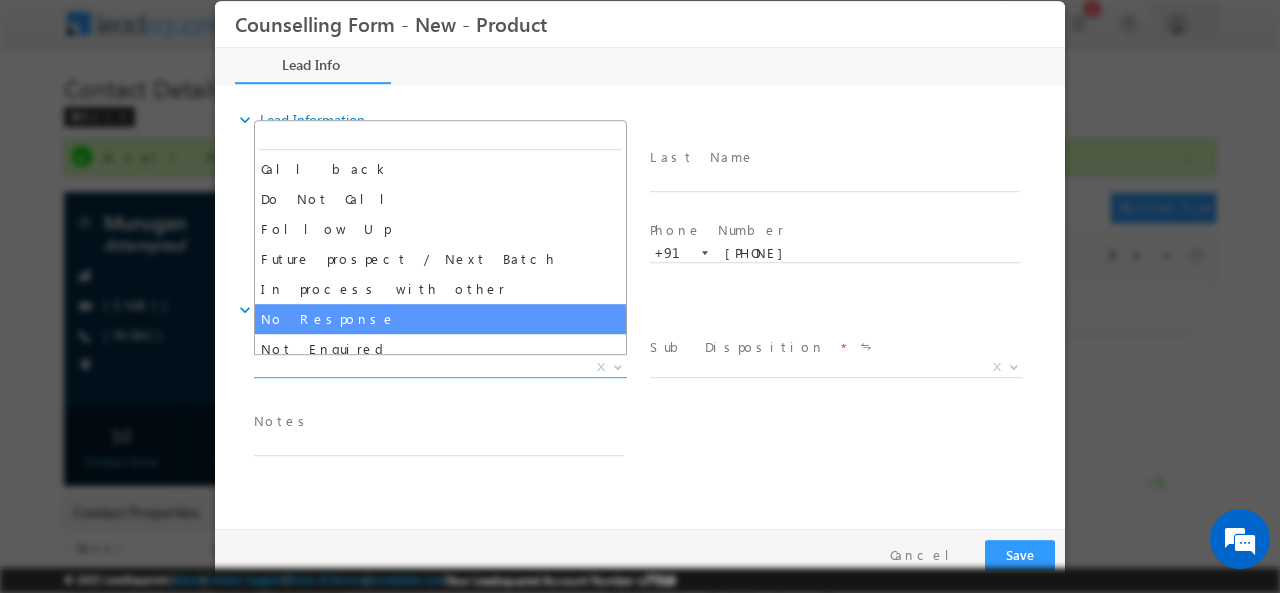 select on "No Response" 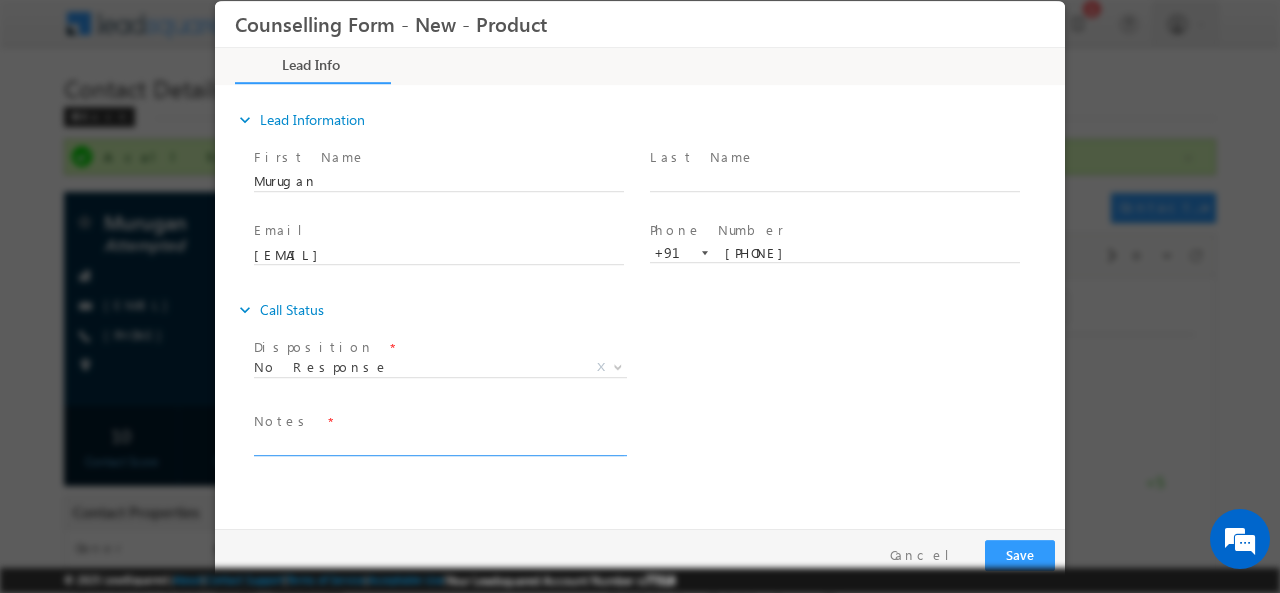 click at bounding box center [439, 443] 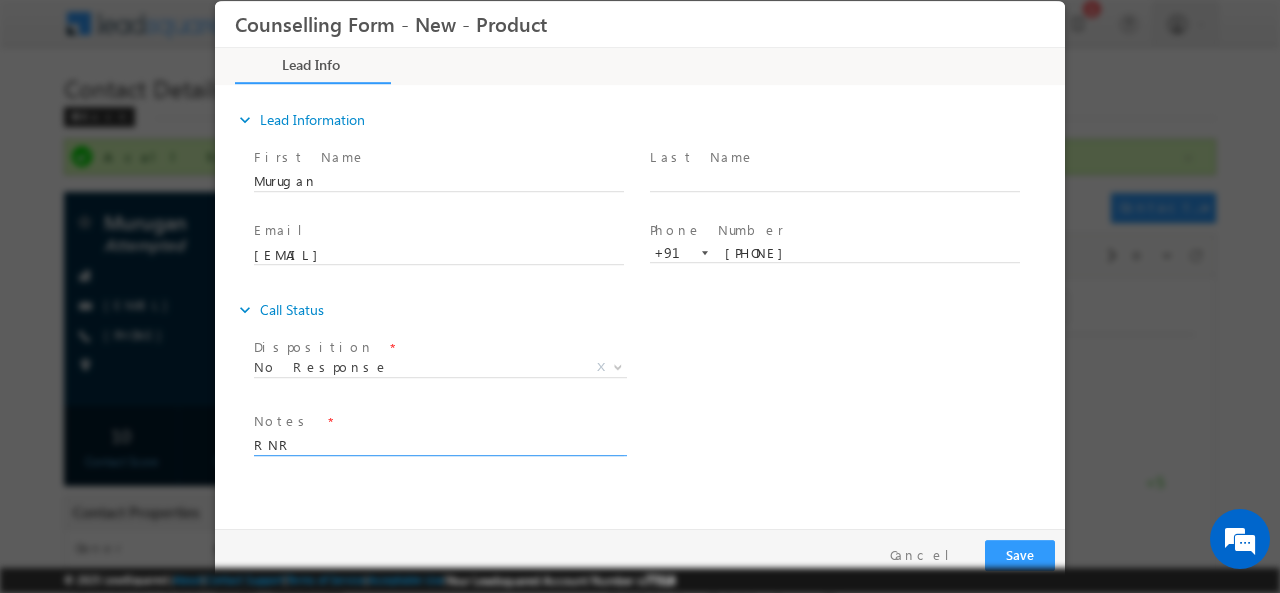 type on "RNR" 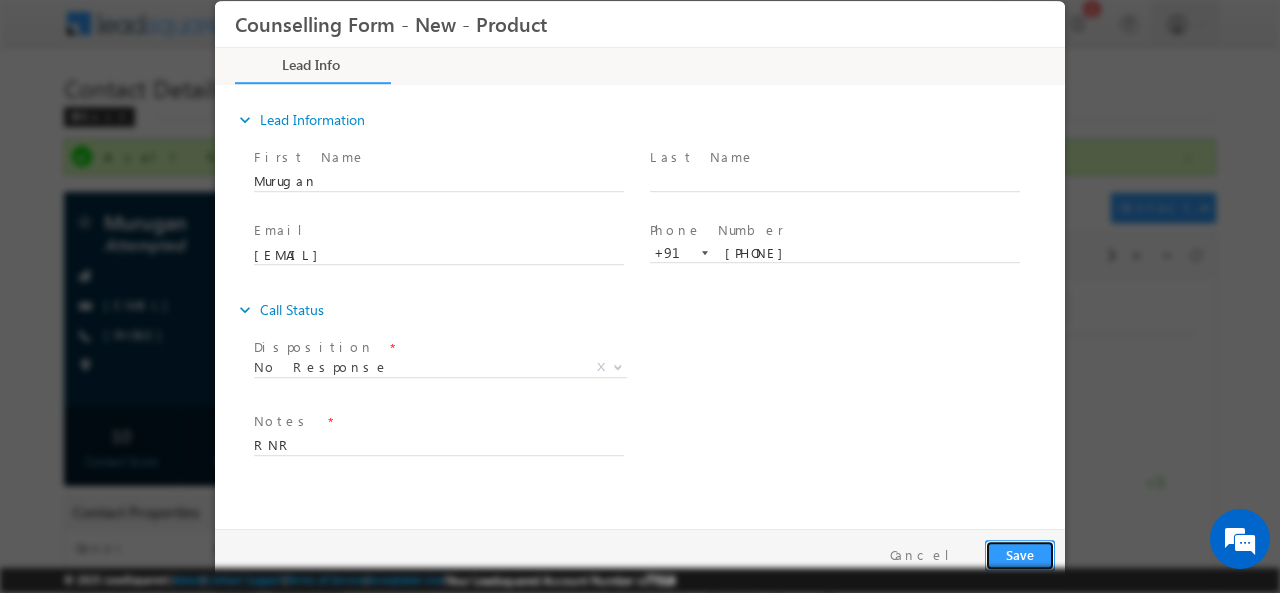 click on "Save" at bounding box center (1020, 554) 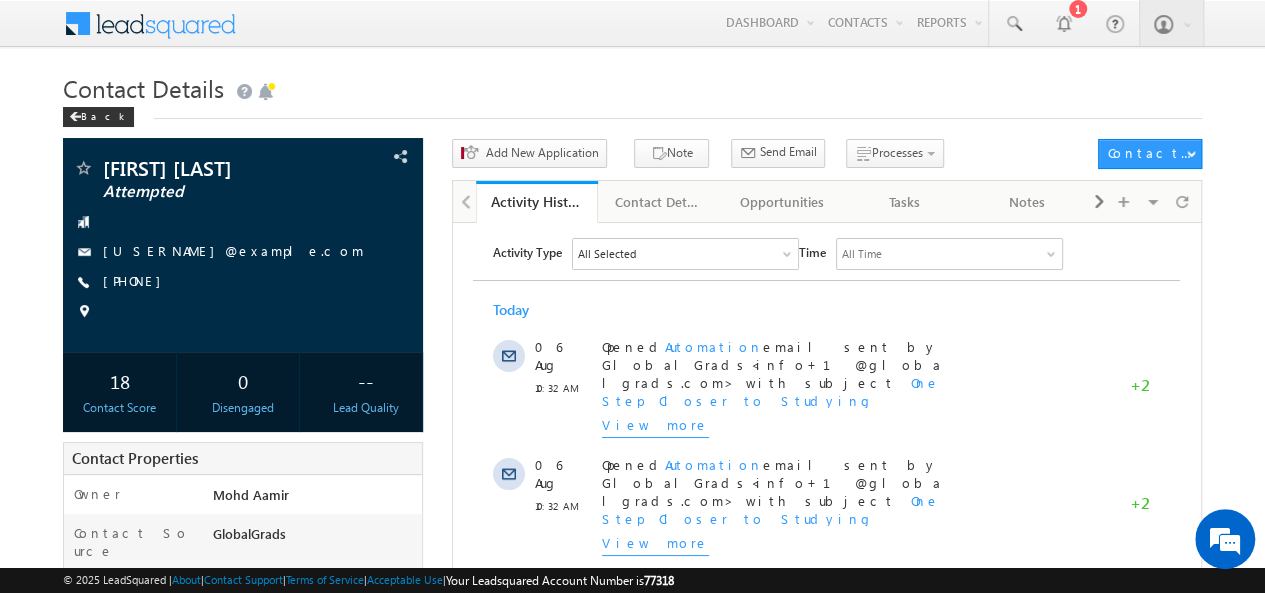 scroll, scrollTop: 0, scrollLeft: 0, axis: both 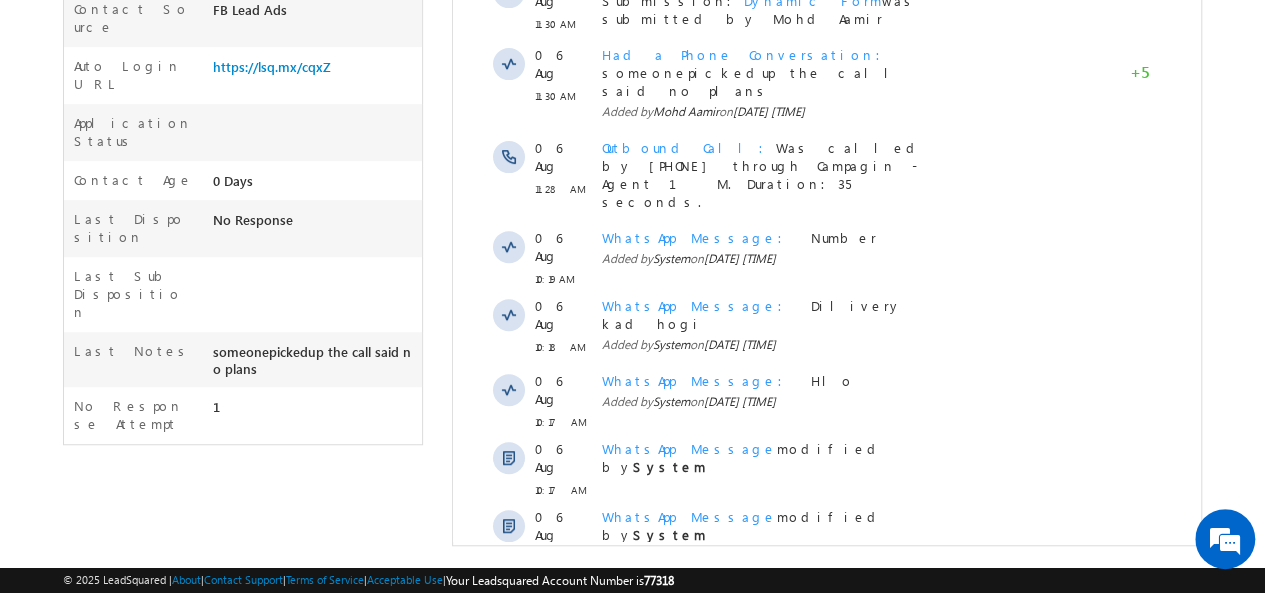 click on "Show More" at bounding box center (826, 602) 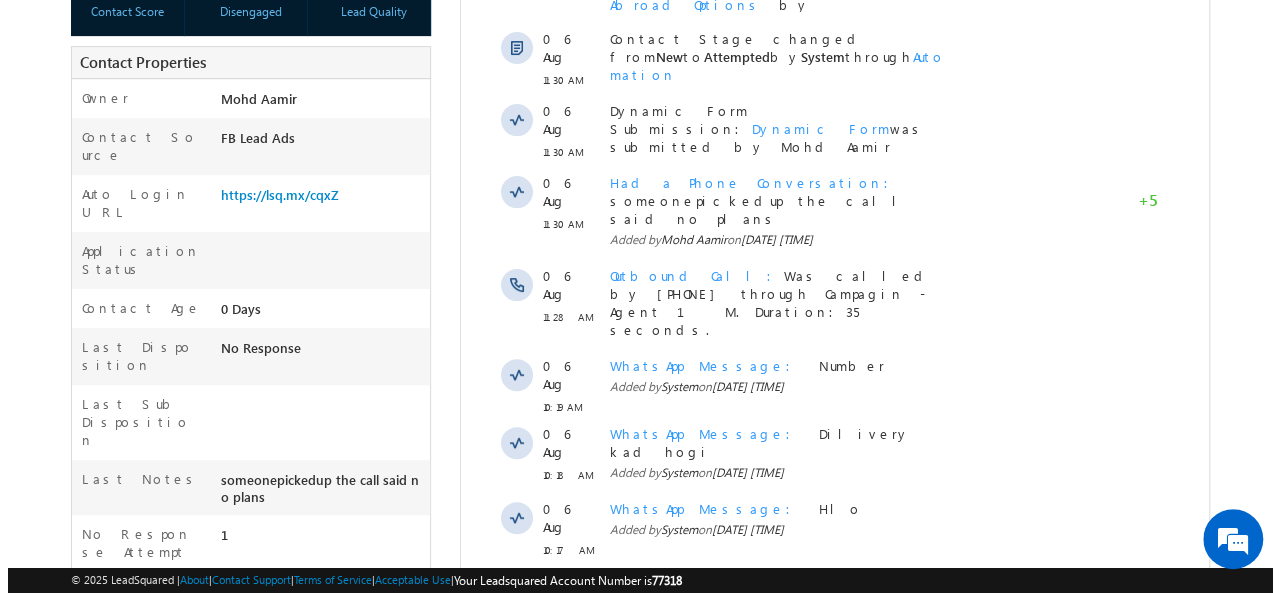 scroll, scrollTop: 0, scrollLeft: 0, axis: both 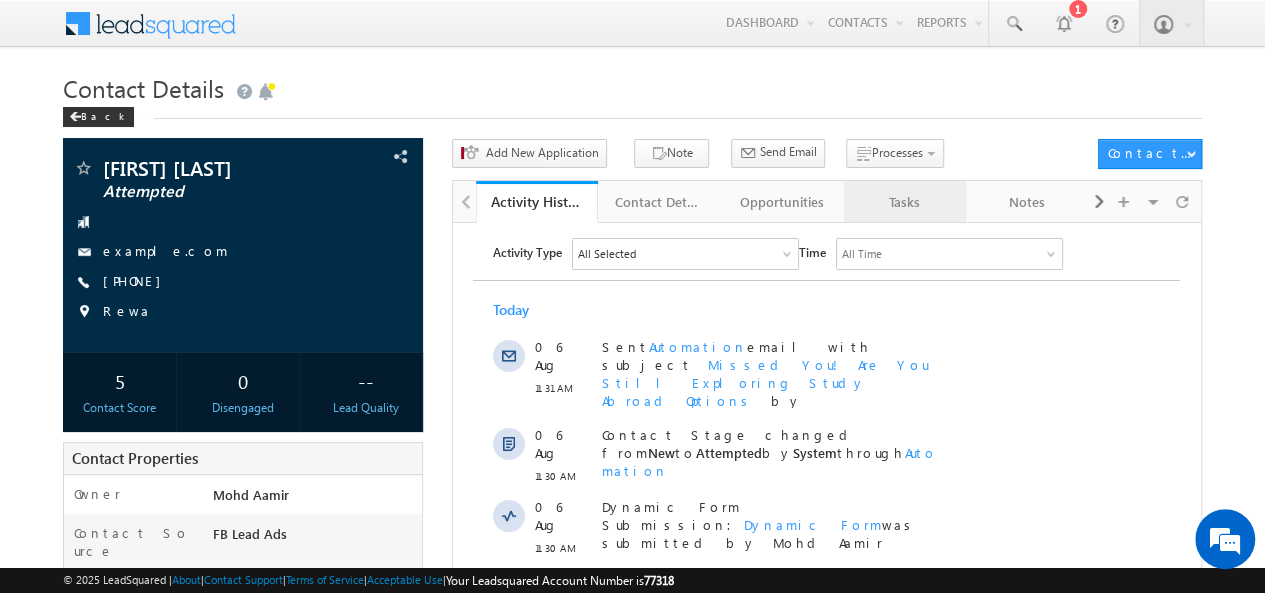 click on "Tasks" at bounding box center (905, 202) 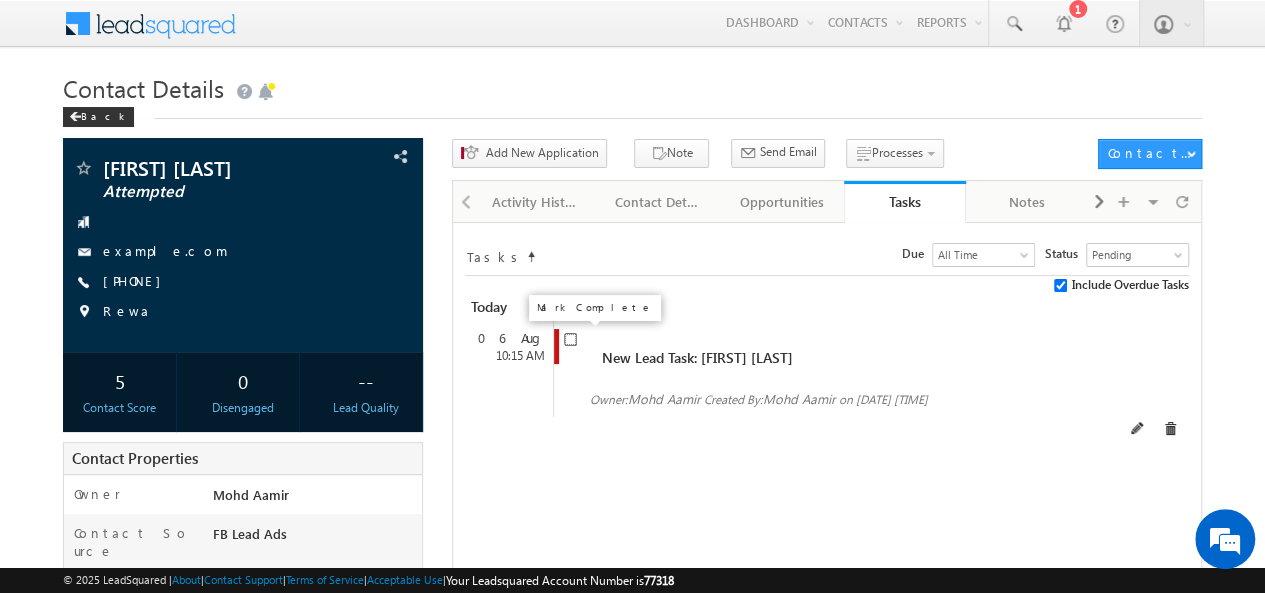 click at bounding box center [570, 339] 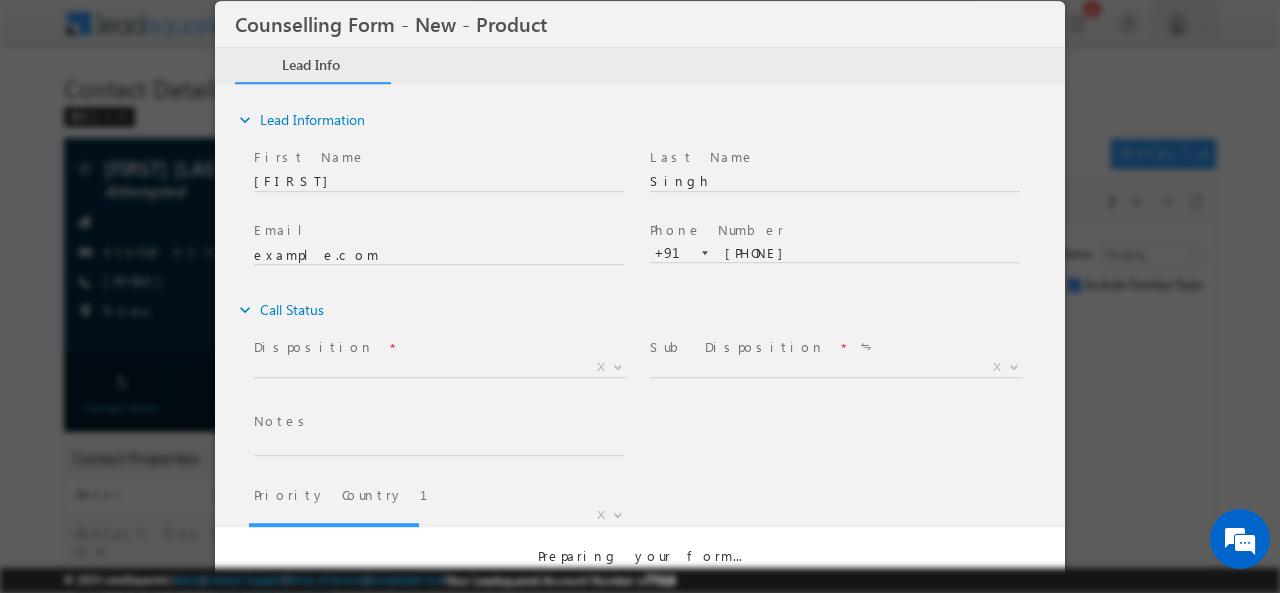 scroll, scrollTop: 0, scrollLeft: 0, axis: both 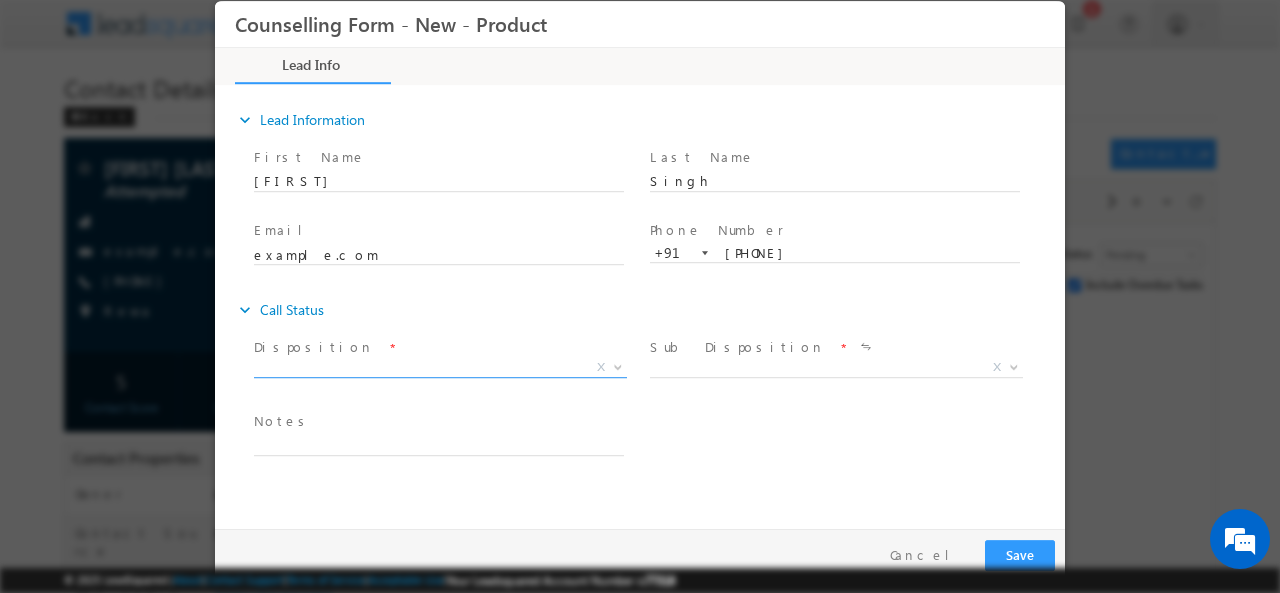 click on "X" at bounding box center (448, 370) 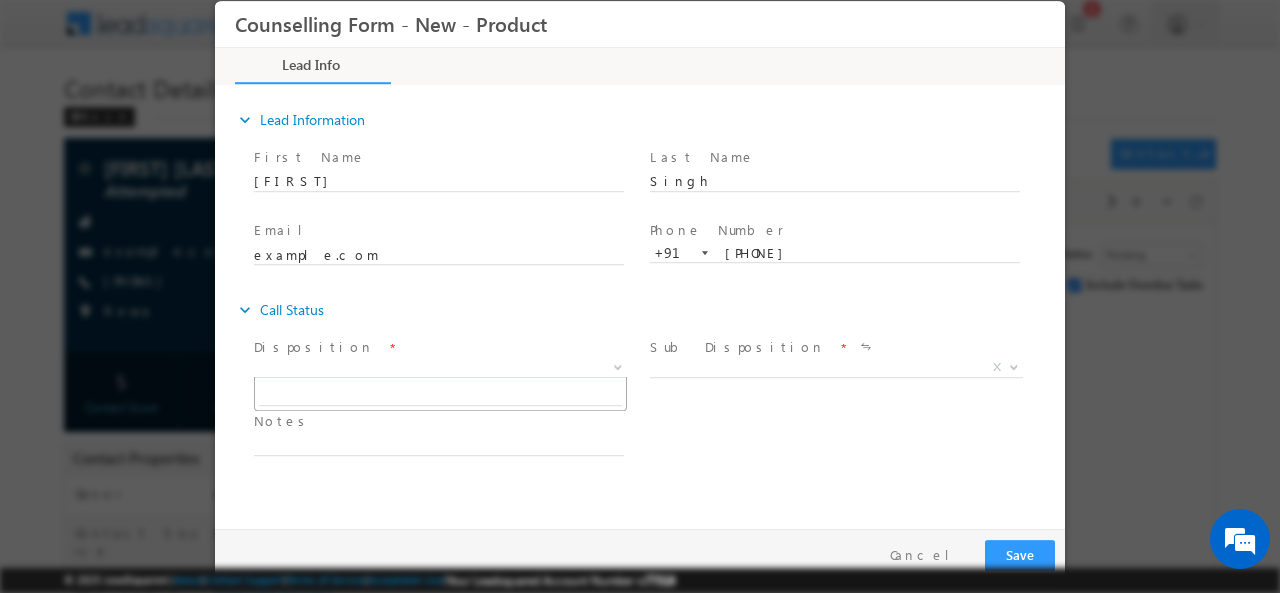 click on "X" at bounding box center (440, 367) 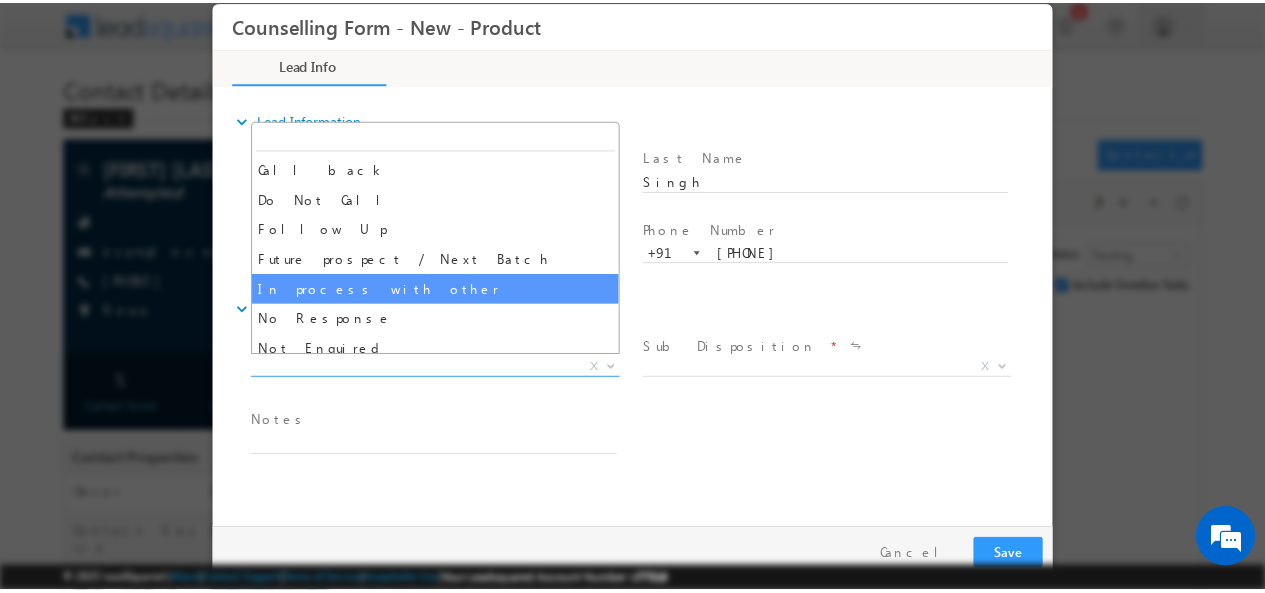 scroll, scrollTop: 130, scrollLeft: 0, axis: vertical 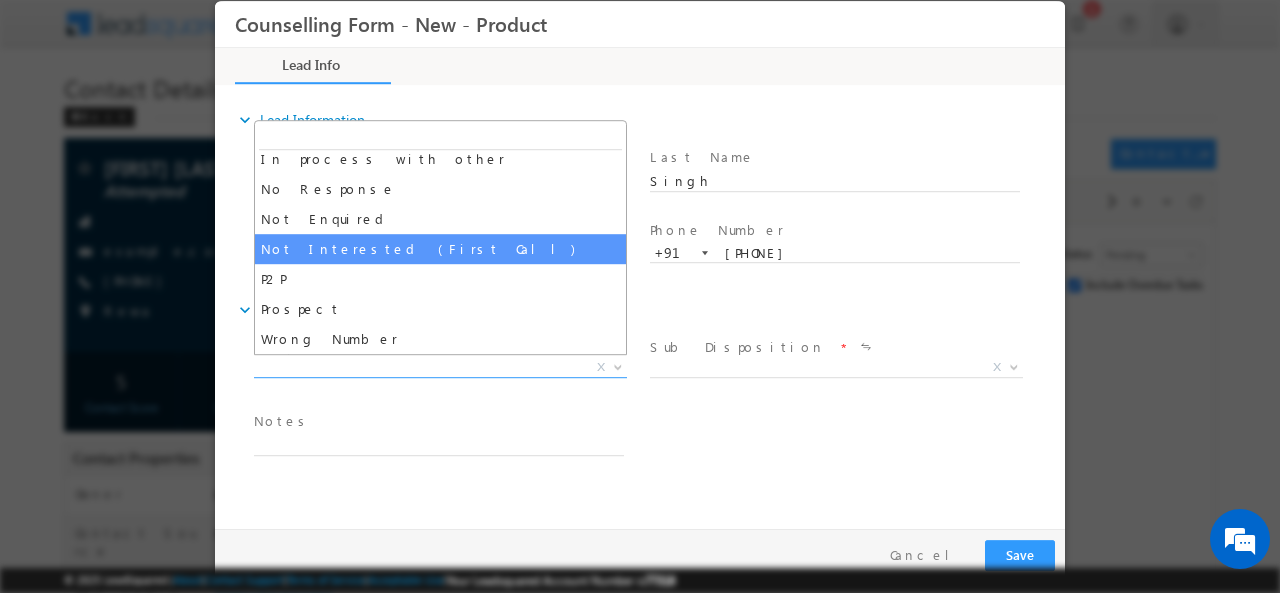 select on "Not Interested (First Call)" 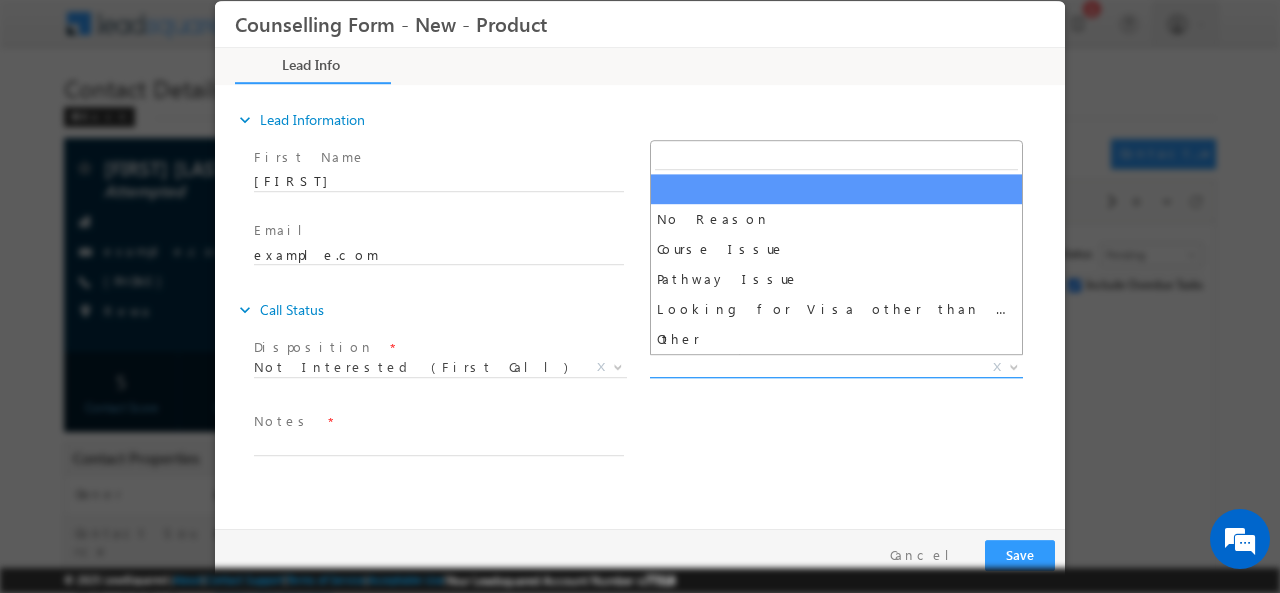 click on "X" at bounding box center [836, 367] 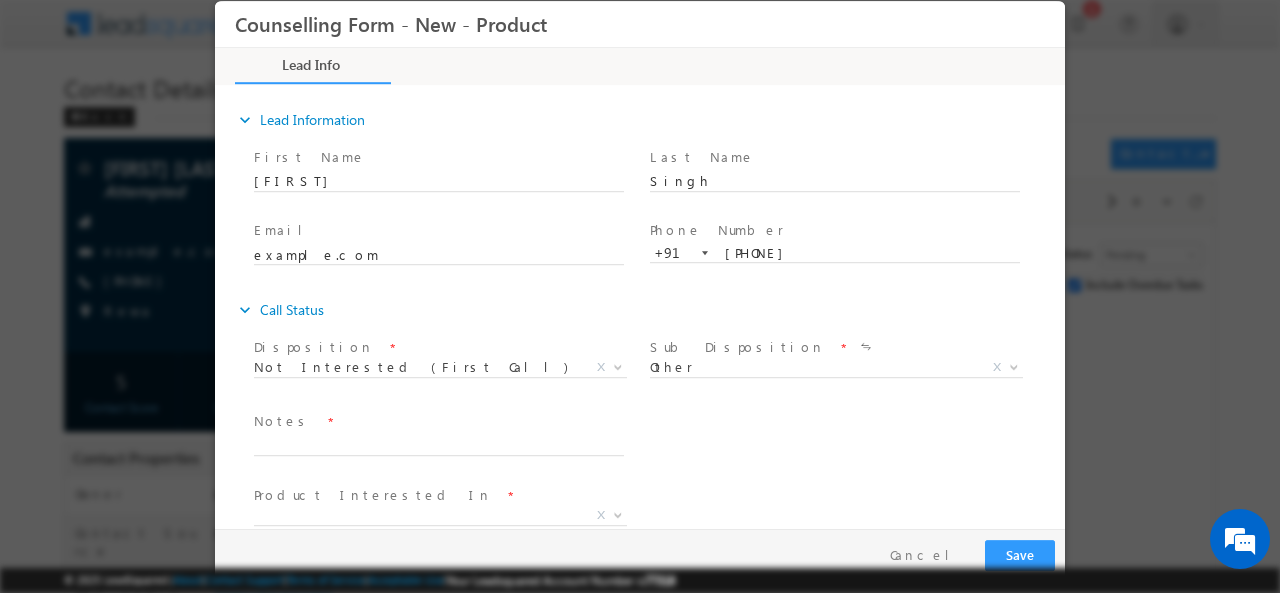 click on "Sub Disposition" at bounding box center (737, 346) 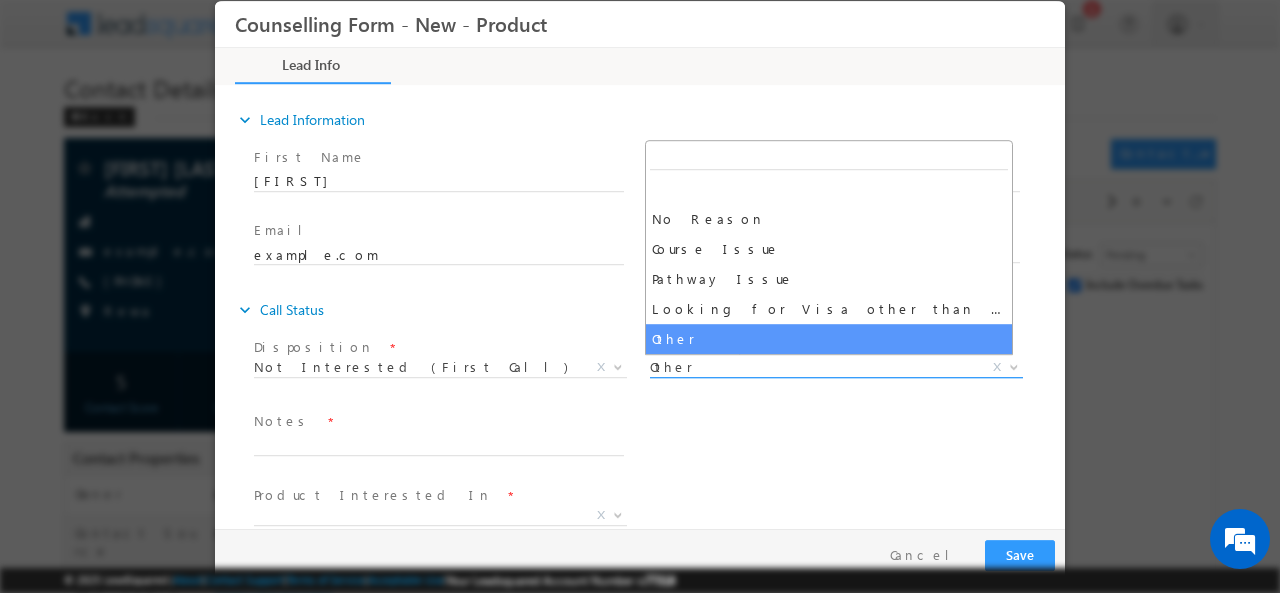 click on "Other" at bounding box center (812, 366) 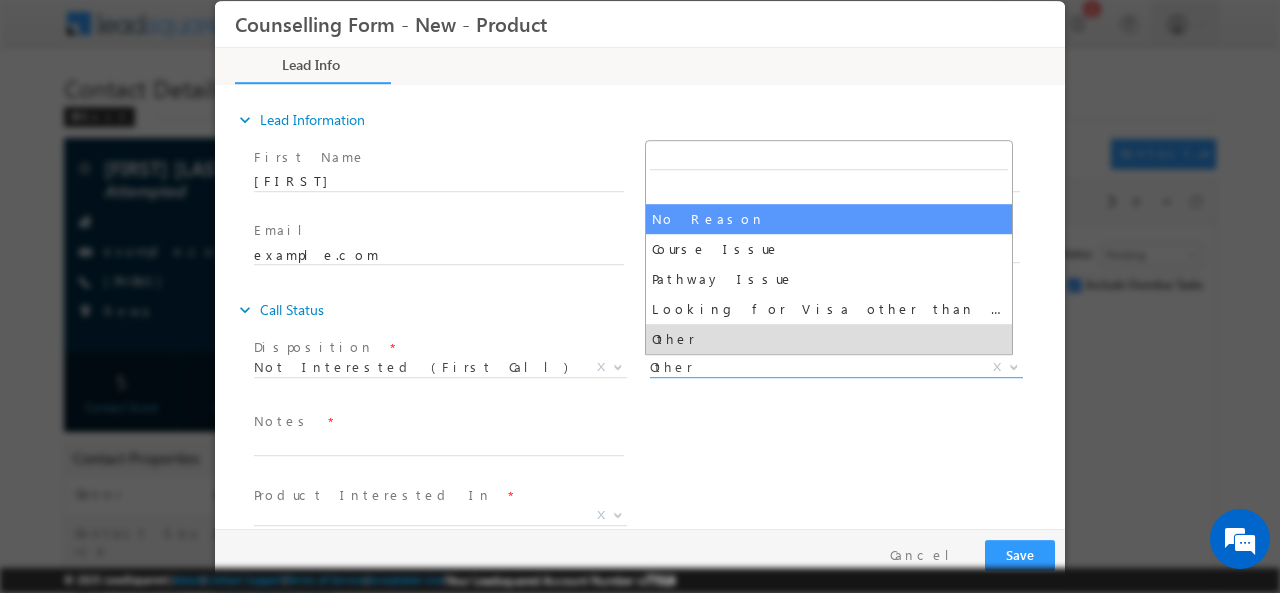select on "No Reason" 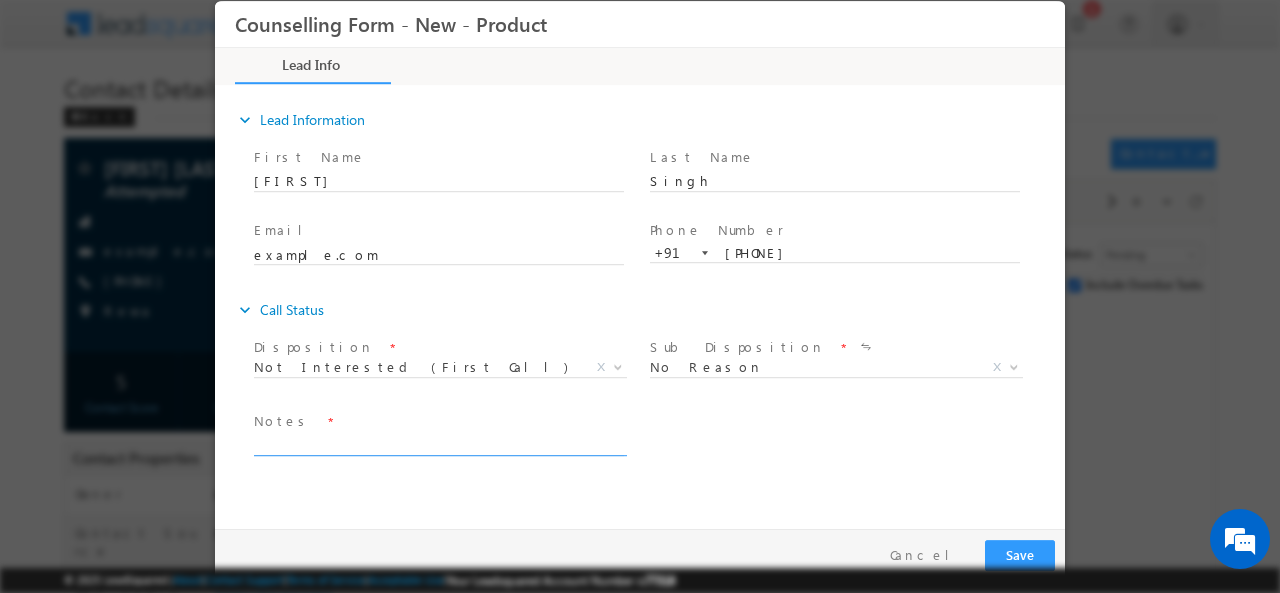 click at bounding box center (439, 443) 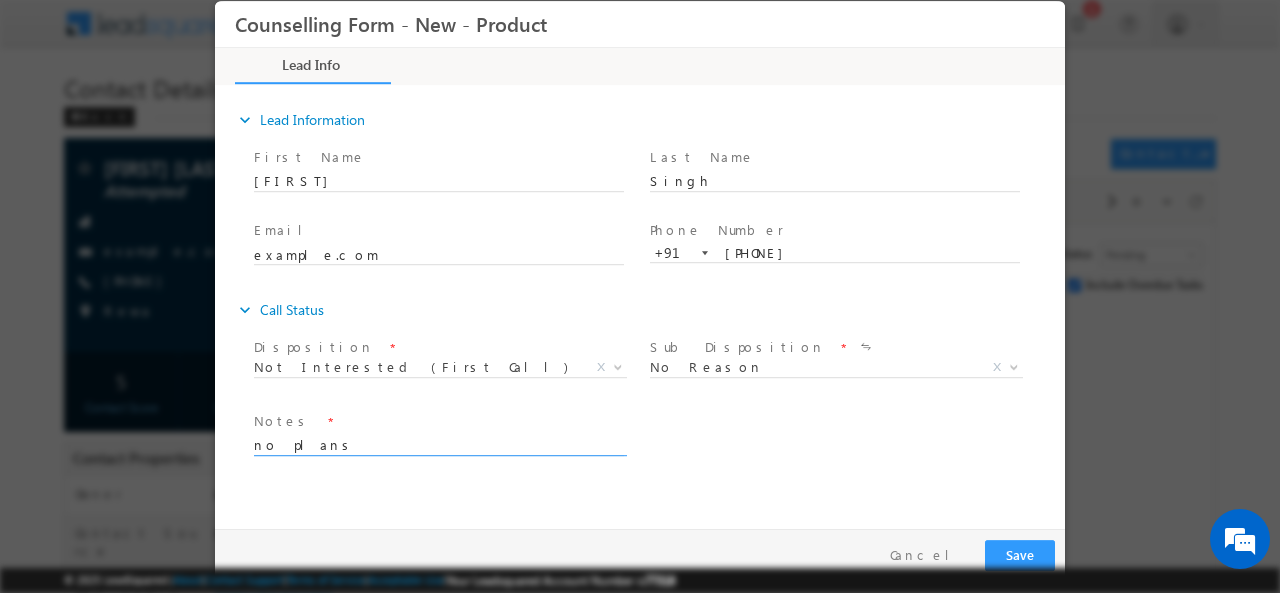 type on "no plans" 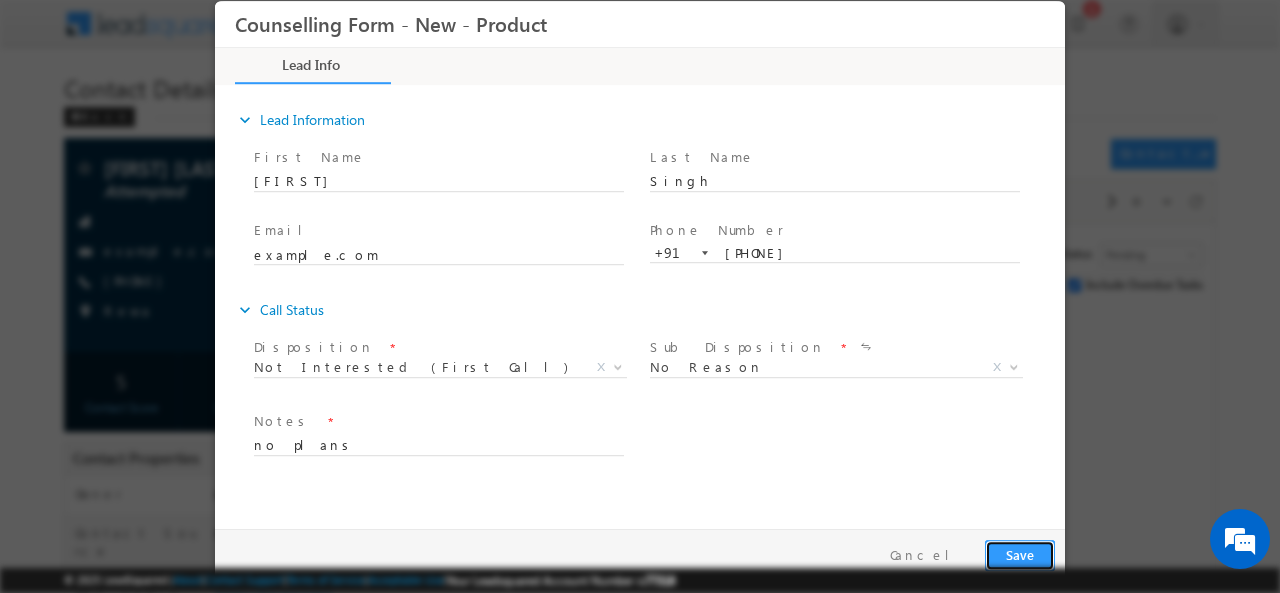 click on "Save" at bounding box center (1020, 554) 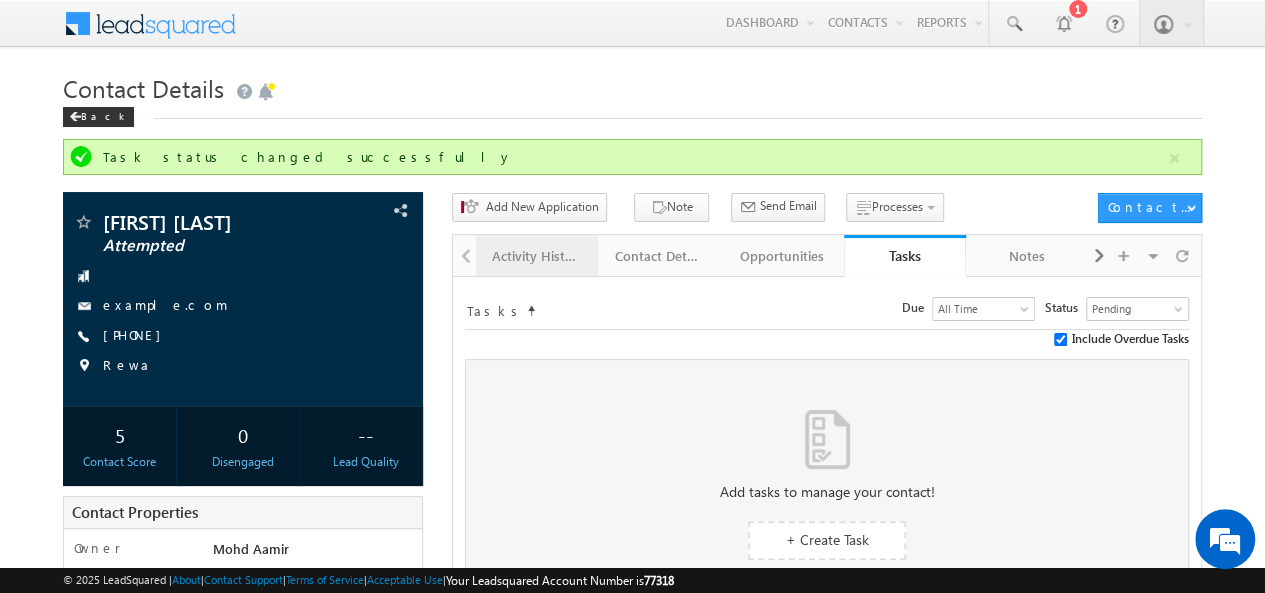 click on "Activity History" at bounding box center (536, 256) 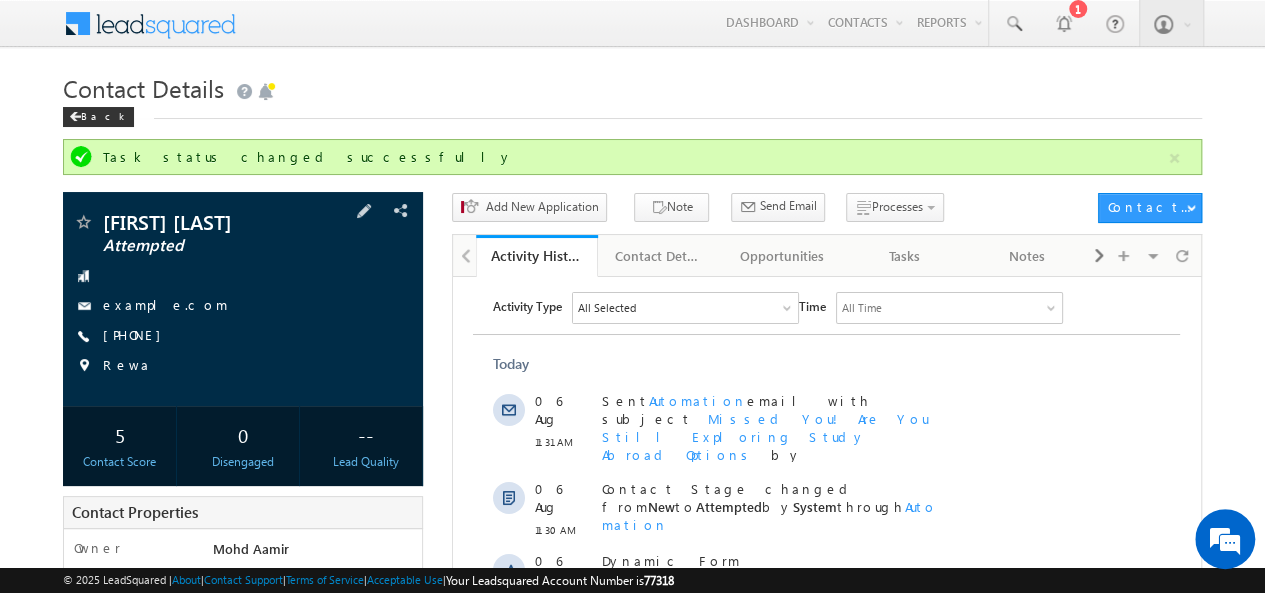 scroll, scrollTop: 636, scrollLeft: 0, axis: vertical 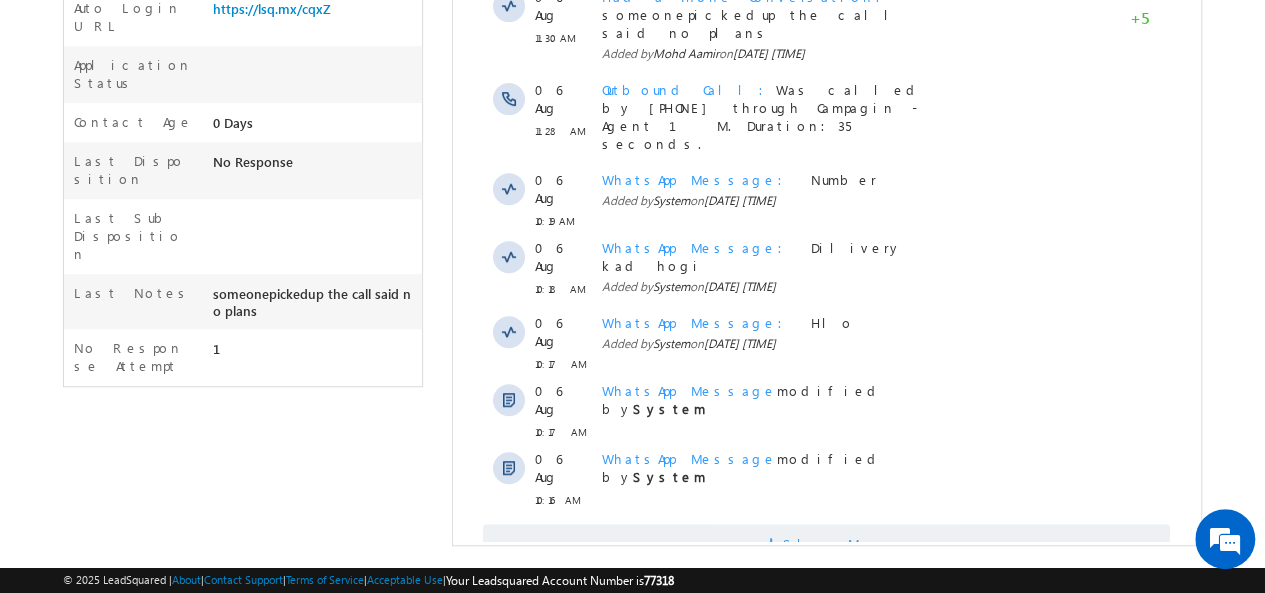 click on "Show More" at bounding box center [826, 544] 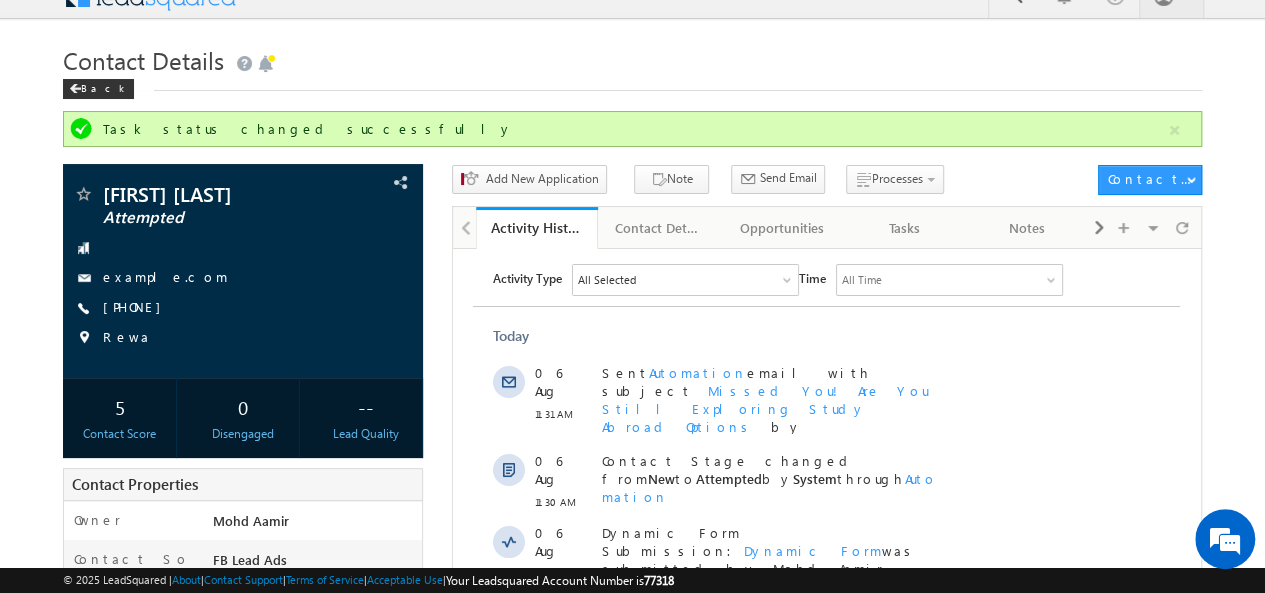 scroll, scrollTop: 0, scrollLeft: 0, axis: both 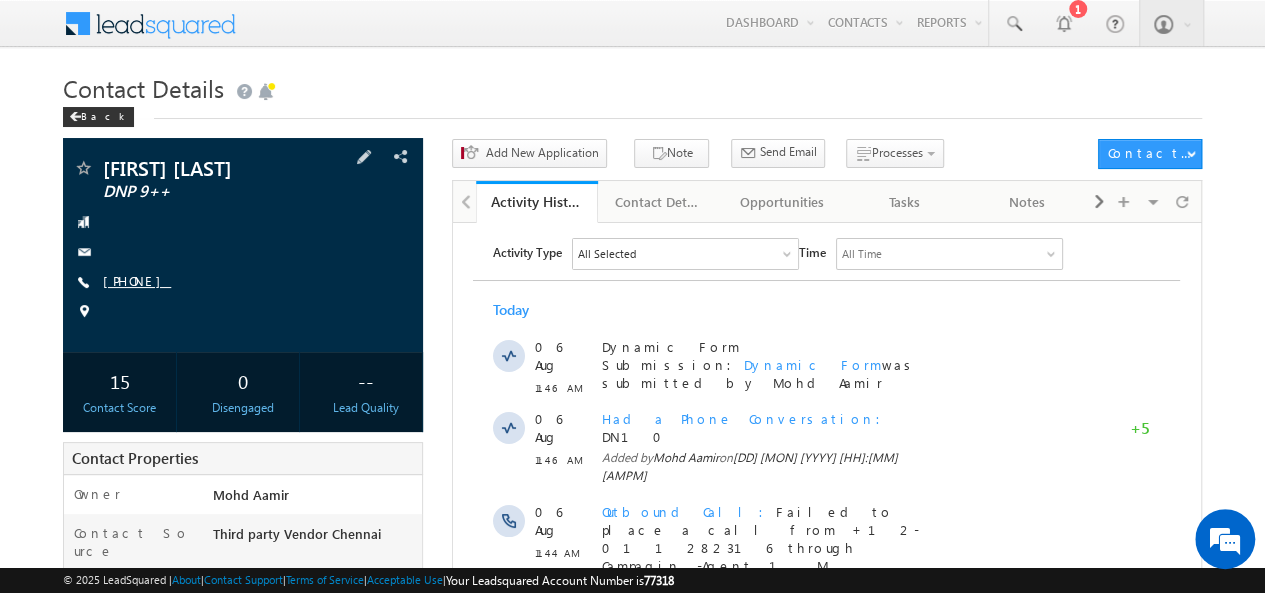 click on "[PHONE]" at bounding box center [137, 280] 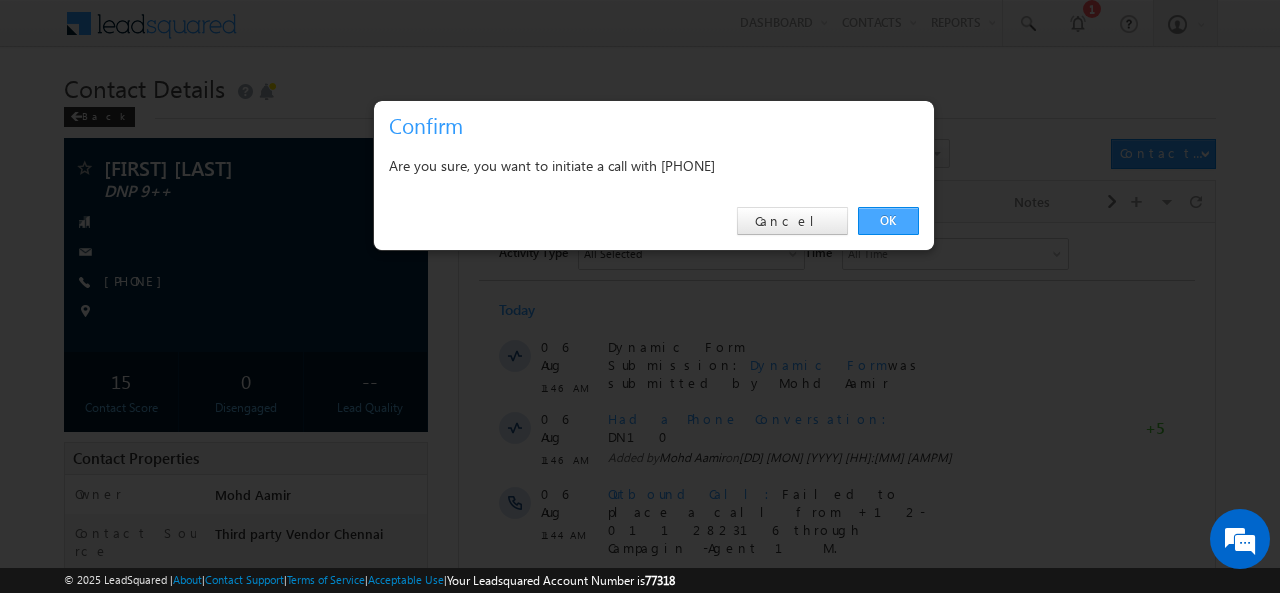 click on "OK" at bounding box center (888, 221) 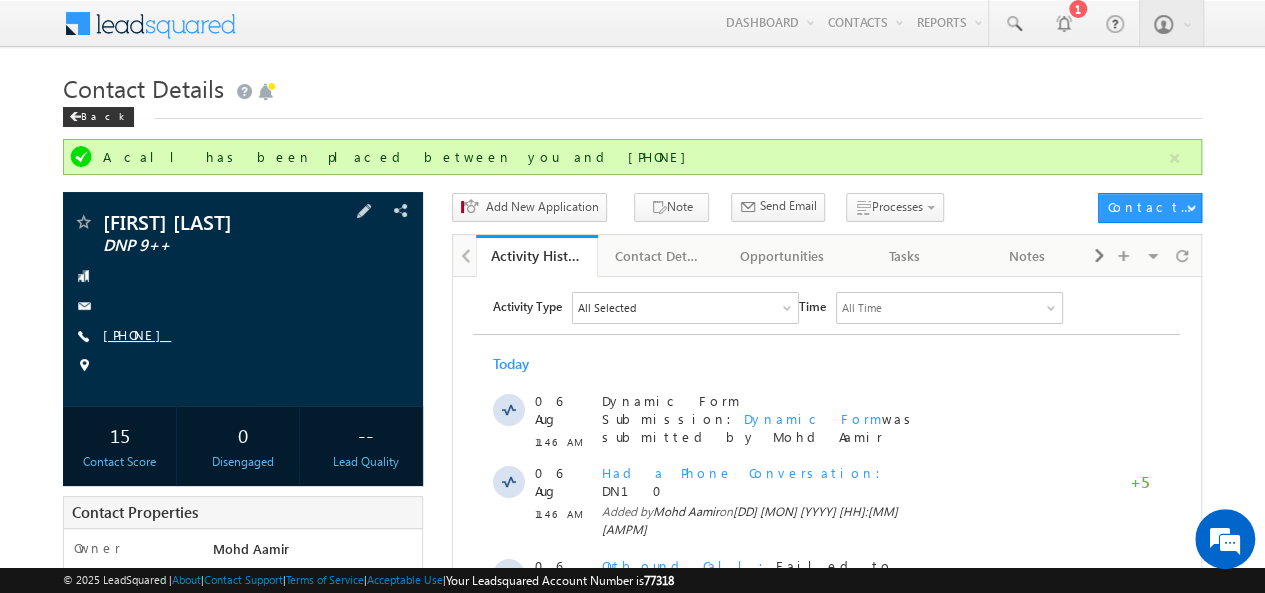 click on "[PHONE]" at bounding box center [137, 334] 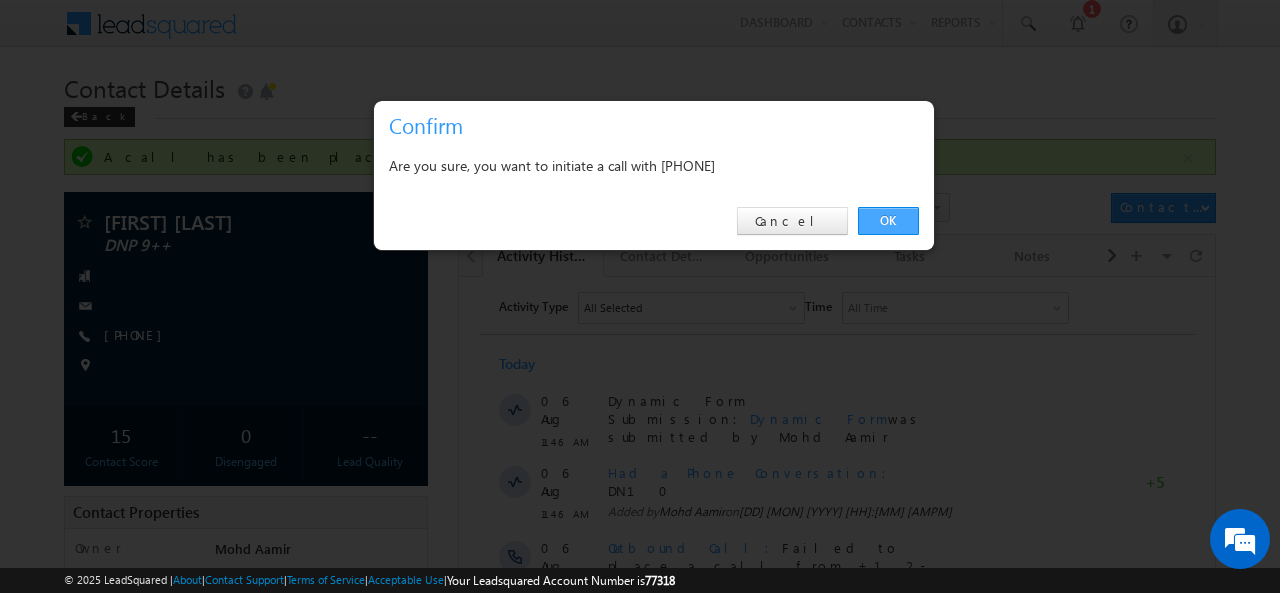 click on "OK" at bounding box center (888, 221) 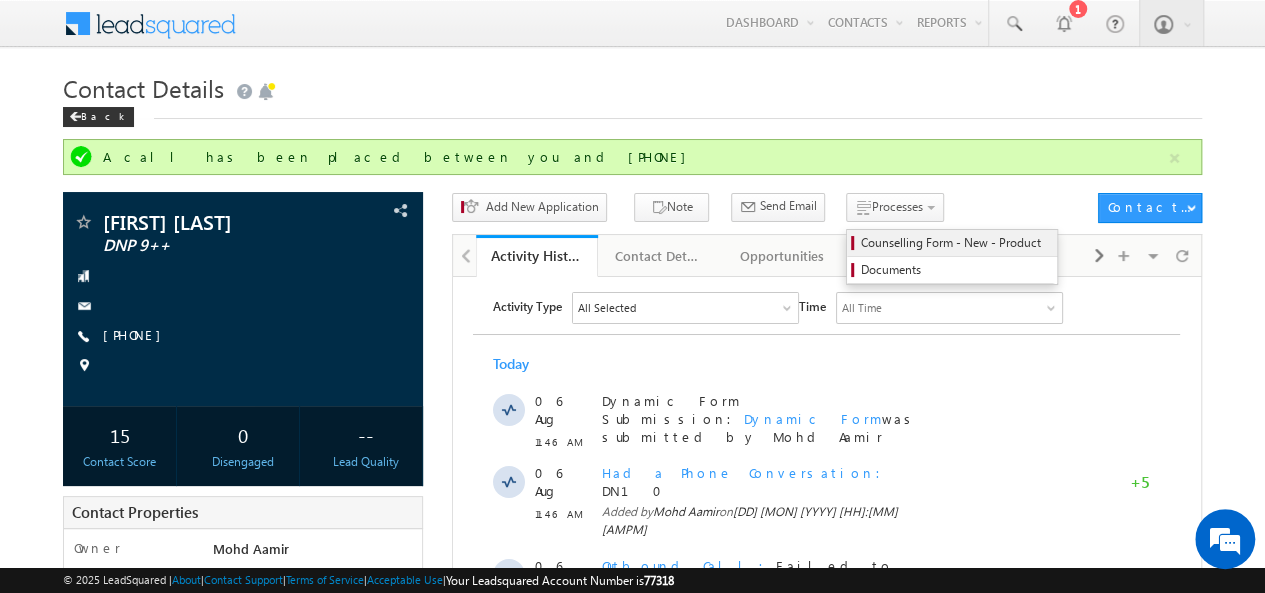 click on "Counselling Form - New - Product" at bounding box center (955, 243) 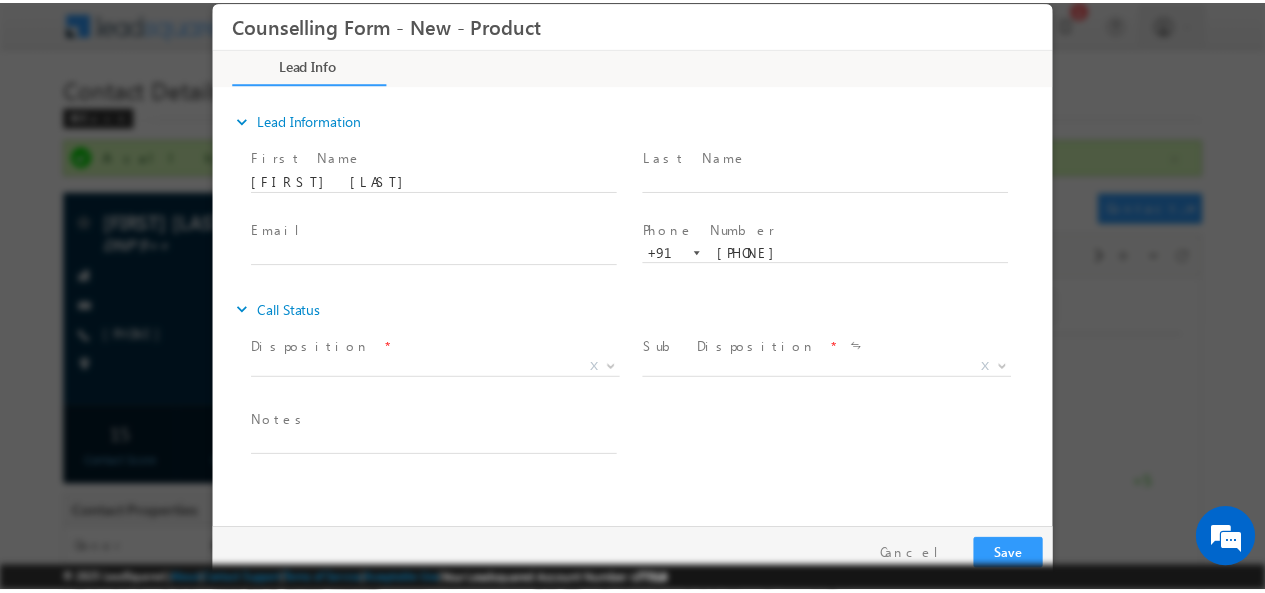 scroll, scrollTop: 0, scrollLeft: 0, axis: both 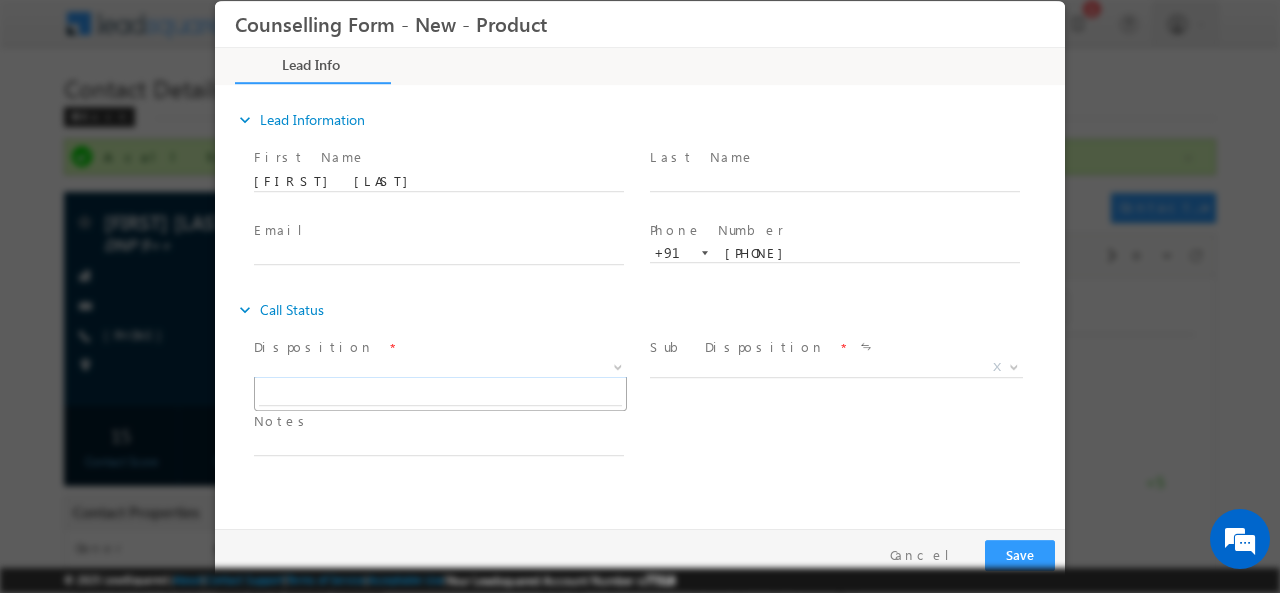 click on "X" at bounding box center (440, 367) 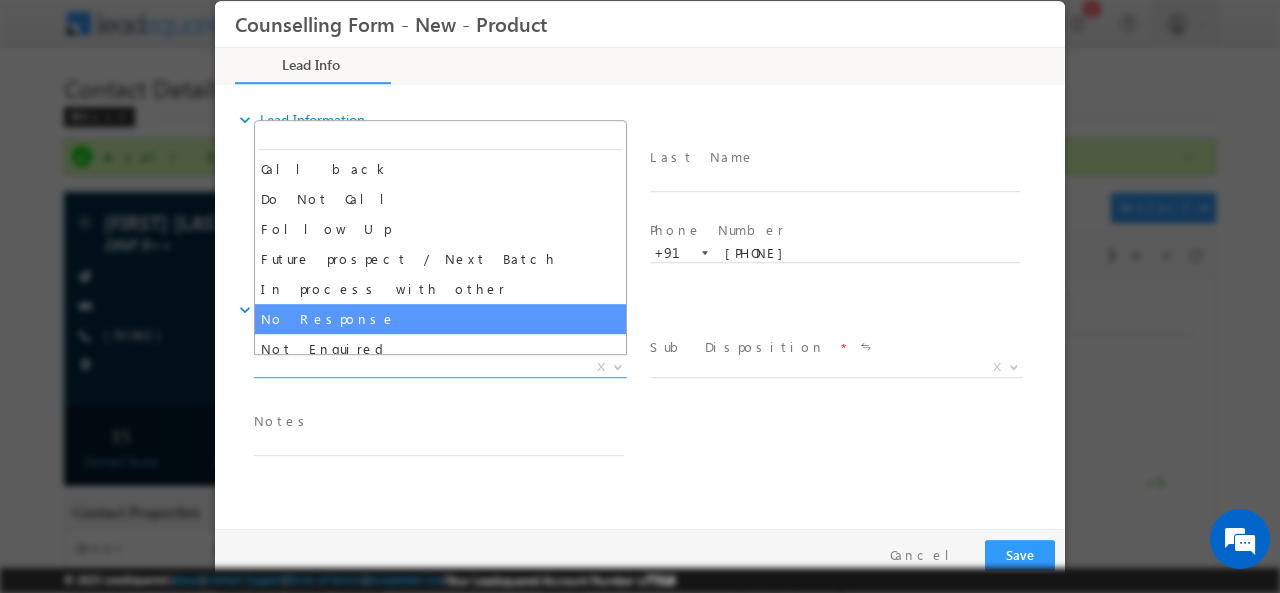 select on "No Response" 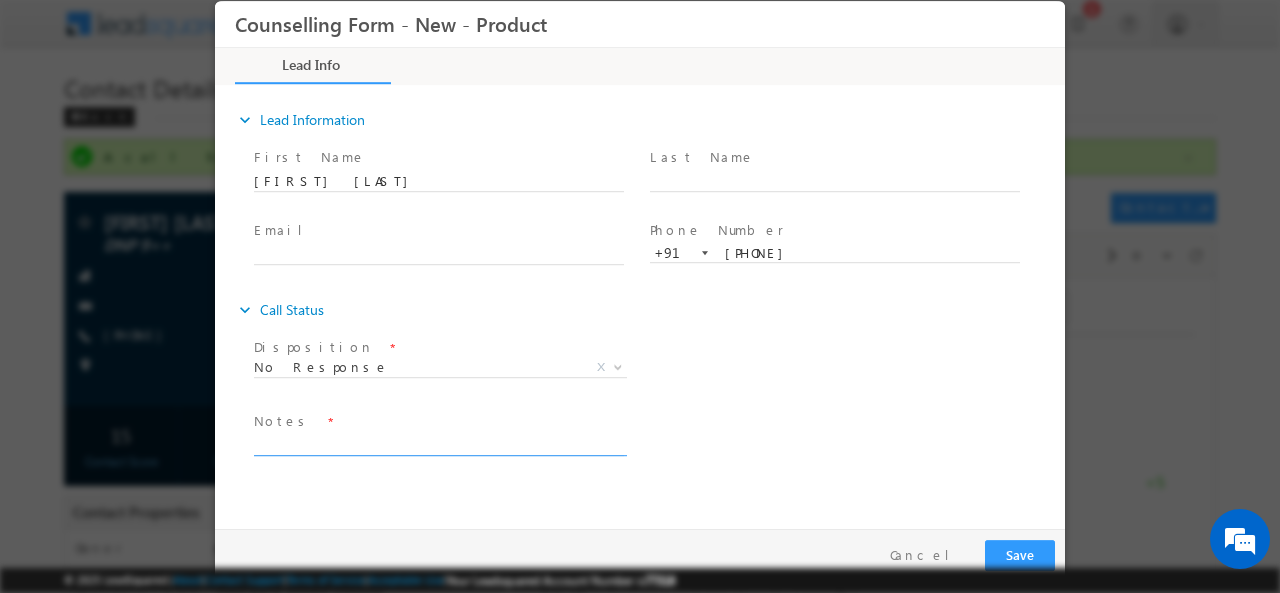click at bounding box center (439, 443) 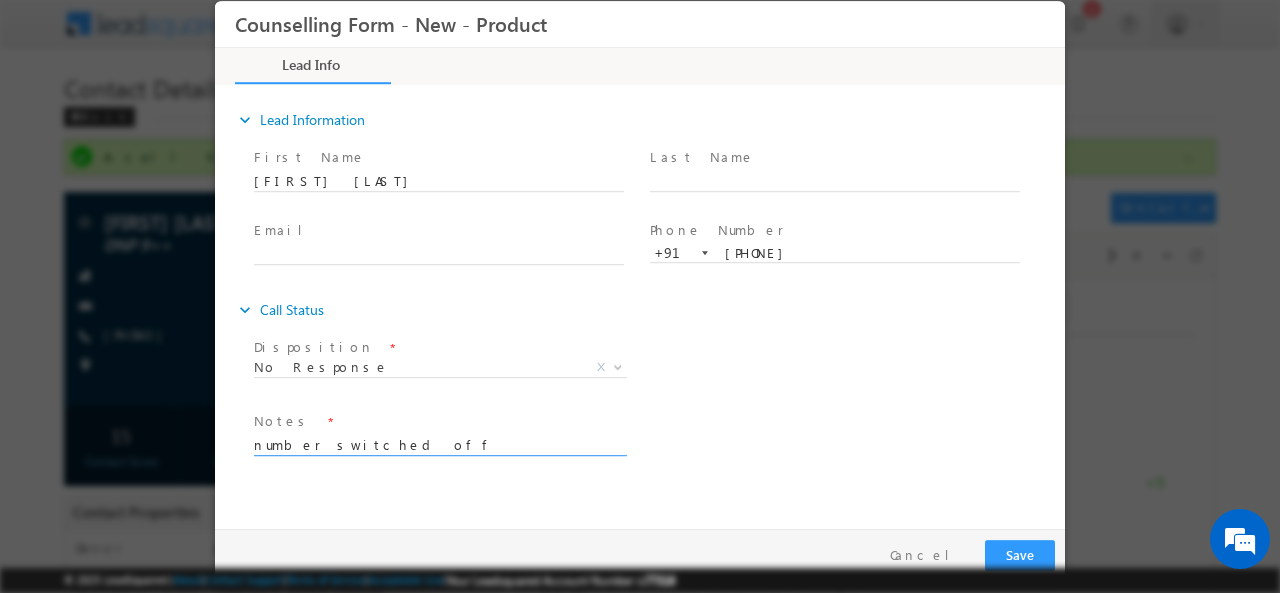 type on "number switched off" 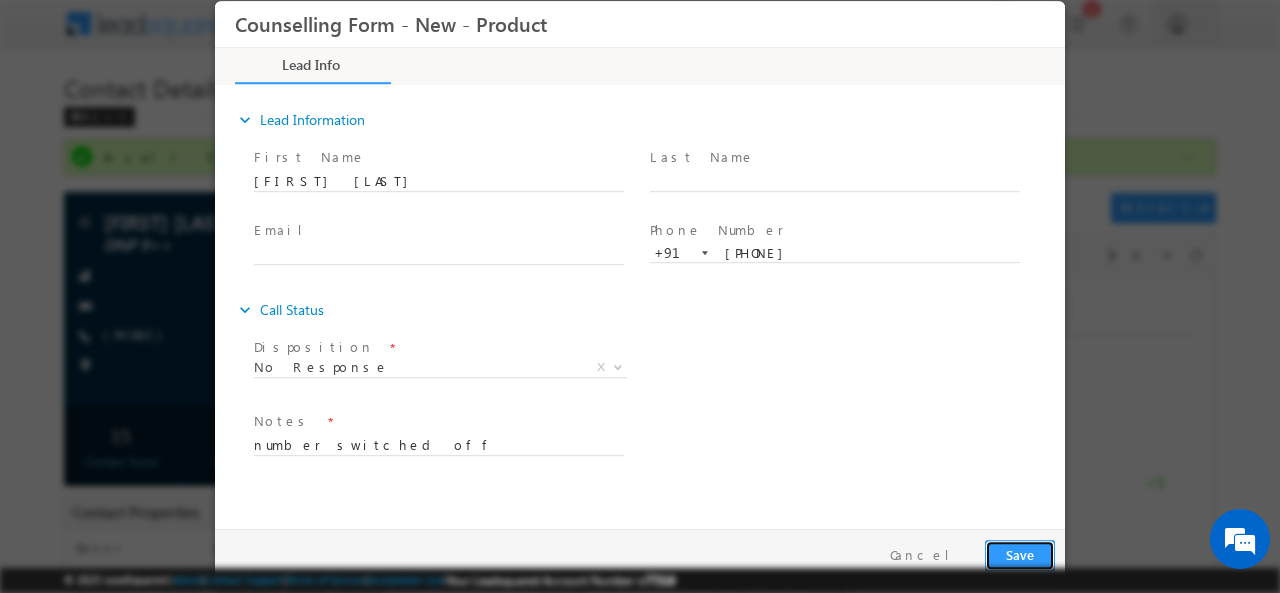 click on "Save" at bounding box center [1020, 554] 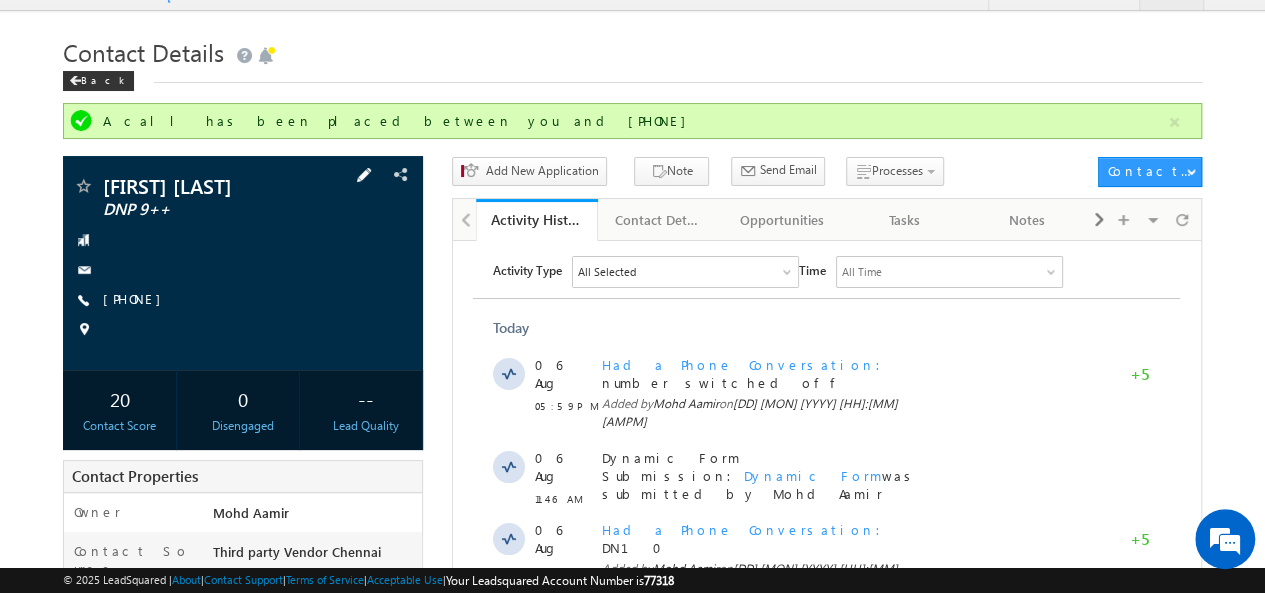 scroll, scrollTop: 14, scrollLeft: 0, axis: vertical 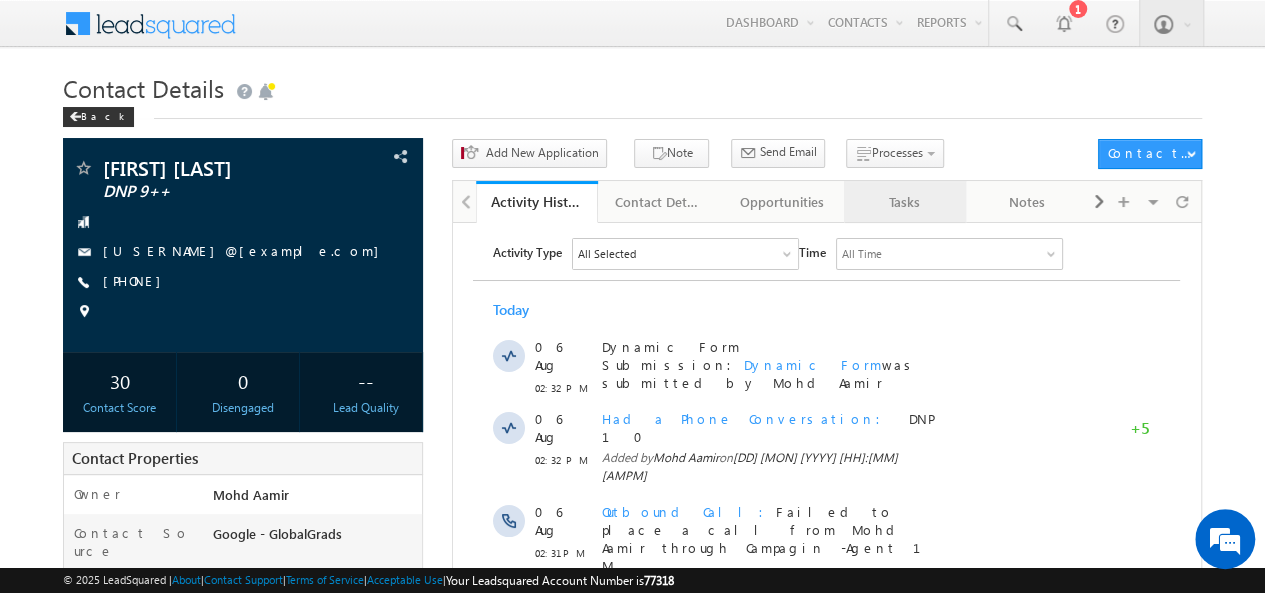 click on "Tasks" at bounding box center (904, 202) 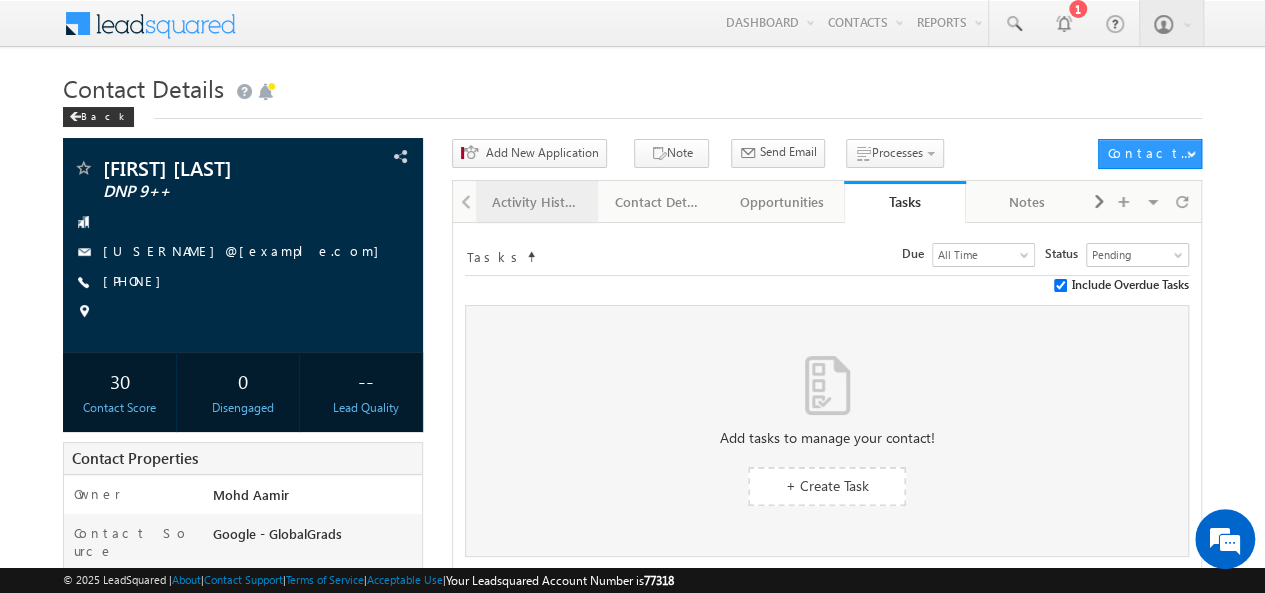 click on "Activity History" at bounding box center [537, 202] 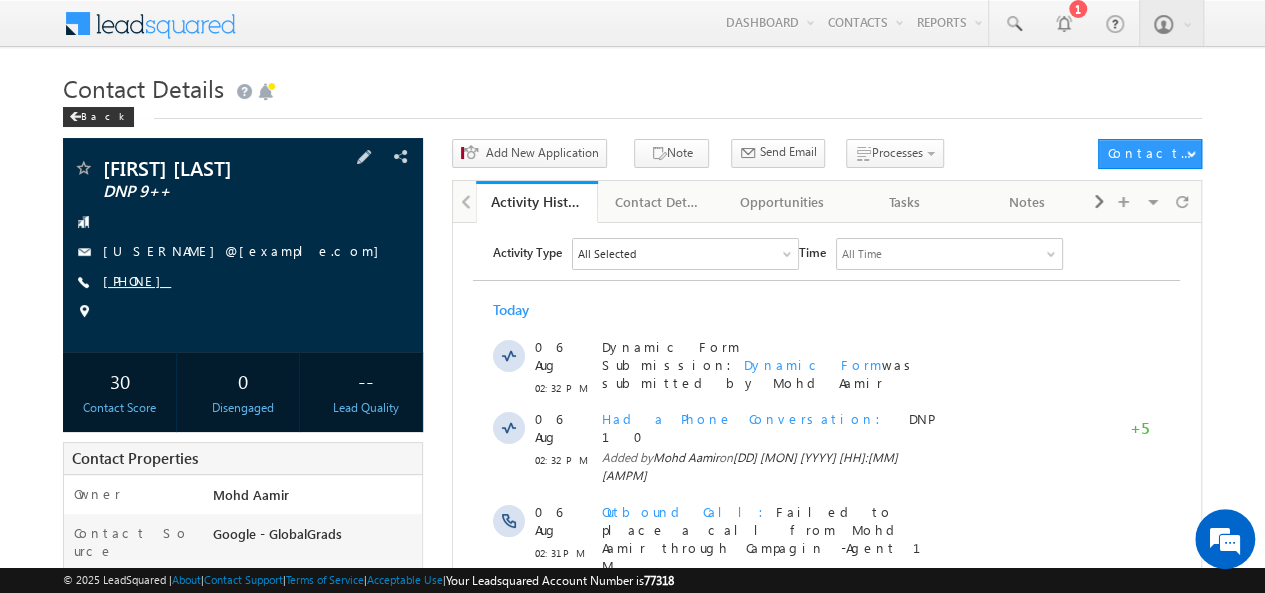 click on "[PHONE]" at bounding box center [137, 280] 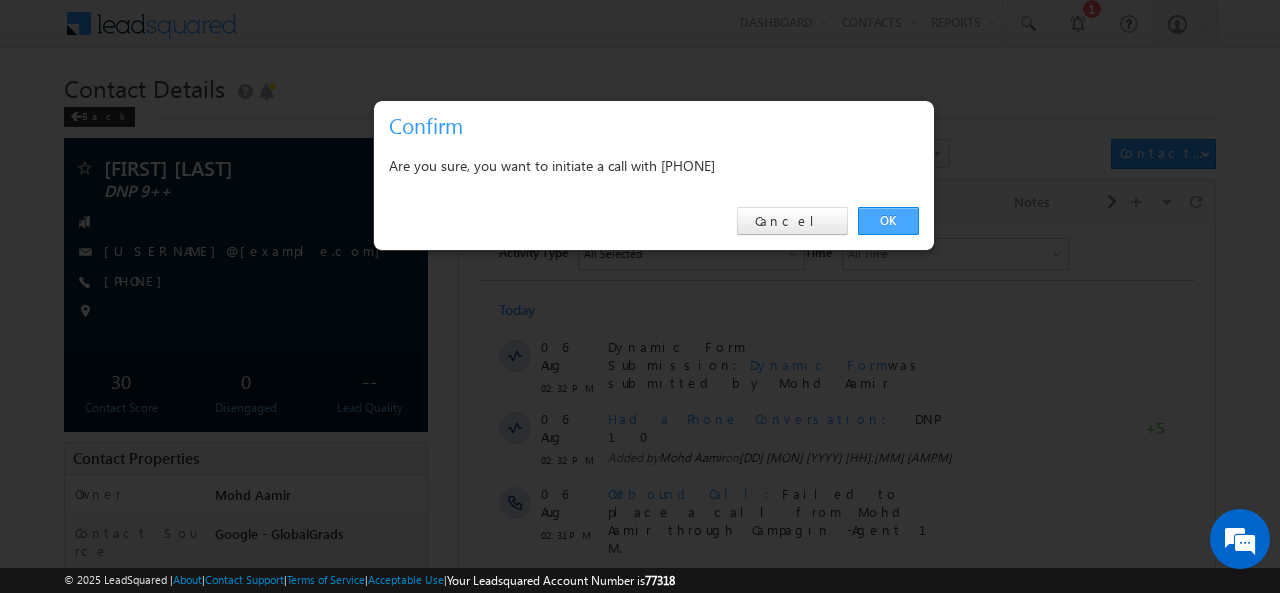 click on "OK" at bounding box center [888, 221] 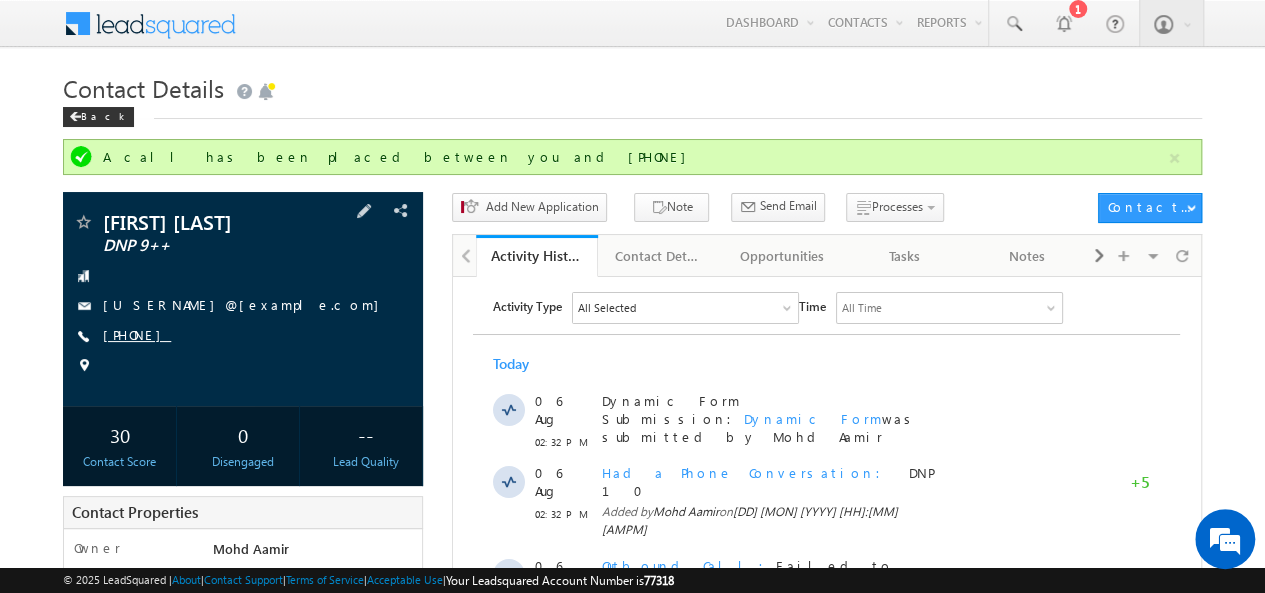 click on "+91-7337053939" at bounding box center (137, 334) 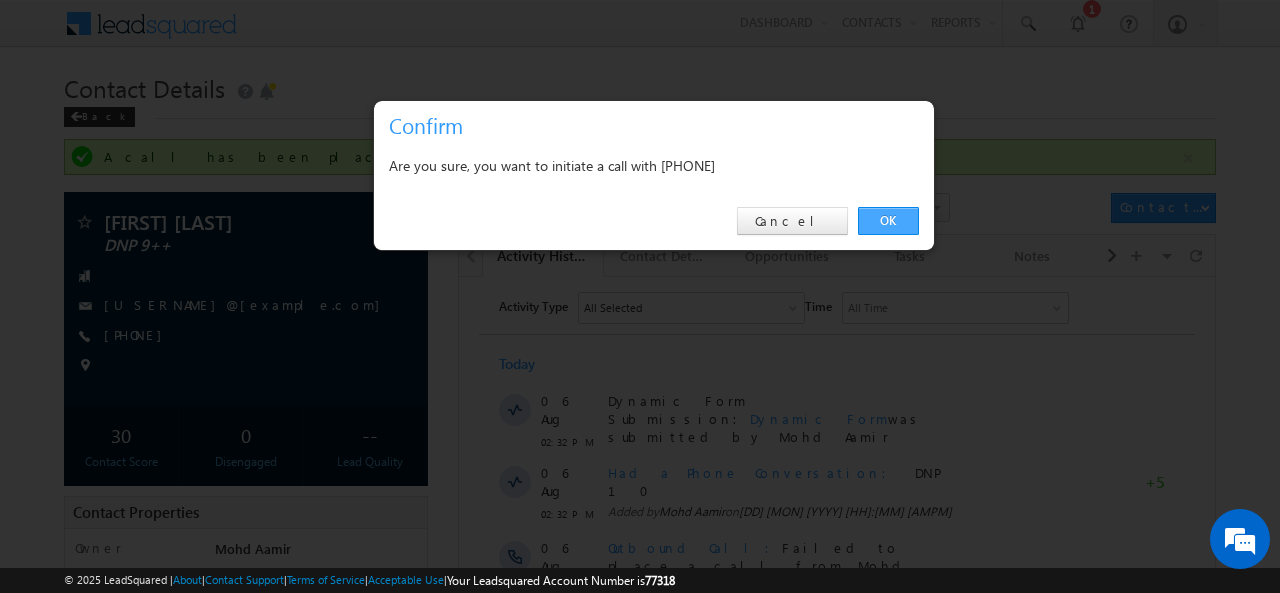 click on "OK" at bounding box center [888, 221] 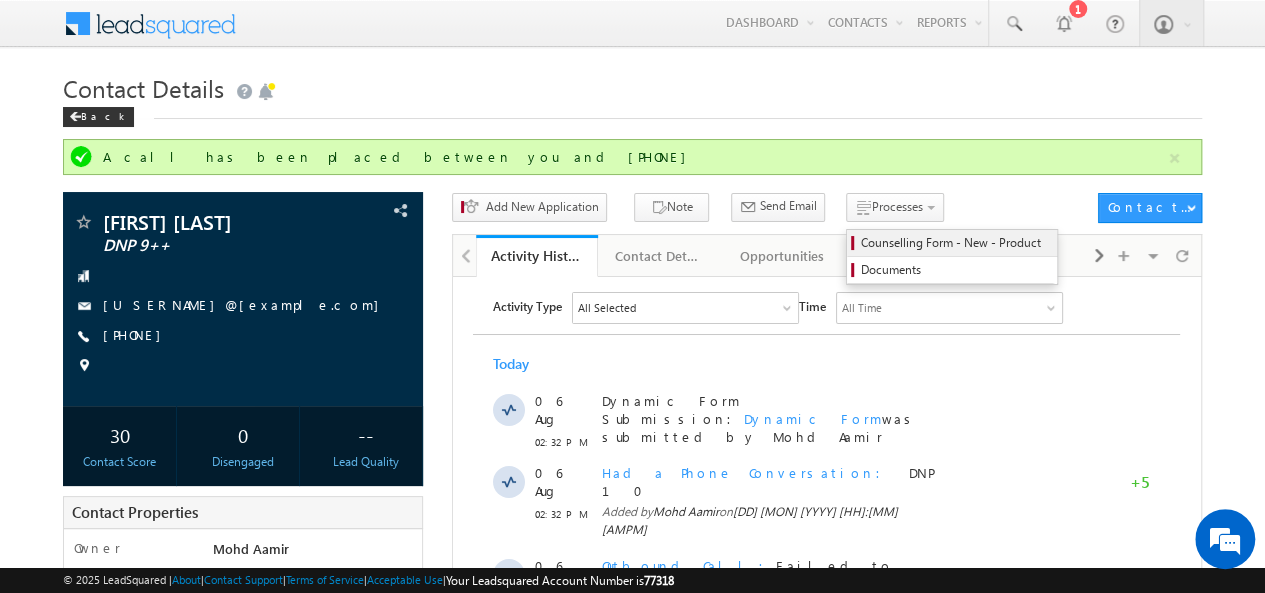 click on "Counselling Form - New - Product" at bounding box center [955, 243] 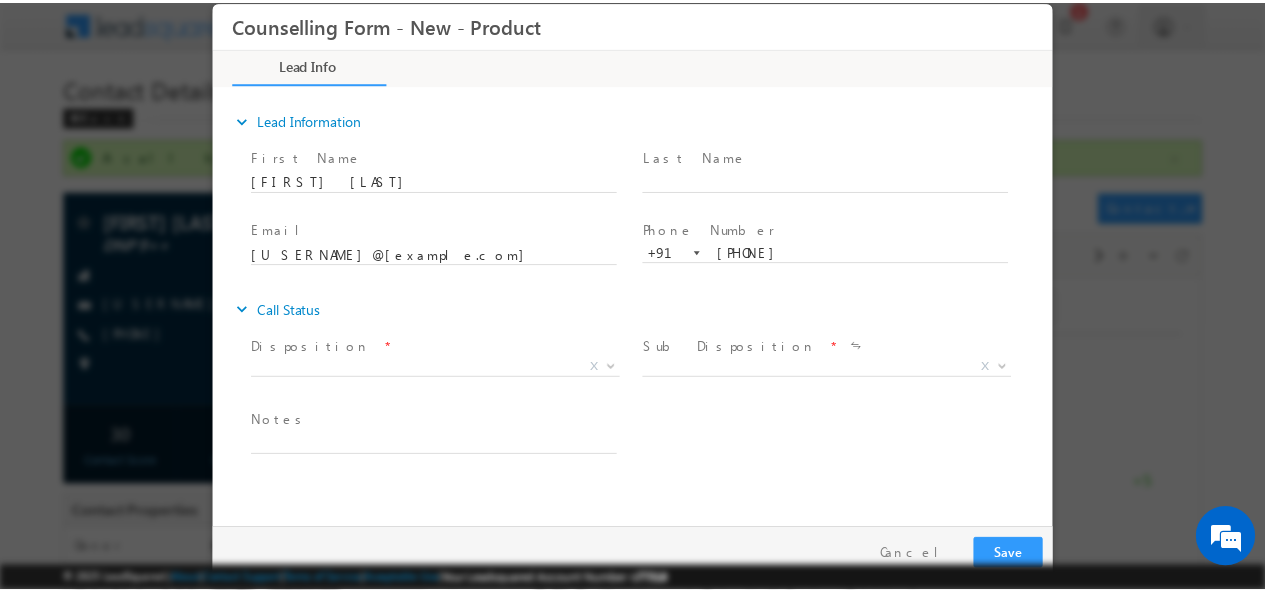 scroll, scrollTop: 0, scrollLeft: 0, axis: both 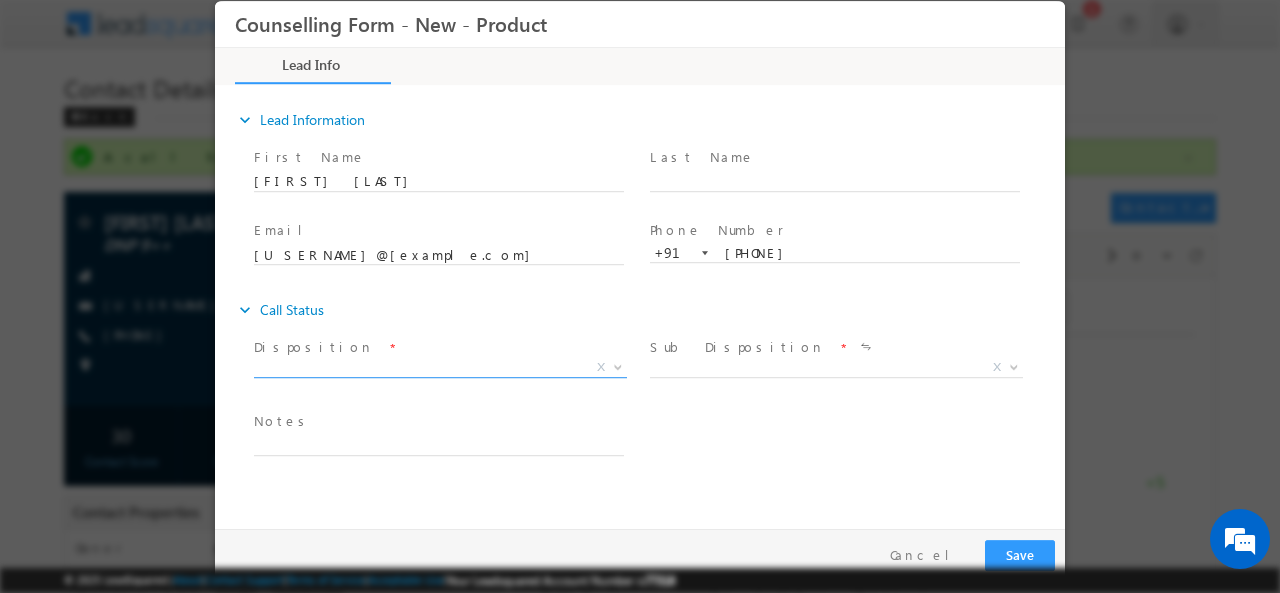 click on "X" at bounding box center (440, 371) 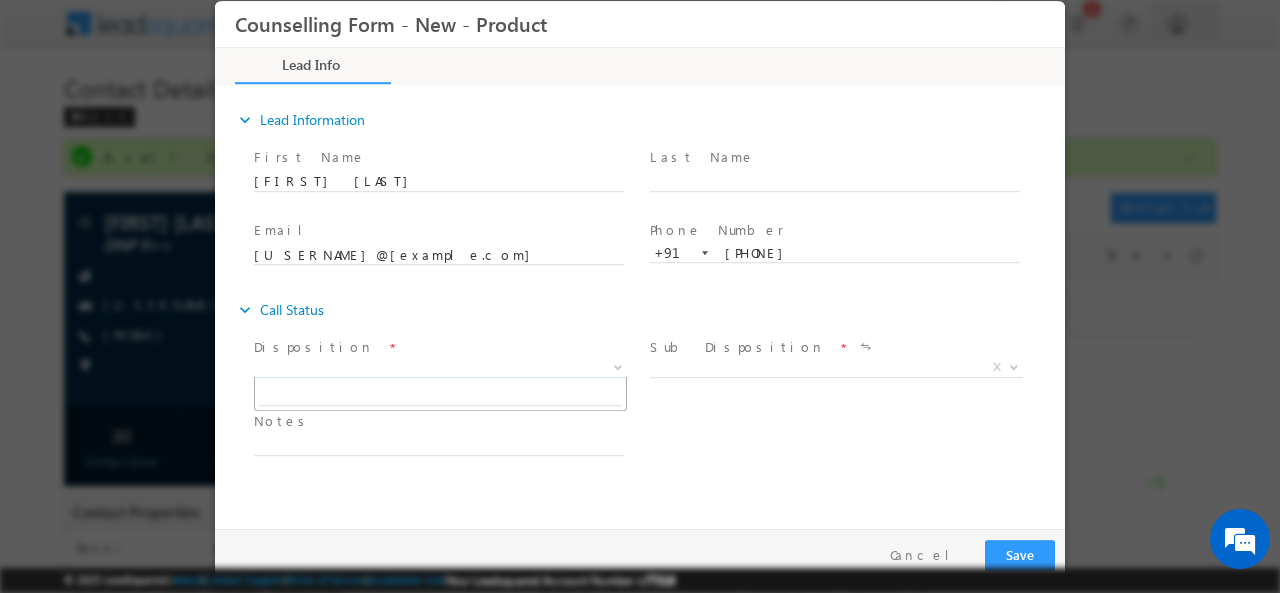 click on "X" at bounding box center [440, 367] 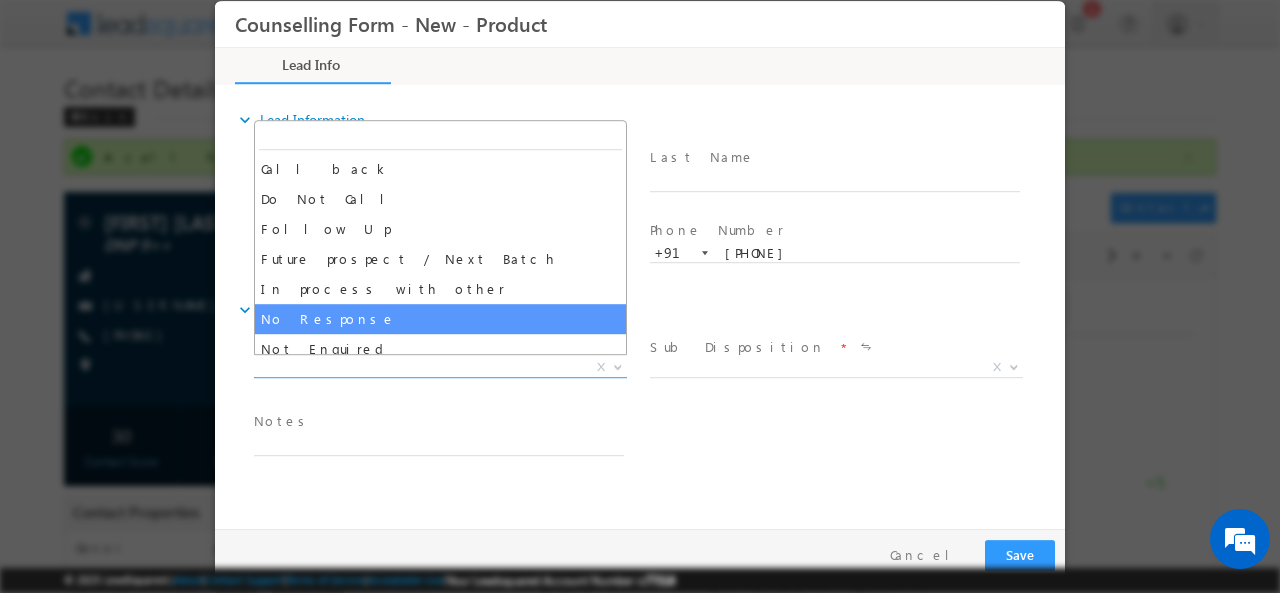 select on "No Response" 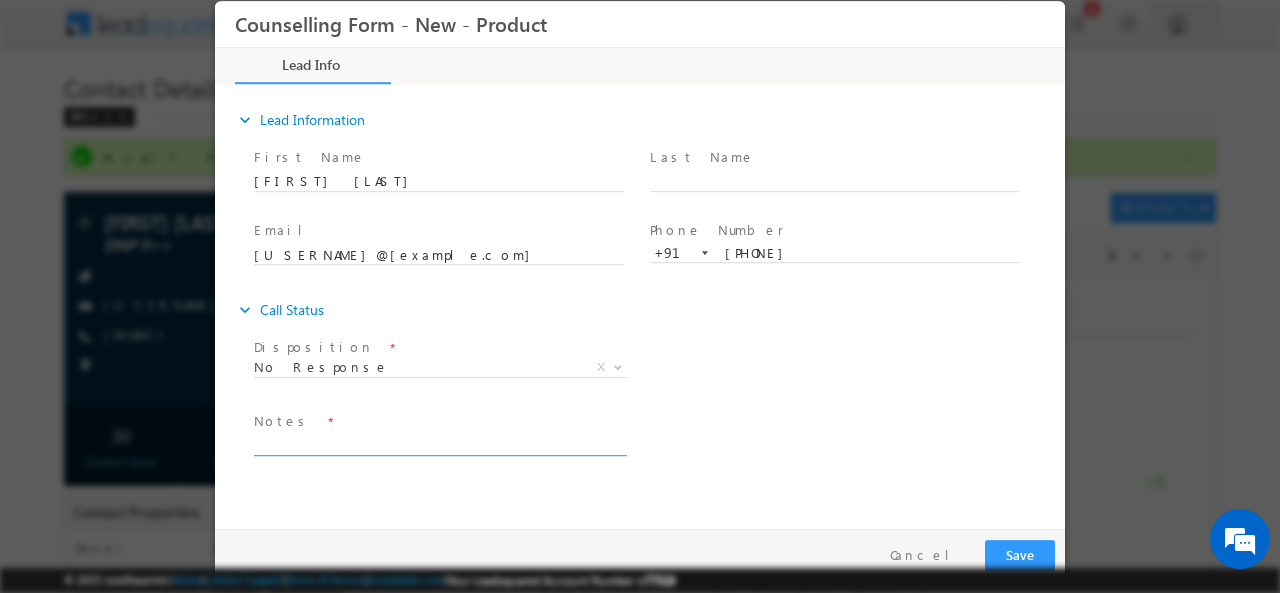 click at bounding box center [439, 443] 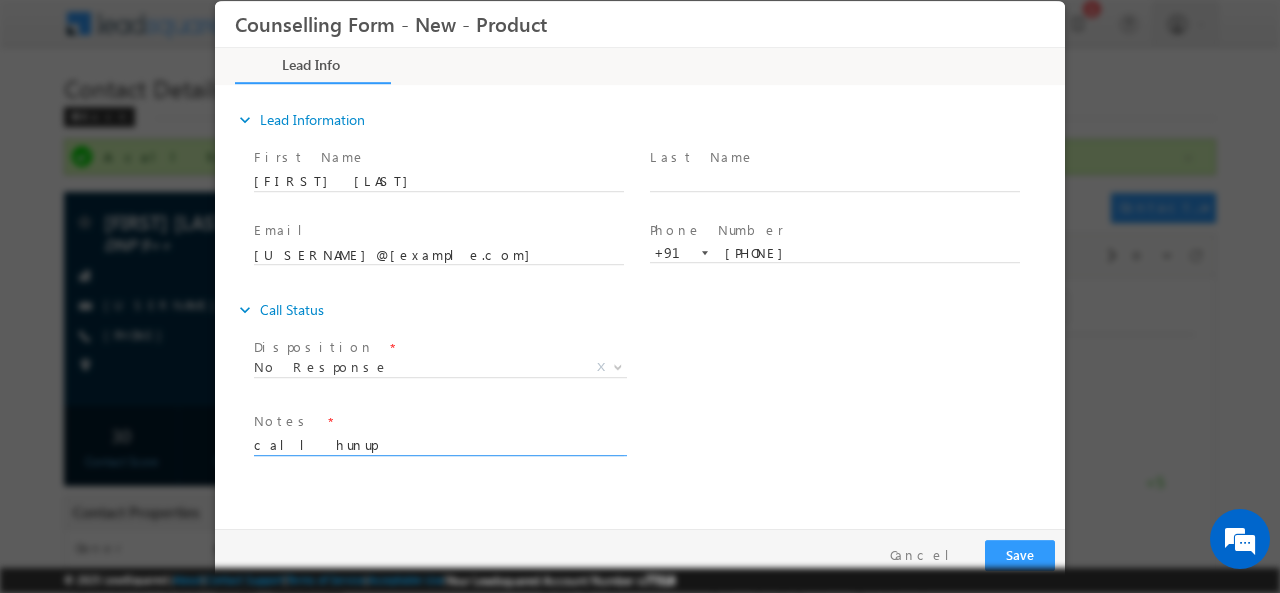 type on "call hunup" 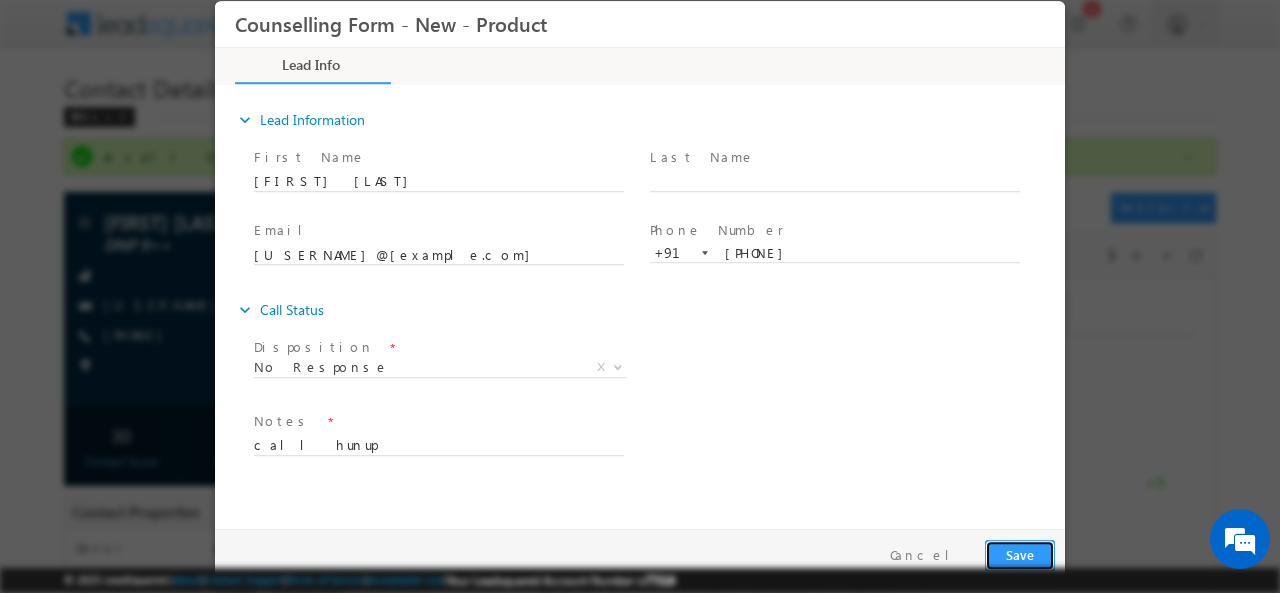 click on "Save" at bounding box center (1020, 554) 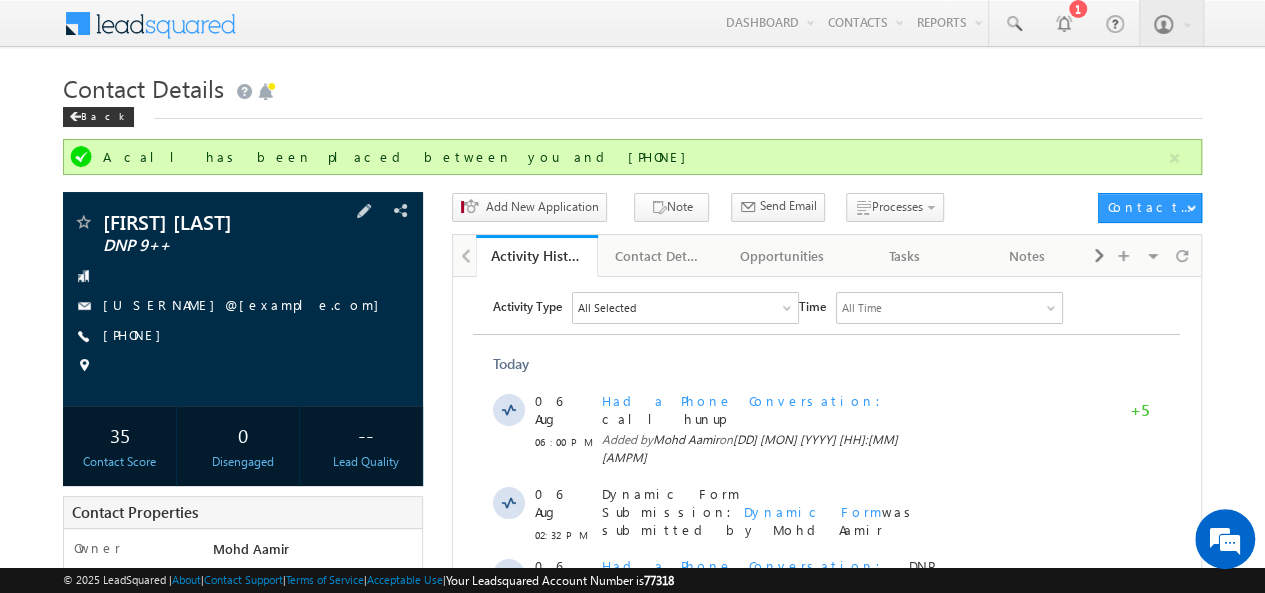 scroll, scrollTop: 172, scrollLeft: 0, axis: vertical 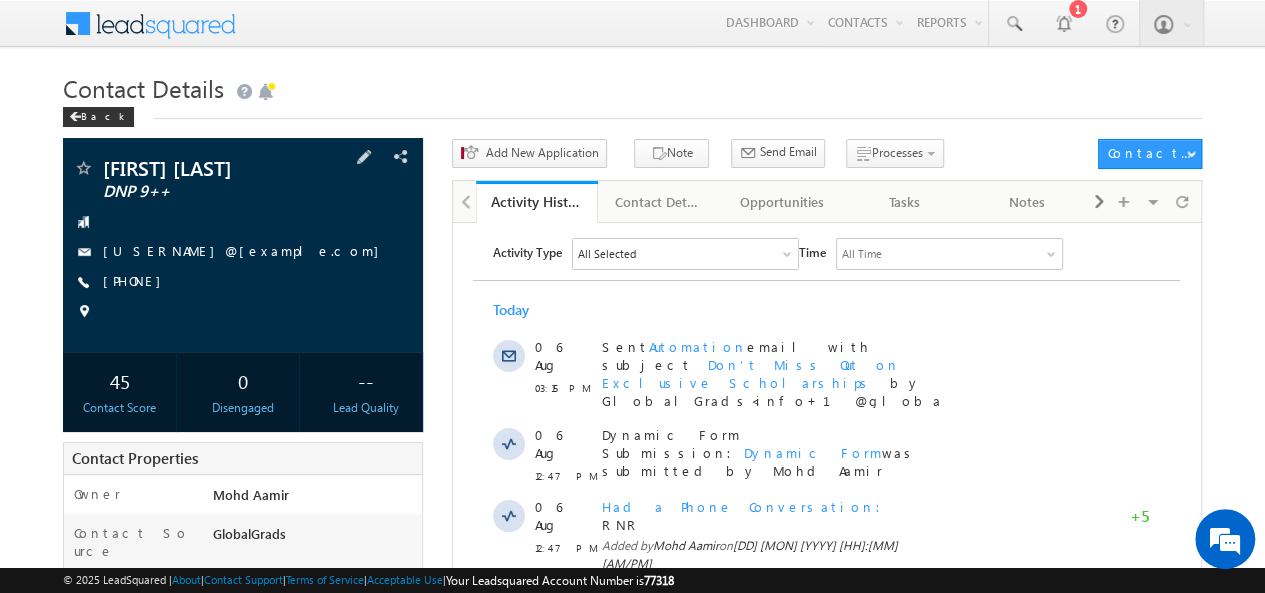 click on "[PHONE]" at bounding box center [137, 280] 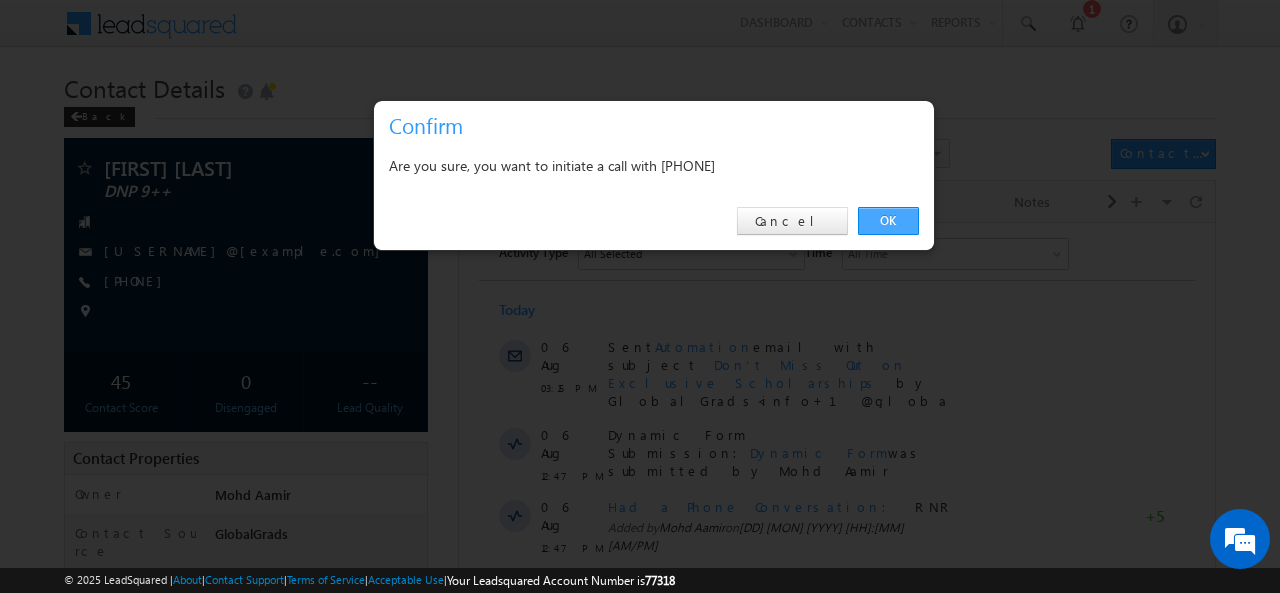 click on "OK" at bounding box center (888, 221) 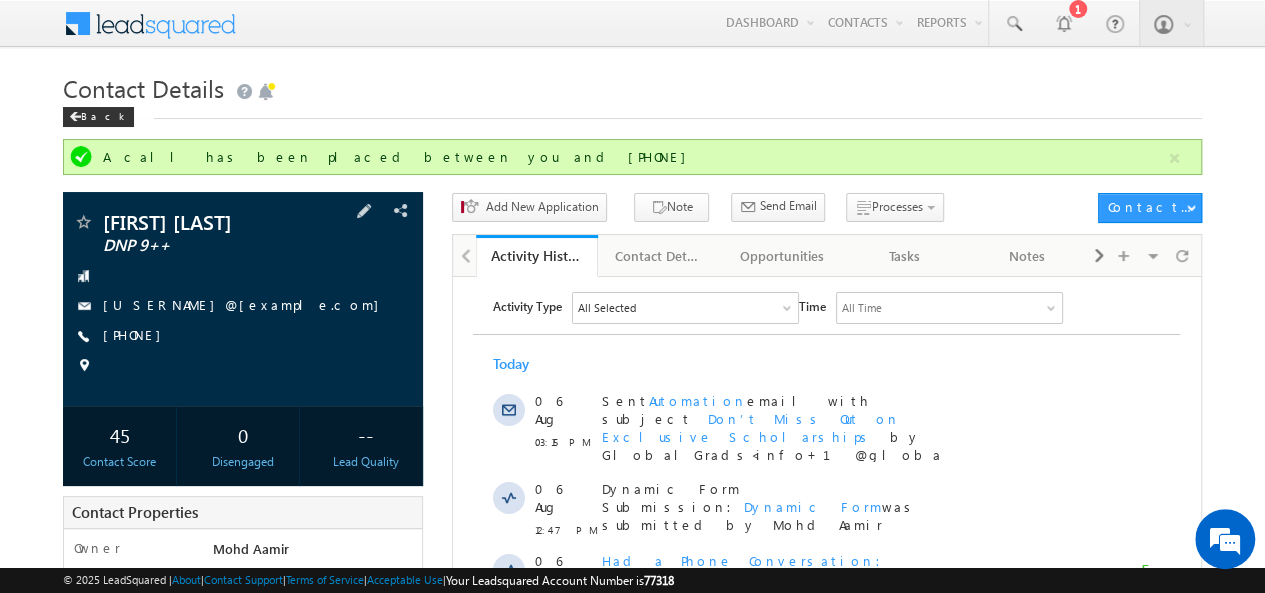 click on "+91-9961800262" at bounding box center [137, 336] 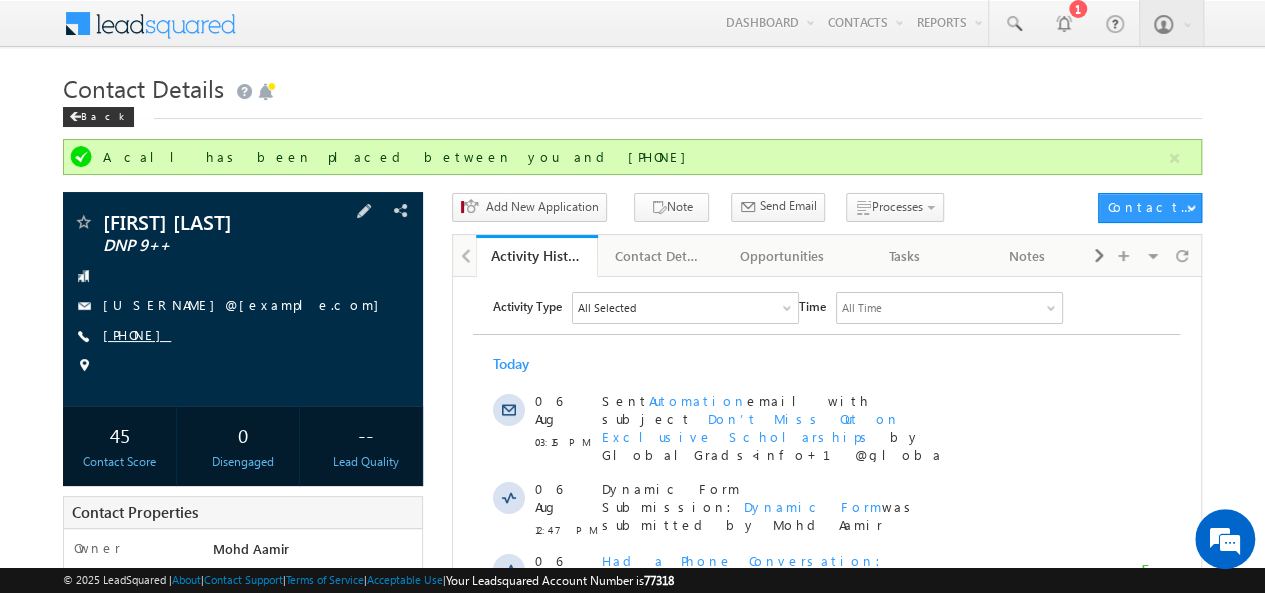 click on "+91-9961800262" at bounding box center [137, 334] 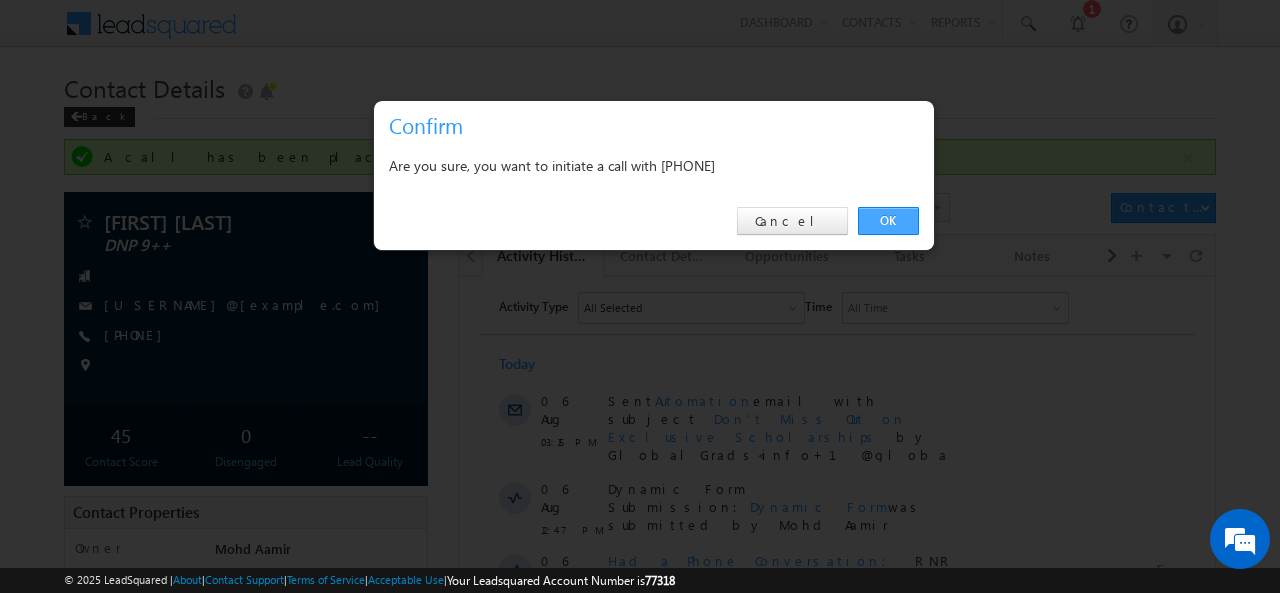 click on "OK" at bounding box center [888, 221] 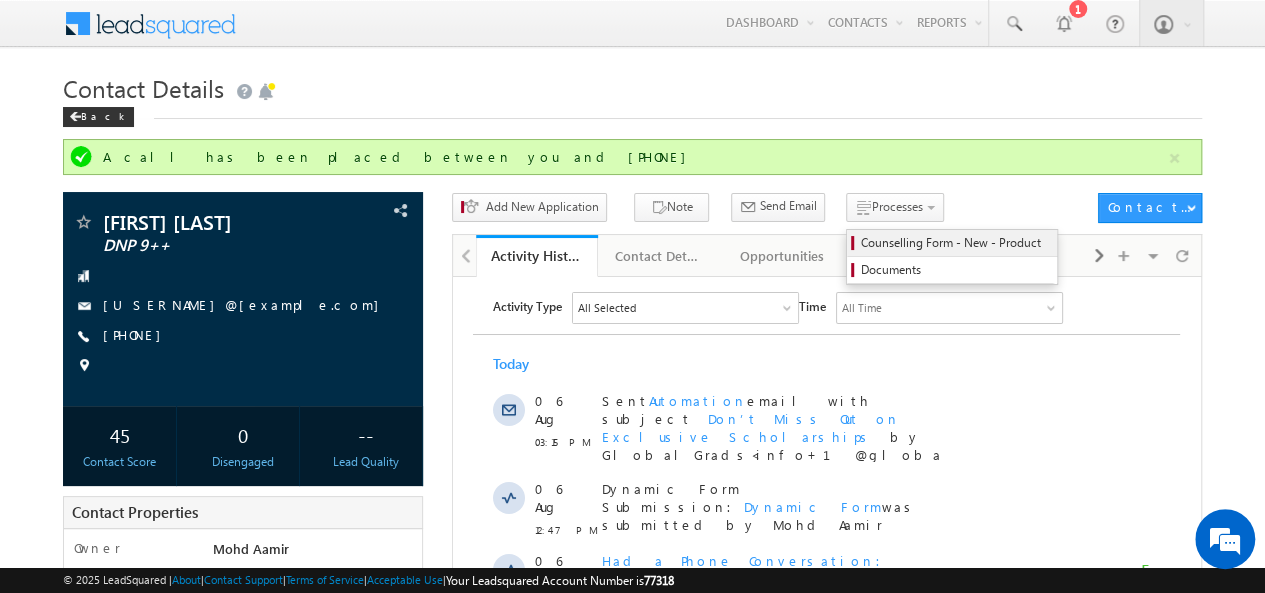 click on "Counselling Form - New - Product" at bounding box center (955, 243) 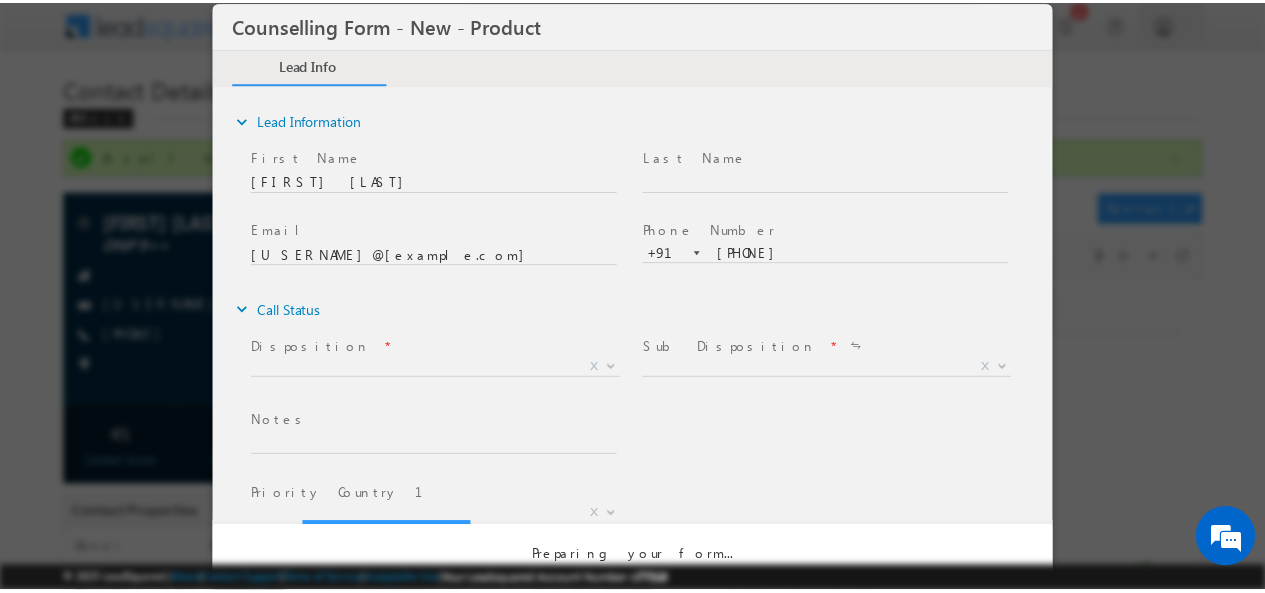 scroll, scrollTop: 0, scrollLeft: 0, axis: both 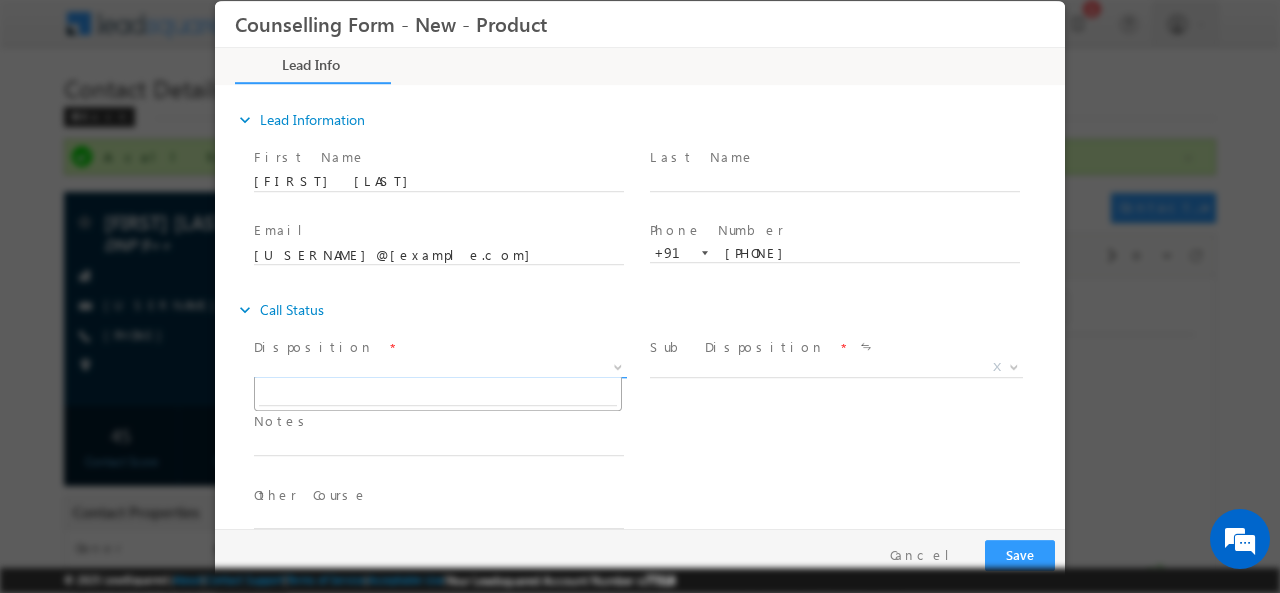 click on "X" at bounding box center (440, 367) 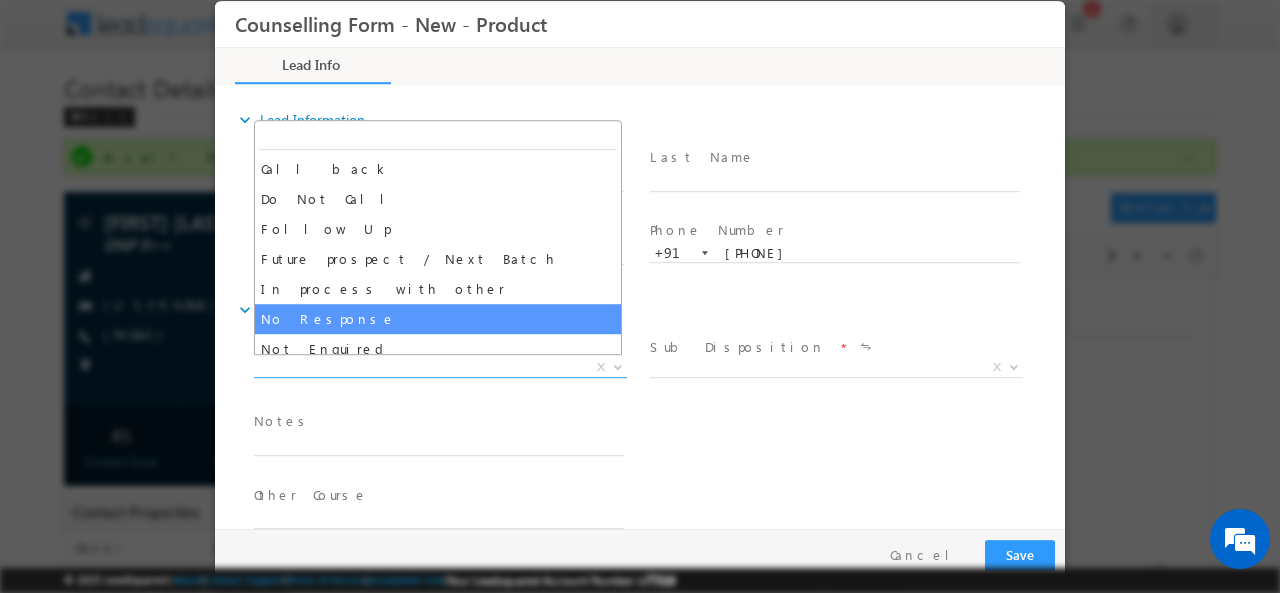 select on "No Response" 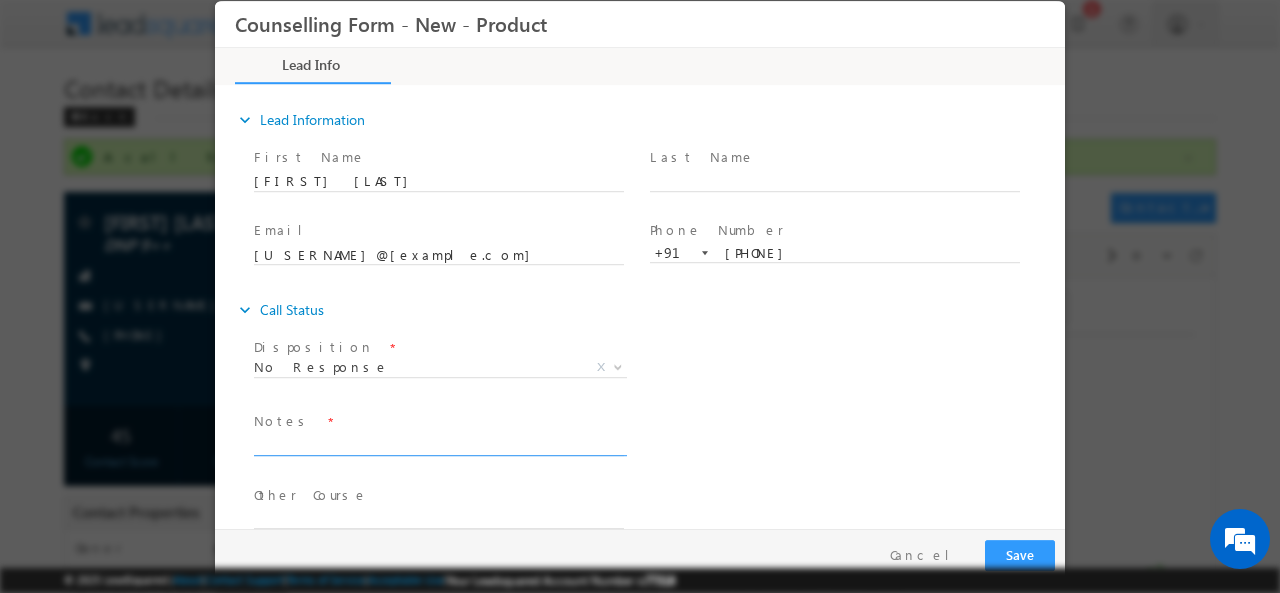 click at bounding box center (439, 443) 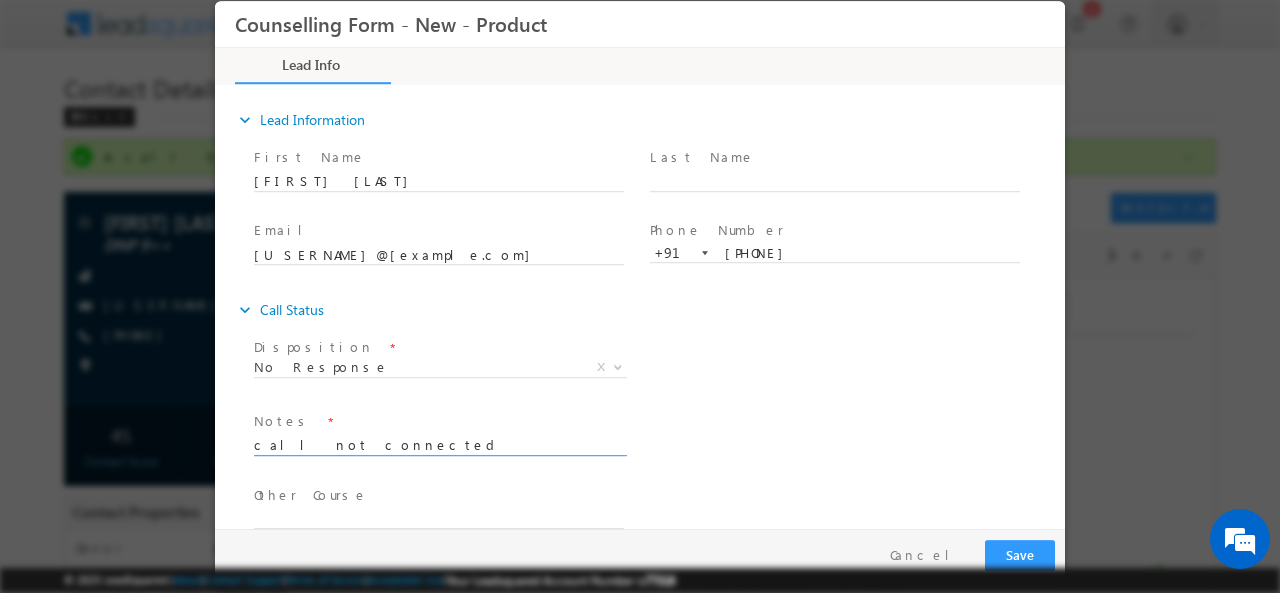 type on "call not connected" 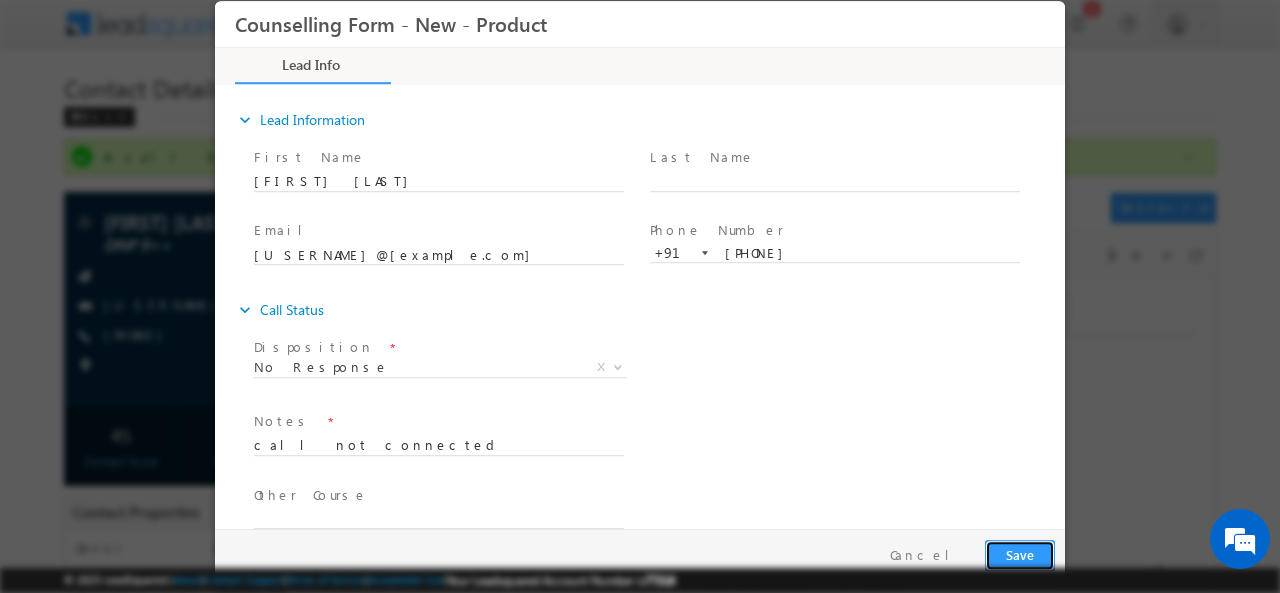 click on "Save" at bounding box center (1020, 554) 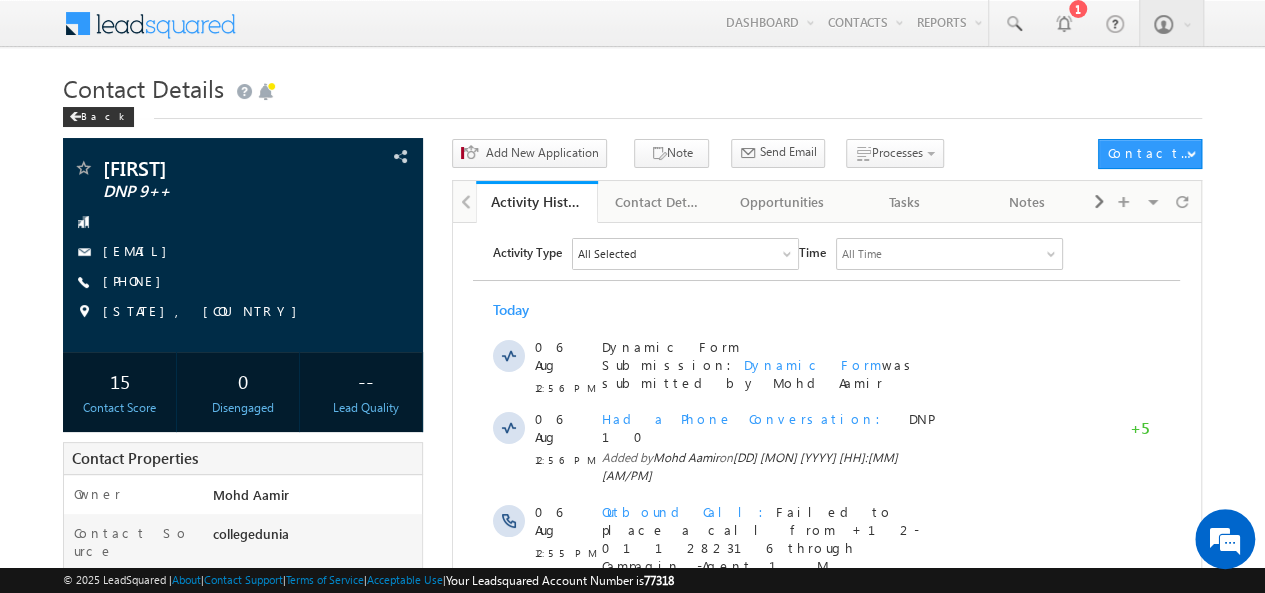 scroll, scrollTop: 0, scrollLeft: 0, axis: both 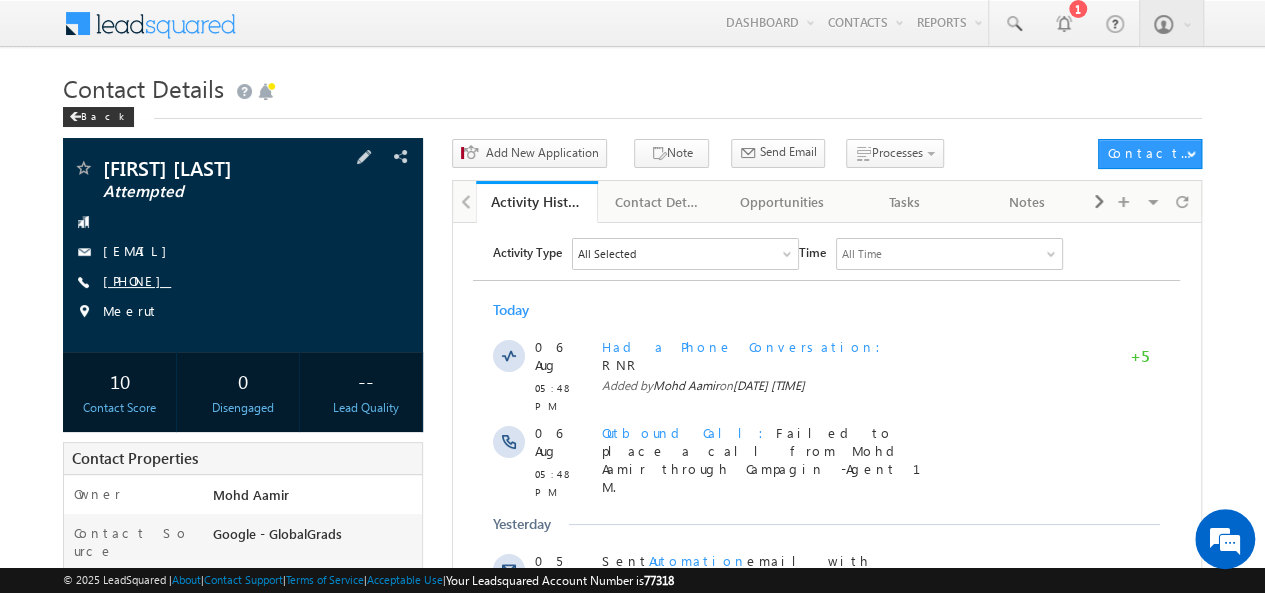 click on "+91-9105875586" at bounding box center [137, 280] 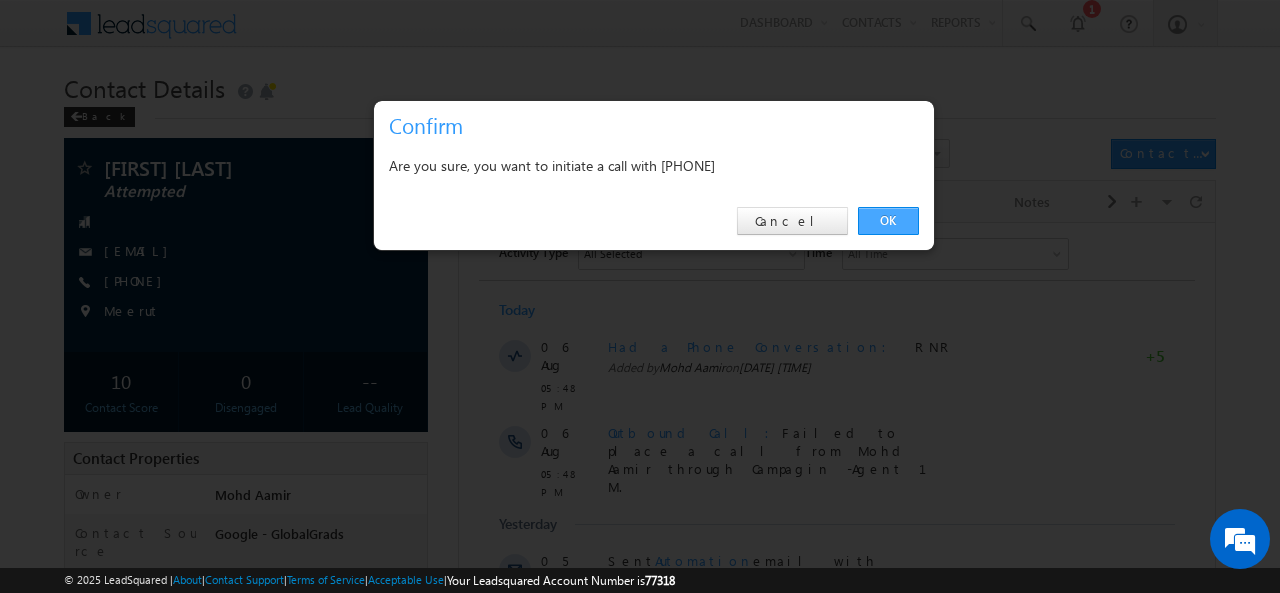 click on "OK" at bounding box center (888, 221) 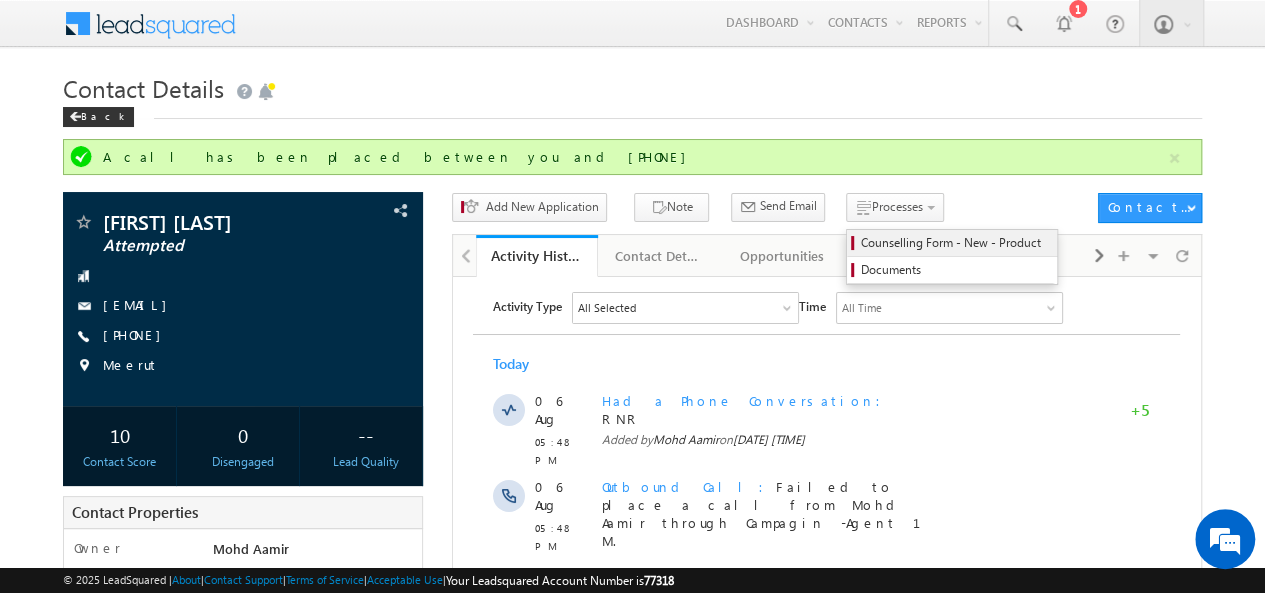 click on "Counselling Form - New - Product" at bounding box center [955, 243] 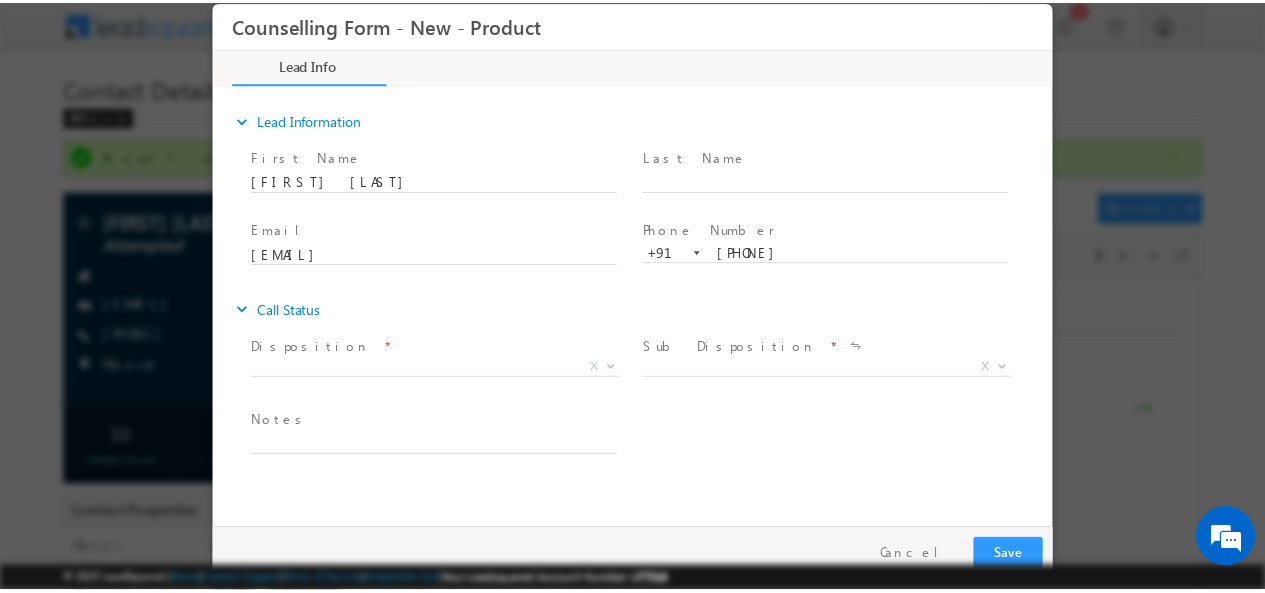 scroll, scrollTop: 0, scrollLeft: 0, axis: both 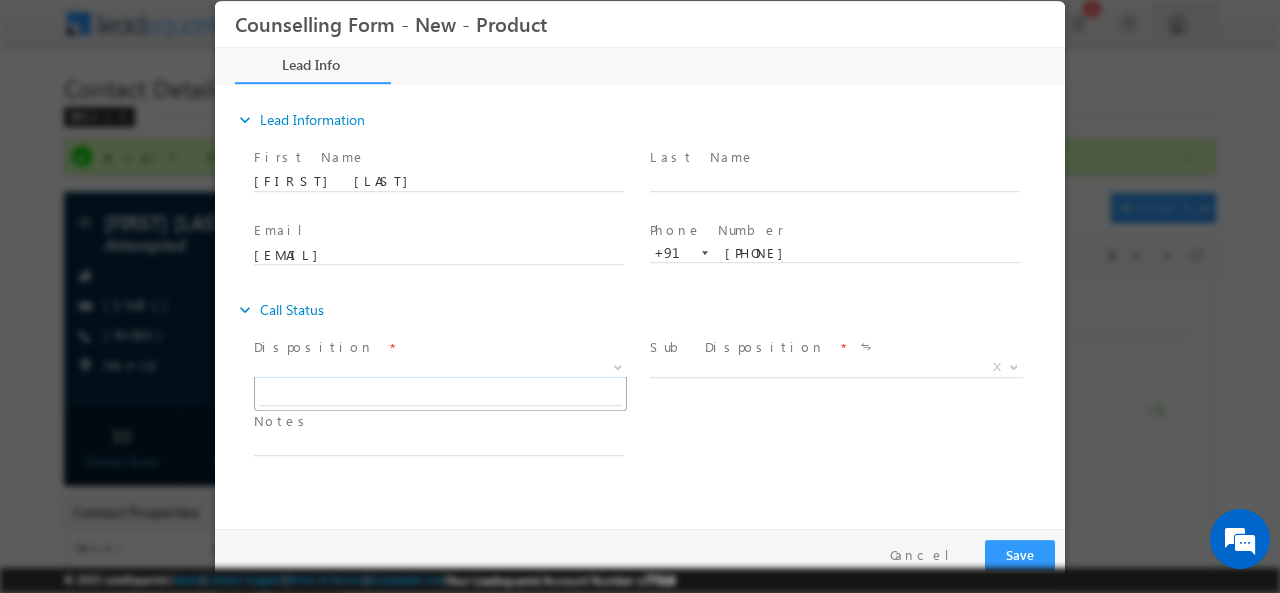 click on "X" at bounding box center (440, 367) 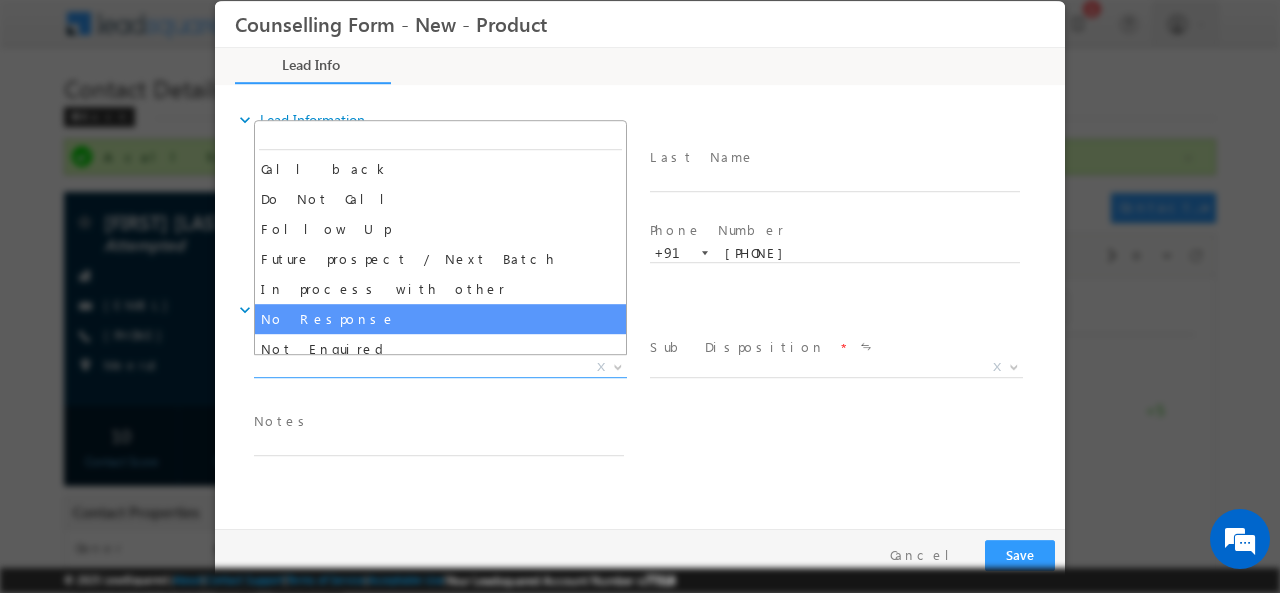 select on "No Response" 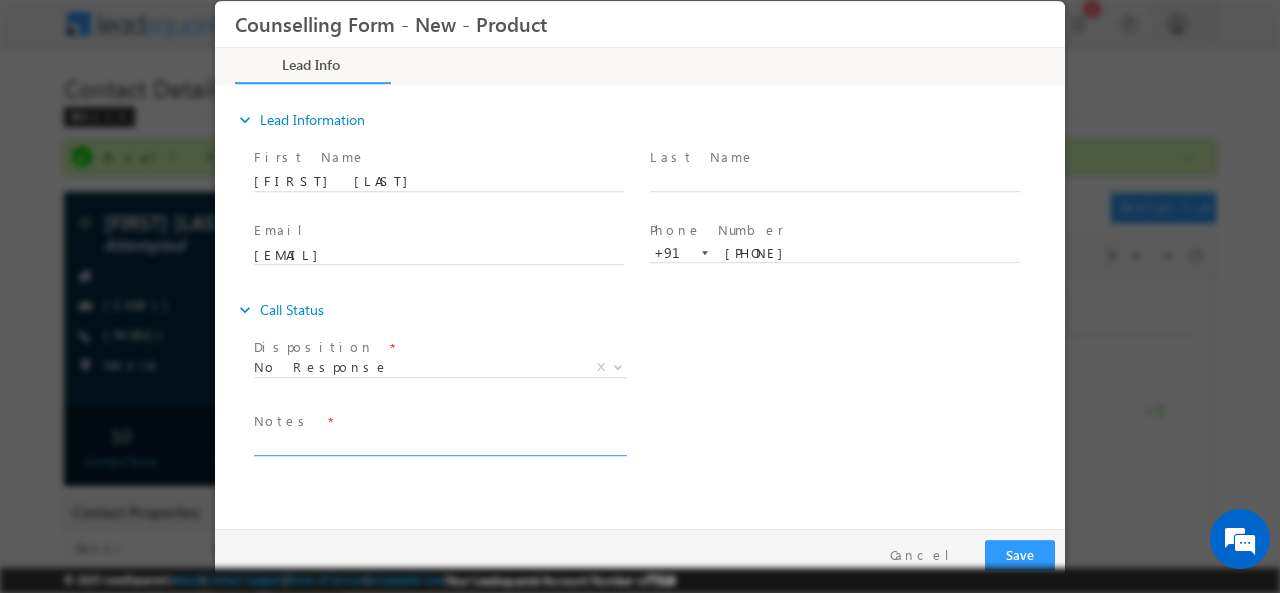 click at bounding box center [439, 443] 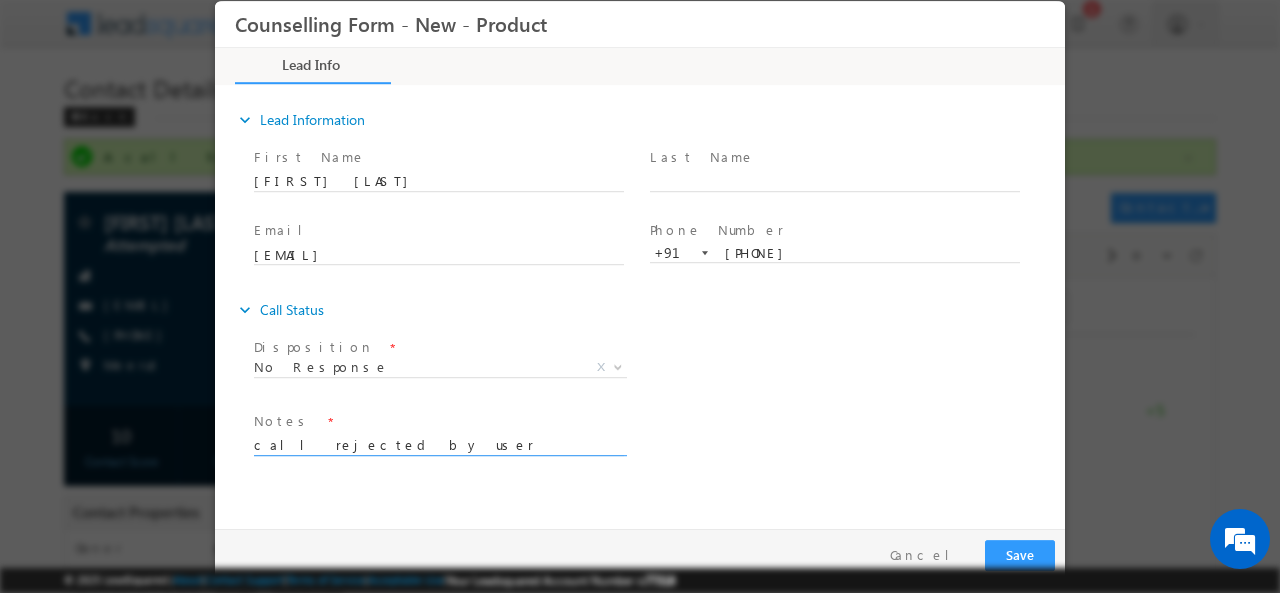 type on "call rejected by user" 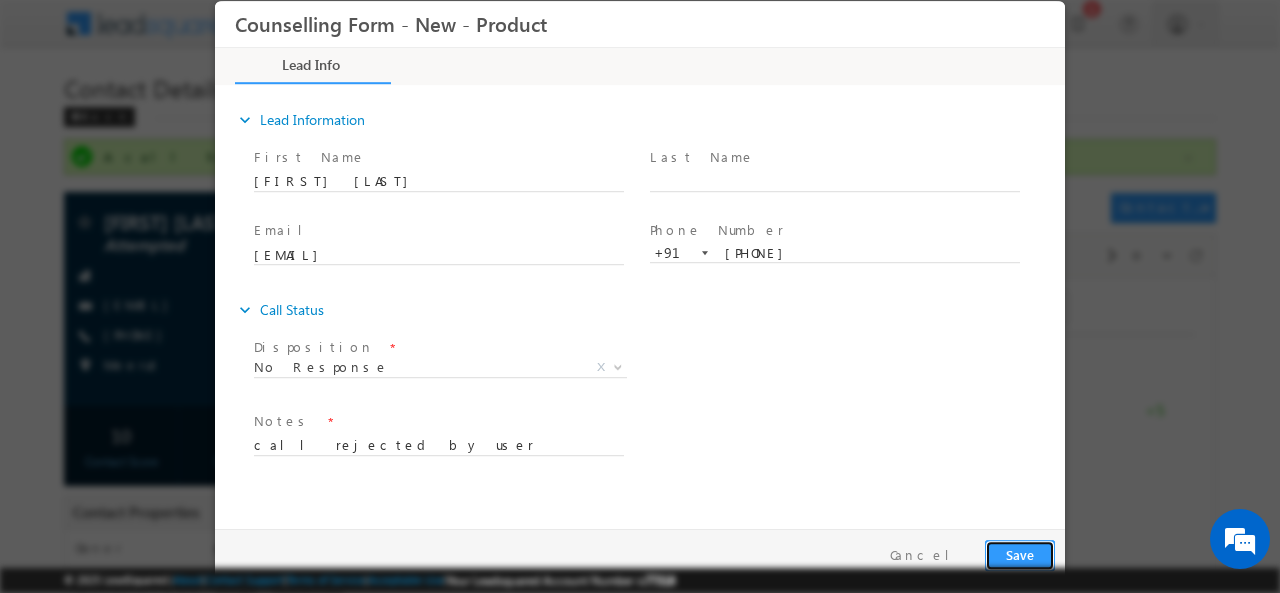 click on "Save" at bounding box center (1020, 554) 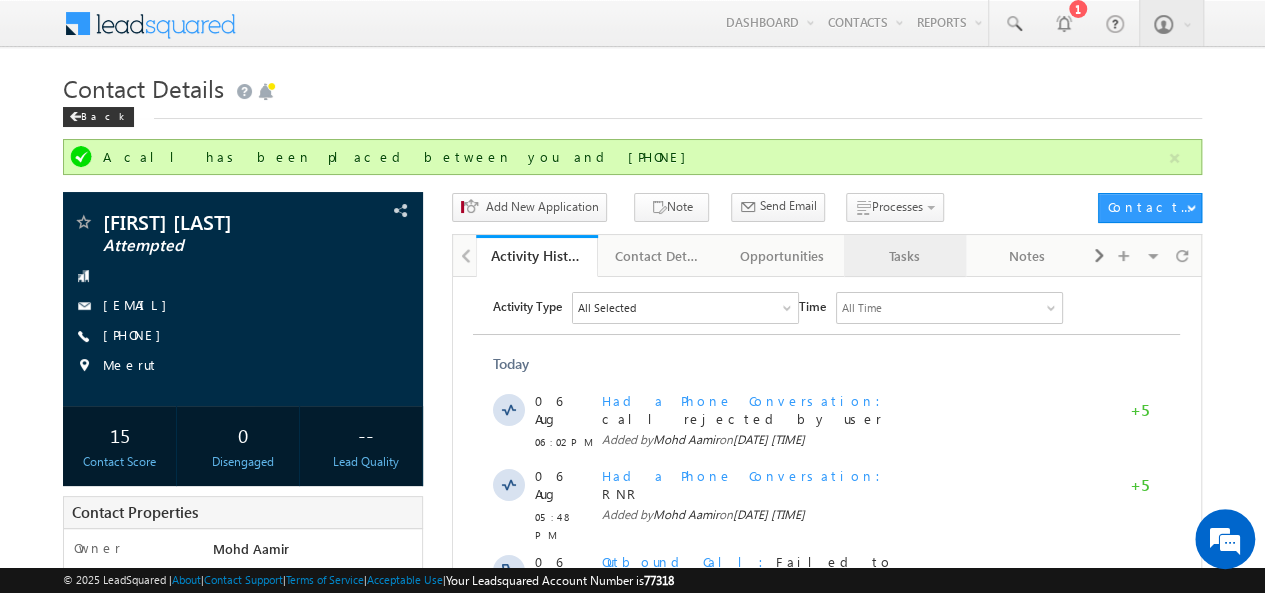 click on "Tasks" at bounding box center [904, 256] 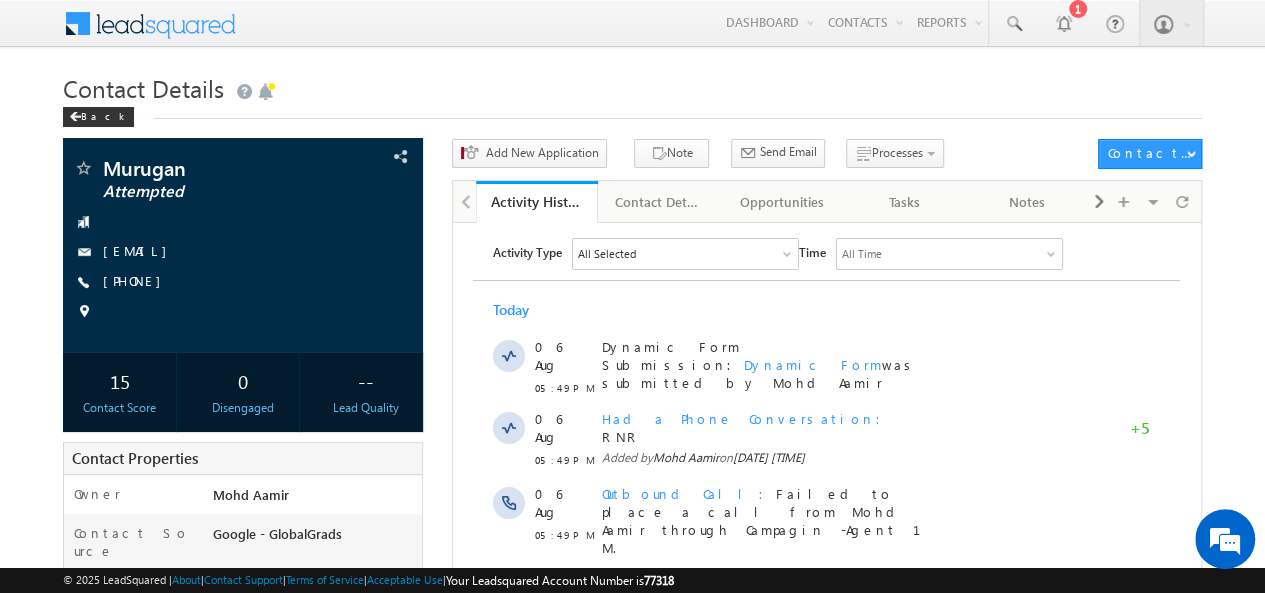 scroll, scrollTop: 0, scrollLeft: 0, axis: both 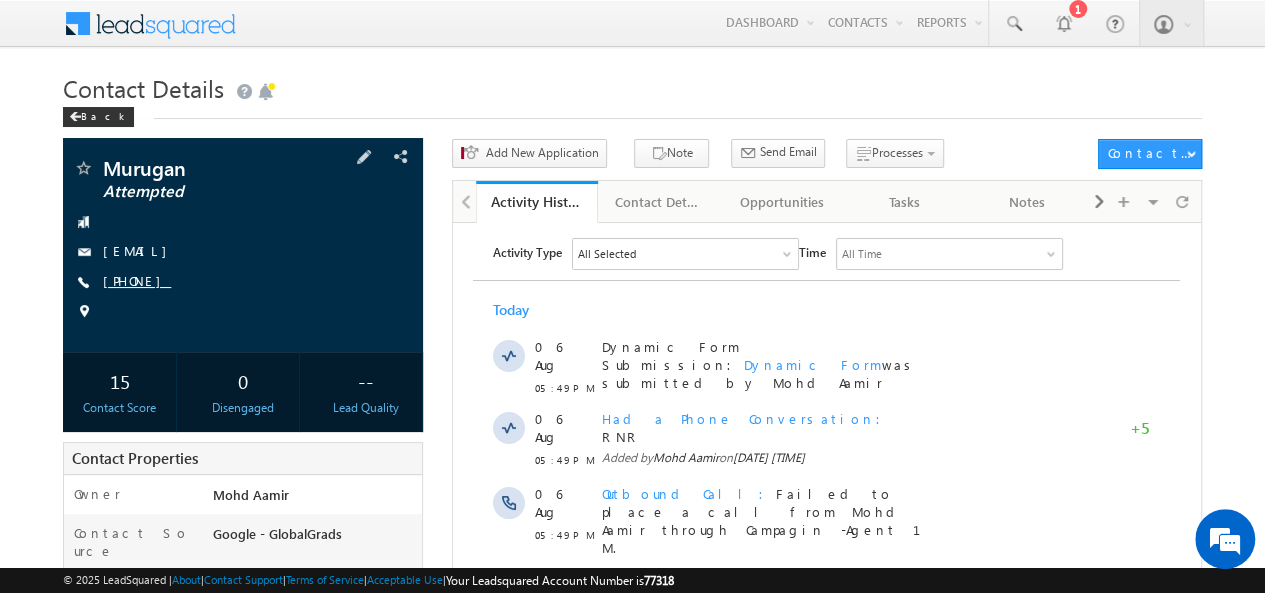 click on "[PHONE]" at bounding box center [137, 280] 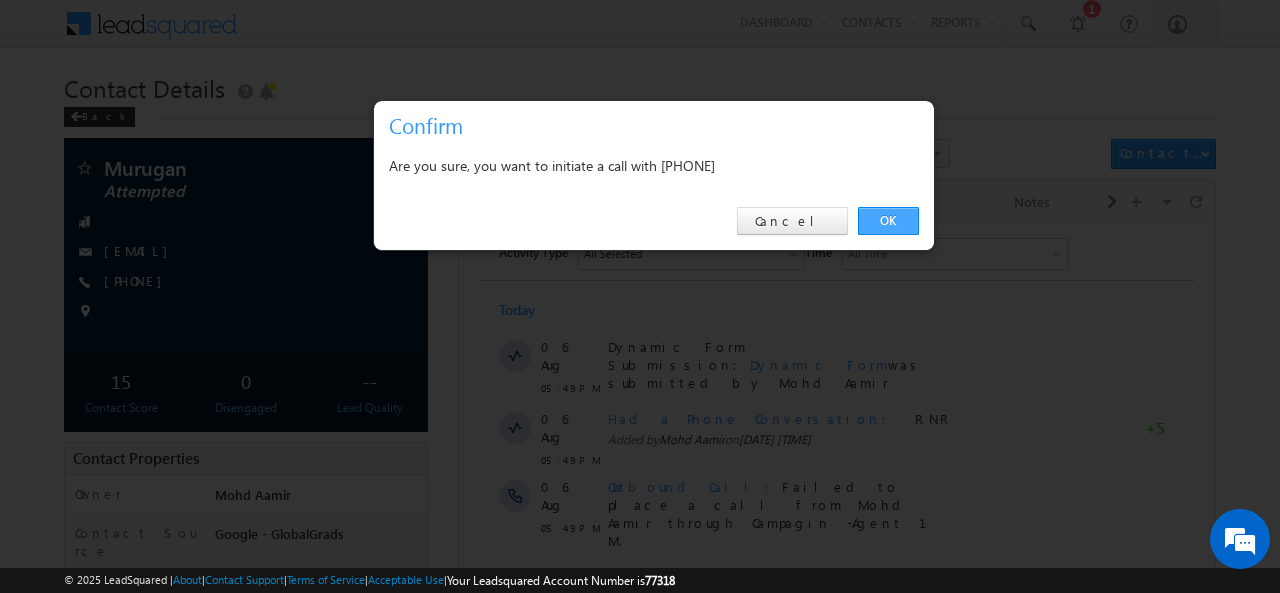 click on "OK" at bounding box center (888, 221) 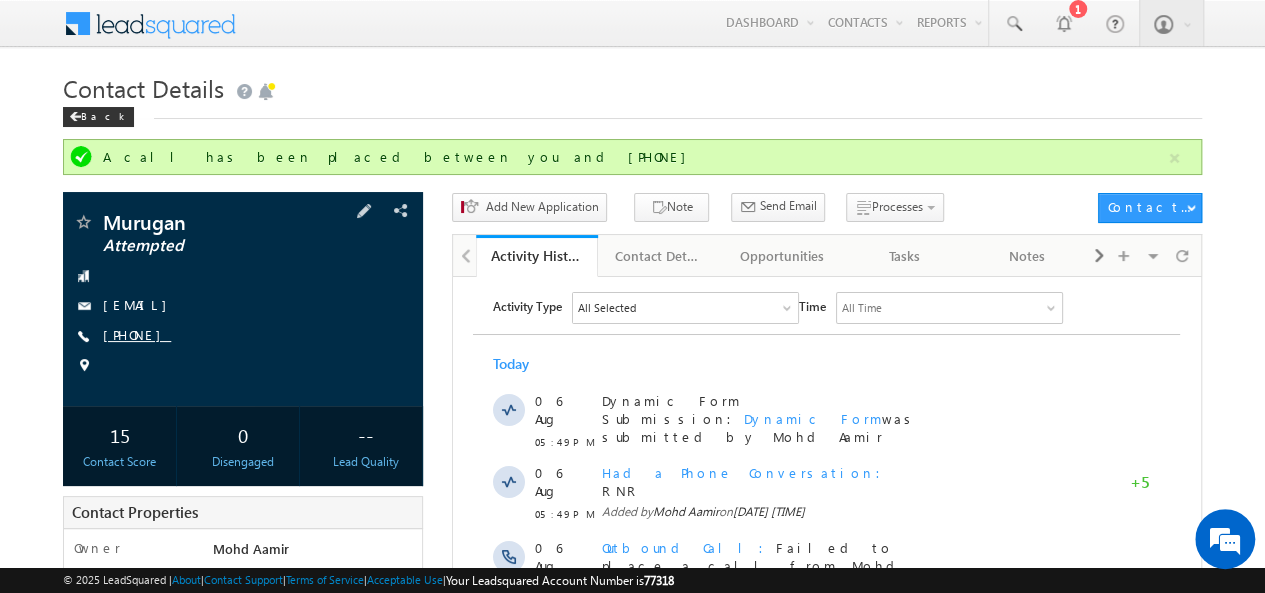 click on "[PHONE]" at bounding box center [137, 334] 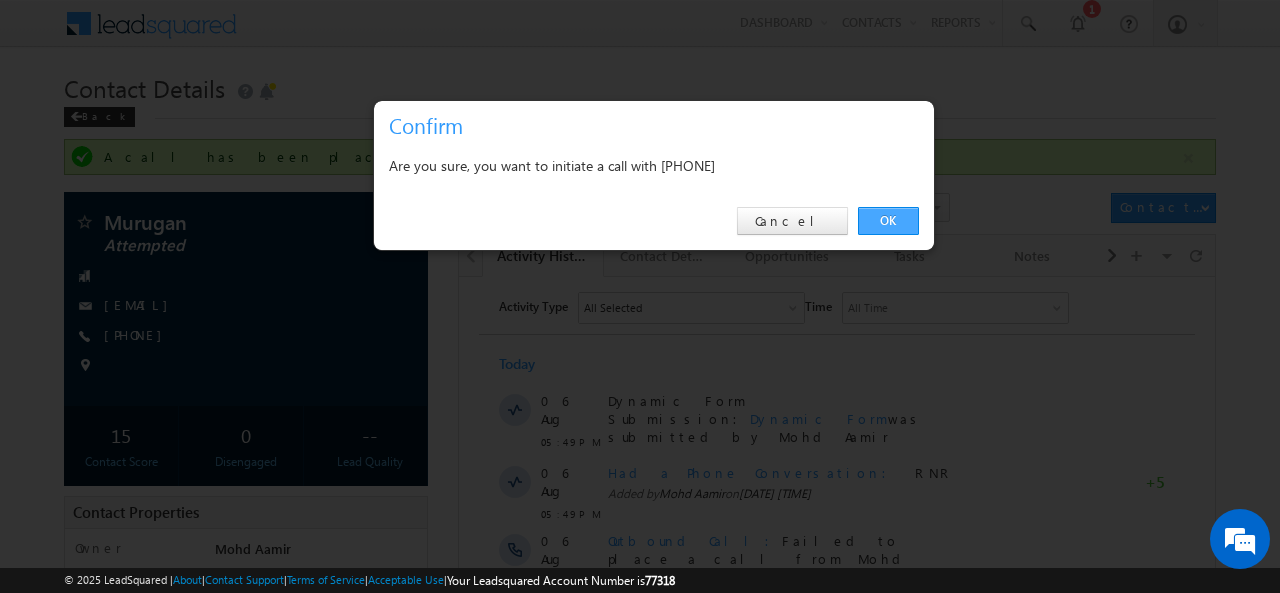 click on "OK" at bounding box center (888, 221) 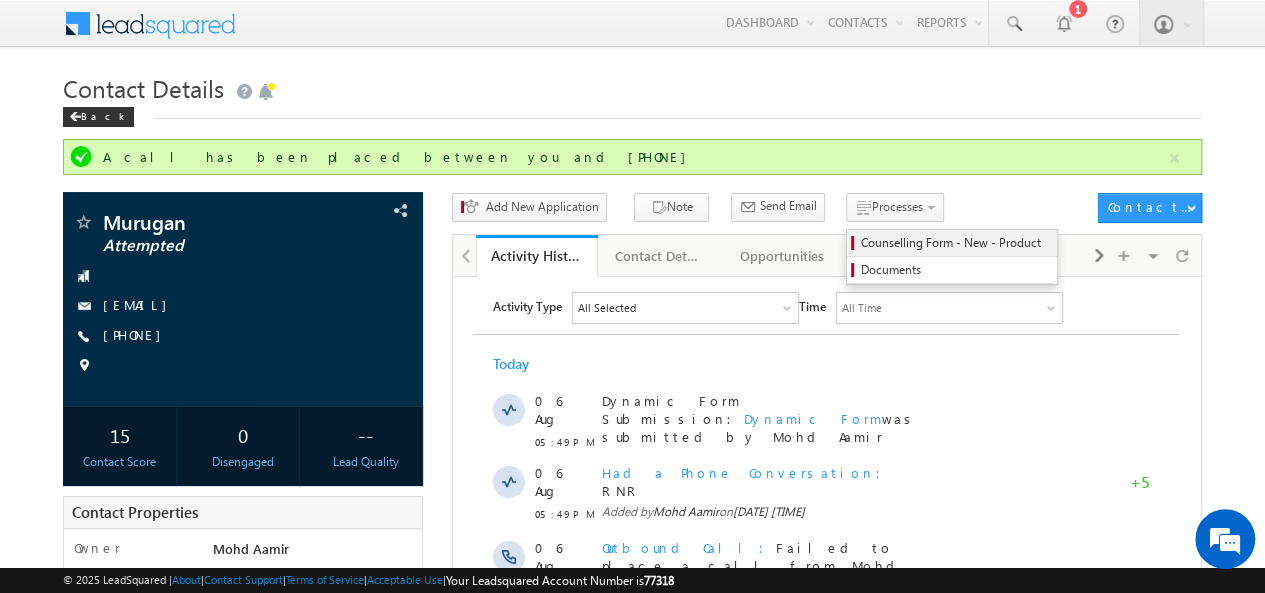 click on "Counselling Form - New - Product" at bounding box center [955, 243] 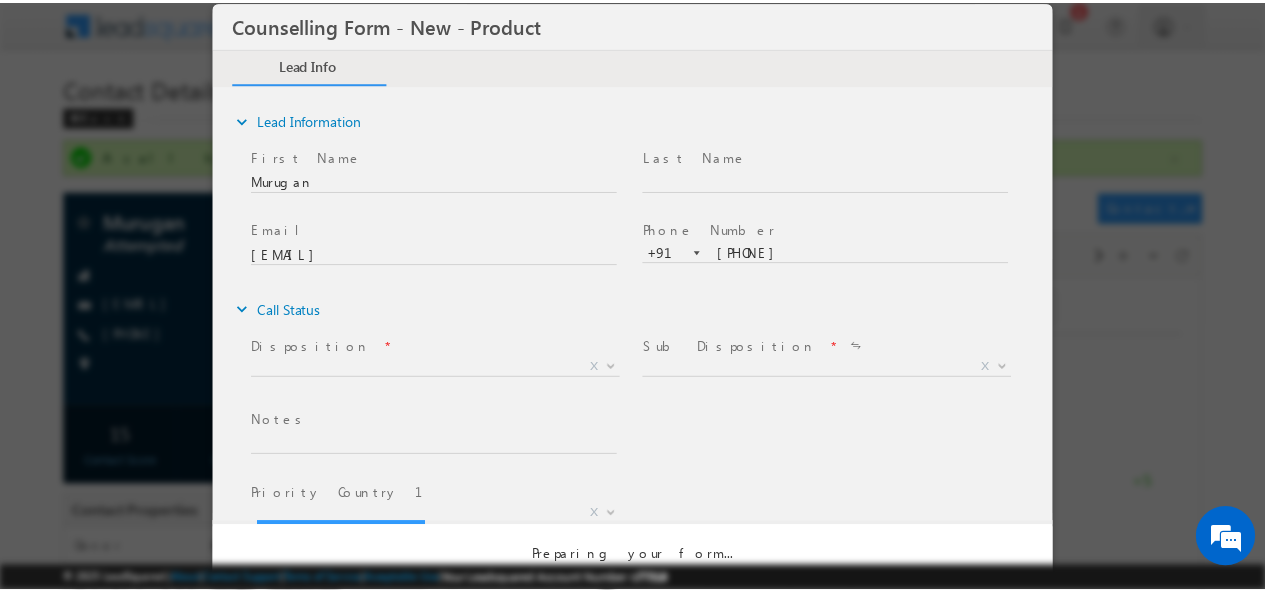 scroll, scrollTop: 0, scrollLeft: 0, axis: both 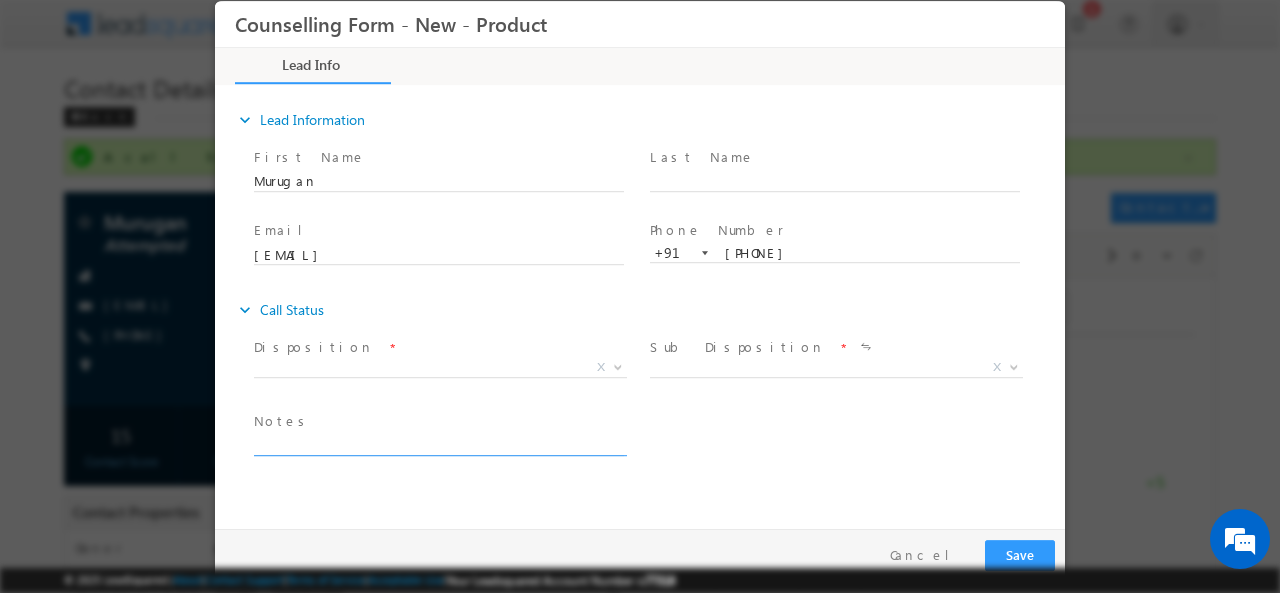 click at bounding box center (439, 443) 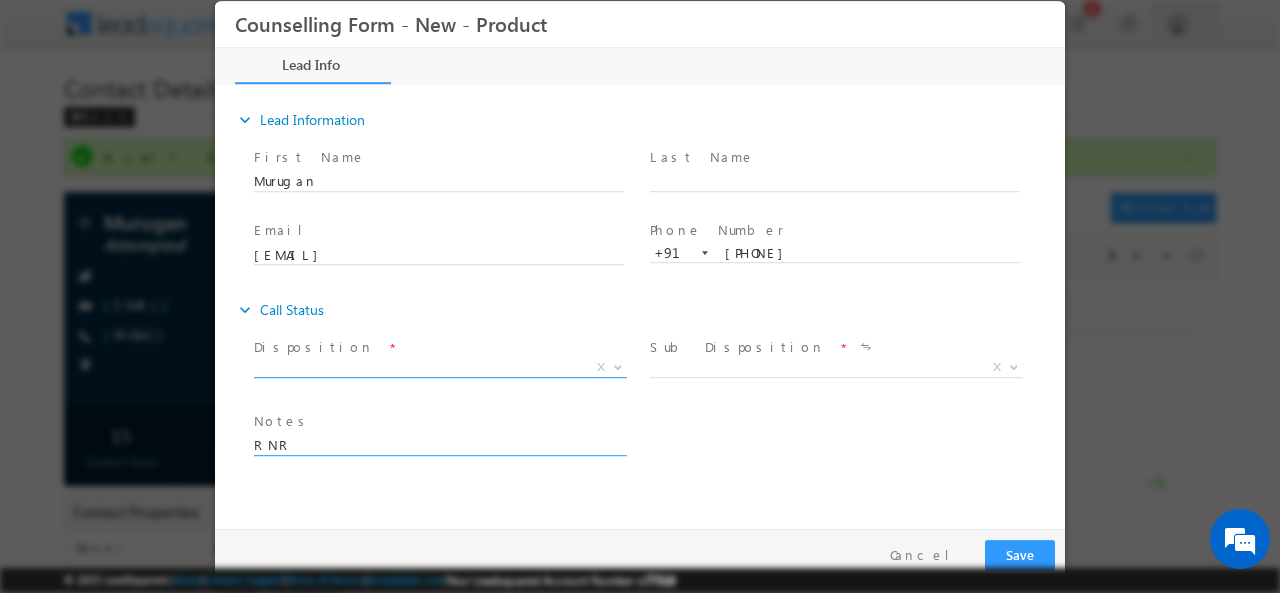type on "RNR" 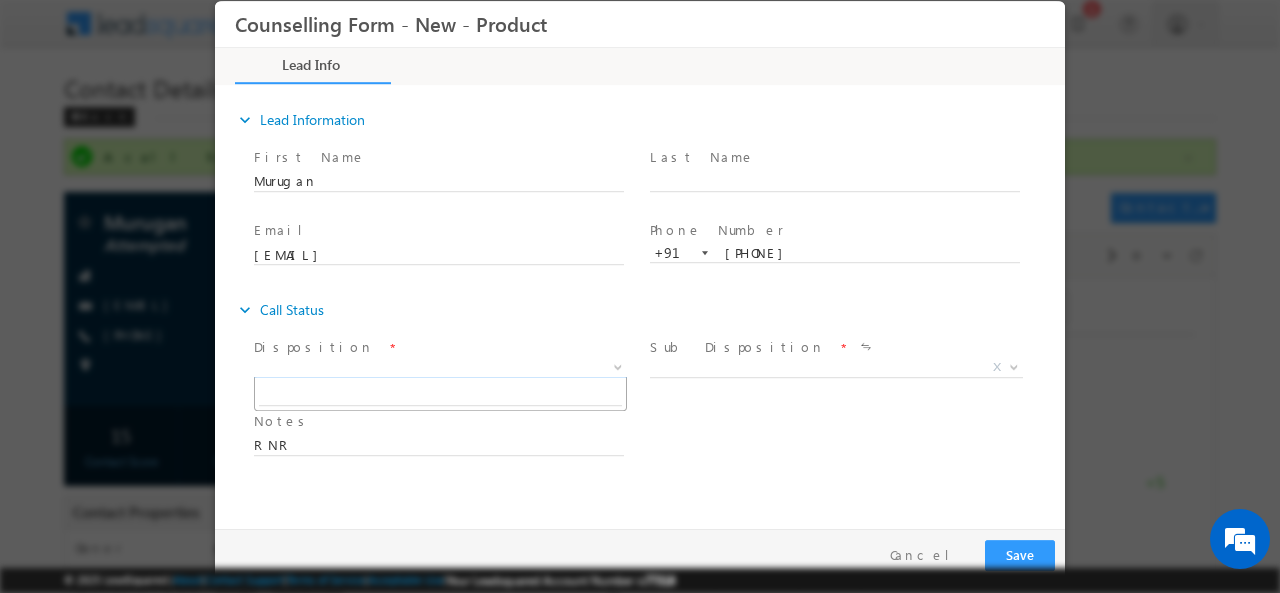 click on "X" at bounding box center [440, 367] 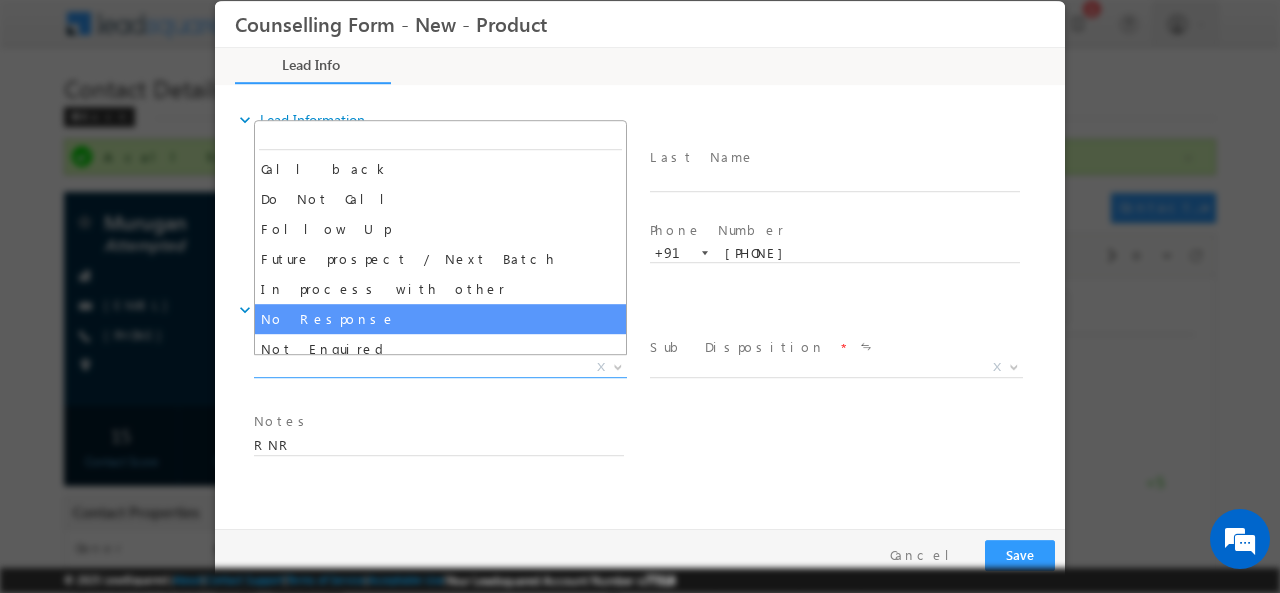 select on "No Response" 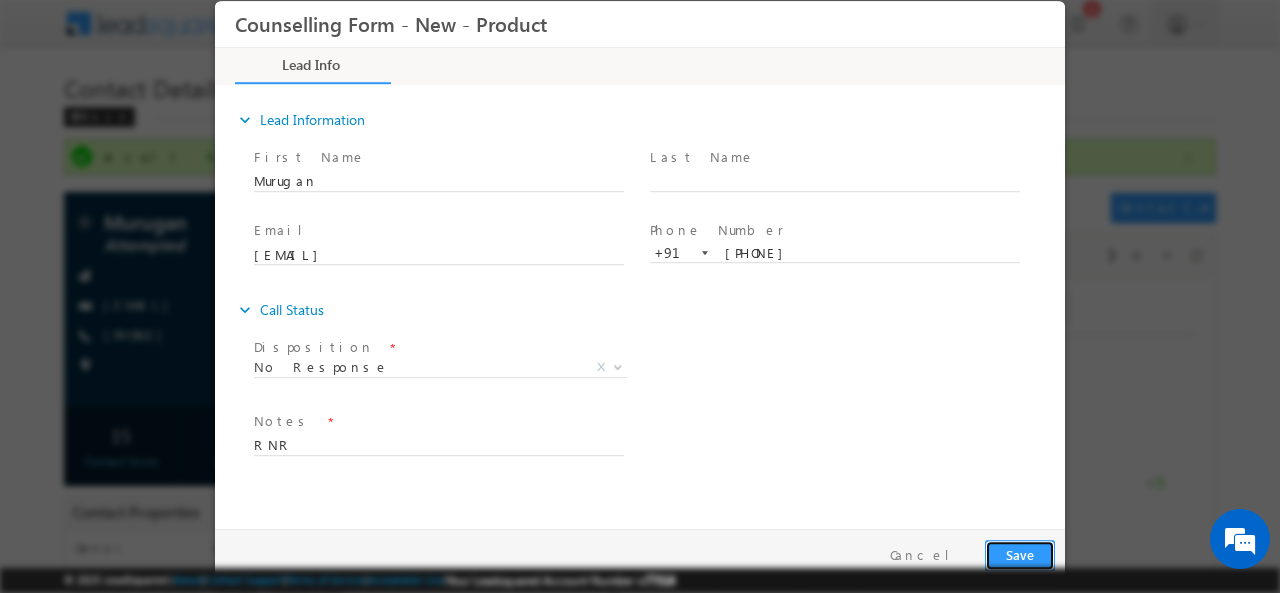 click on "Save" at bounding box center [1020, 554] 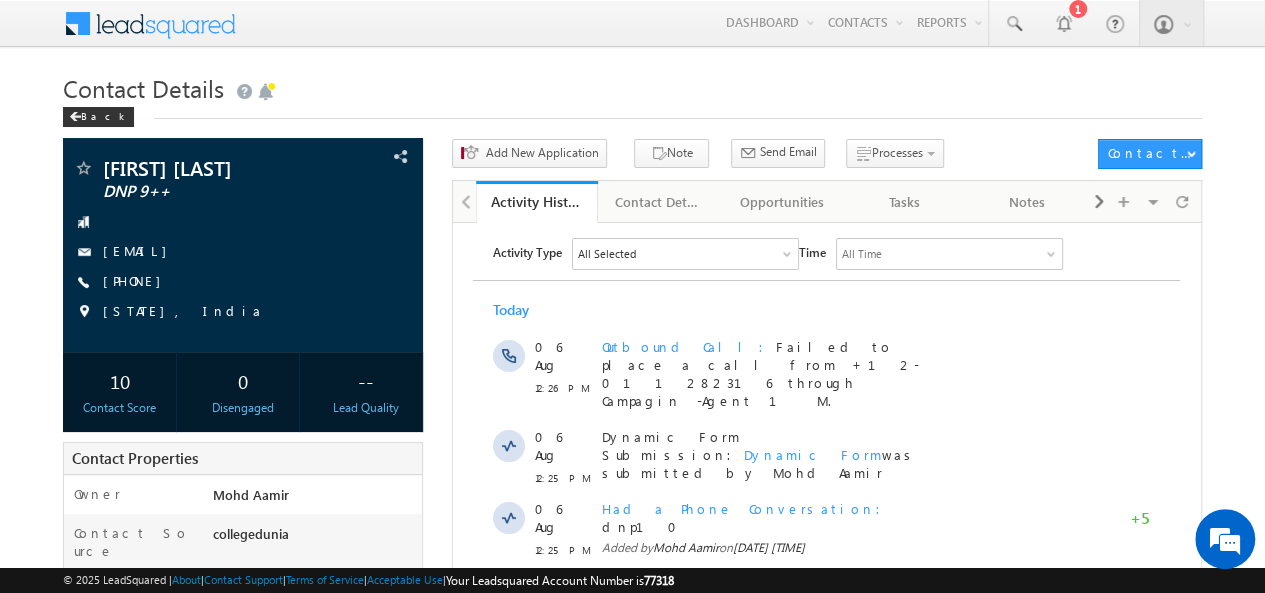 scroll, scrollTop: 0, scrollLeft: 0, axis: both 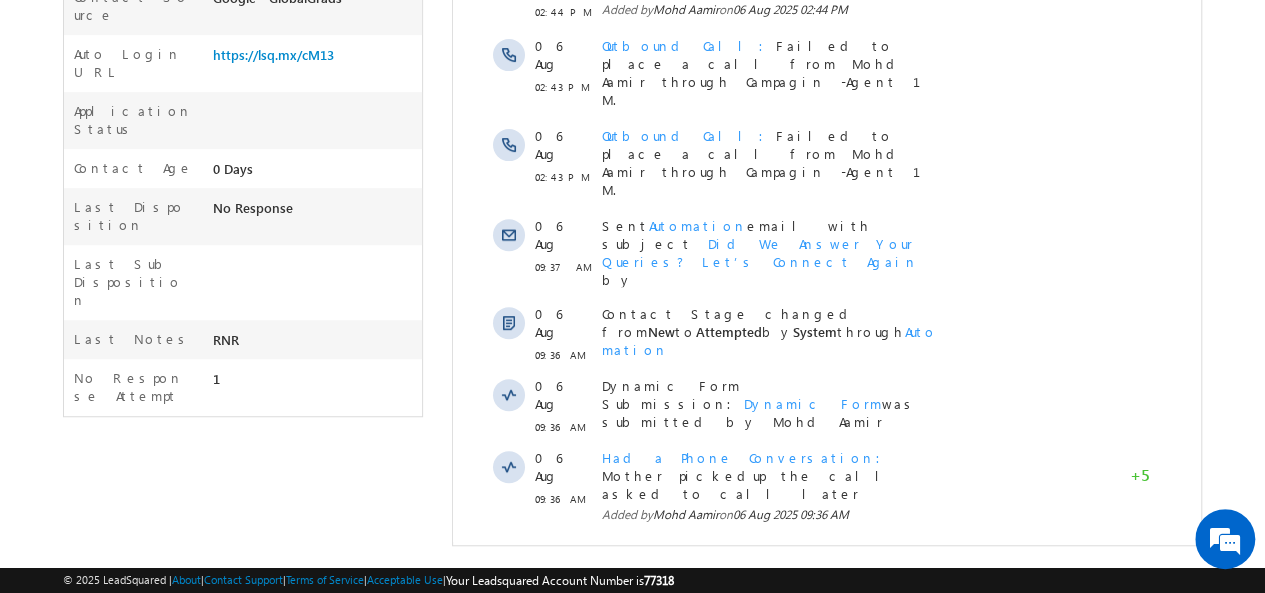 click on "Show More" at bounding box center (826, 658) 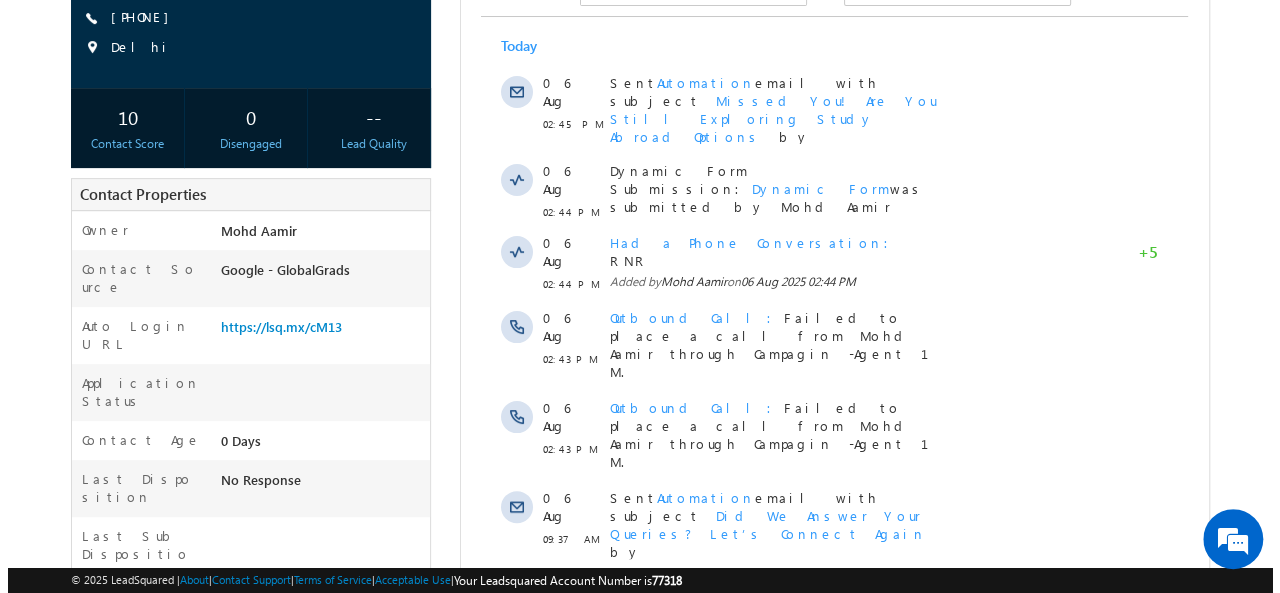 scroll, scrollTop: 0, scrollLeft: 0, axis: both 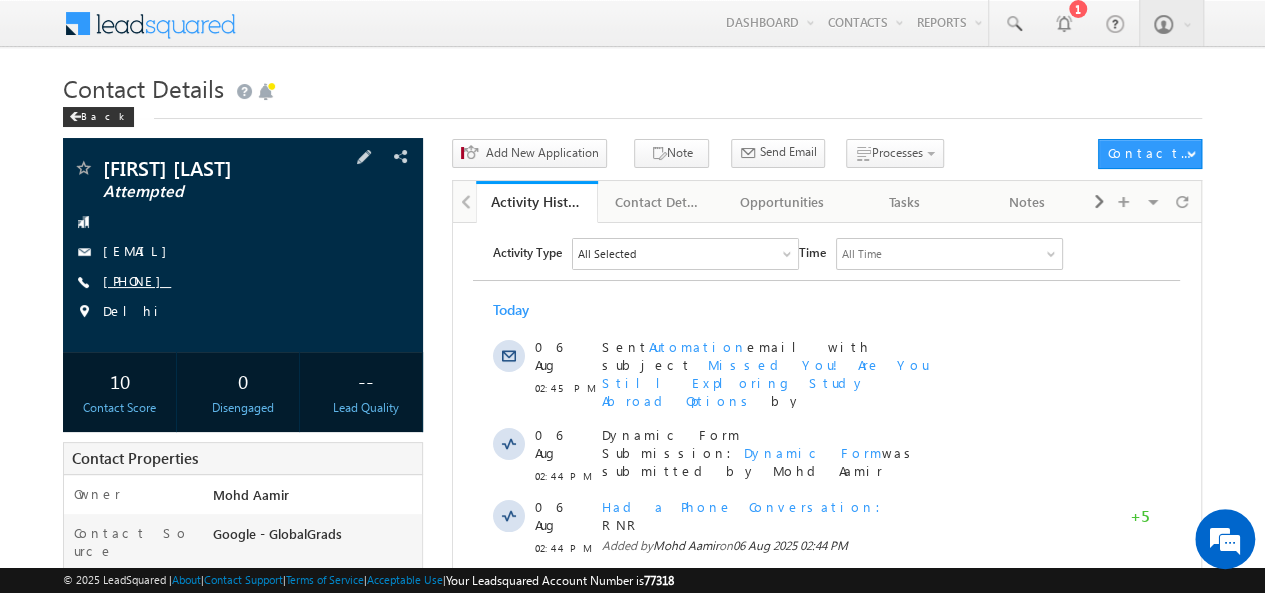 click on "+91-9310706613" at bounding box center [137, 280] 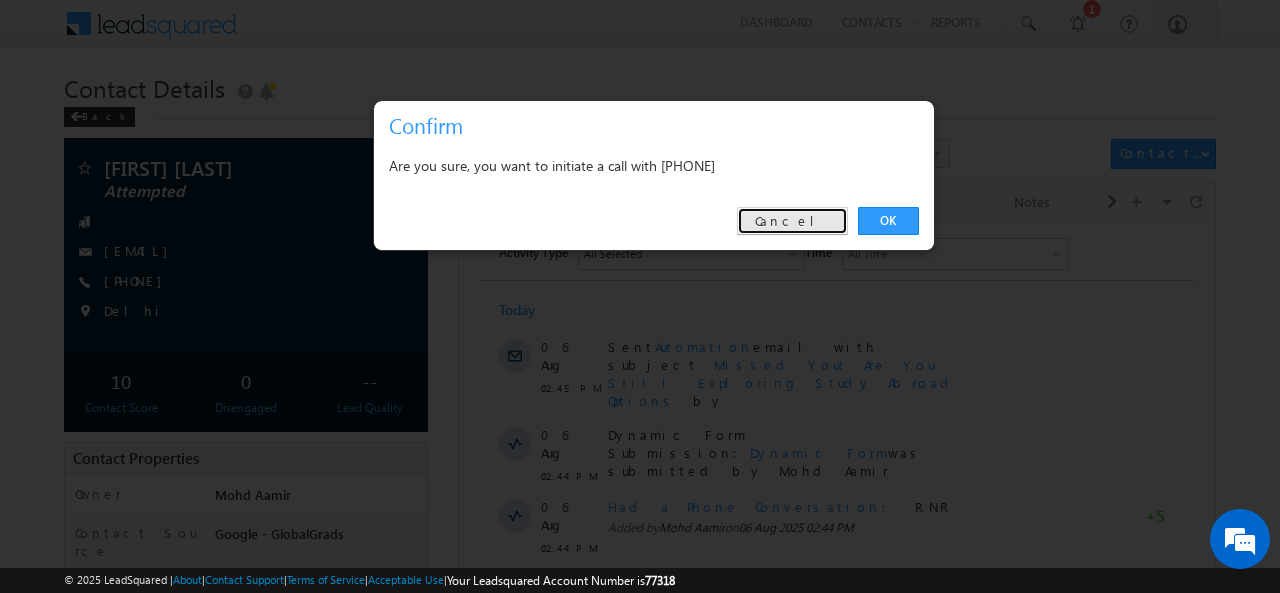 click on "Cancel" at bounding box center (792, 221) 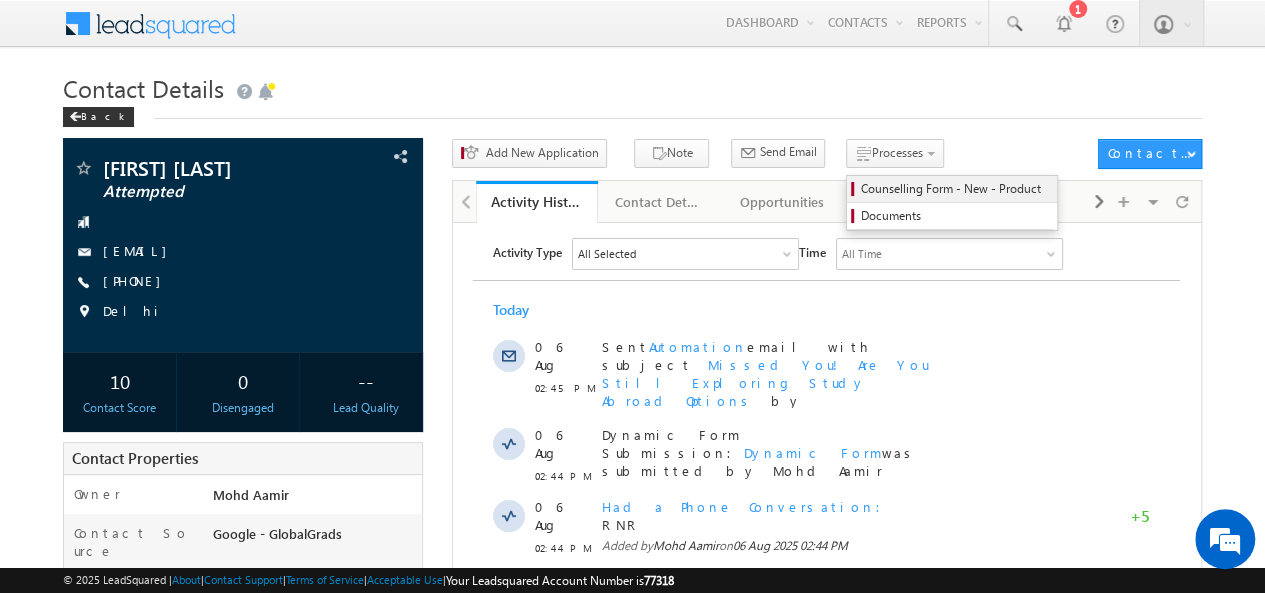 click on "Counselling Form - New - Product" at bounding box center (955, 189) 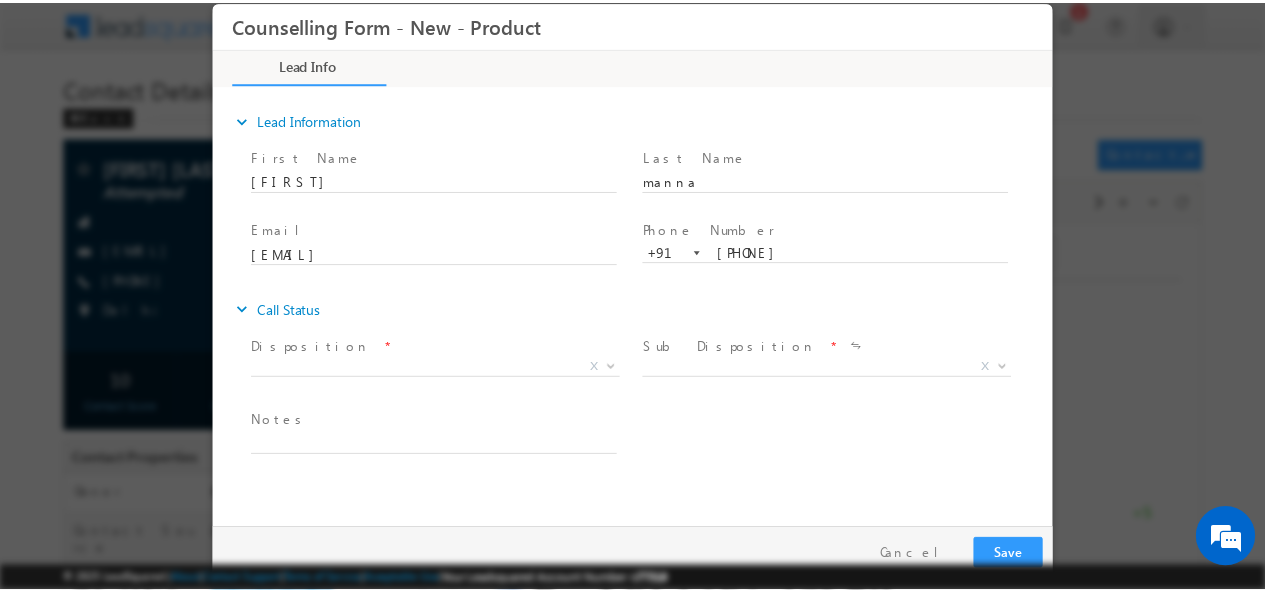 scroll, scrollTop: 0, scrollLeft: 0, axis: both 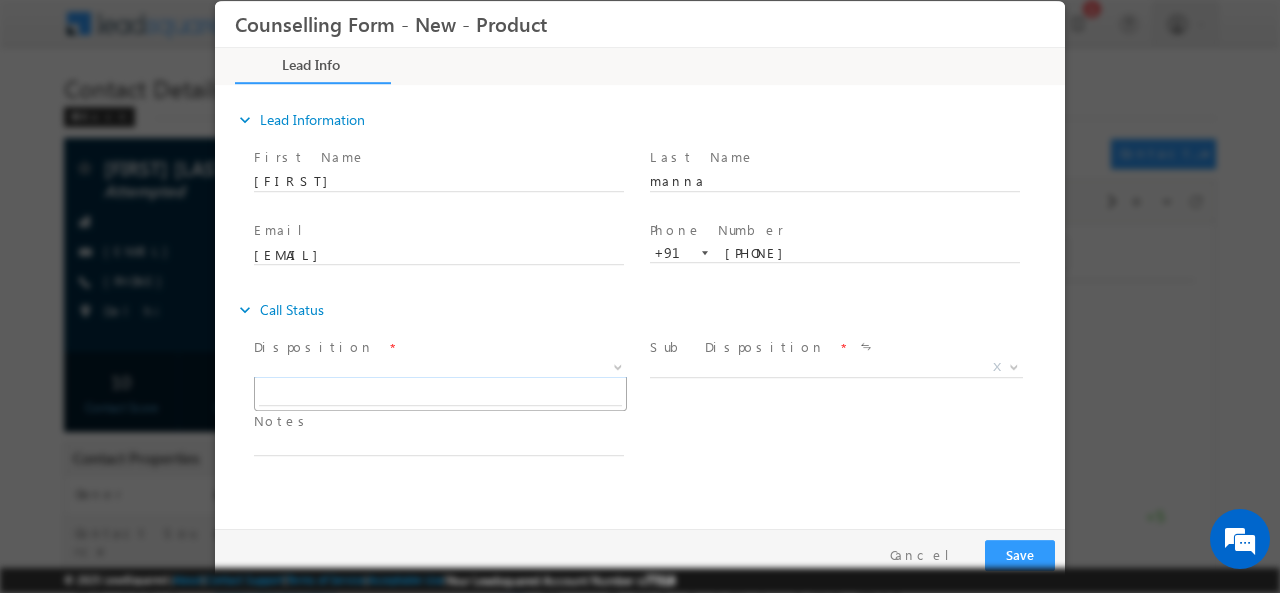 click on "X" at bounding box center (440, 367) 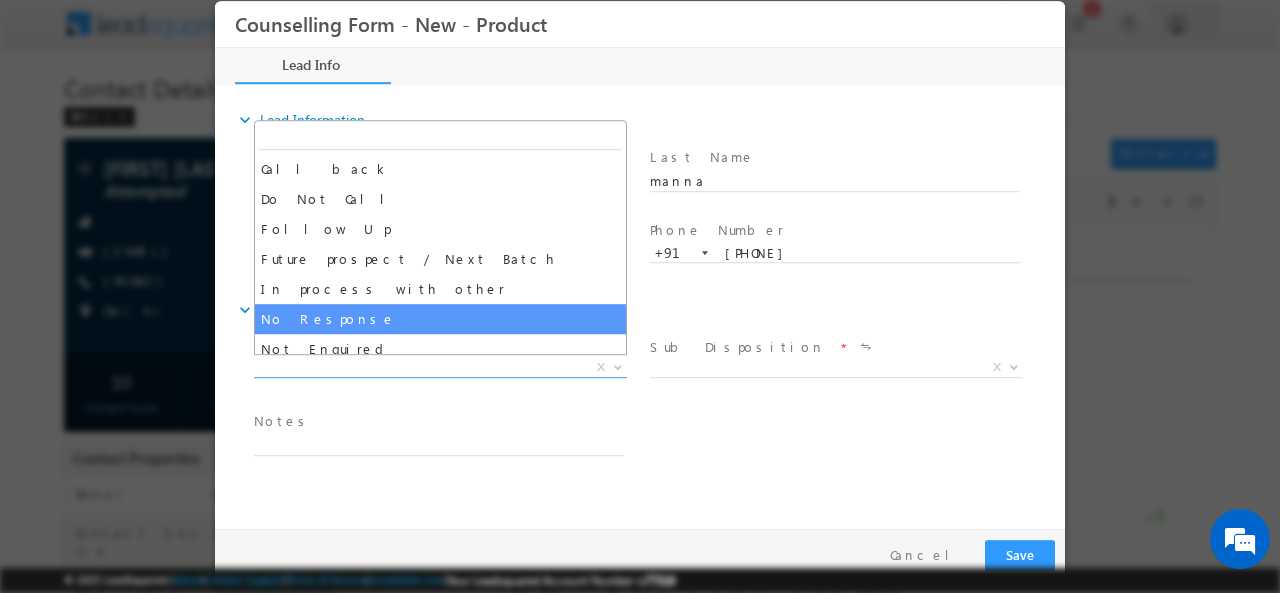 select on "No Response" 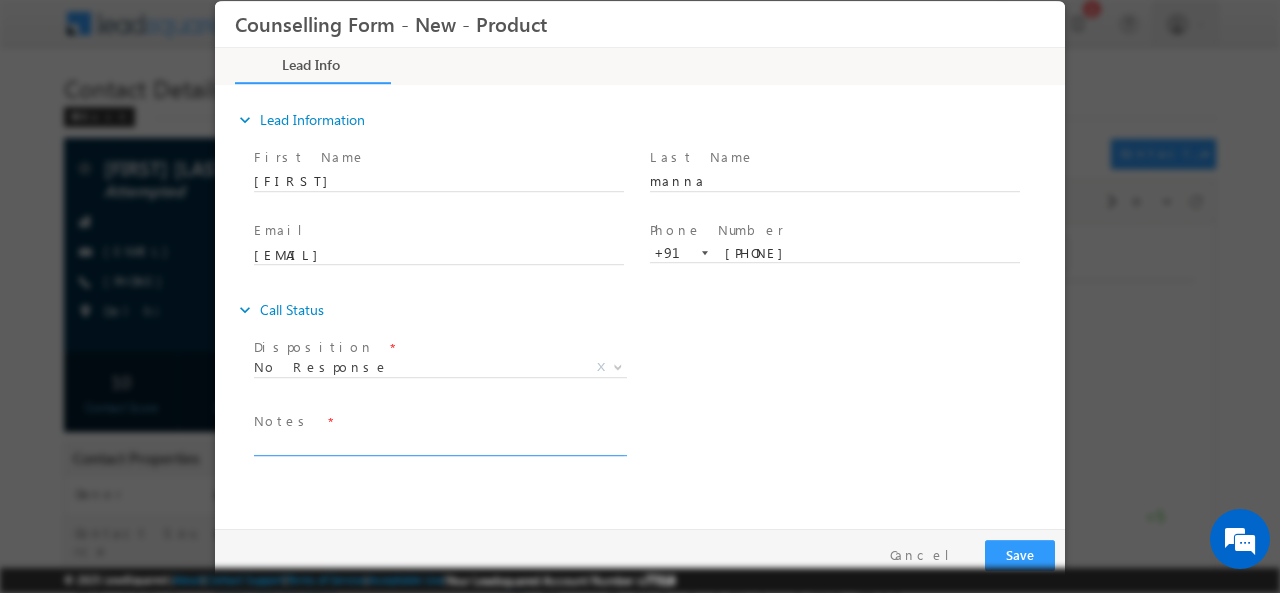 click at bounding box center (439, 443) 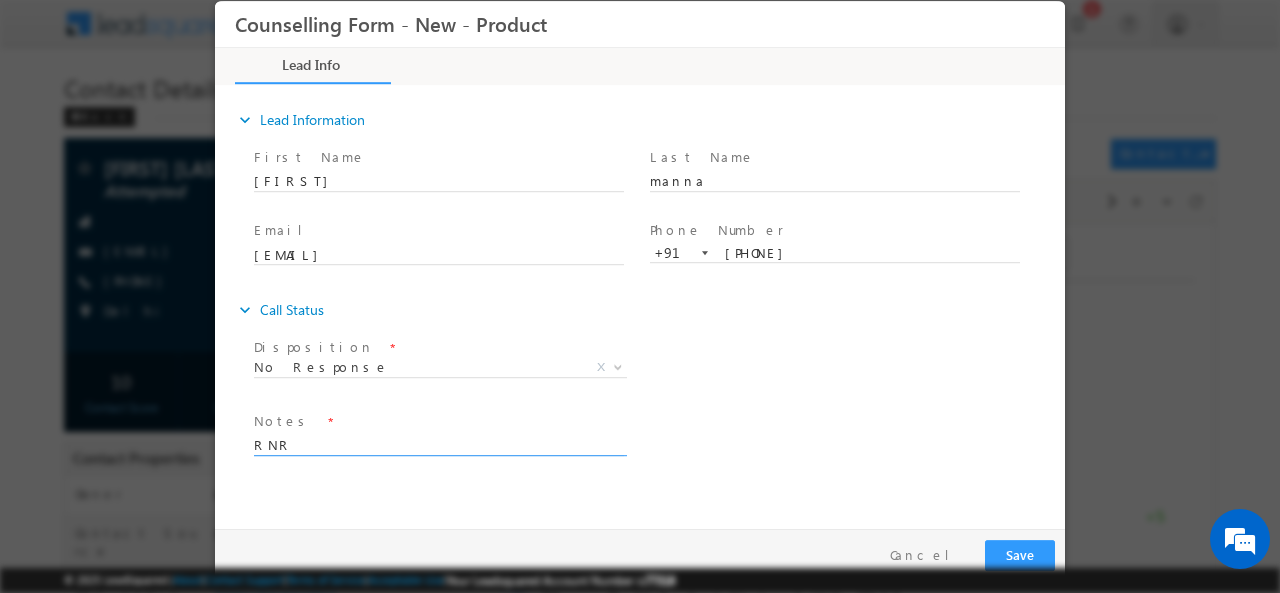 type on "RNR" 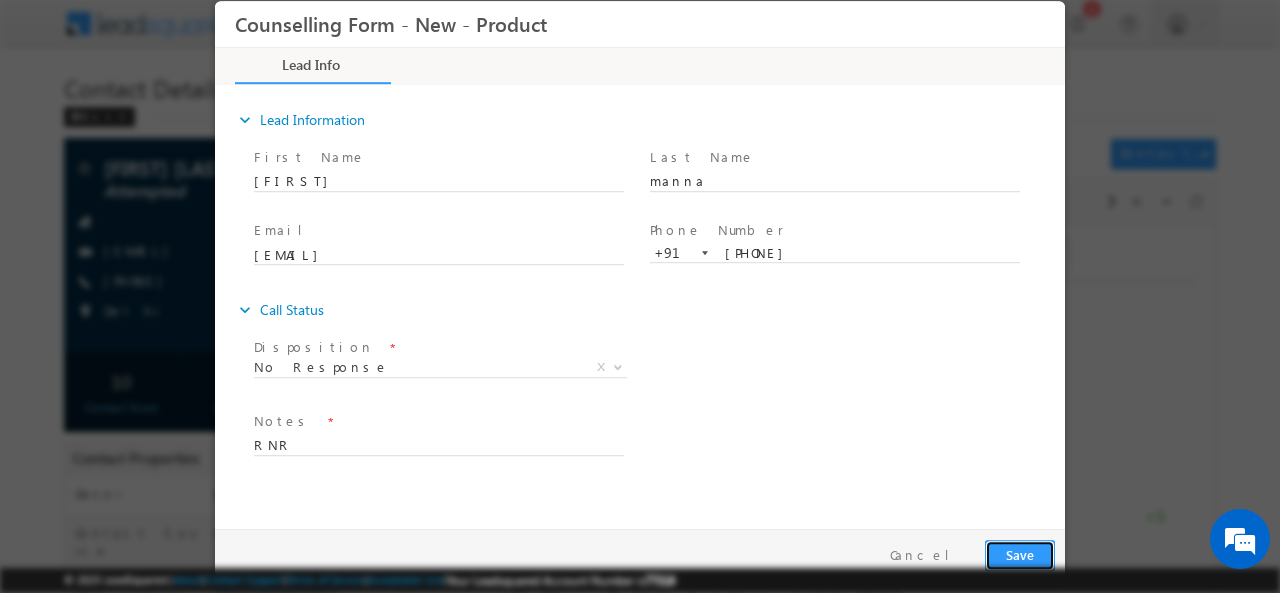 click on "Save" at bounding box center (1020, 554) 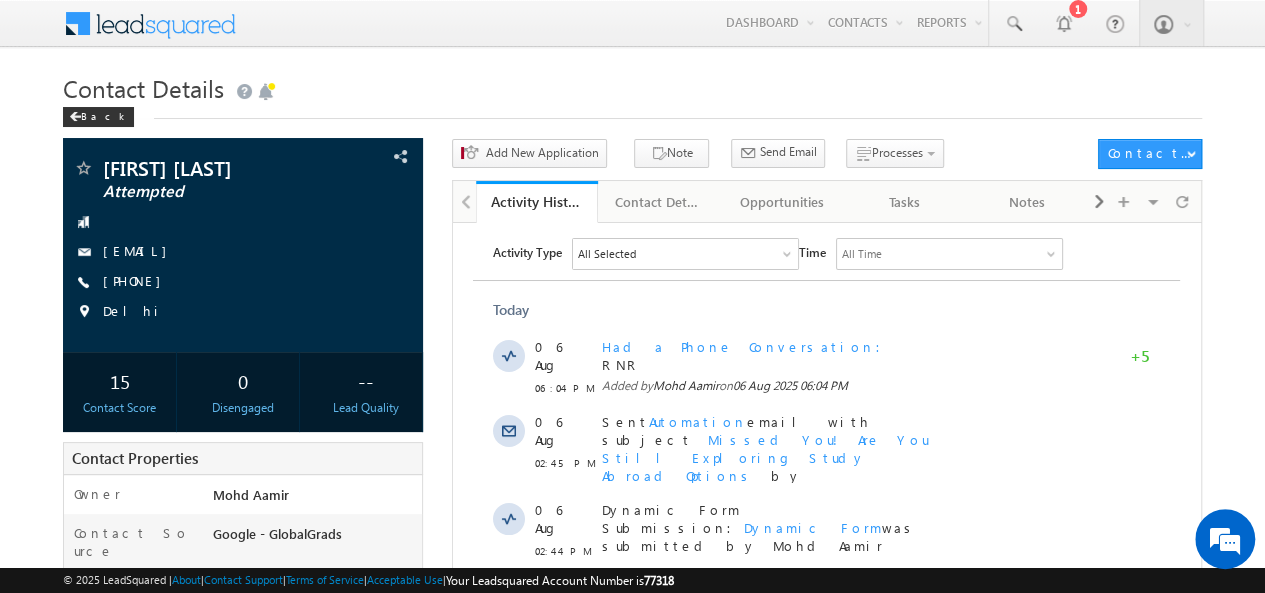 scroll, scrollTop: 114, scrollLeft: 0, axis: vertical 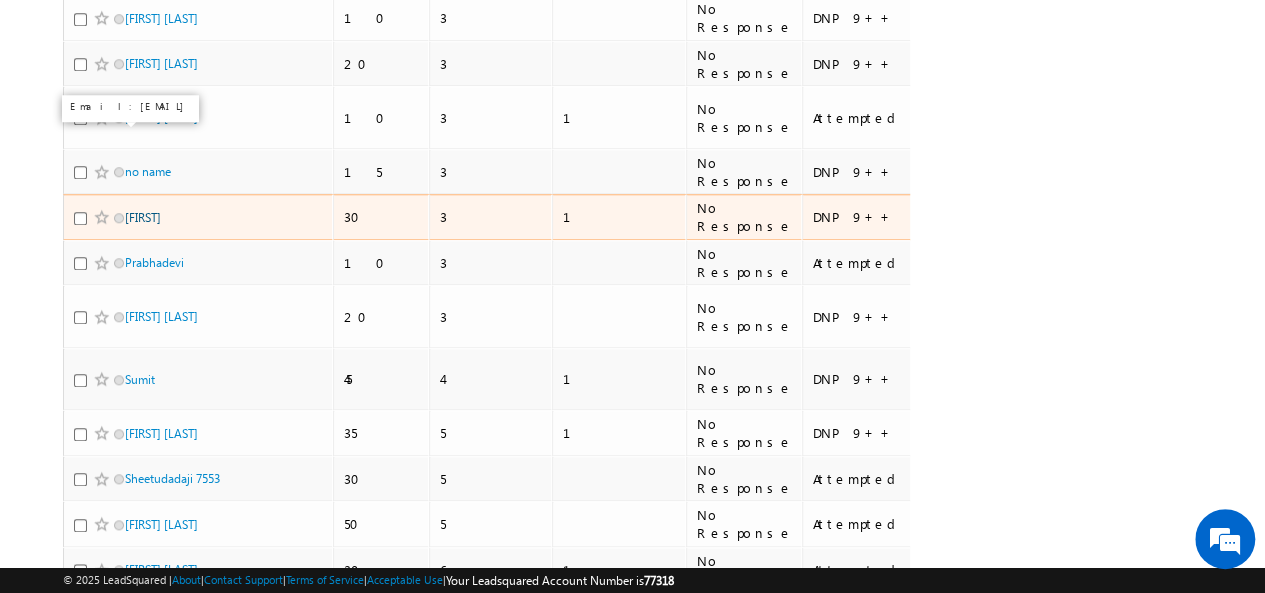 click on "[LAST]" at bounding box center [143, 217] 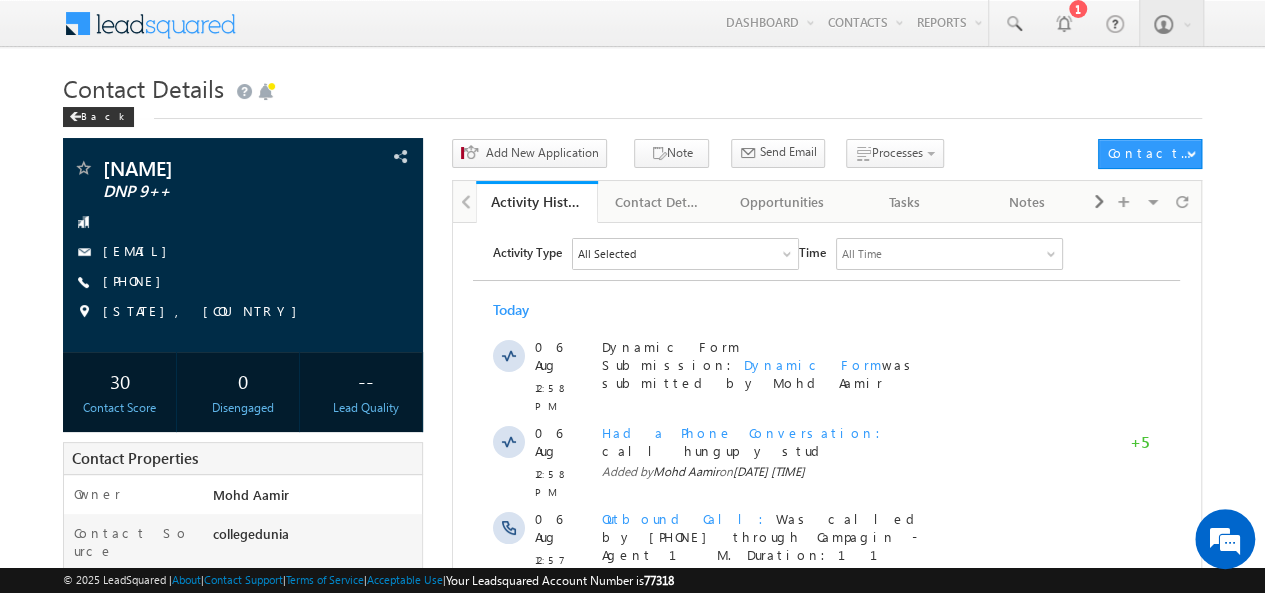 scroll, scrollTop: 0, scrollLeft: 0, axis: both 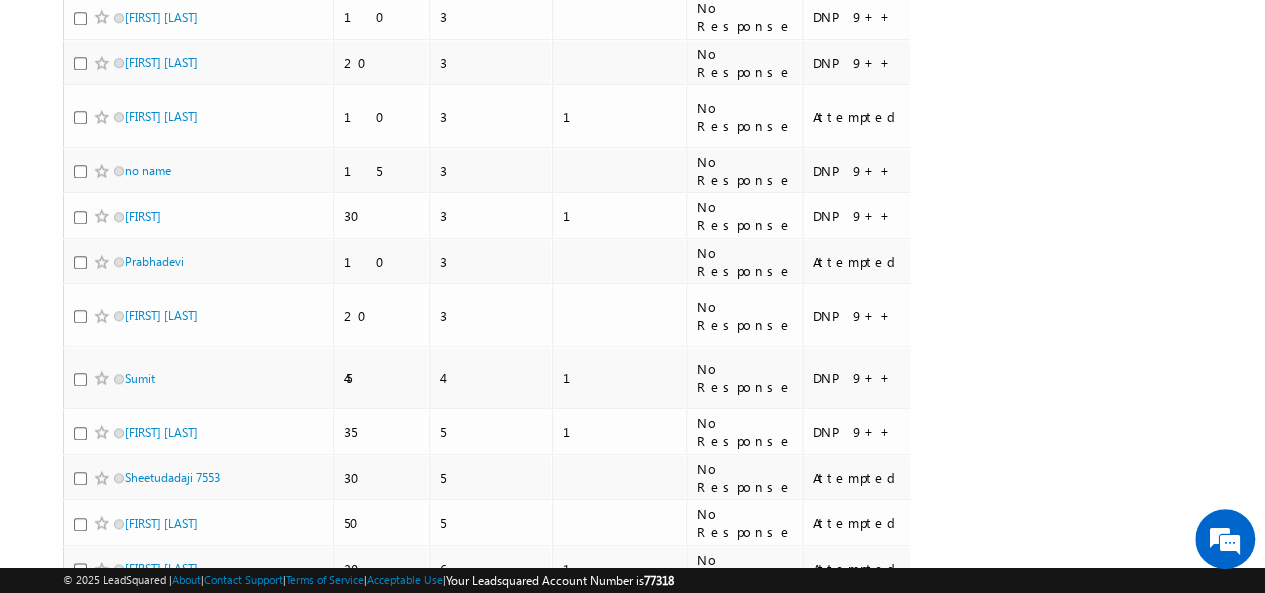 click on "2" at bounding box center [848, 675] 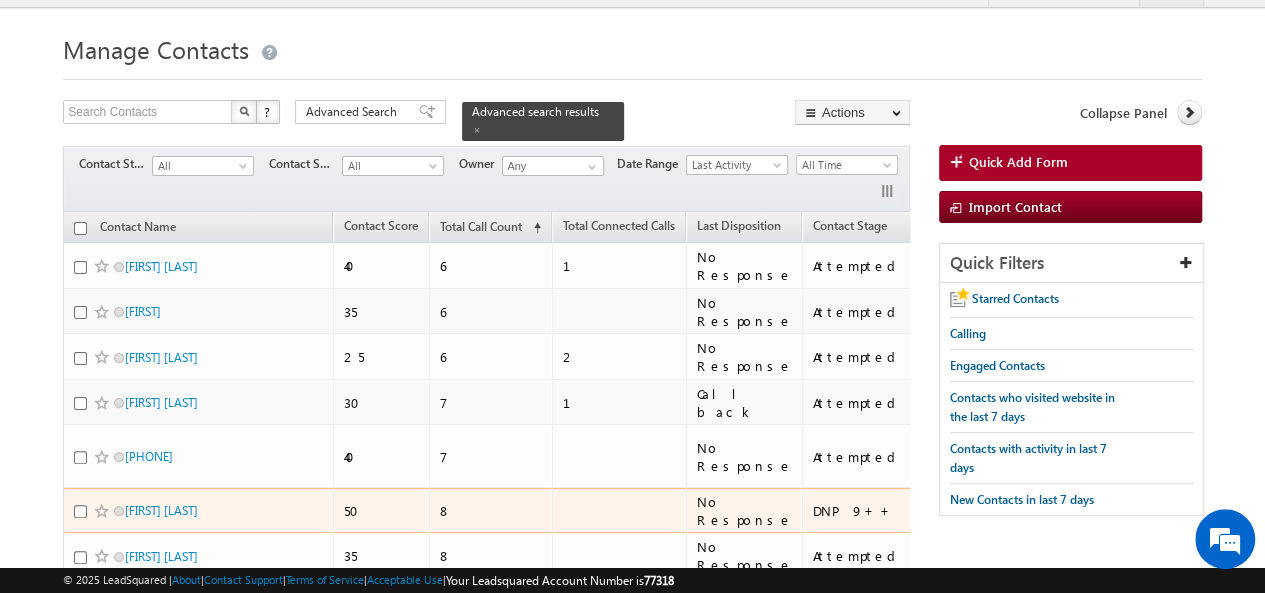scroll, scrollTop: 20, scrollLeft: 0, axis: vertical 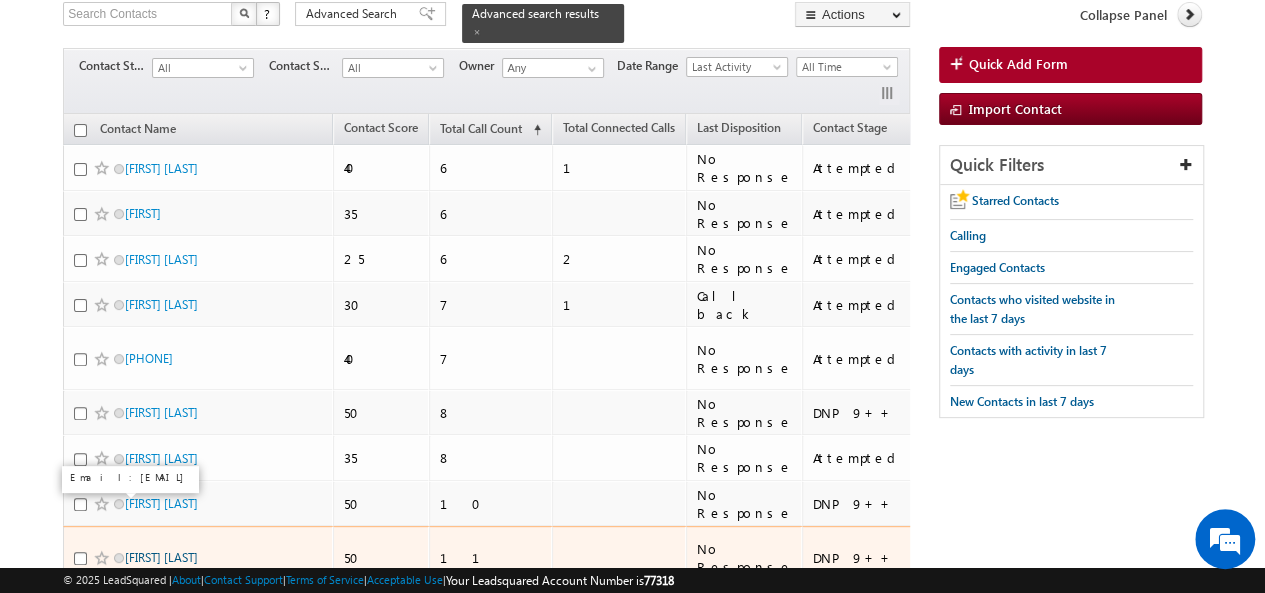 drag, startPoint x: 184, startPoint y: 513, endPoint x: 182, endPoint y: 502, distance: 11.18034 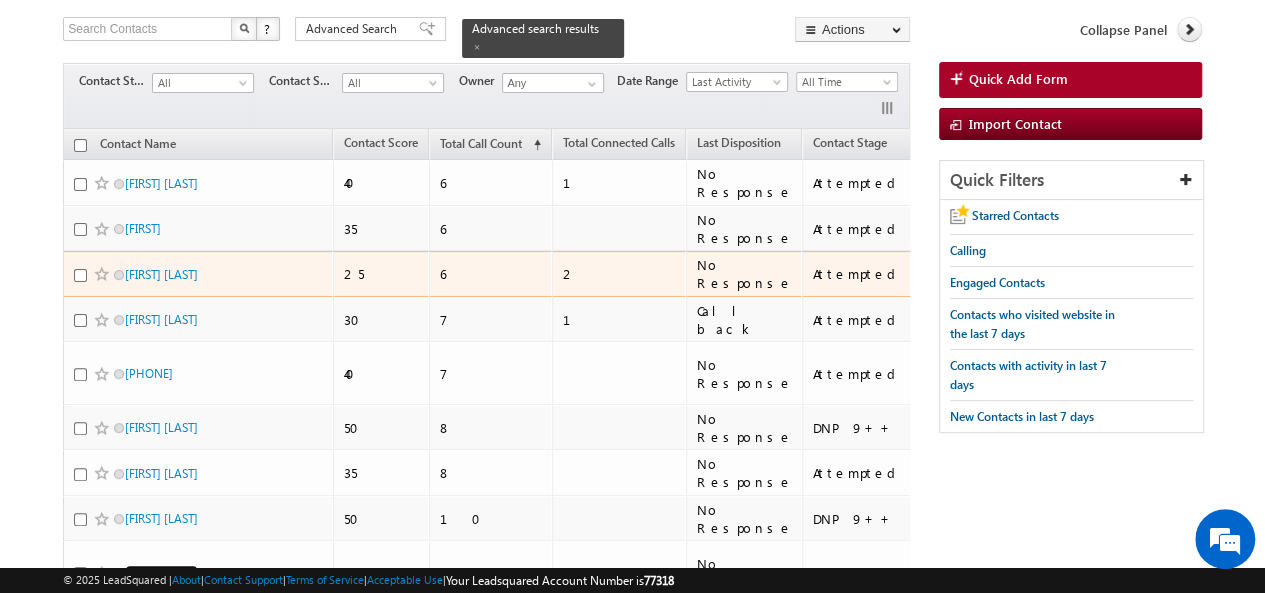 scroll, scrollTop: 249, scrollLeft: 0, axis: vertical 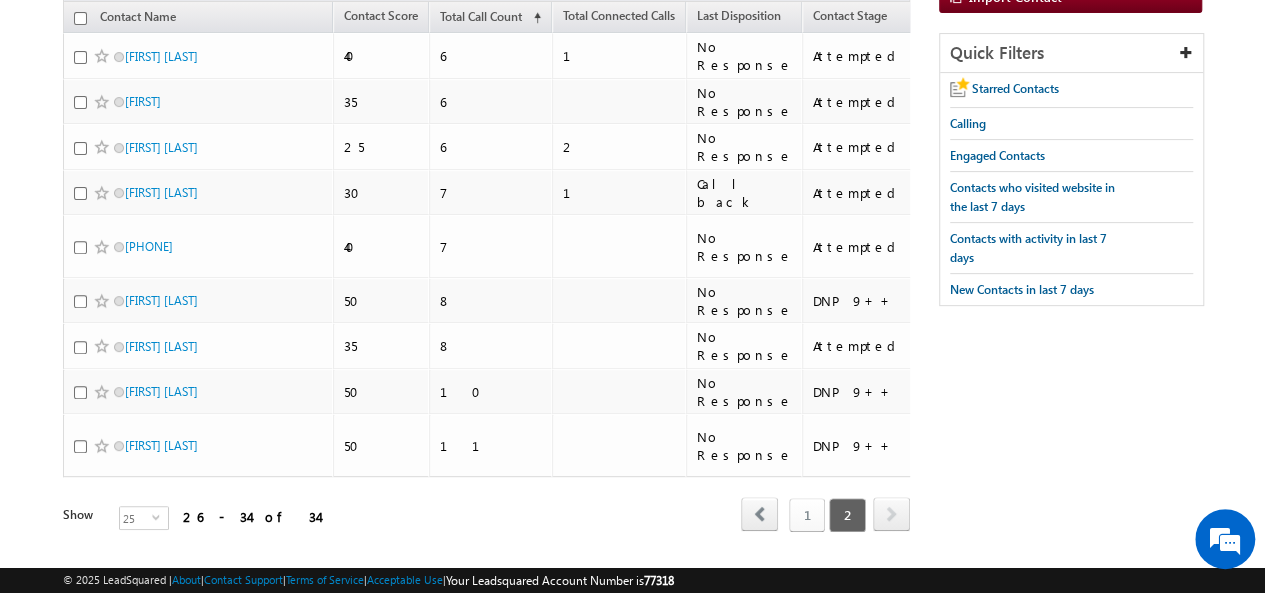 click on "1" at bounding box center [807, 515] 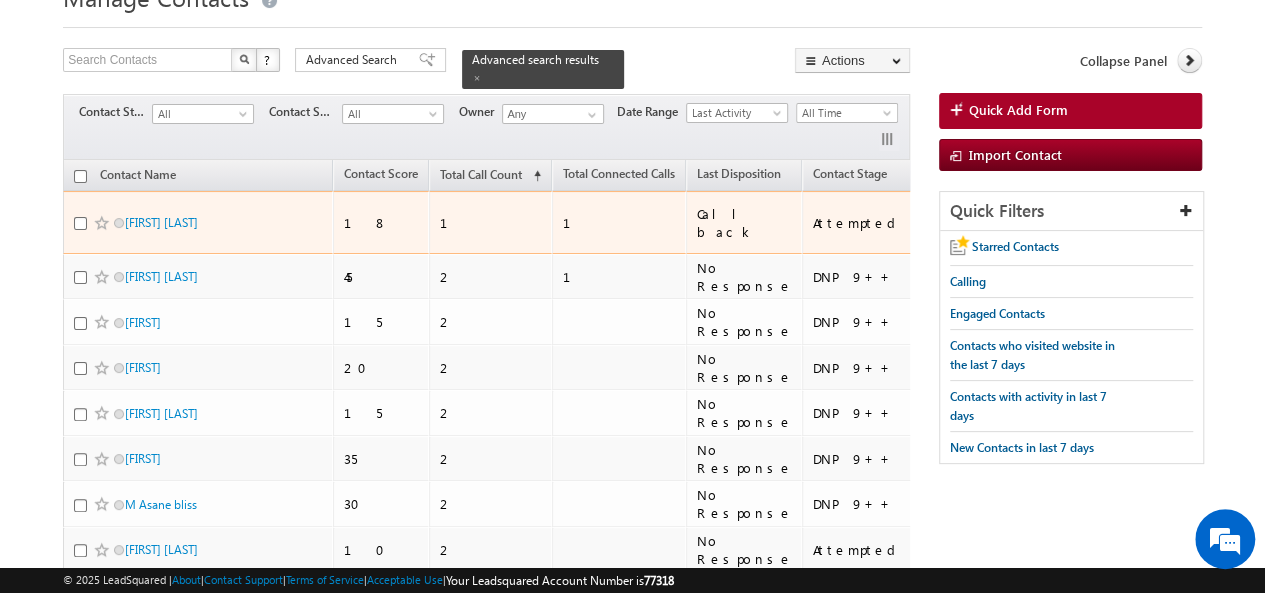 scroll, scrollTop: 0, scrollLeft: 0, axis: both 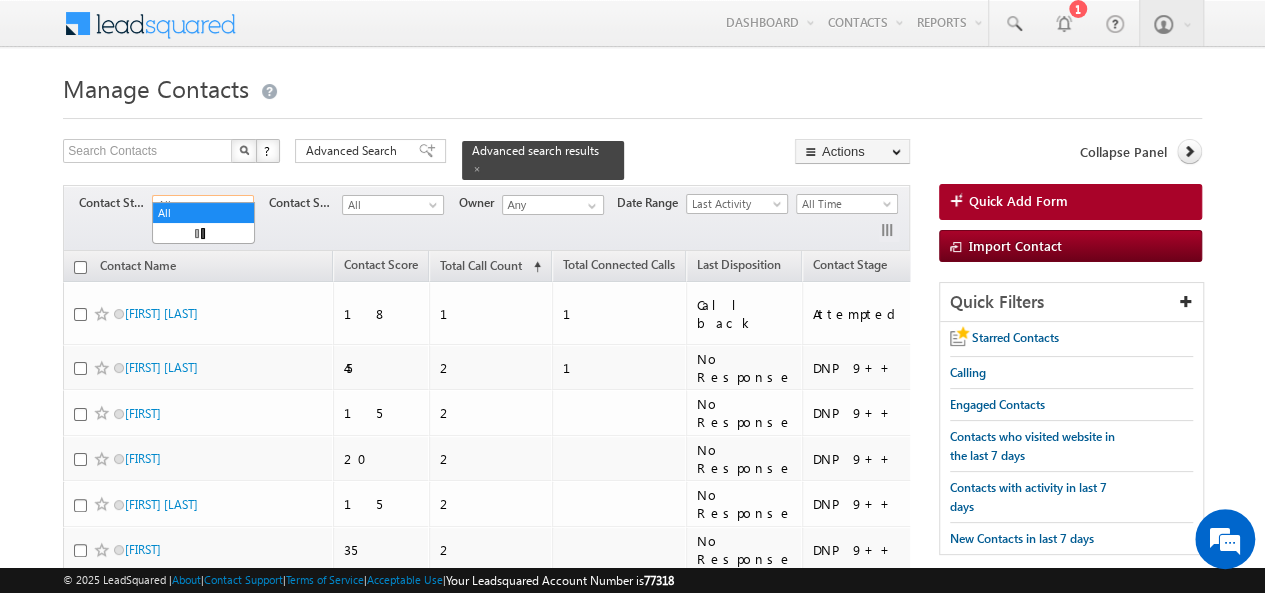 click on "All" at bounding box center [200, 205] 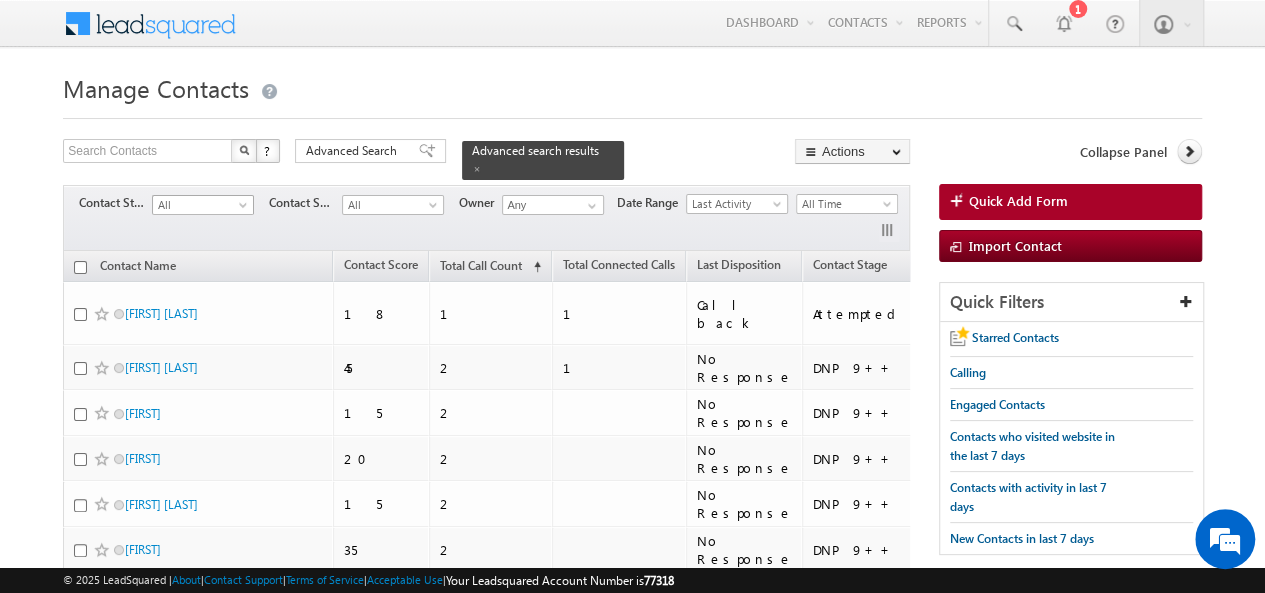 click on "All" at bounding box center [200, 205] 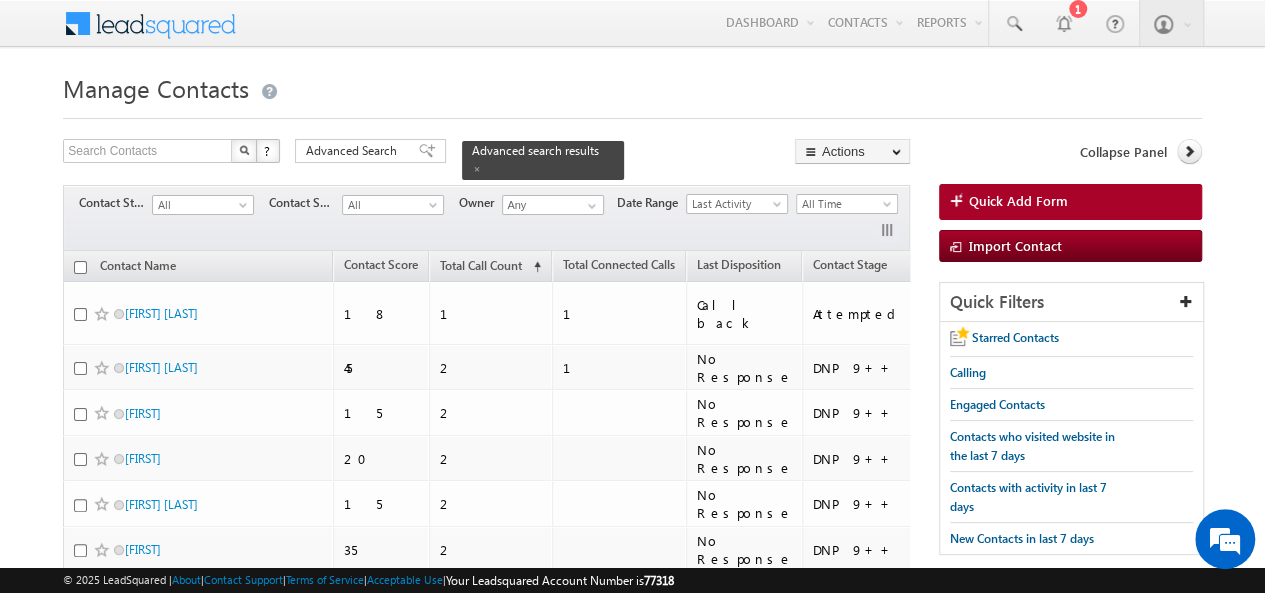click on "Filters
Contact Stage
All New Attempted Pipeline Pathway International University Interested for Dual/3C Partner stage Registered at University Dropped DNP 9++ All
Contact Source
All All
Owner
Any" at bounding box center (486, 218) 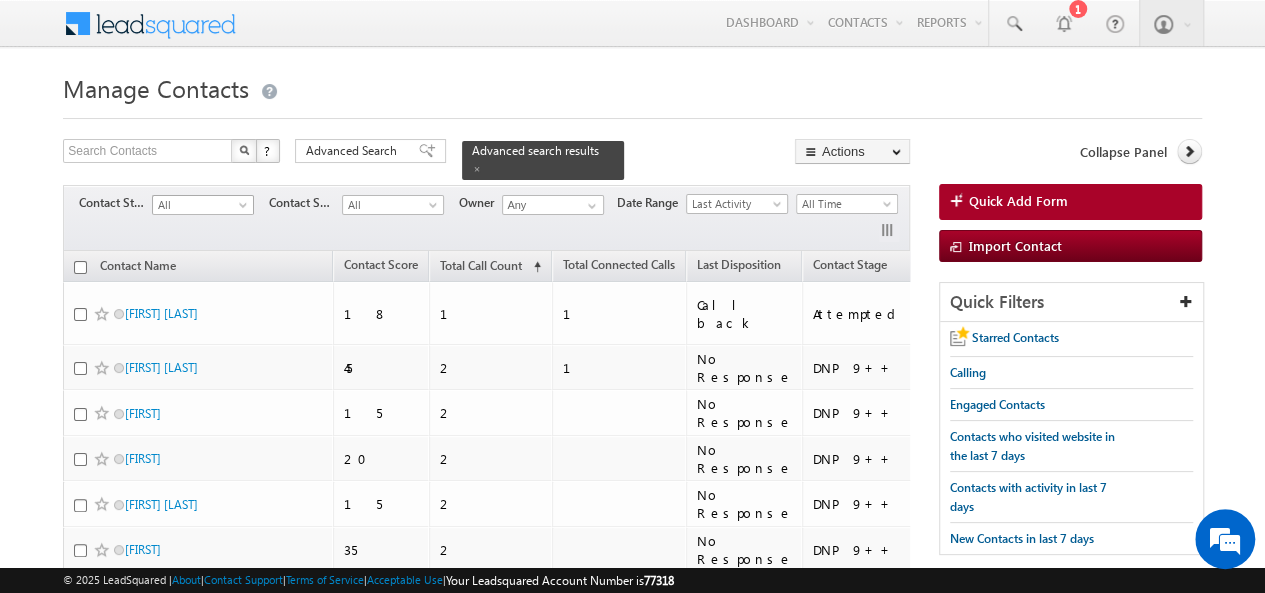 click on "All" at bounding box center (200, 205) 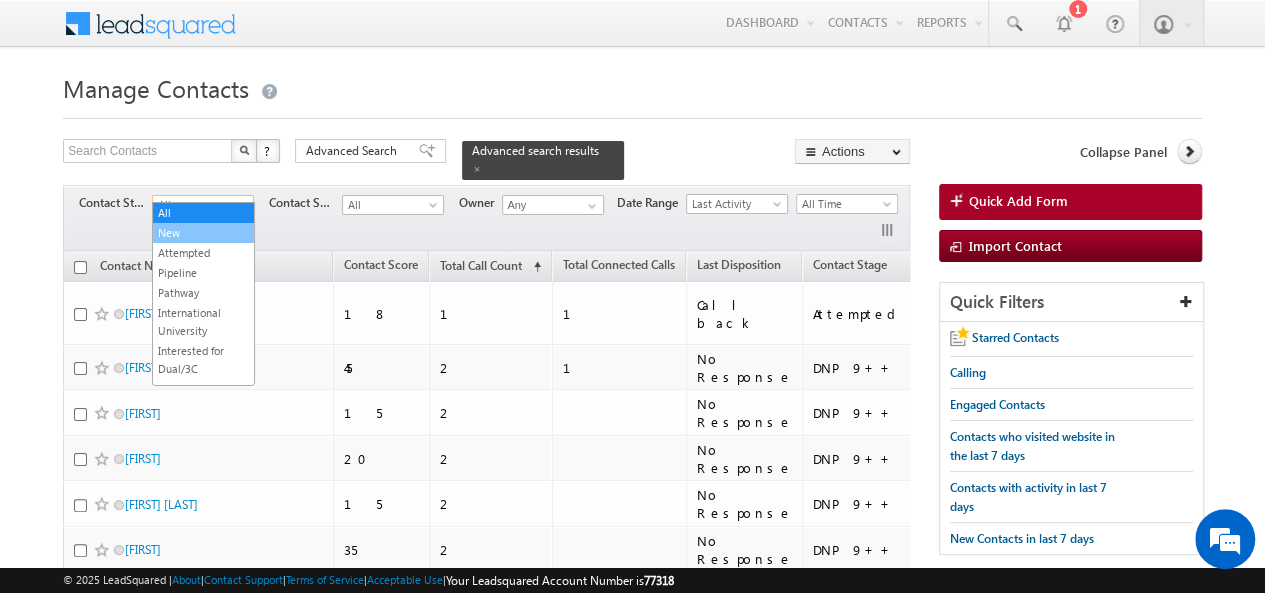 click on "New" at bounding box center [203, 233] 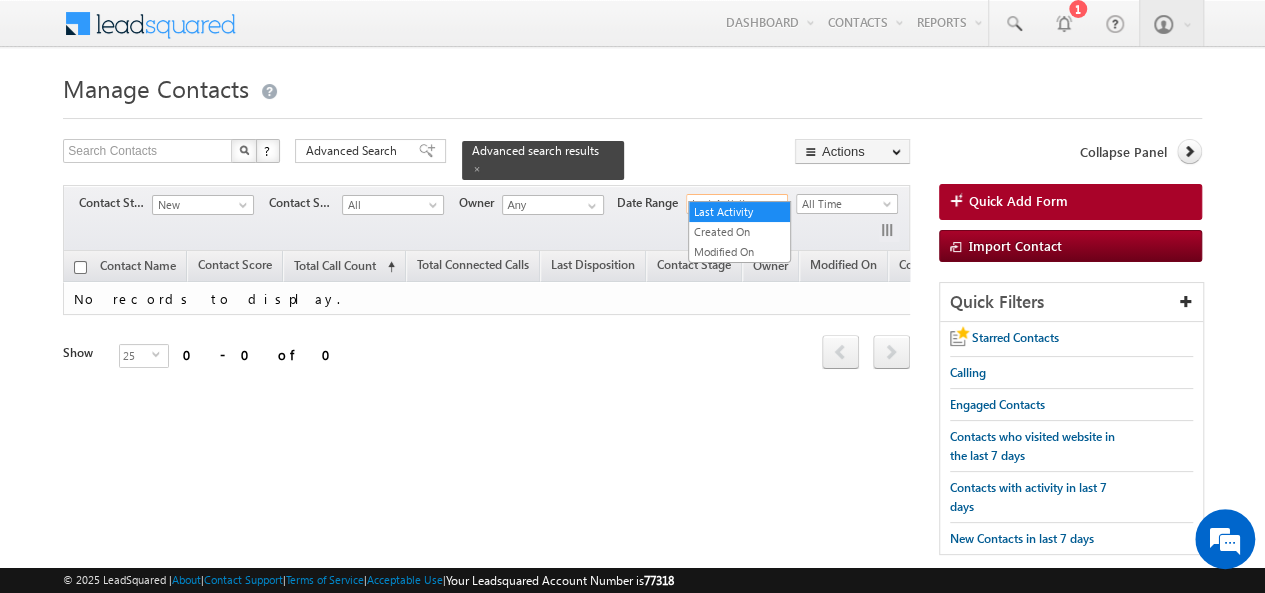 click on "Last Activity" at bounding box center (734, 204) 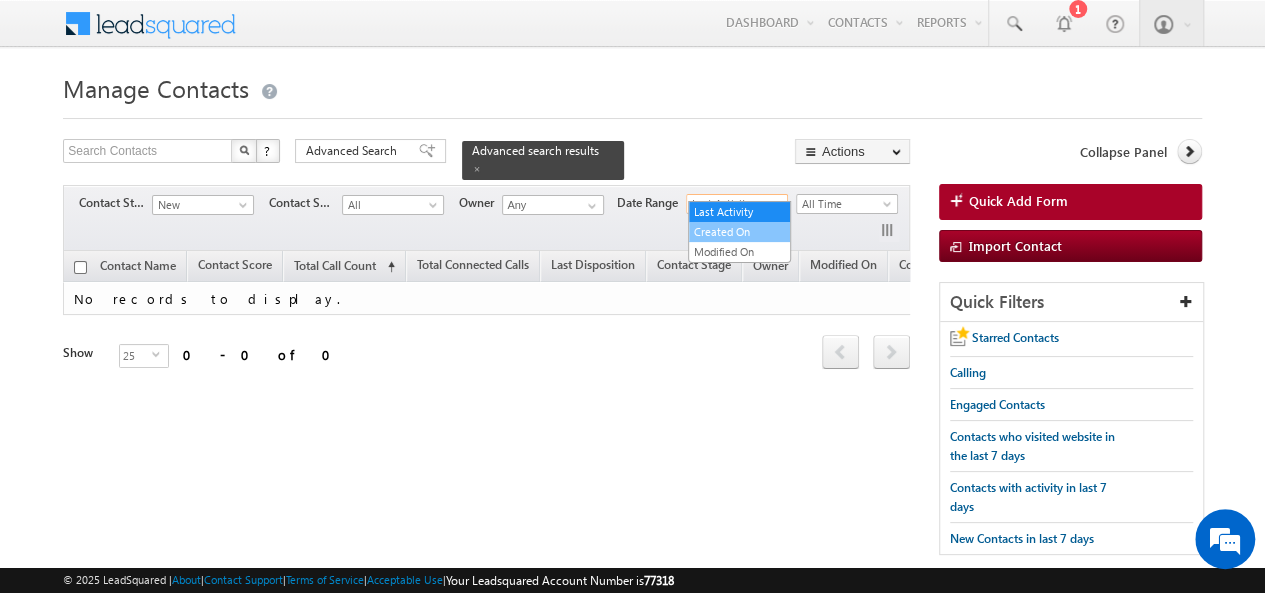 click on "Created On" at bounding box center (739, 232) 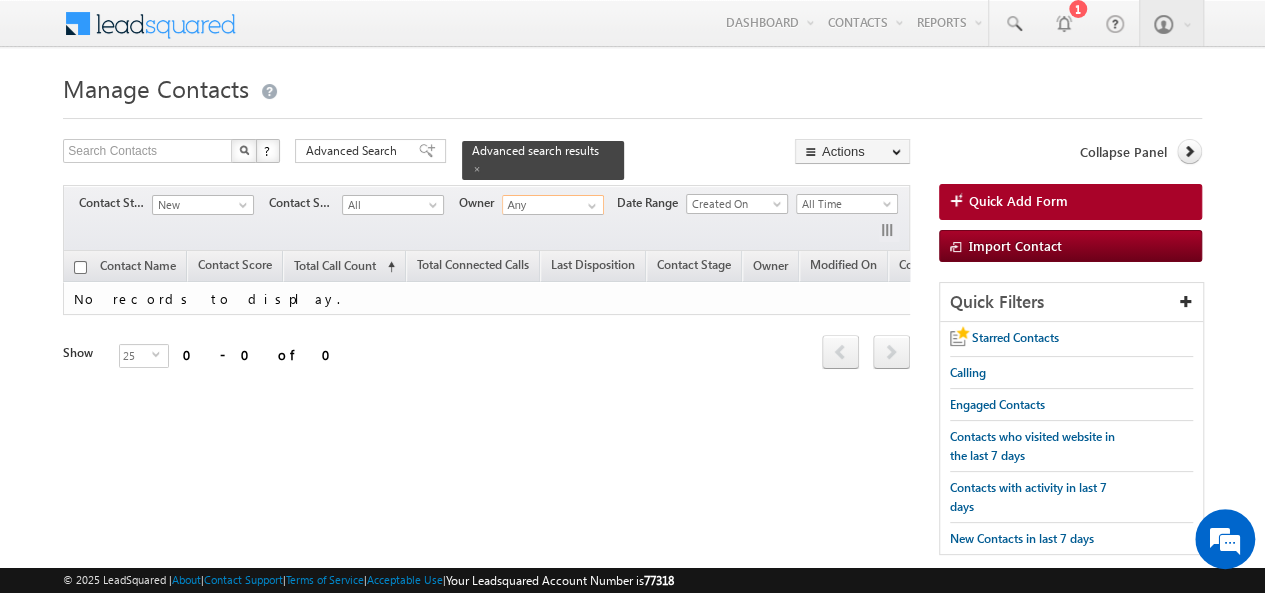 click on "Any" at bounding box center (553, 205) 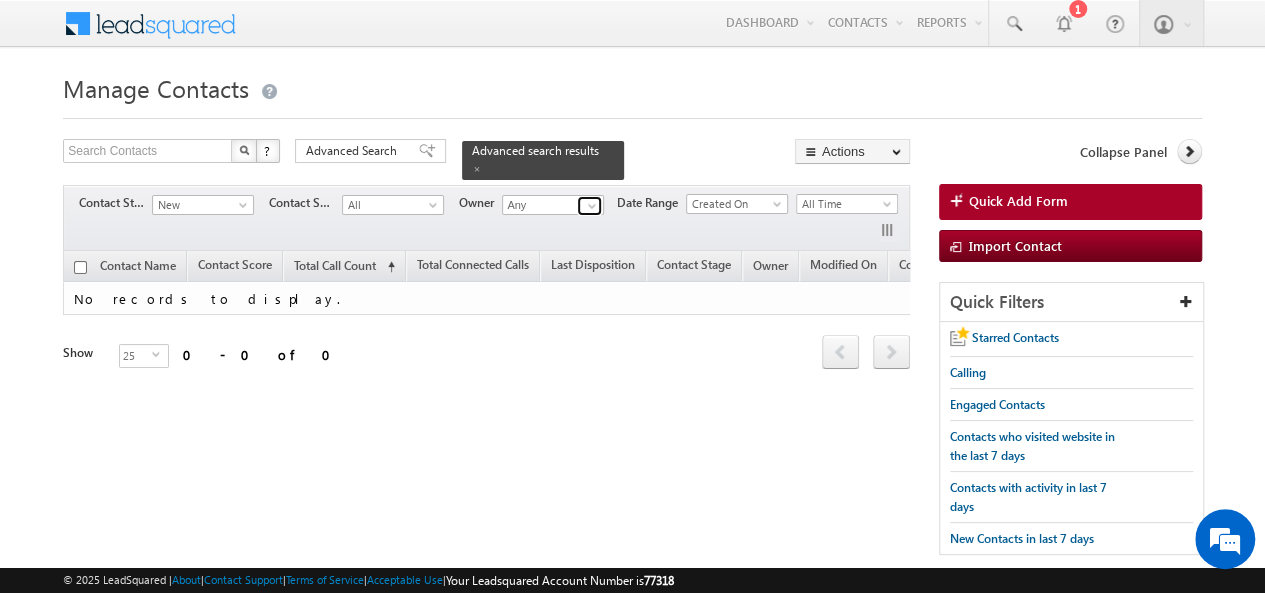 click at bounding box center (589, 206) 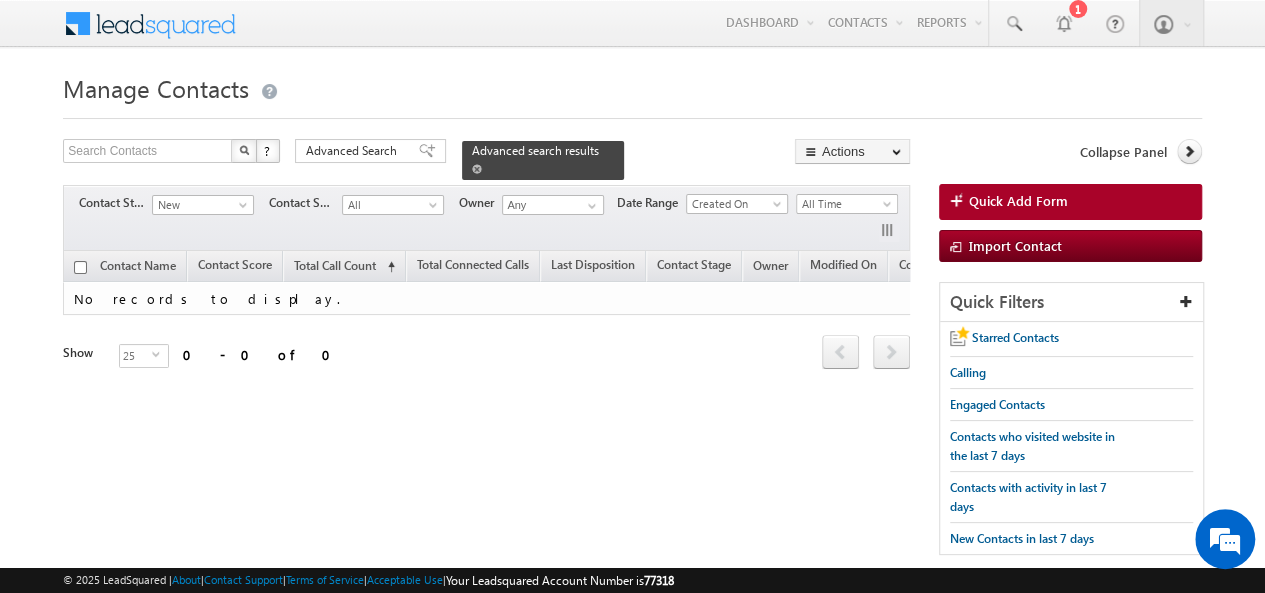 click at bounding box center [477, 169] 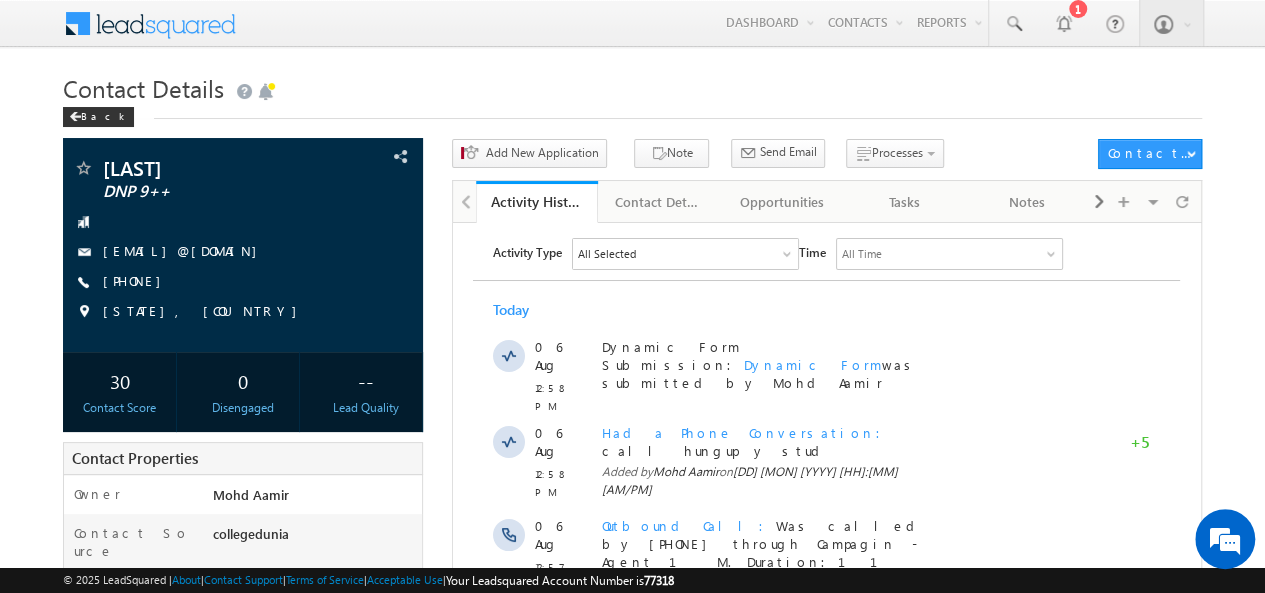 scroll, scrollTop: 0, scrollLeft: 0, axis: both 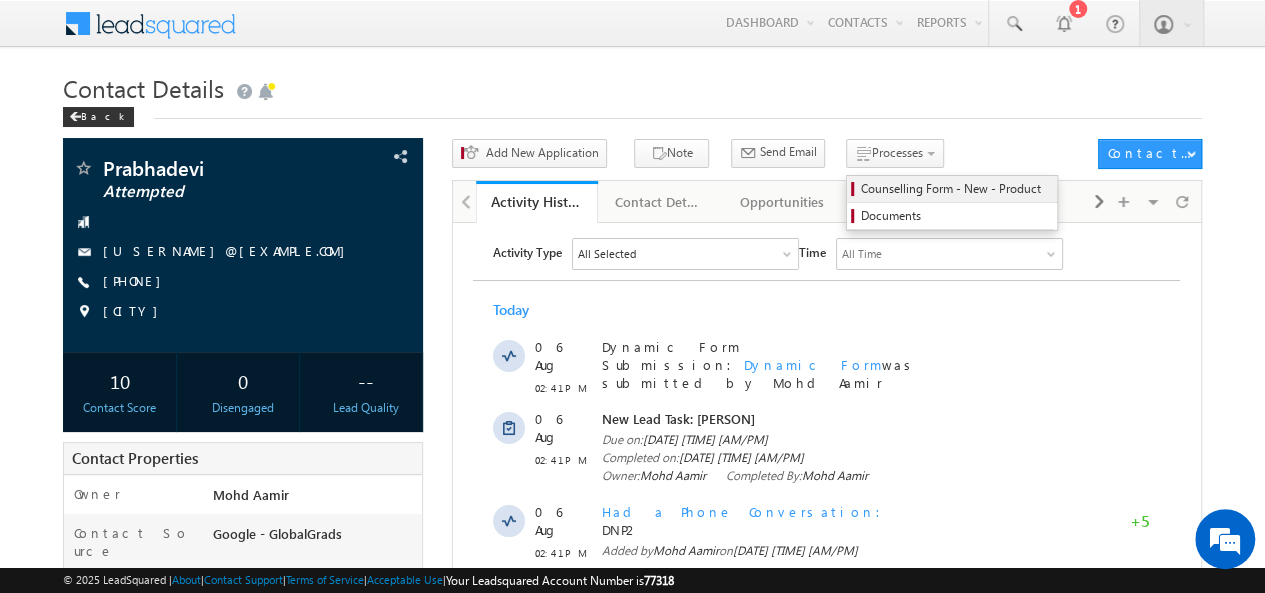 click on "Counselling Form - New - Product" at bounding box center [955, 189] 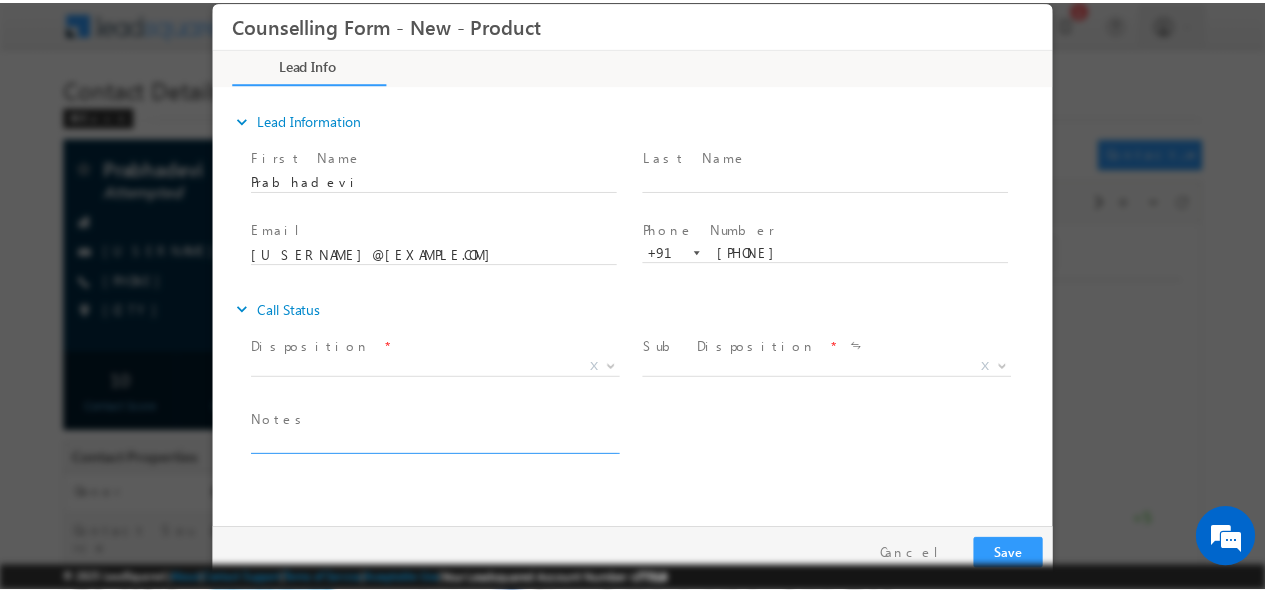 scroll, scrollTop: 0, scrollLeft: 0, axis: both 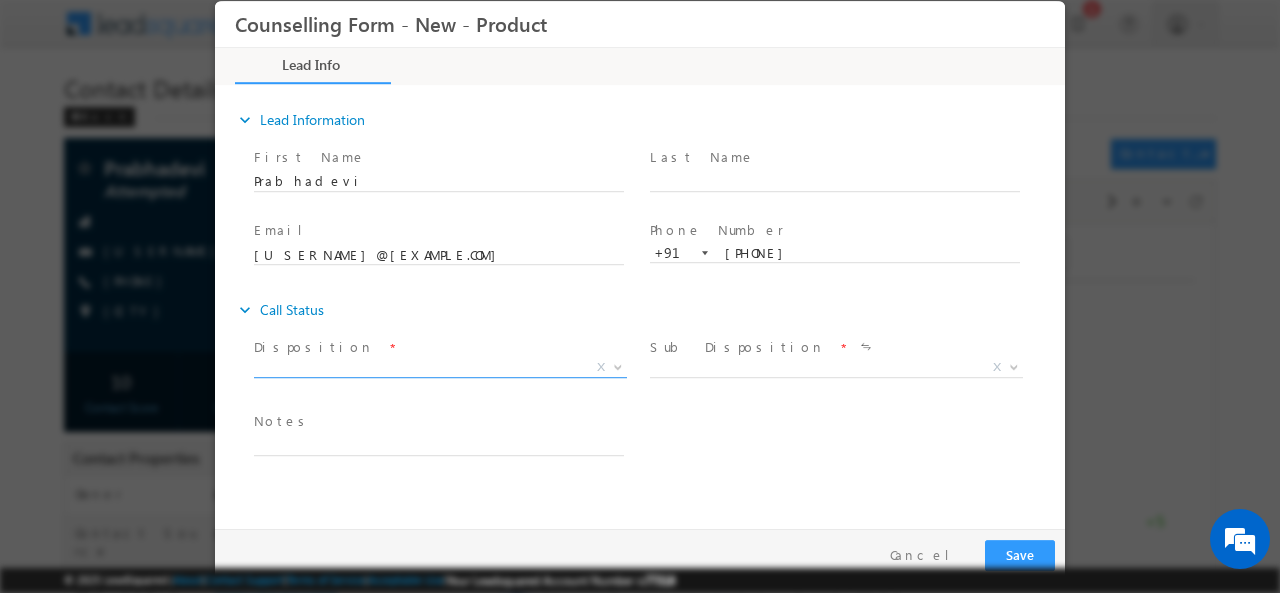 click on "X" at bounding box center (440, 367) 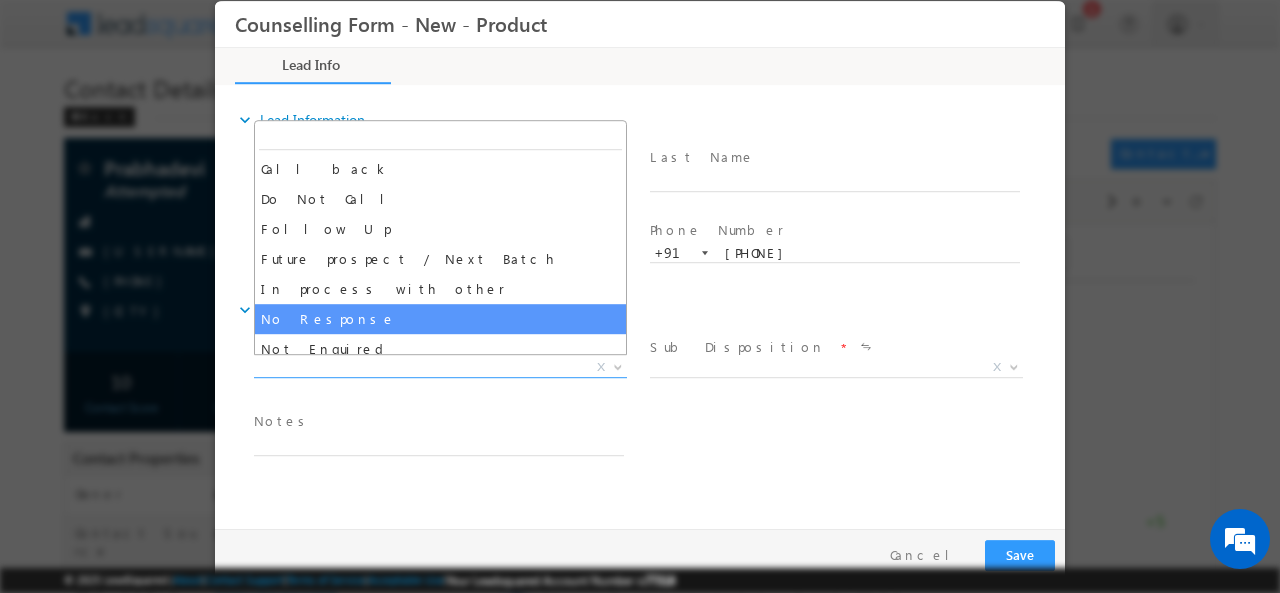 select on "No Response" 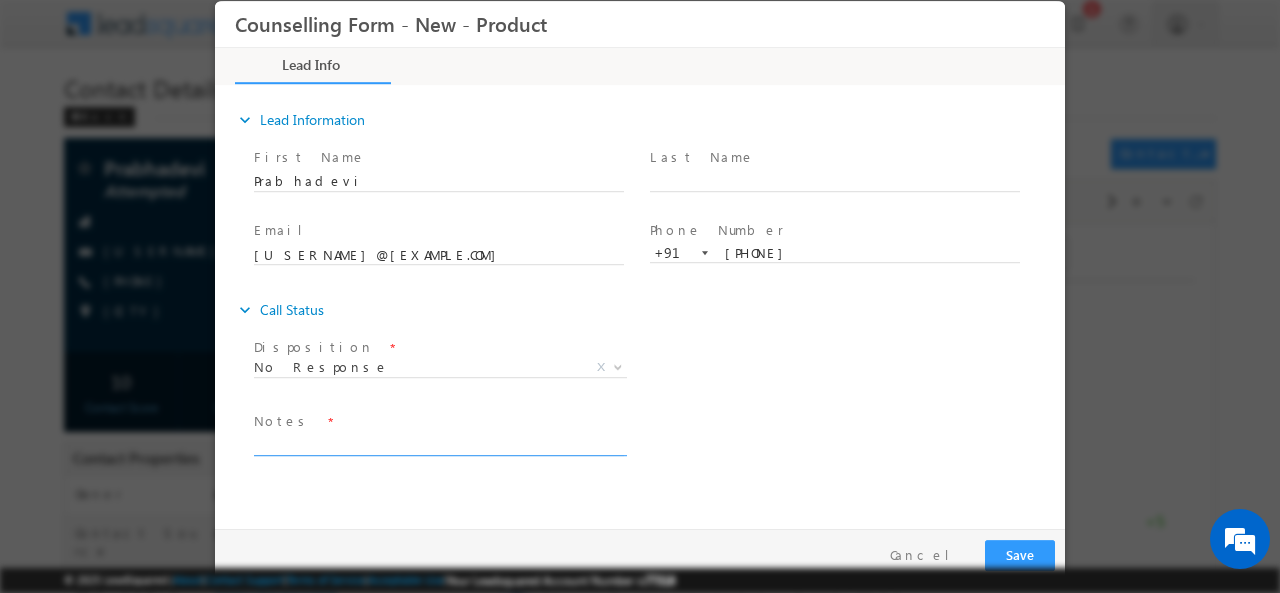 click at bounding box center (439, 443) 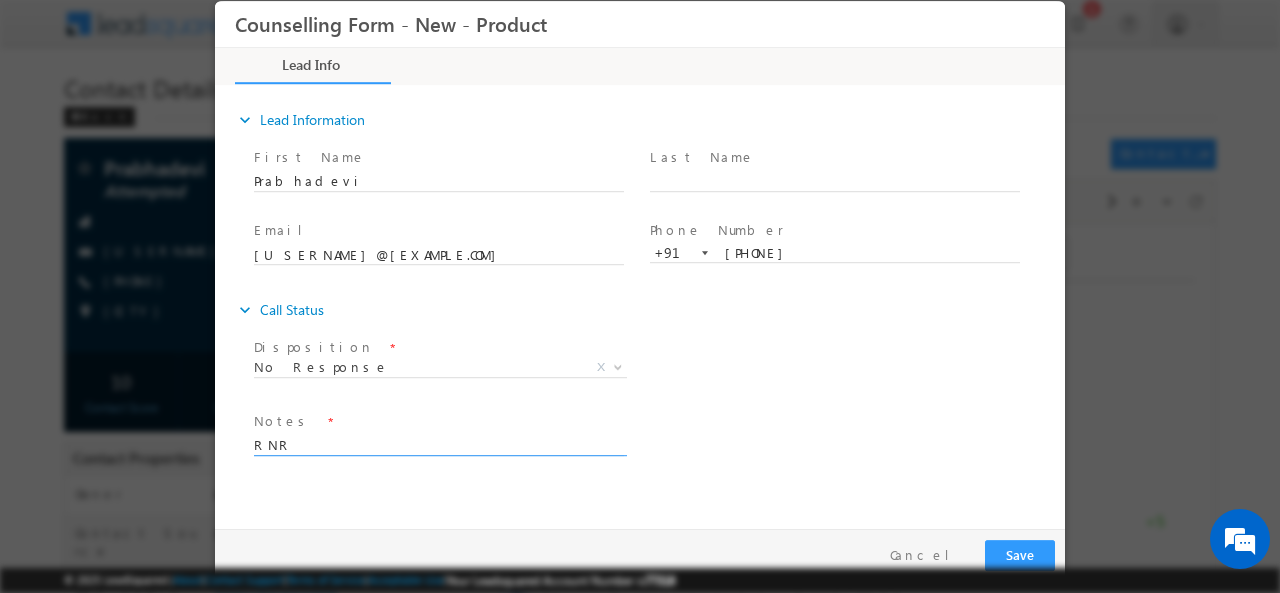type on "RNR" 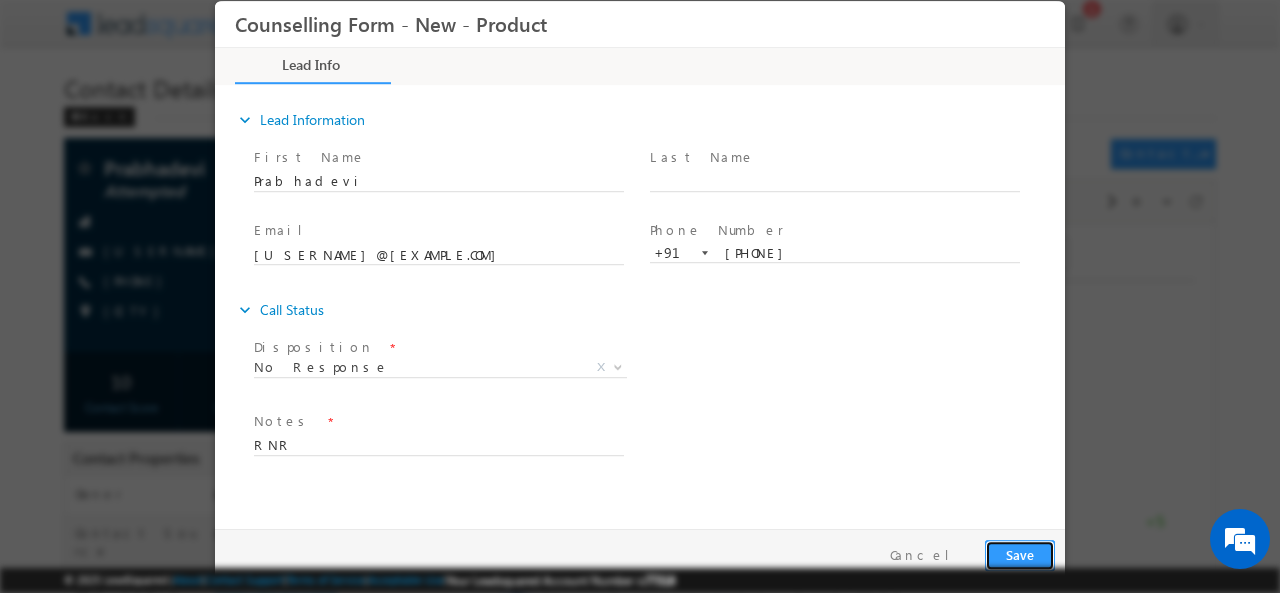 click on "Save" at bounding box center (1020, 554) 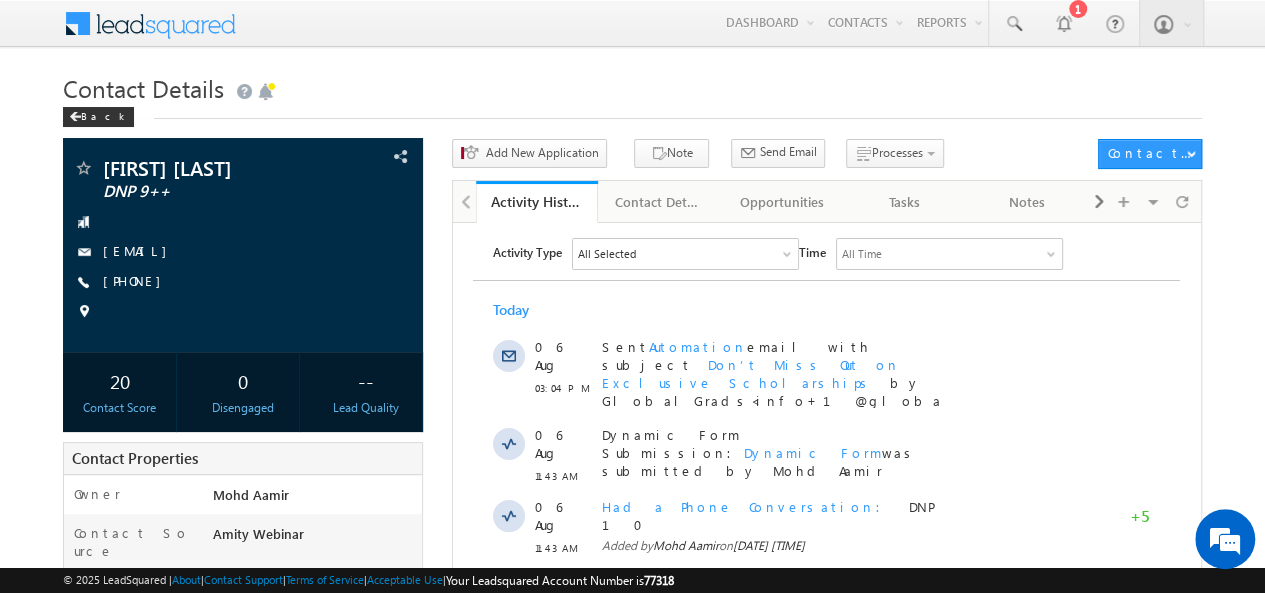 scroll, scrollTop: 0, scrollLeft: 0, axis: both 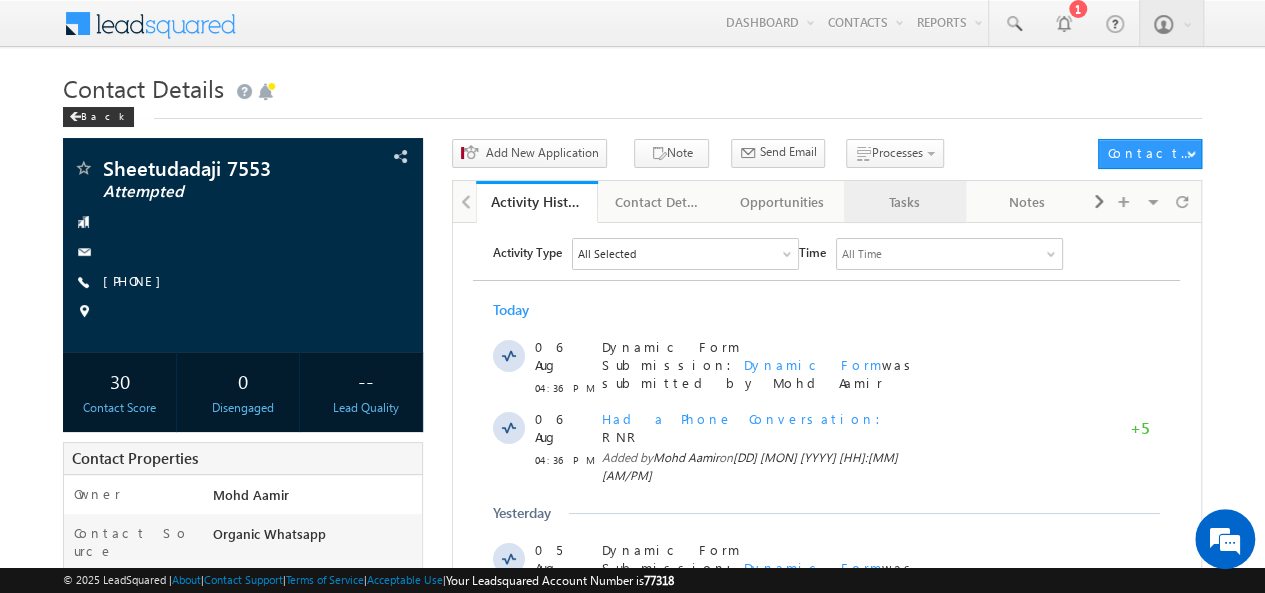 click on "Tasks" at bounding box center (905, 202) 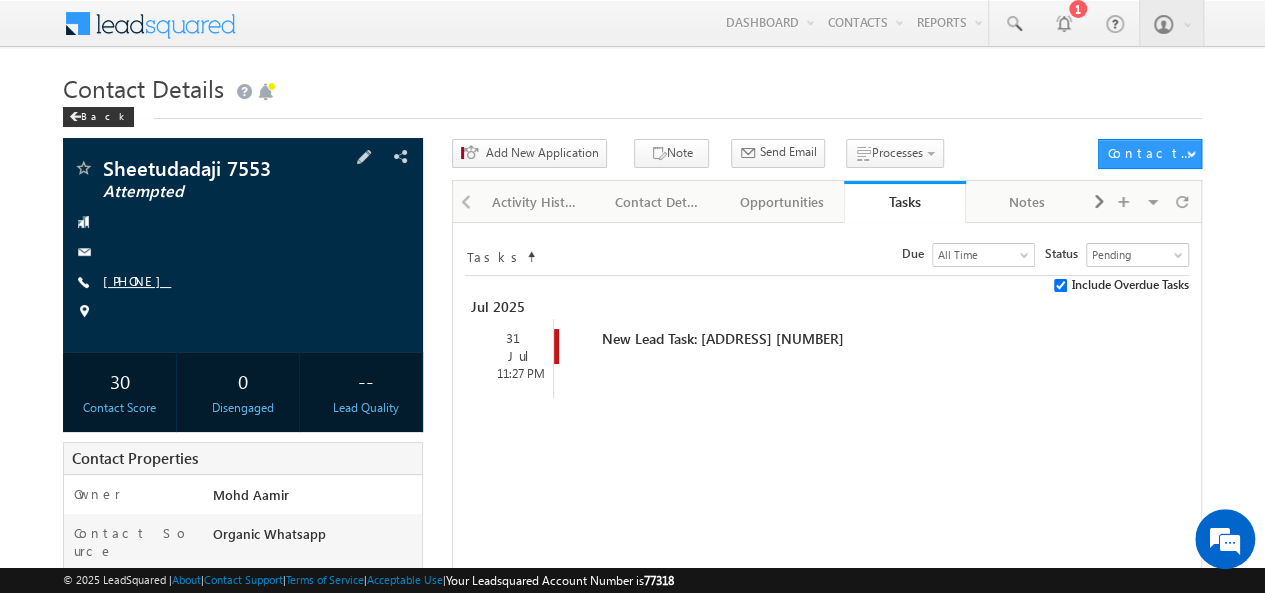 click on "+91-9193193795" at bounding box center [137, 280] 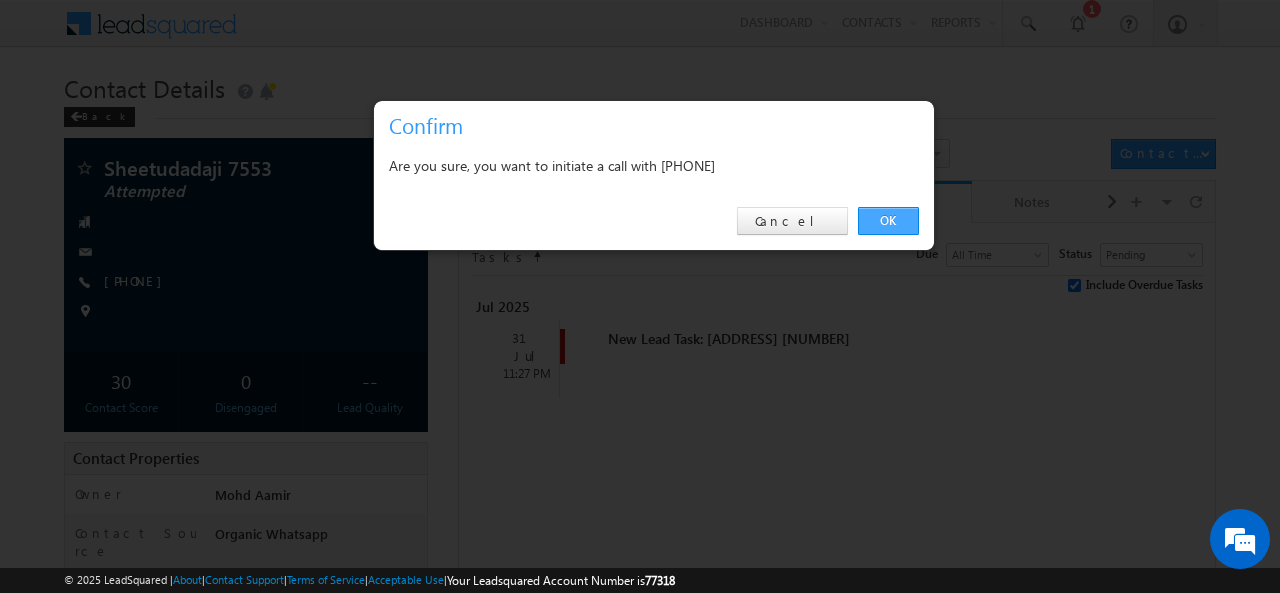 click on "OK" at bounding box center (888, 221) 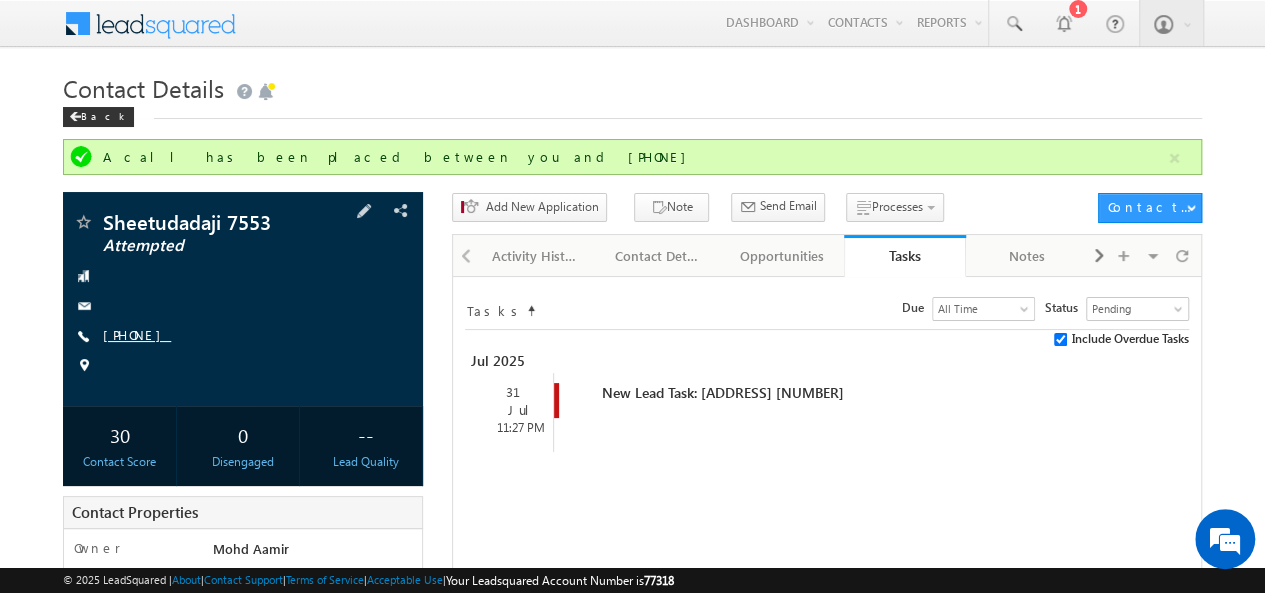 click on "+91-9193193795" at bounding box center [137, 334] 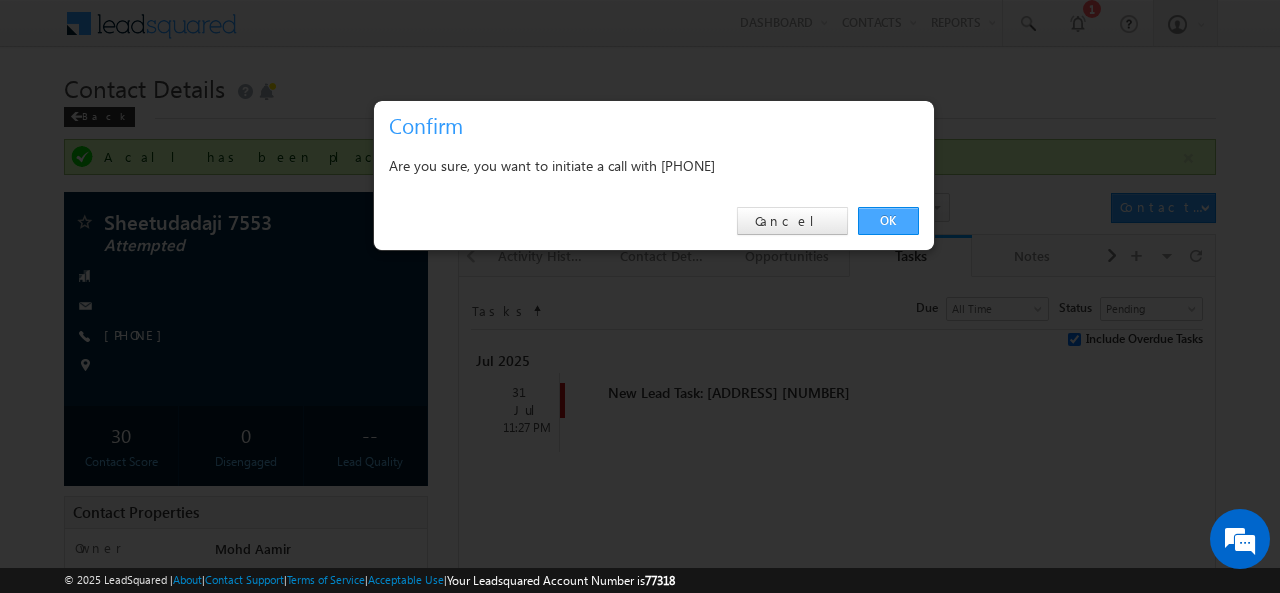 click on "OK" at bounding box center [888, 221] 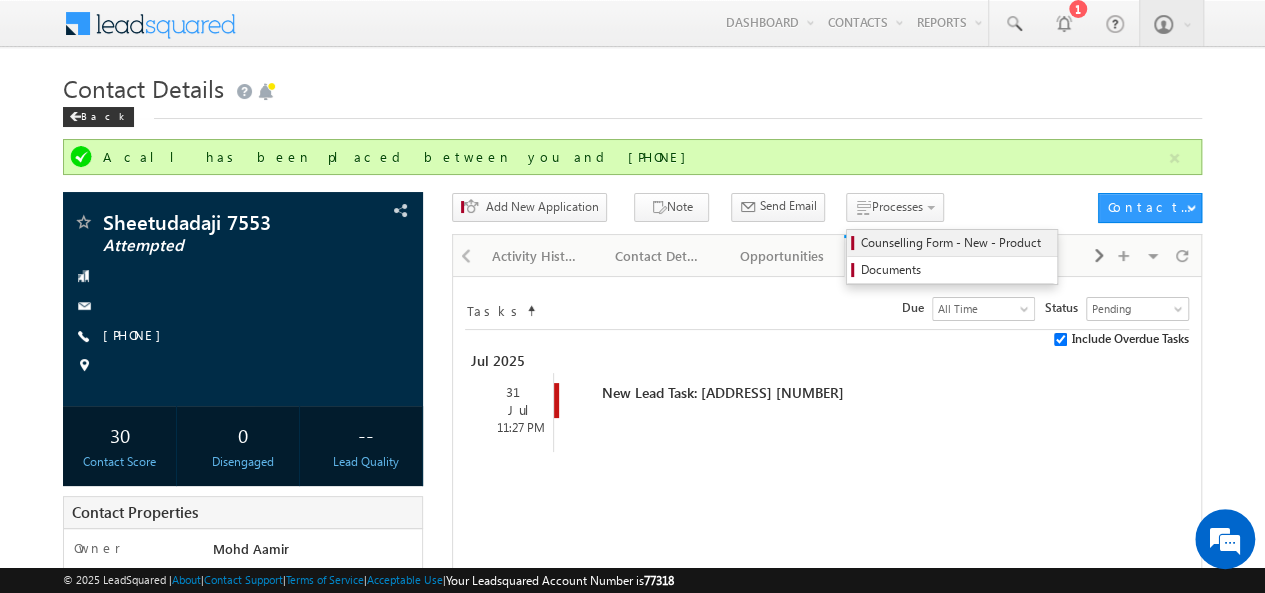 click on "Counselling Form - New - Product" at bounding box center (955, 243) 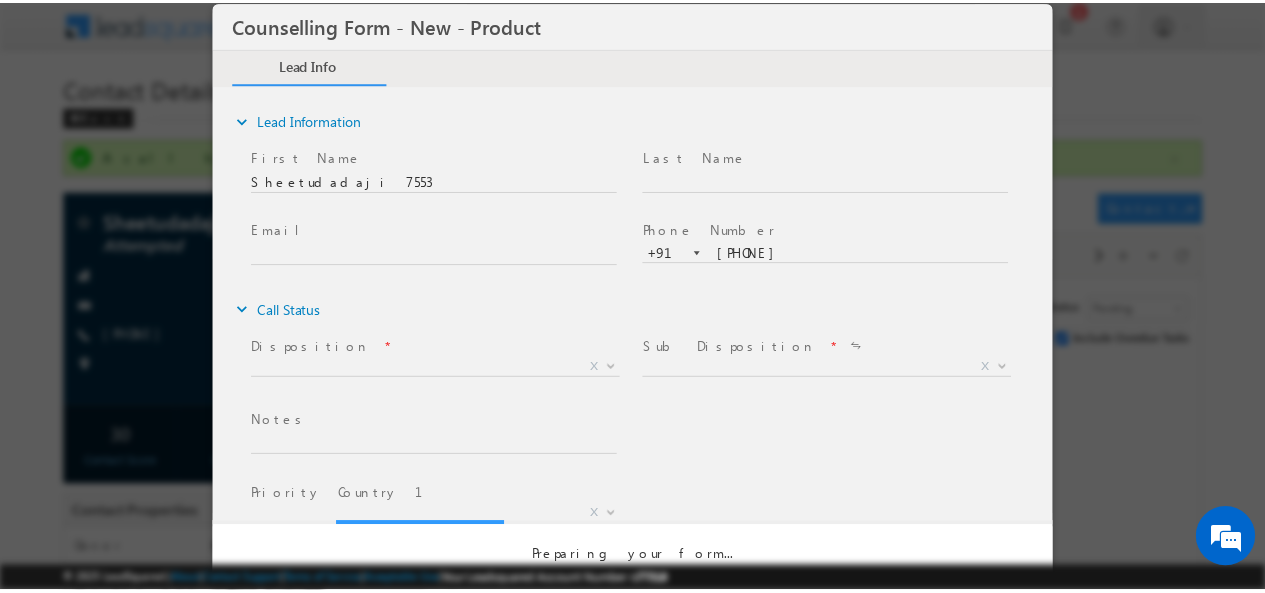 scroll, scrollTop: 0, scrollLeft: 0, axis: both 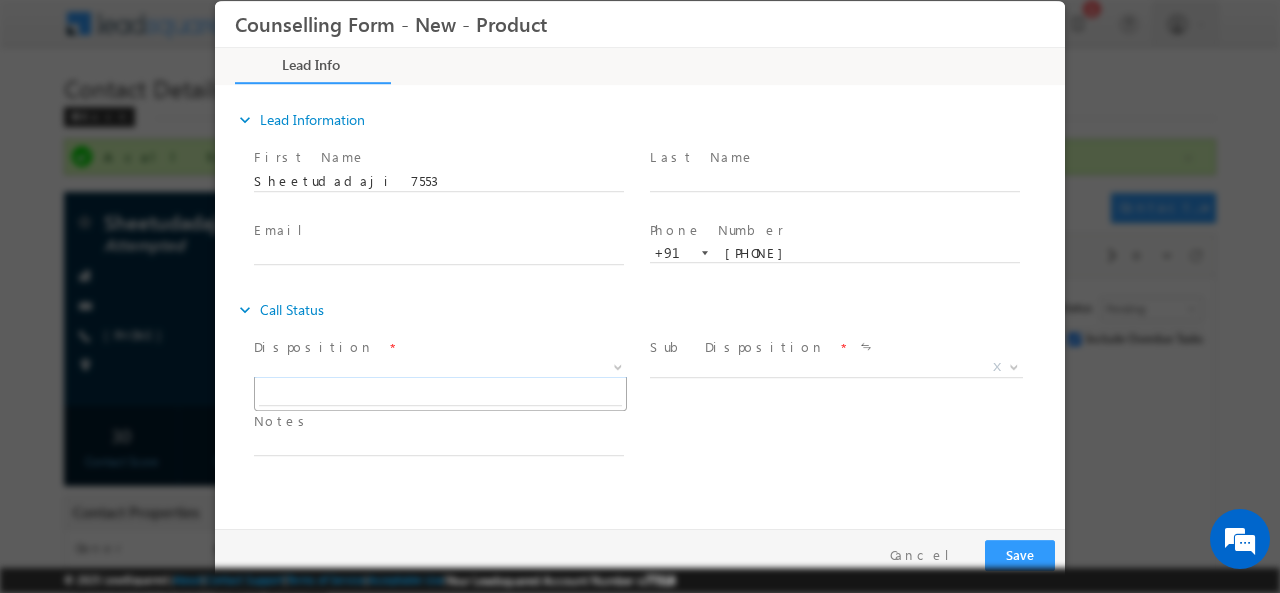 click on "X" at bounding box center (440, 367) 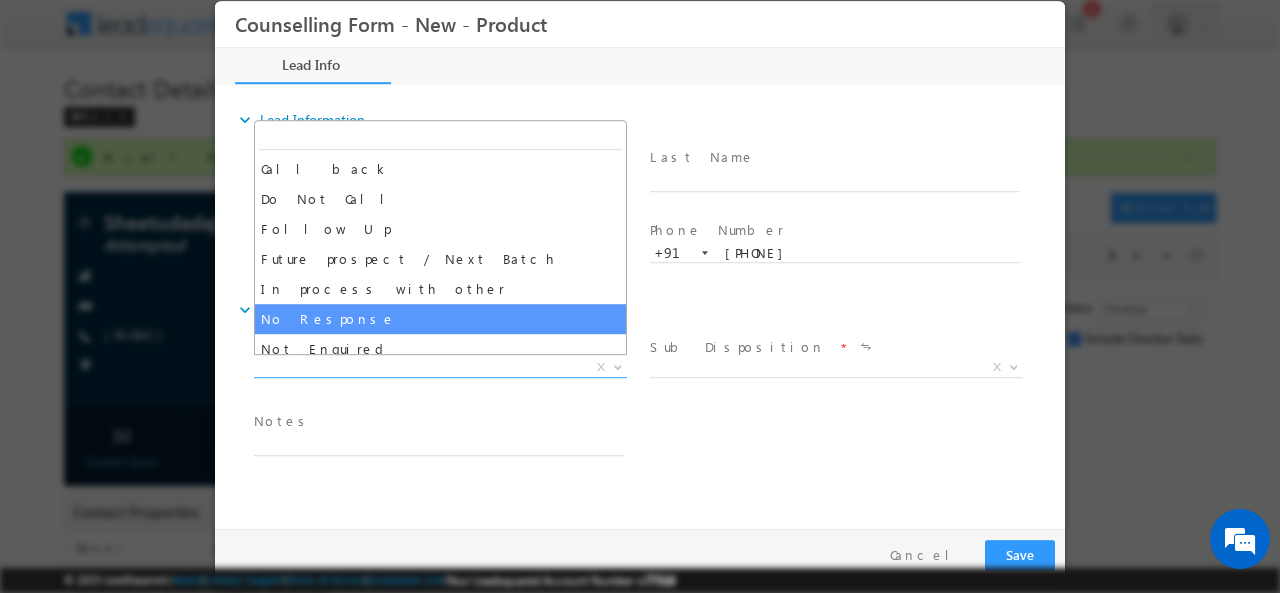 select on "No Response" 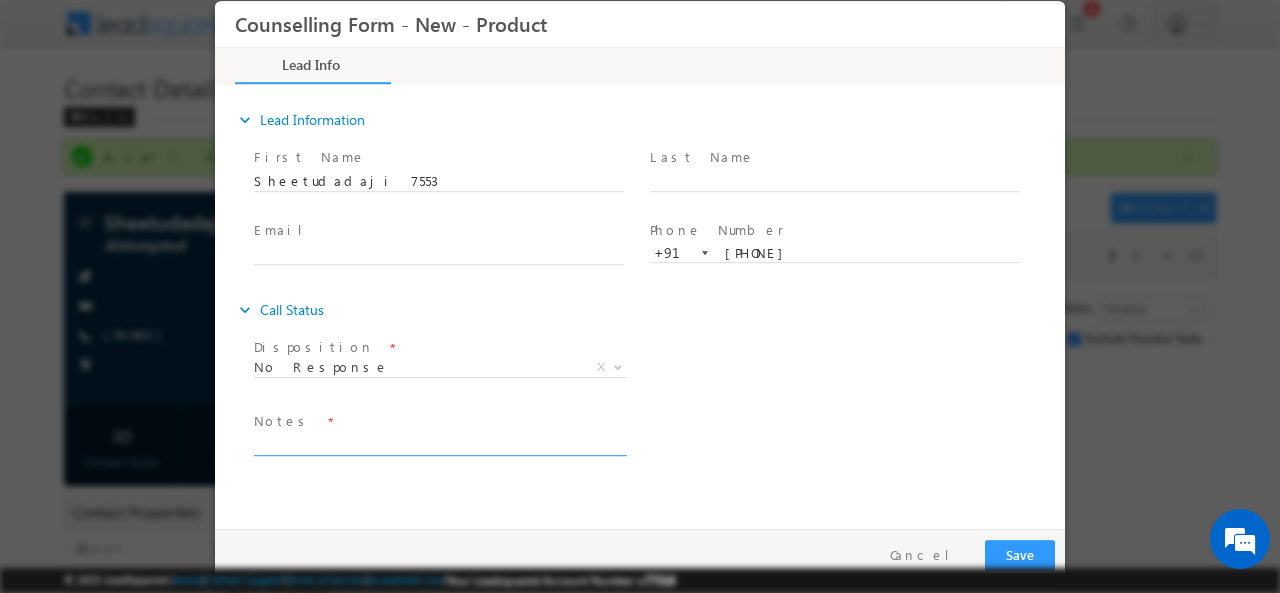click at bounding box center (439, 443) 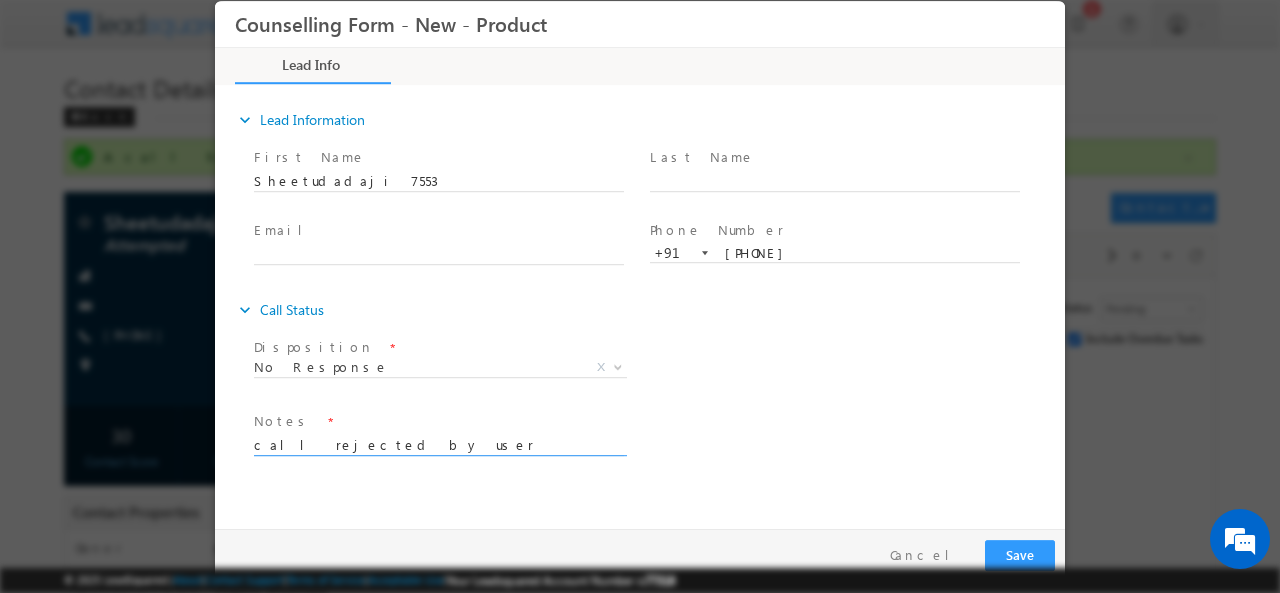 type on "call rejected by user" 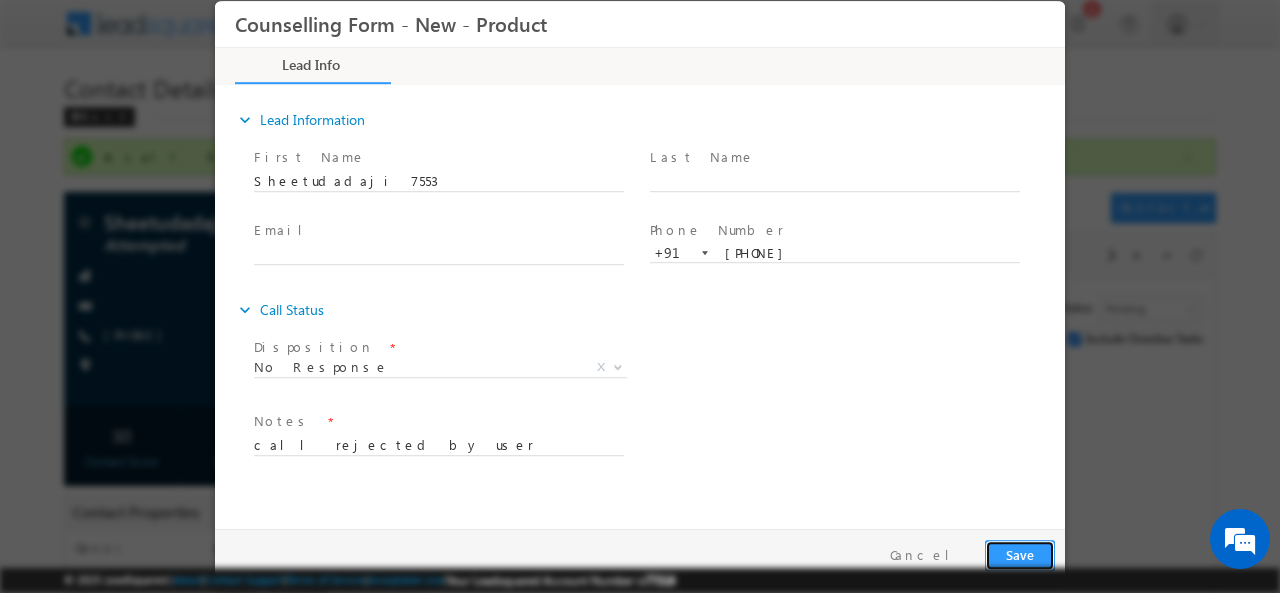 click on "Save" at bounding box center [1020, 554] 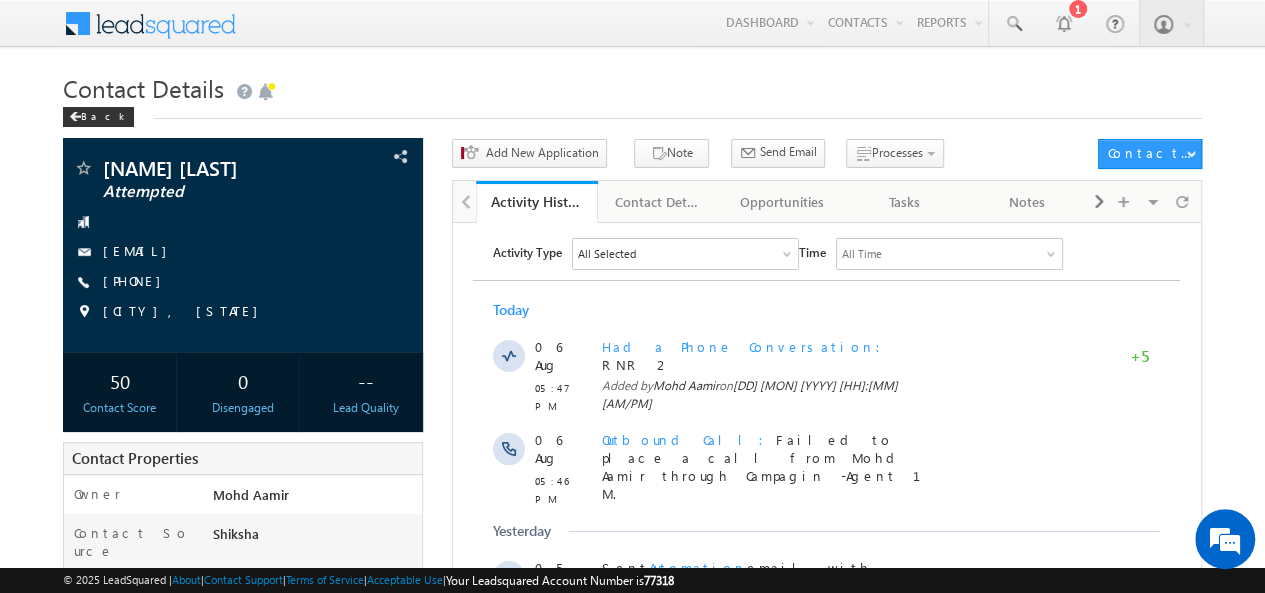 scroll, scrollTop: 0, scrollLeft: 0, axis: both 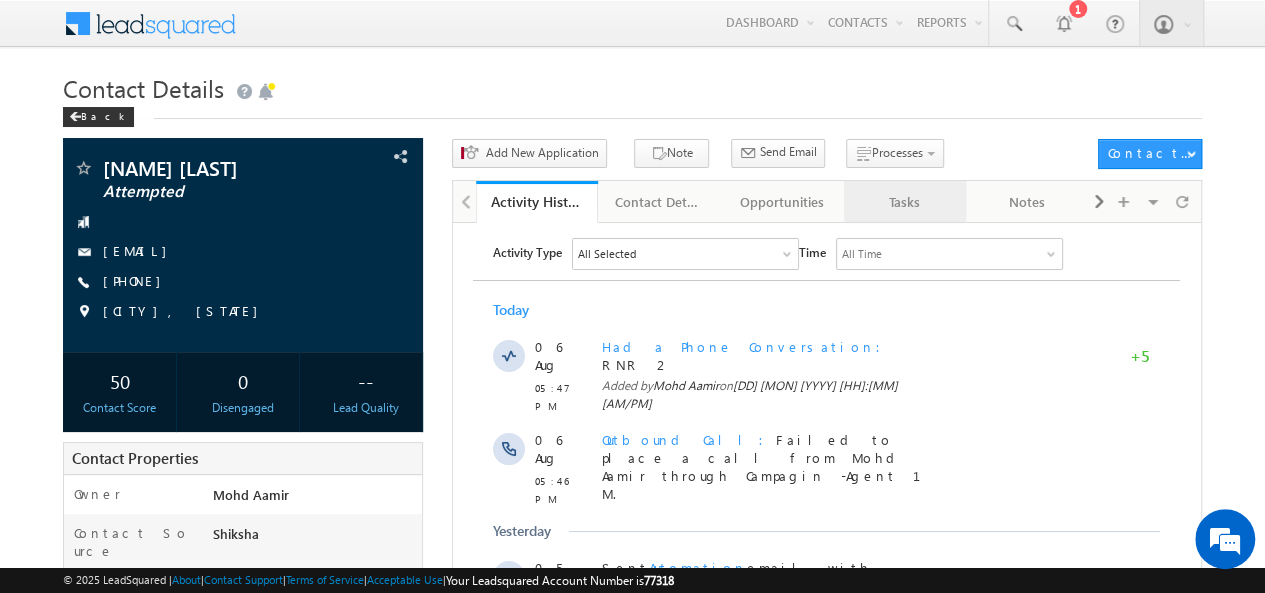 click on "Tasks" at bounding box center [904, 202] 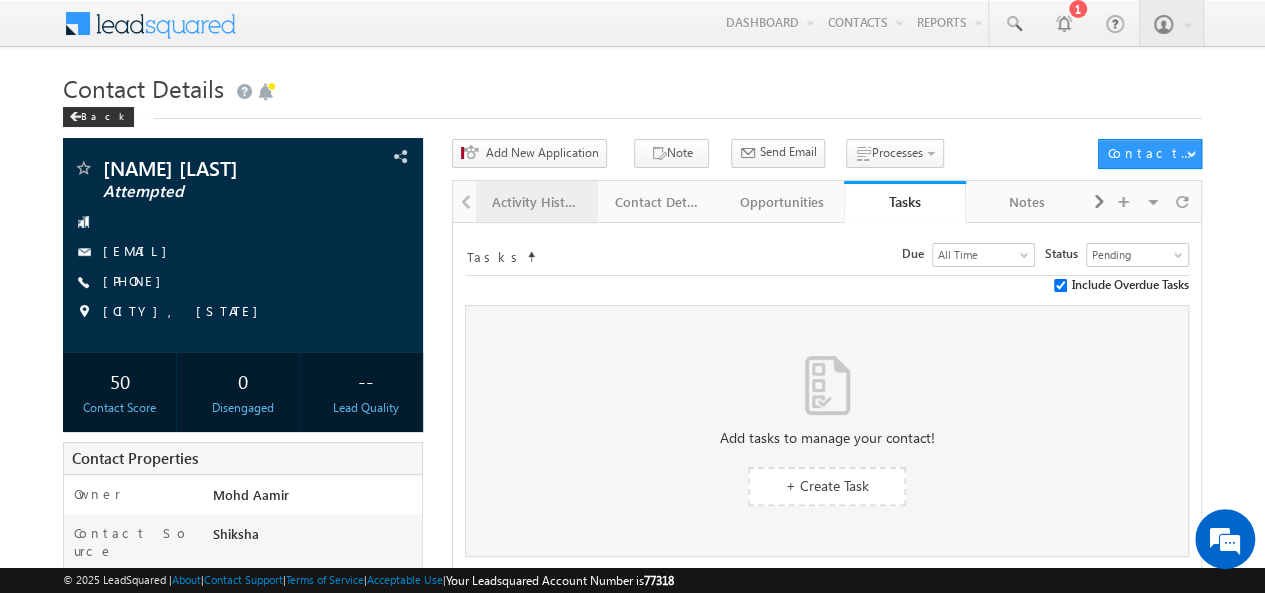 click on "Activity History" at bounding box center (536, 202) 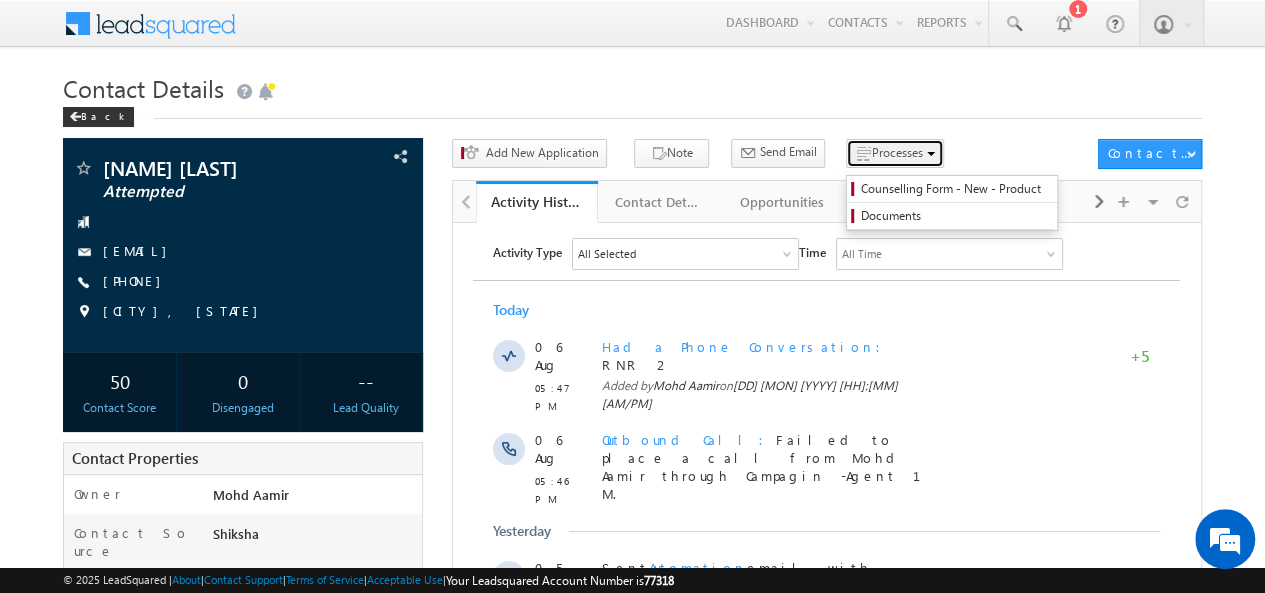 click on "Processes" at bounding box center [895, 153] 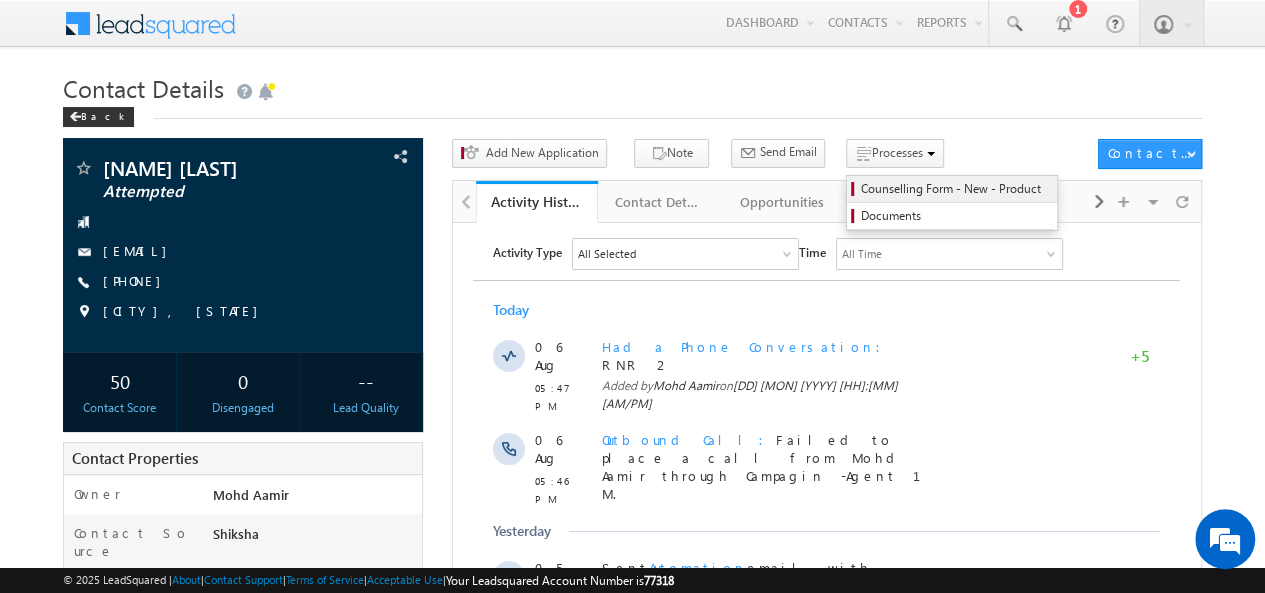click on "Counselling Form - New - Product" at bounding box center [955, 189] 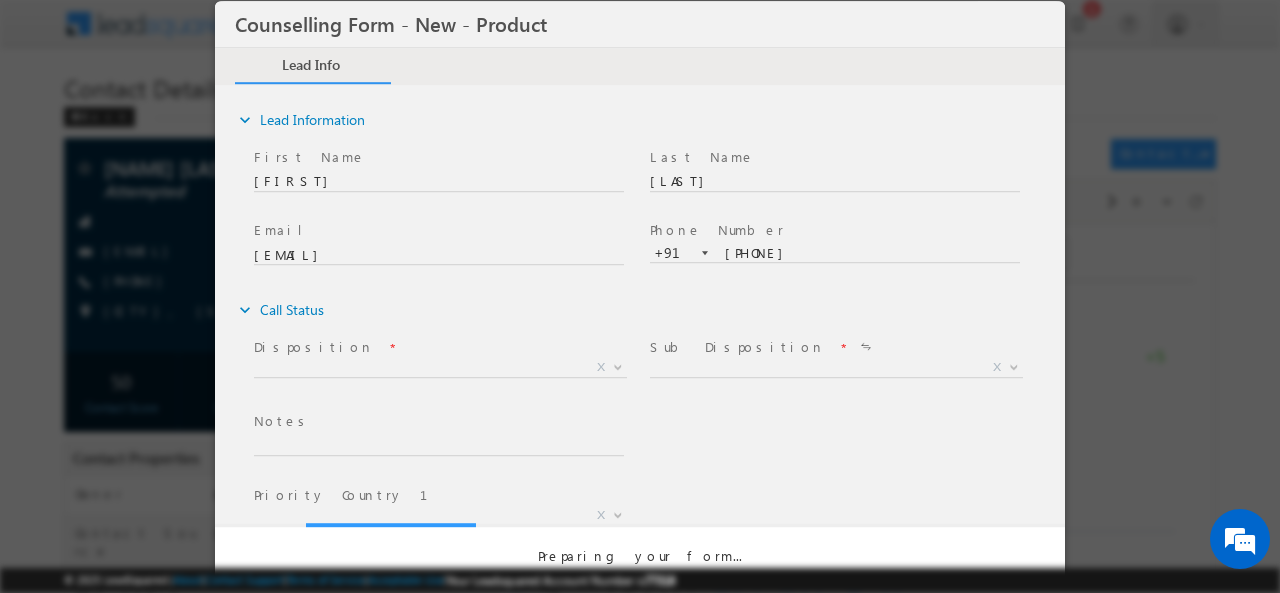 scroll, scrollTop: 0, scrollLeft: 0, axis: both 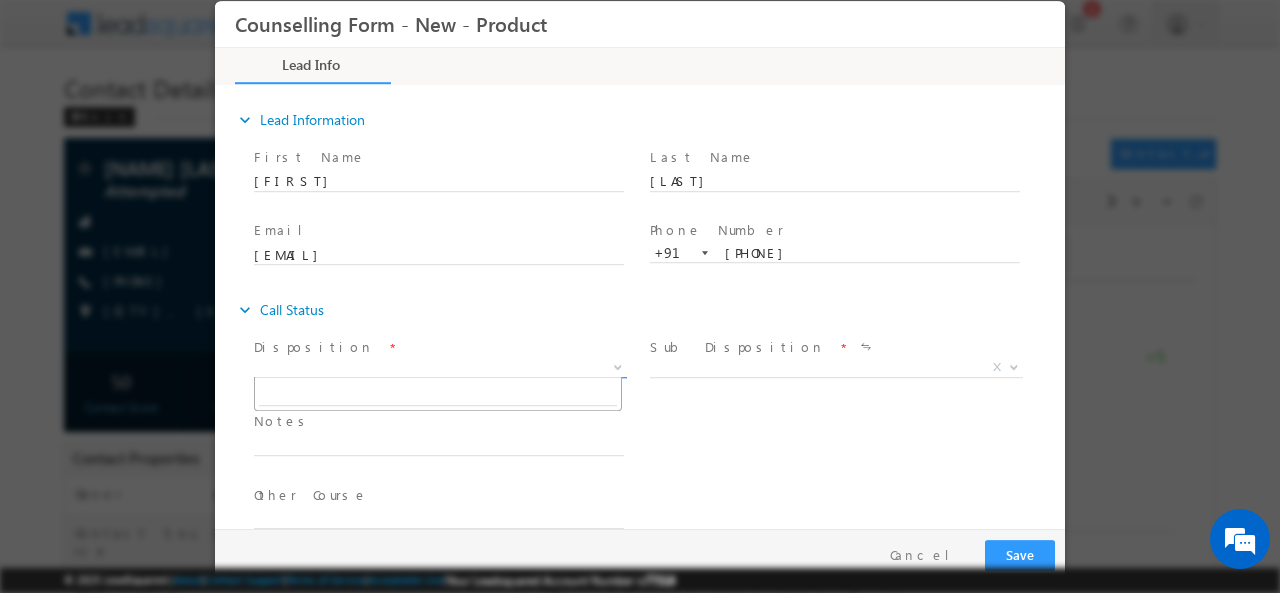 click on "X" at bounding box center (440, 367) 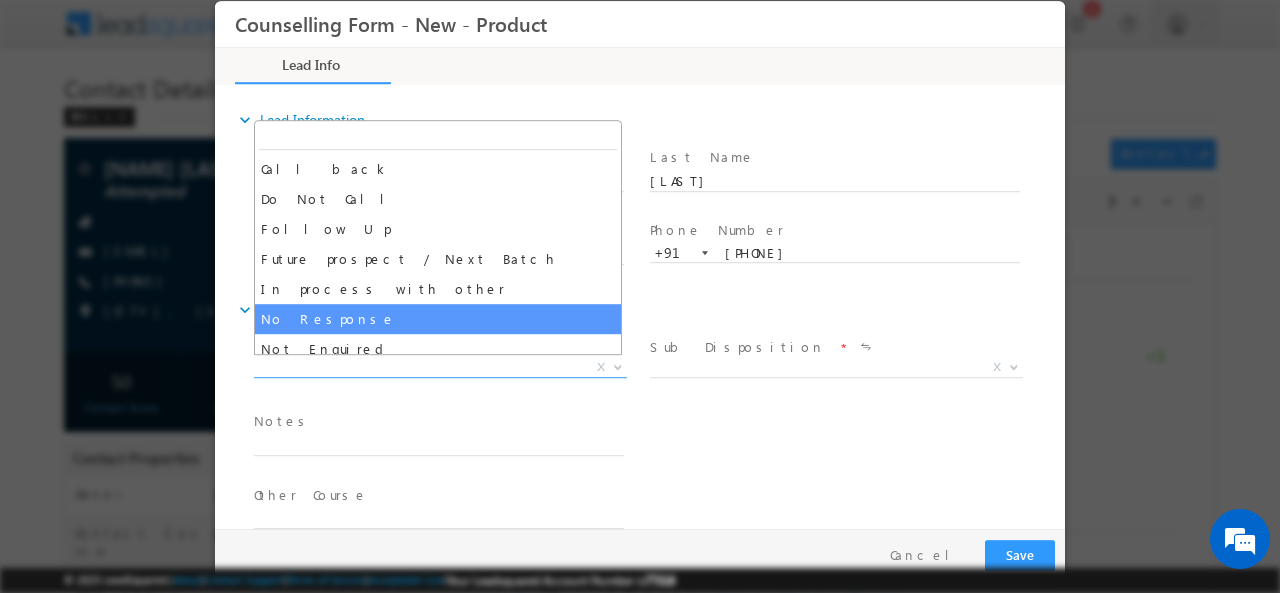 select on "No Response" 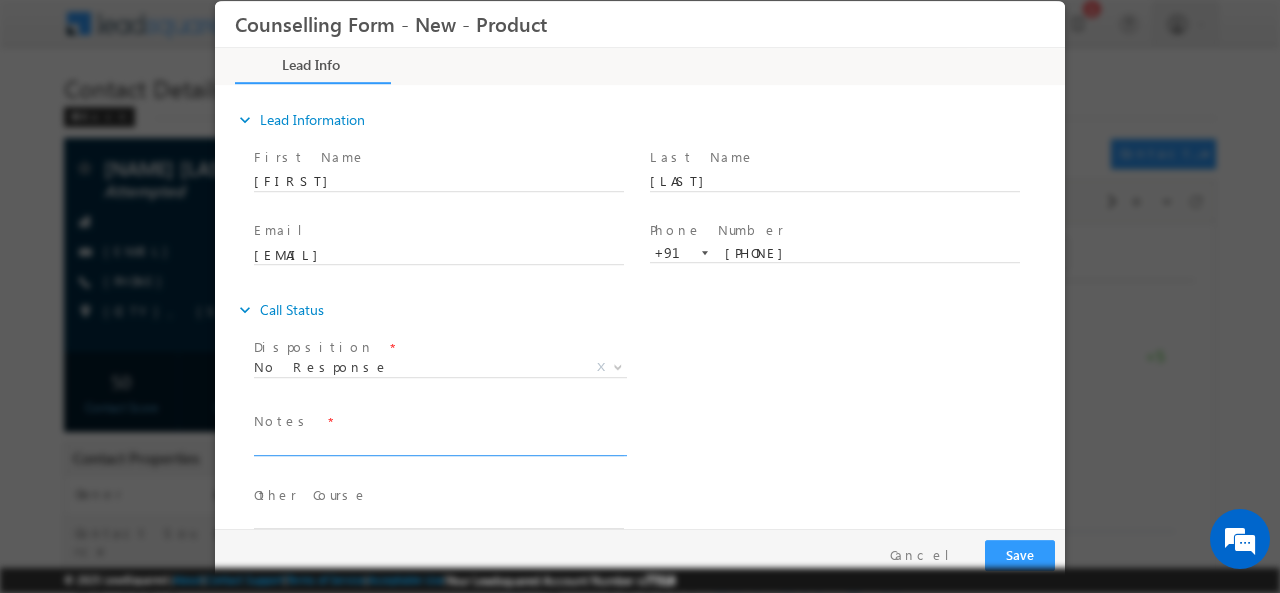 click at bounding box center (439, 443) 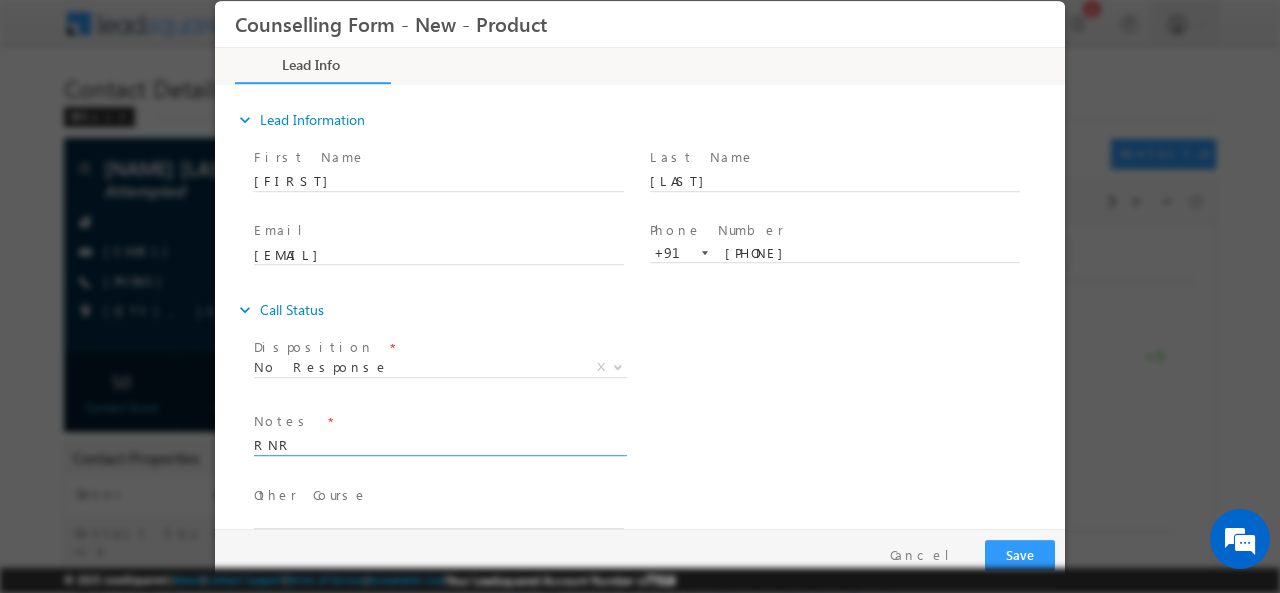 type on "RNR" 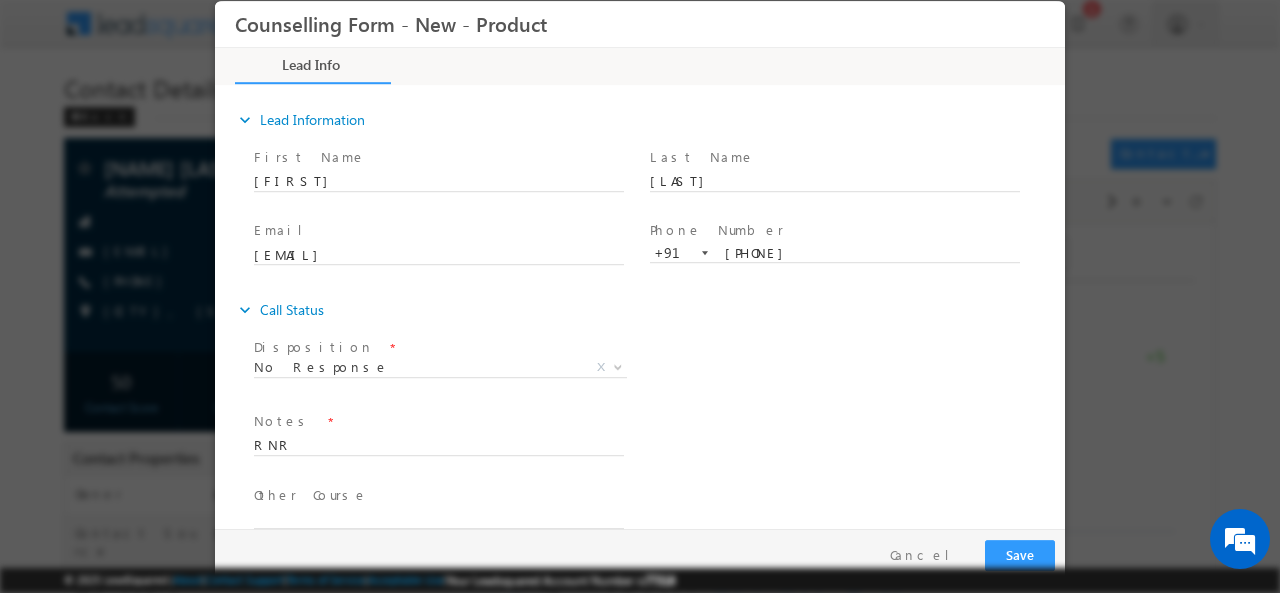click on "Pay & Save
Save
Cancel" at bounding box center (645, 554) 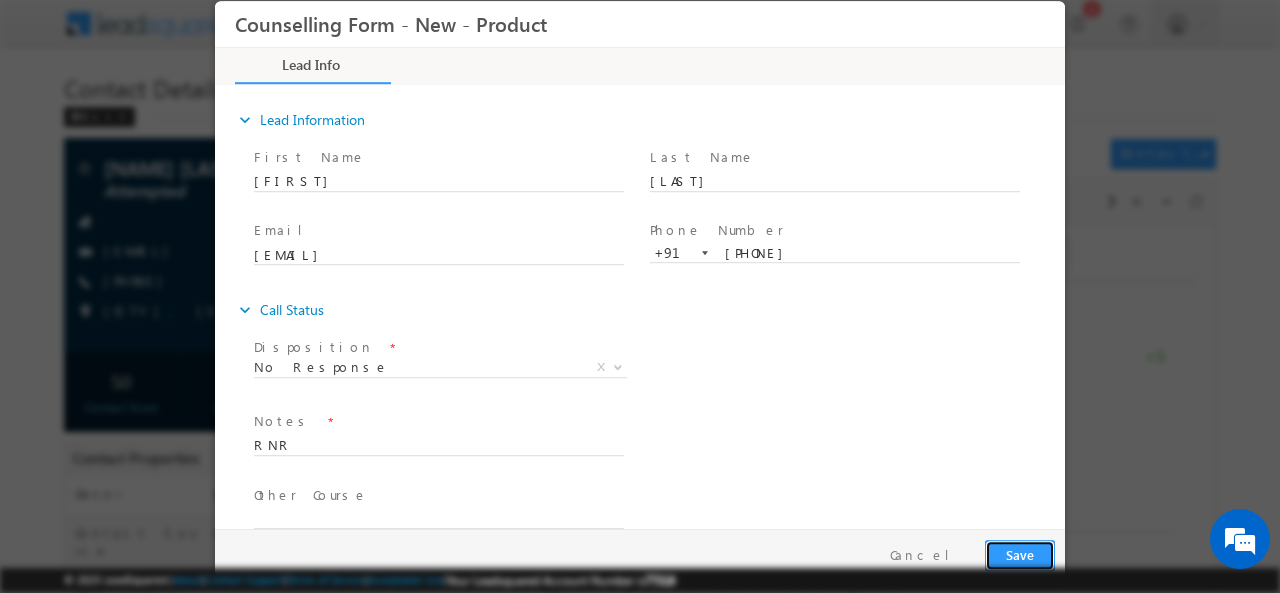 click on "Save" at bounding box center [1020, 554] 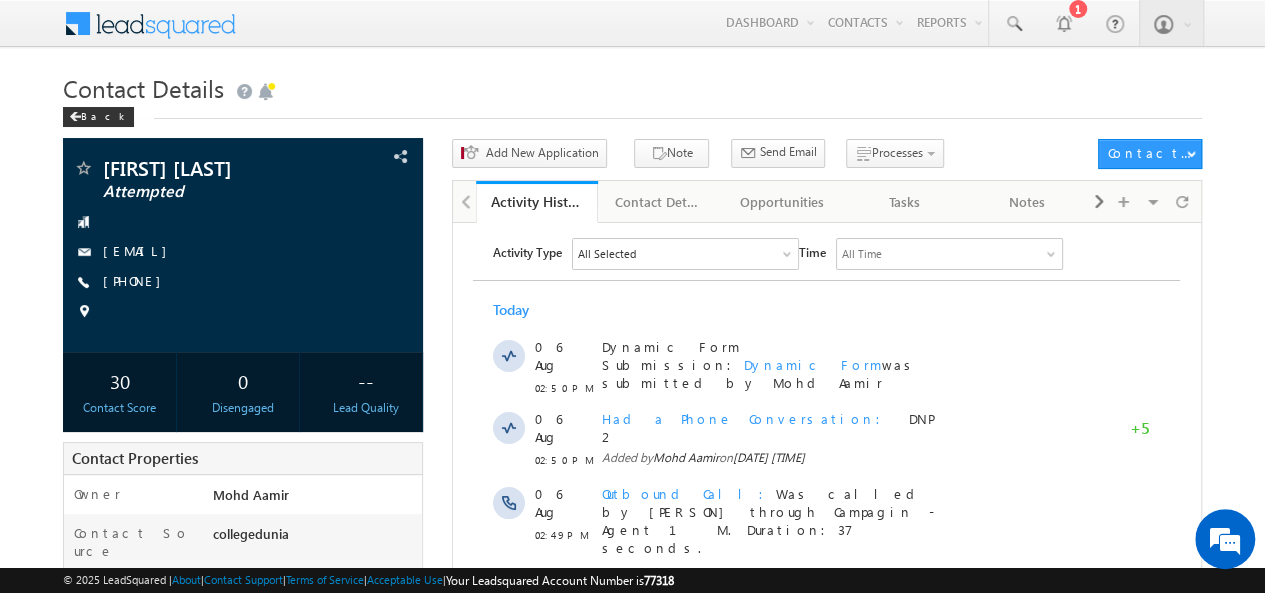 scroll, scrollTop: 0, scrollLeft: 0, axis: both 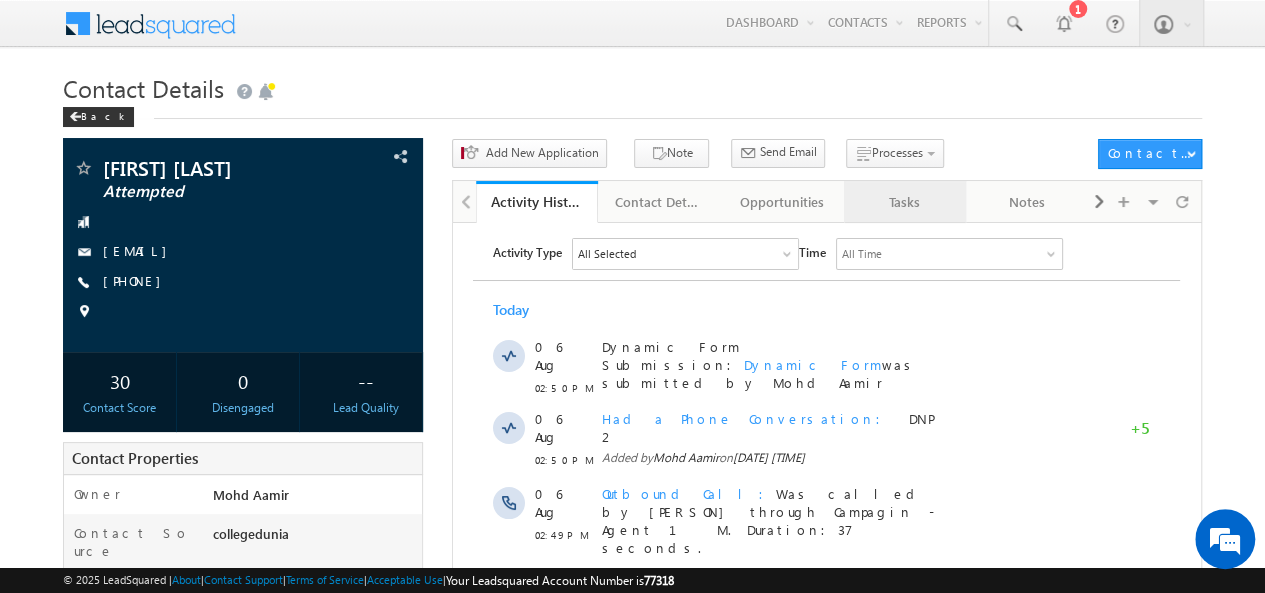 click on "Tasks" at bounding box center [904, 202] 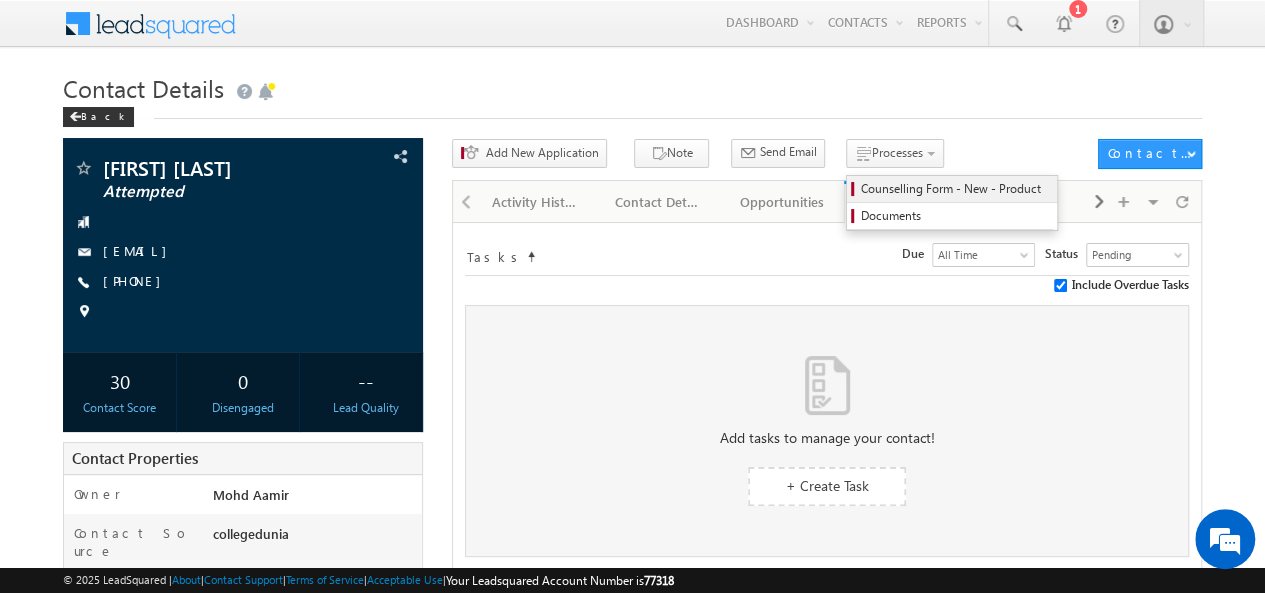 click on "Counselling Form - New - Product" at bounding box center (955, 189) 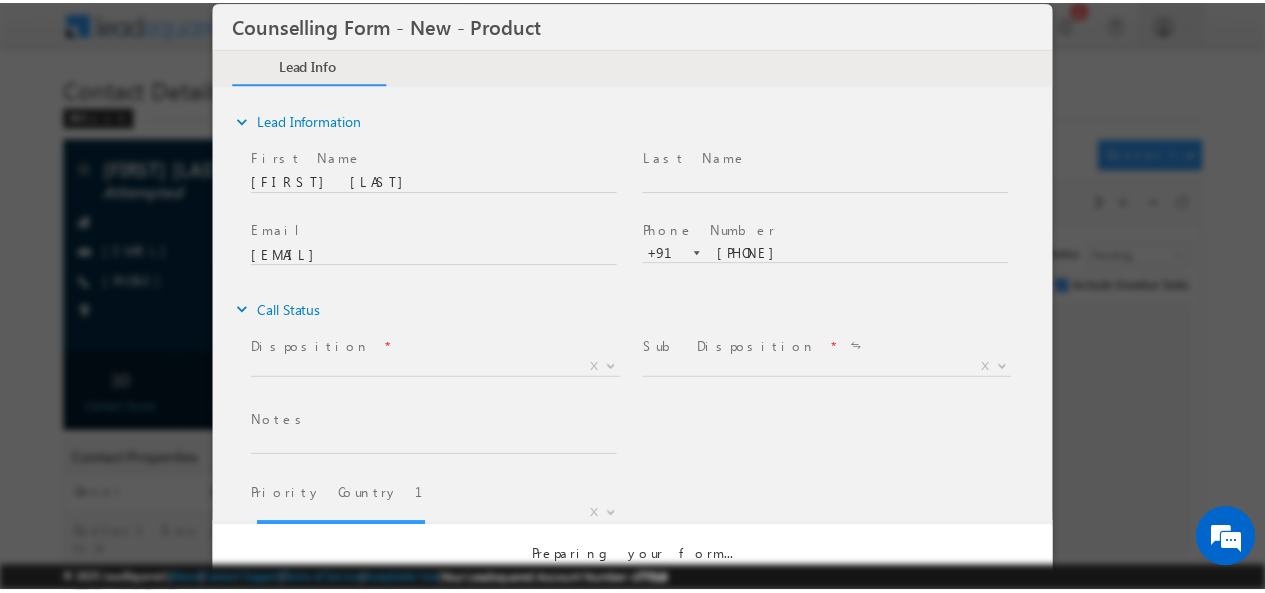 scroll, scrollTop: 0, scrollLeft: 0, axis: both 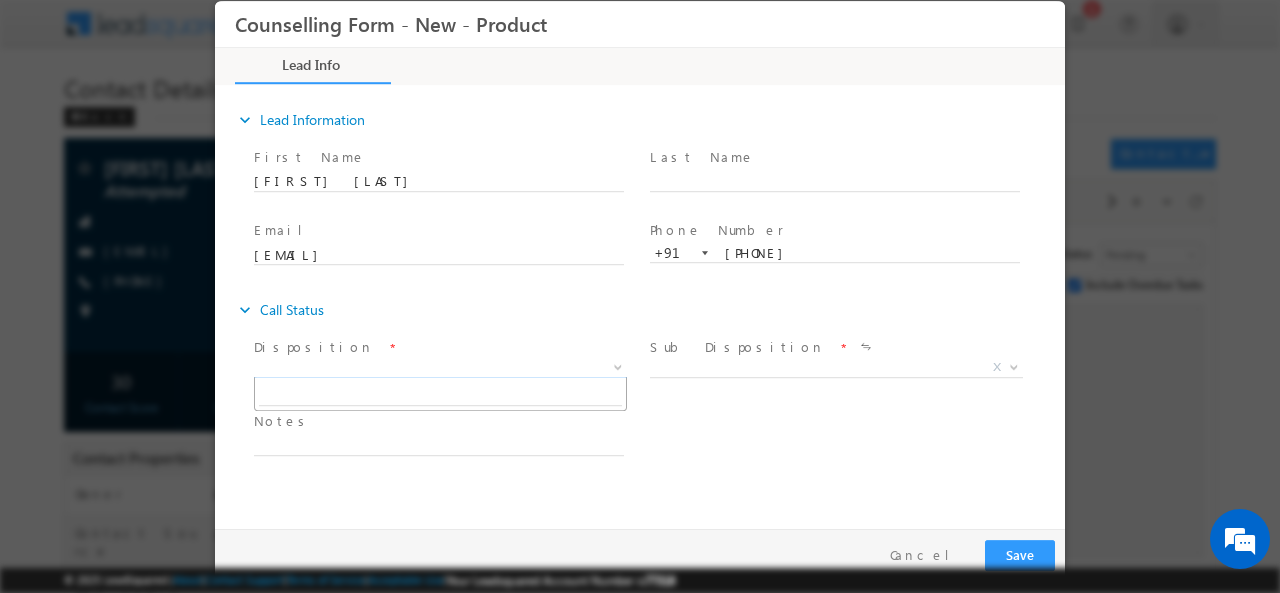 click on "X" at bounding box center [440, 367] 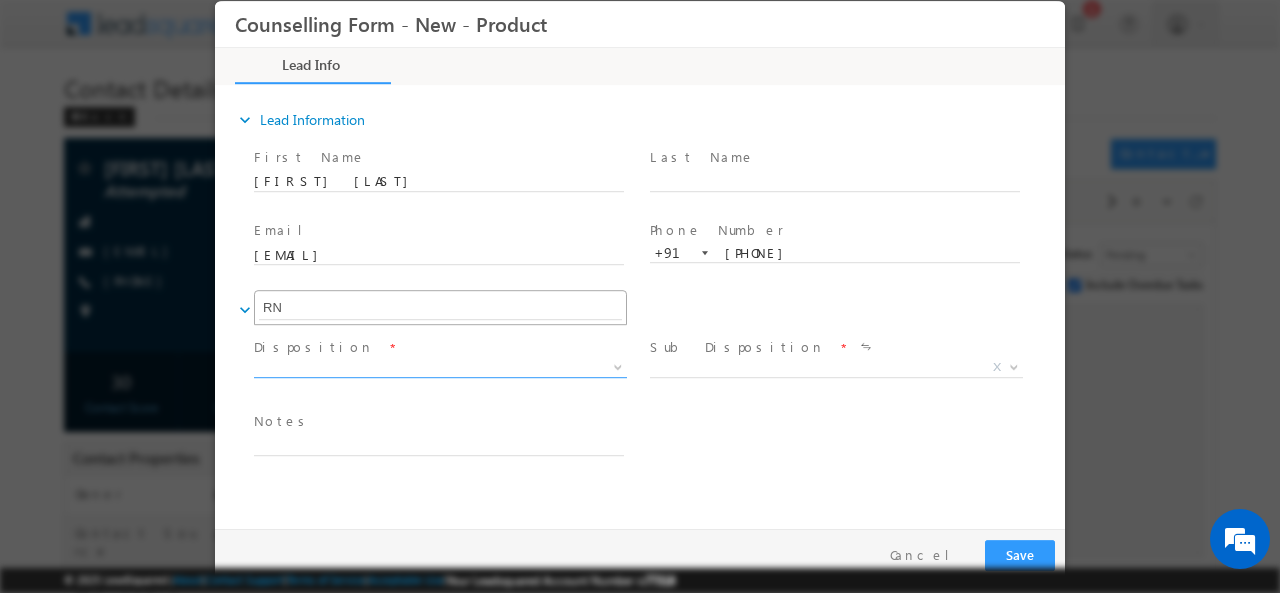 type on "R" 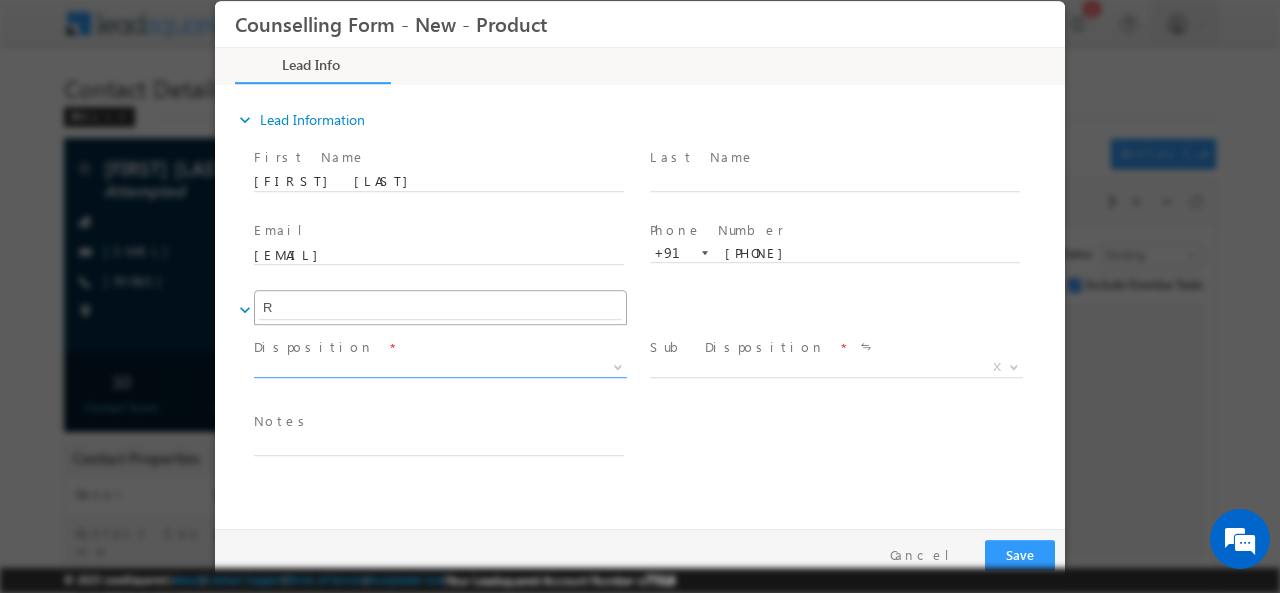 type 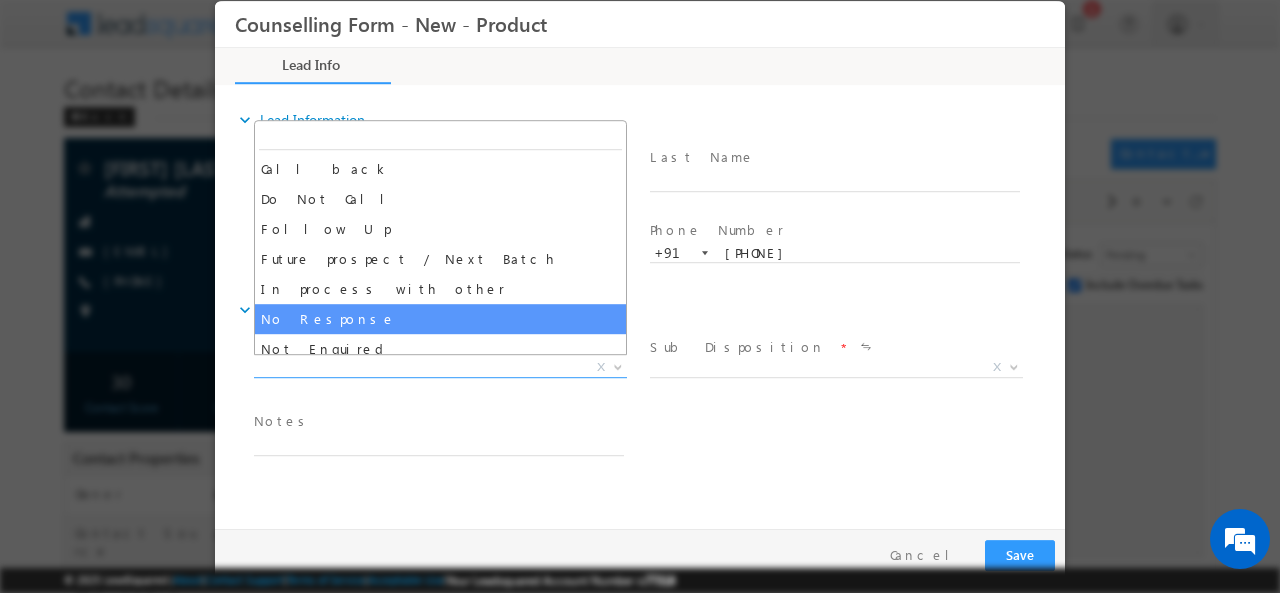 select on "No Response" 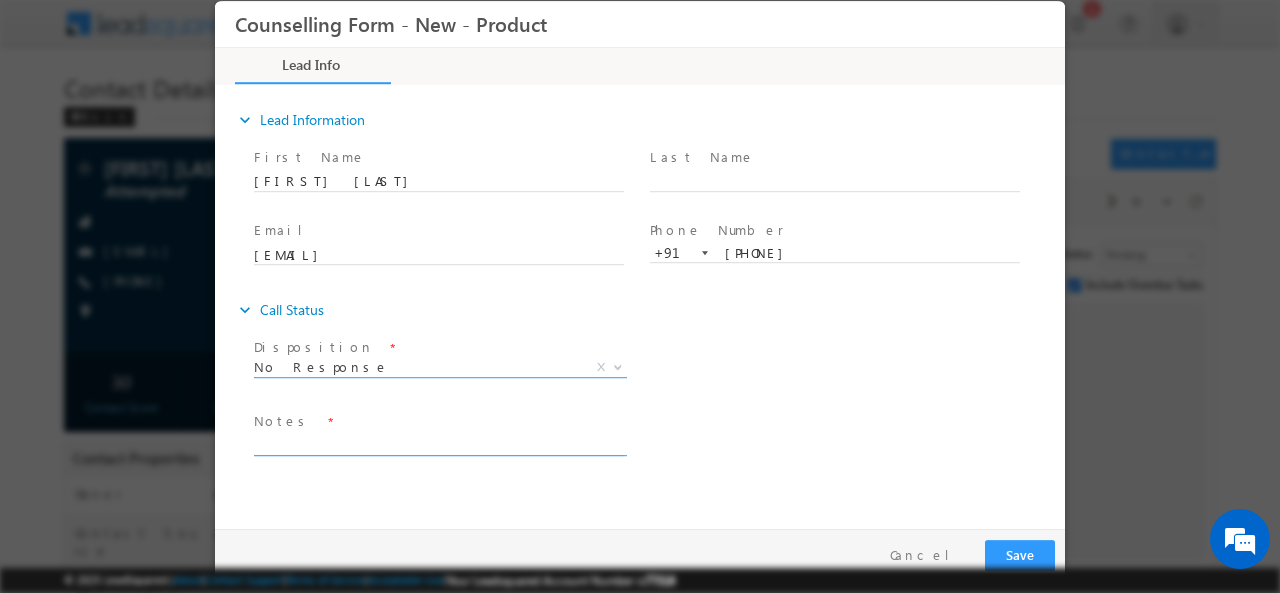 click at bounding box center (439, 443) 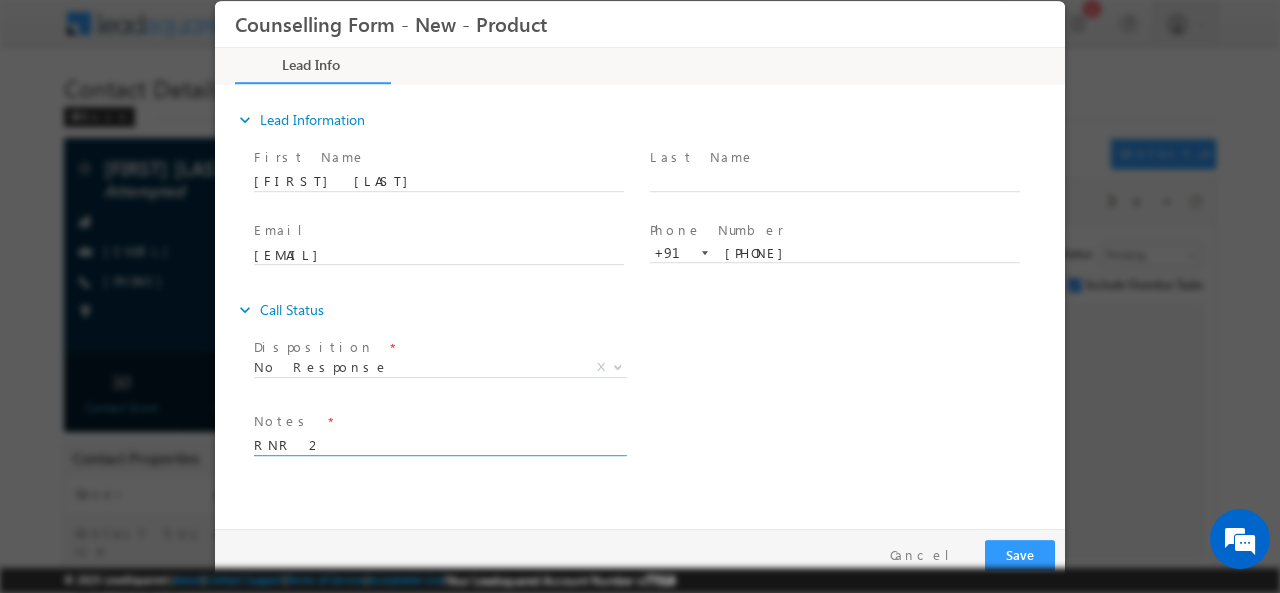 type on "RNR 2" 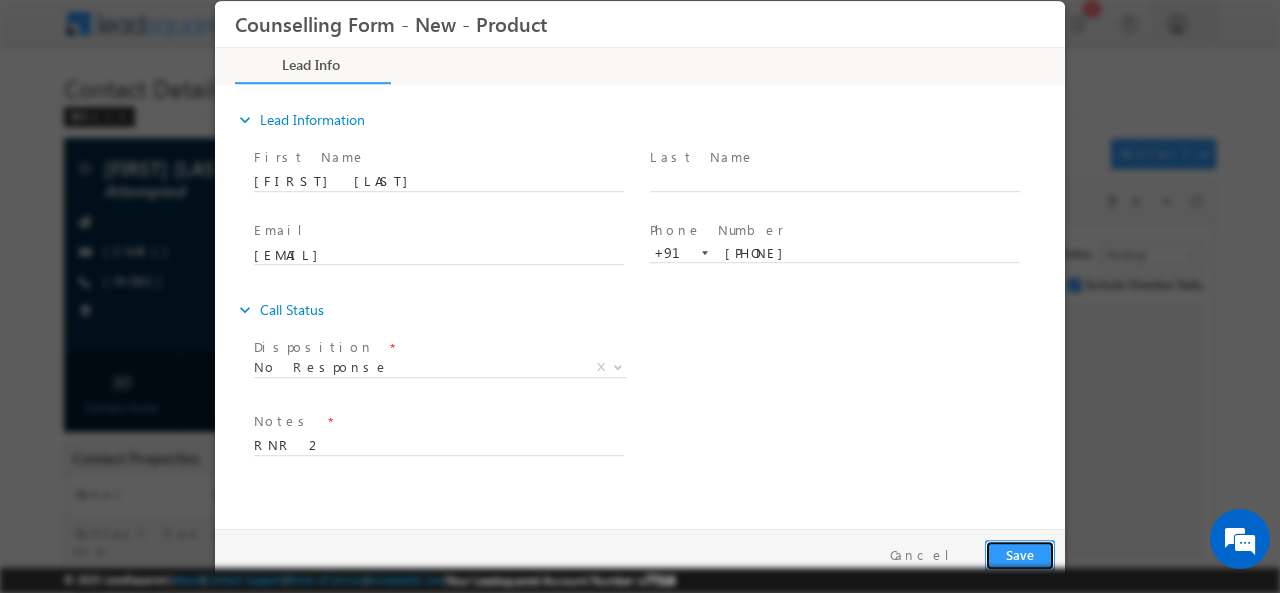 click on "Save" at bounding box center [1020, 554] 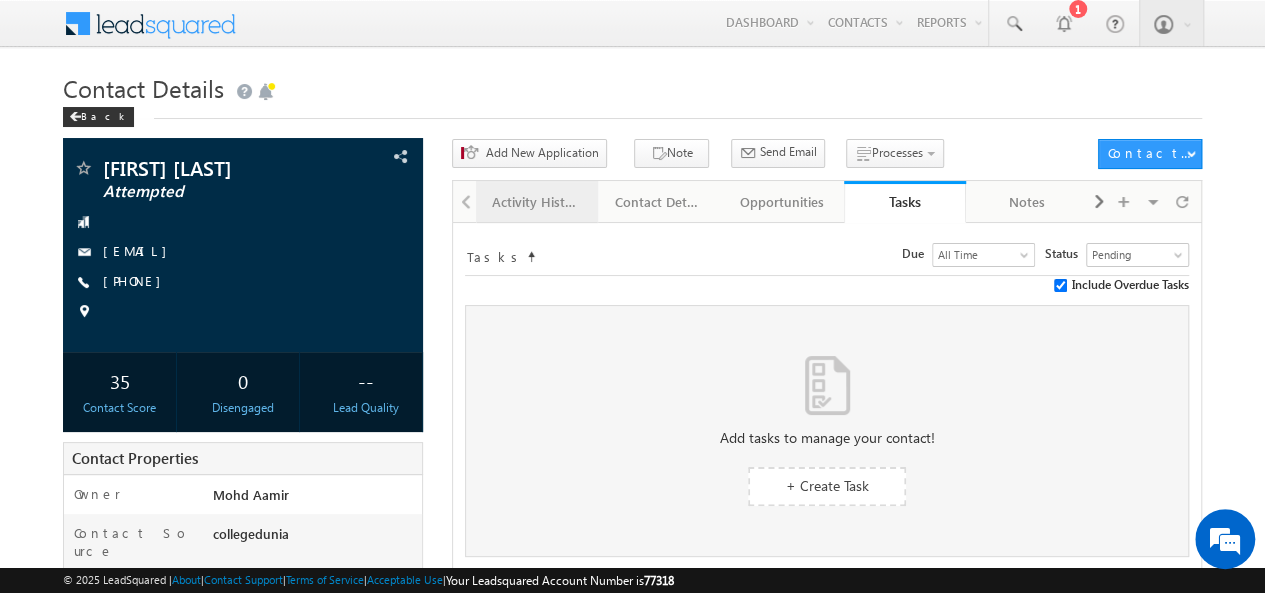 click on "Activity History" at bounding box center (536, 202) 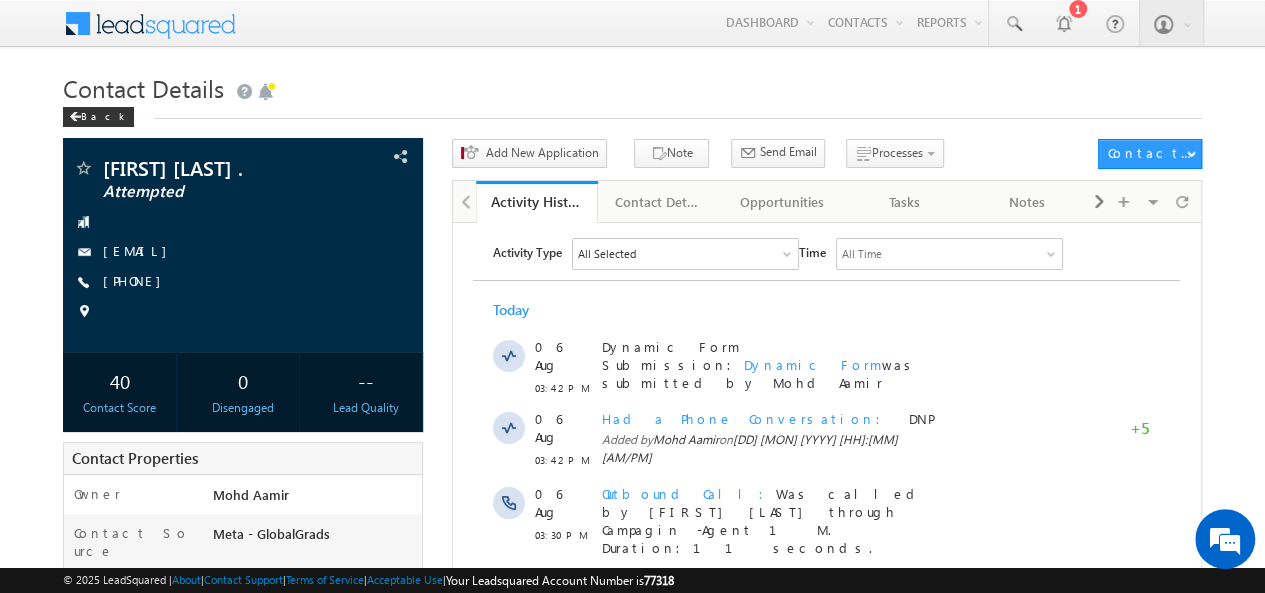 scroll, scrollTop: 0, scrollLeft: 0, axis: both 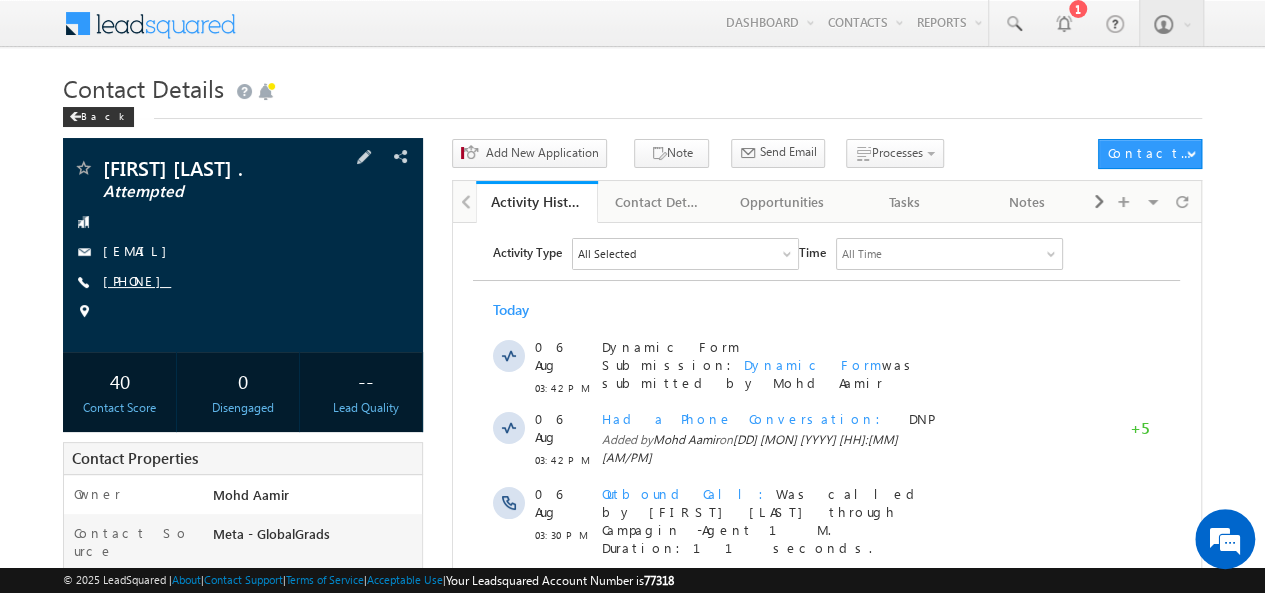 click on "[PHONE]" at bounding box center (137, 280) 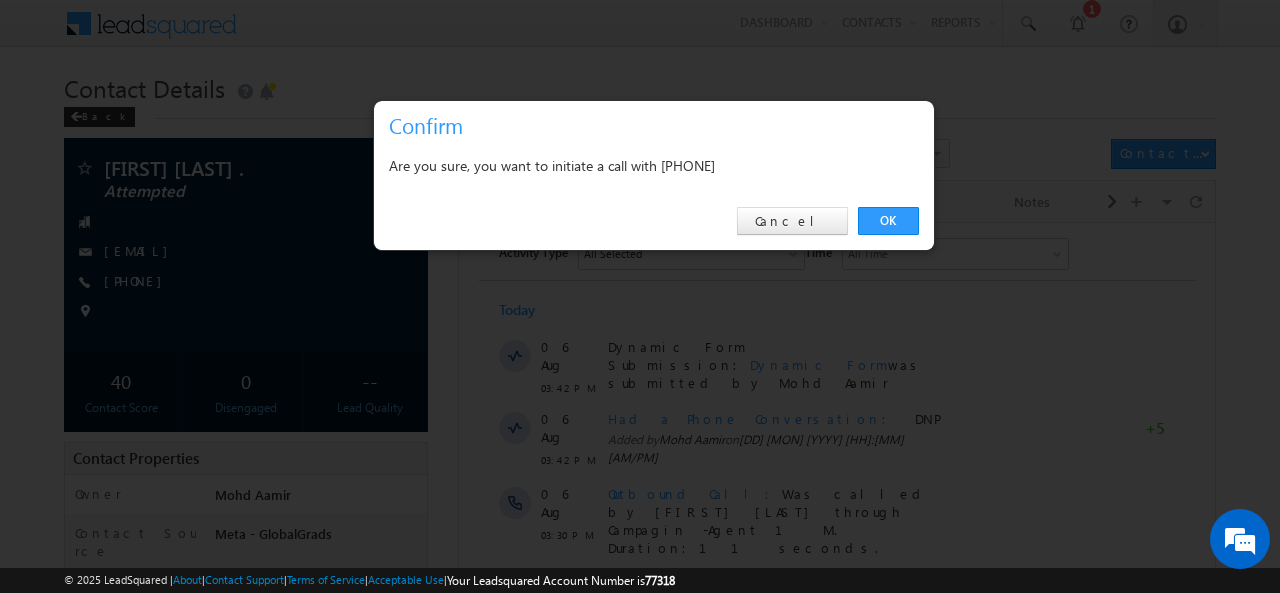 click on "Are you sure, you want to initiate a call with [PHONE]" at bounding box center [654, 165] 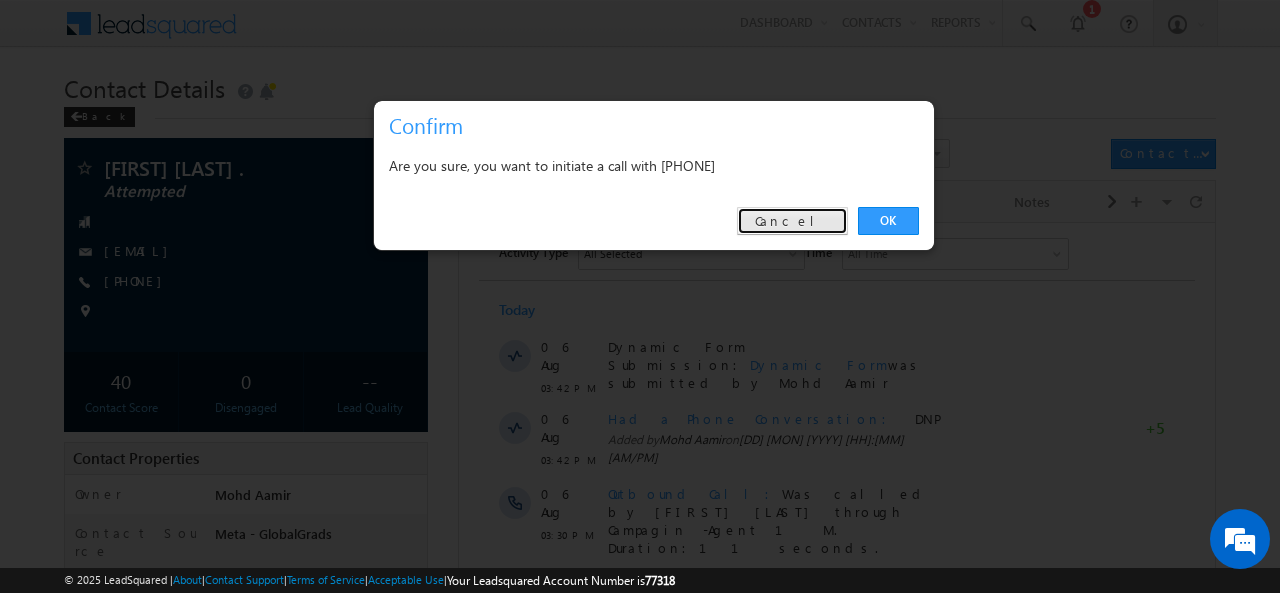 click on "Cancel" at bounding box center [792, 221] 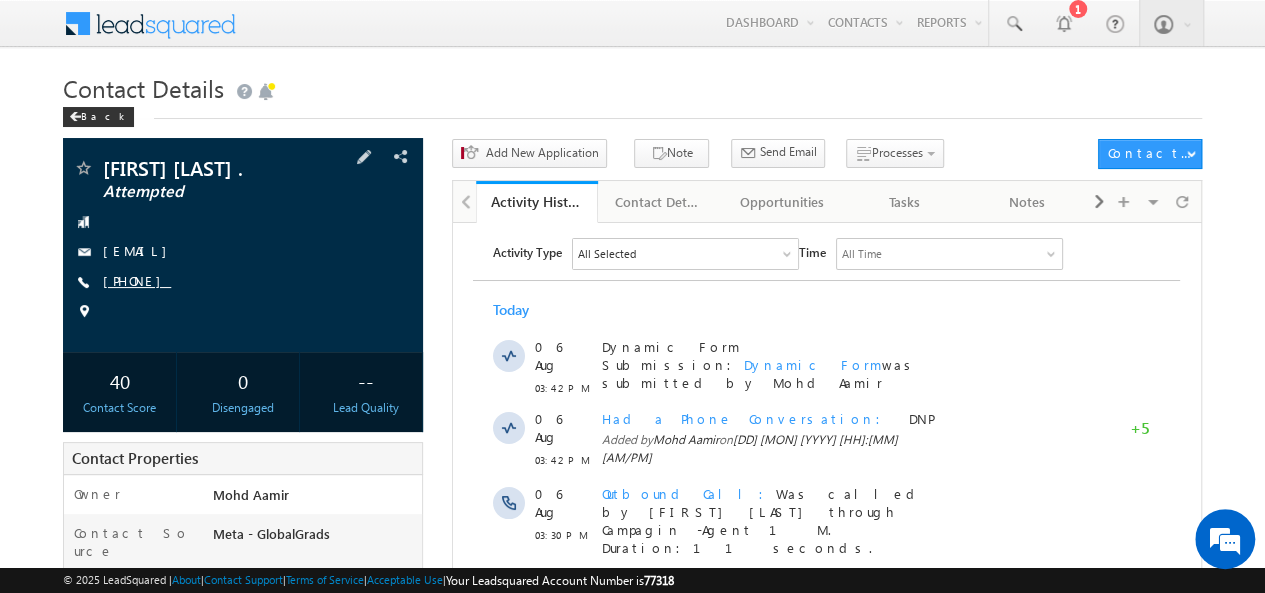 click on "[PHONE]" at bounding box center (137, 280) 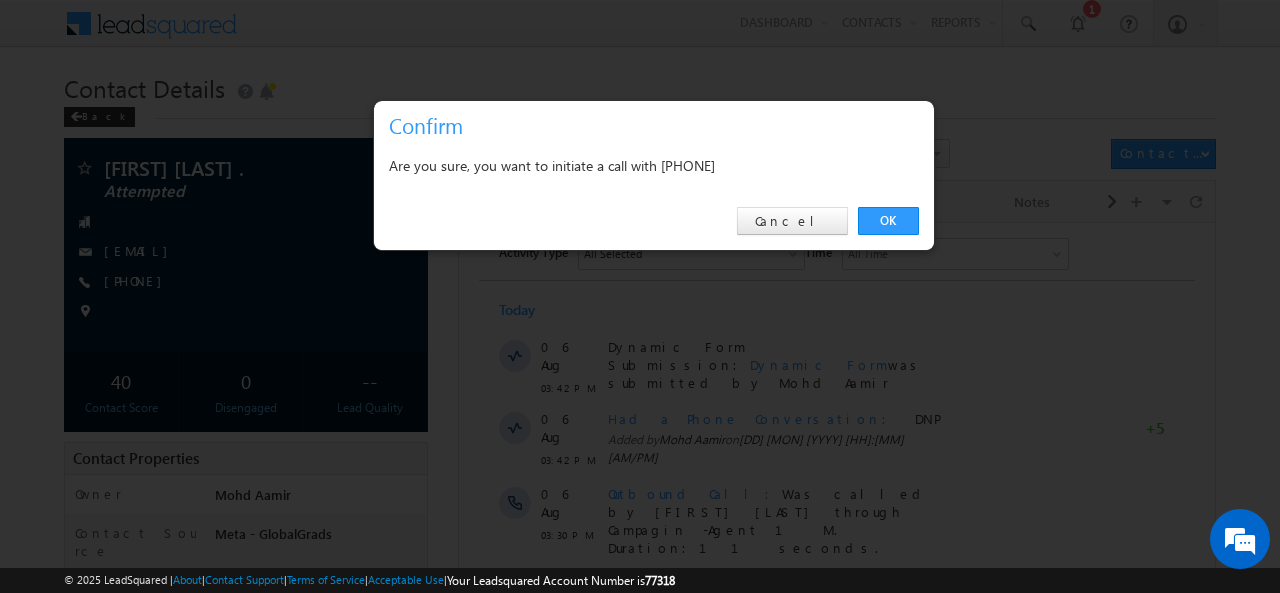 click on "Are you sure, you want to initiate a call with [PHONE]" at bounding box center (654, 165) 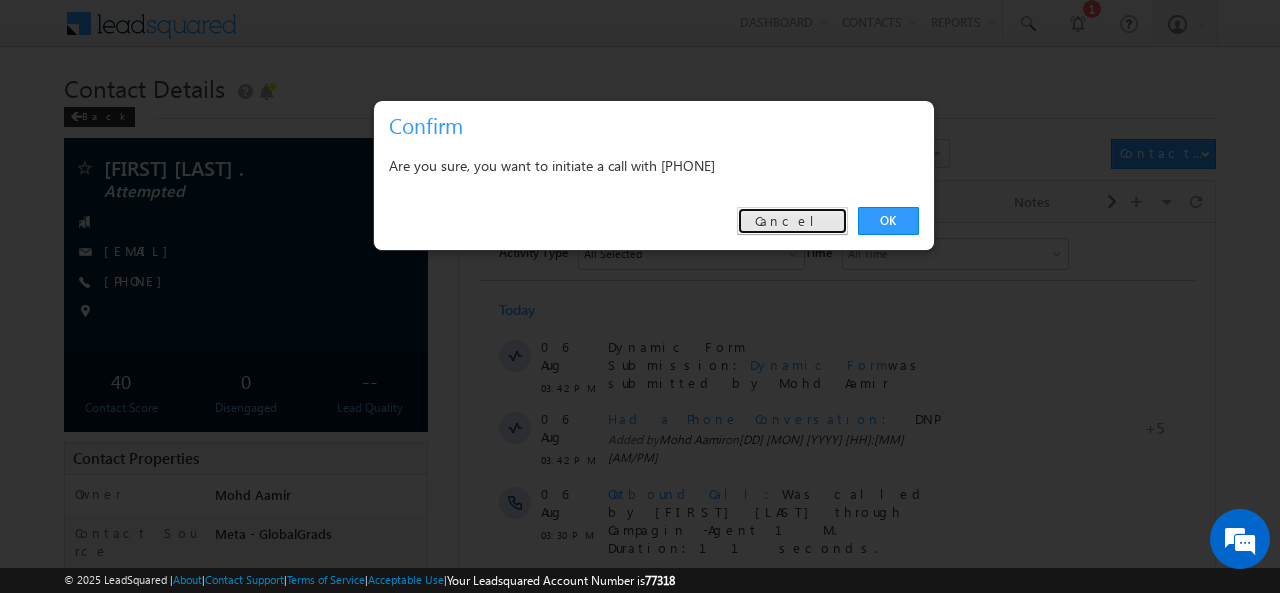 click on "Cancel" at bounding box center [792, 221] 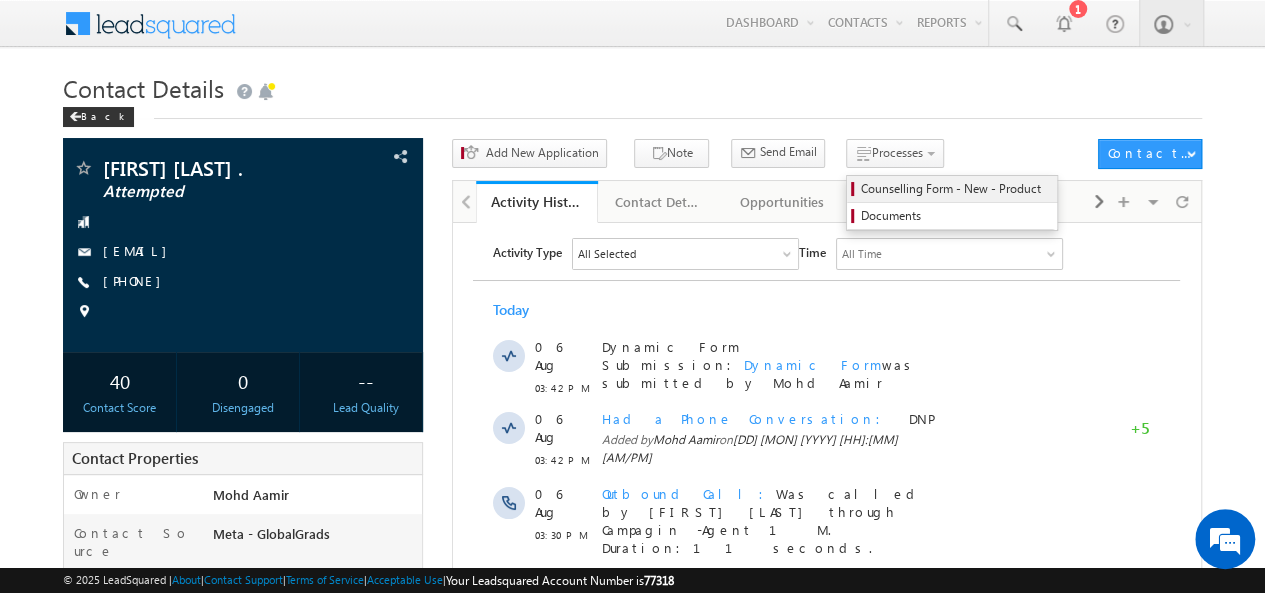 click on "Counselling Form - New - Product" at bounding box center (955, 189) 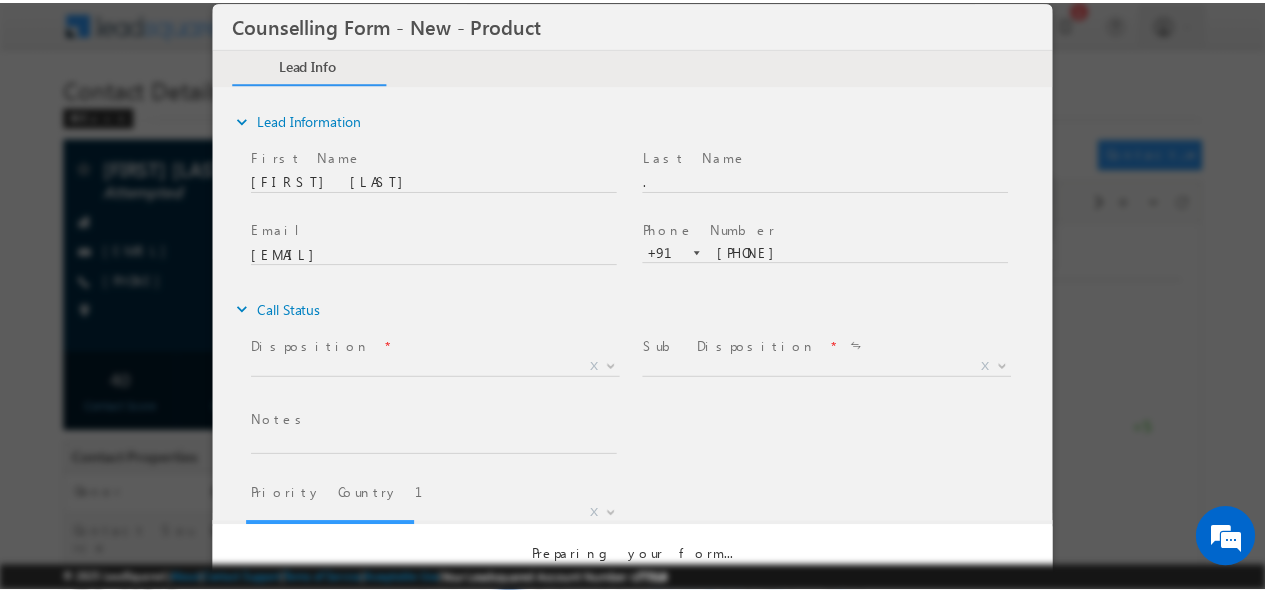 scroll, scrollTop: 0, scrollLeft: 0, axis: both 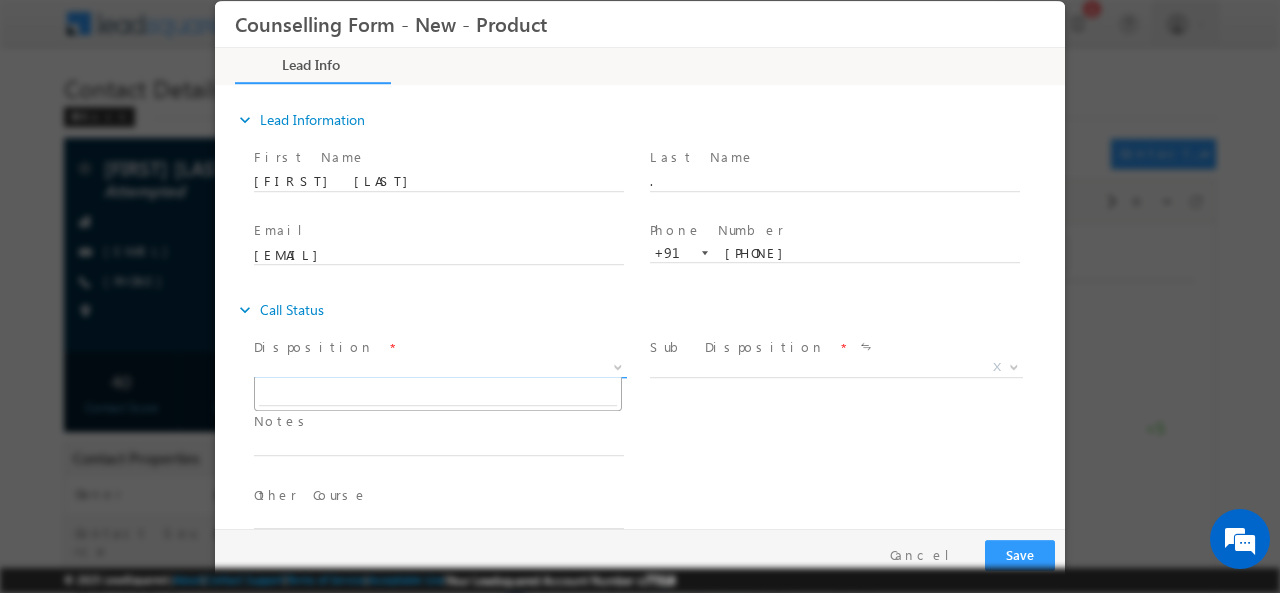 click on "X" at bounding box center [440, 367] 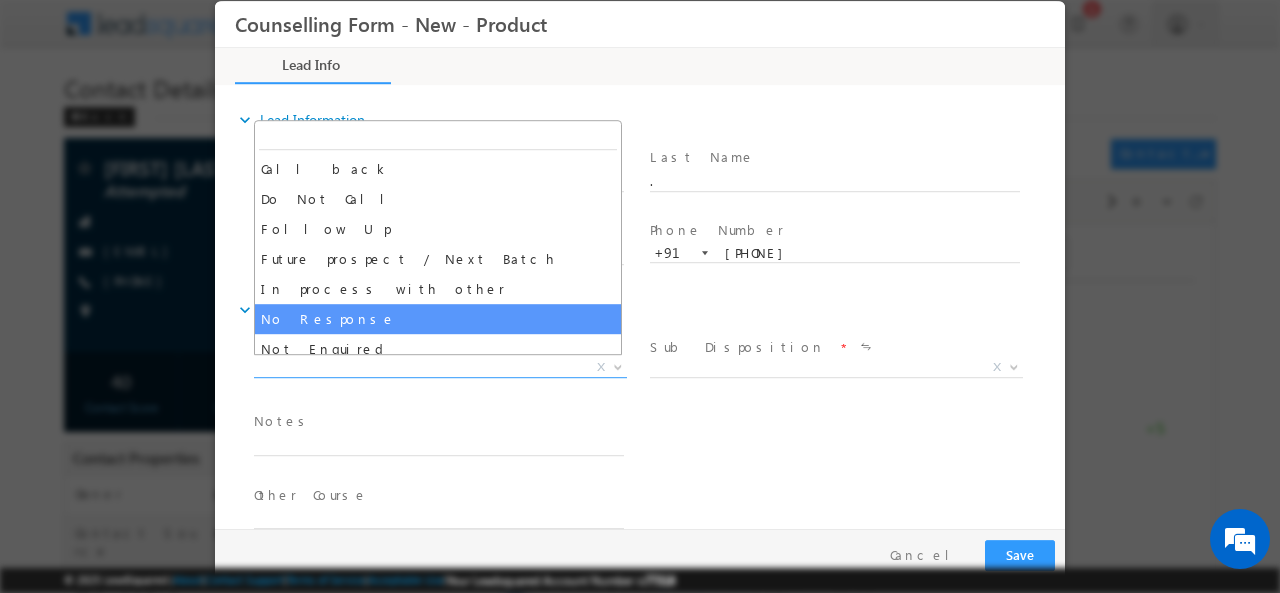 select on "No Response" 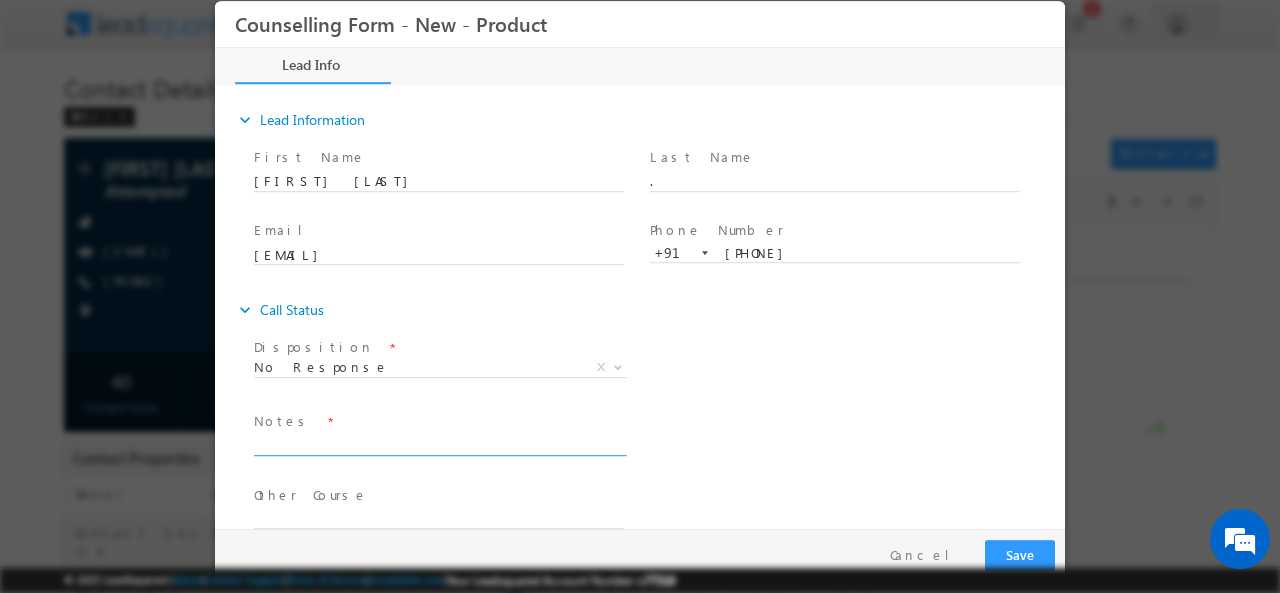 click at bounding box center [439, 443] 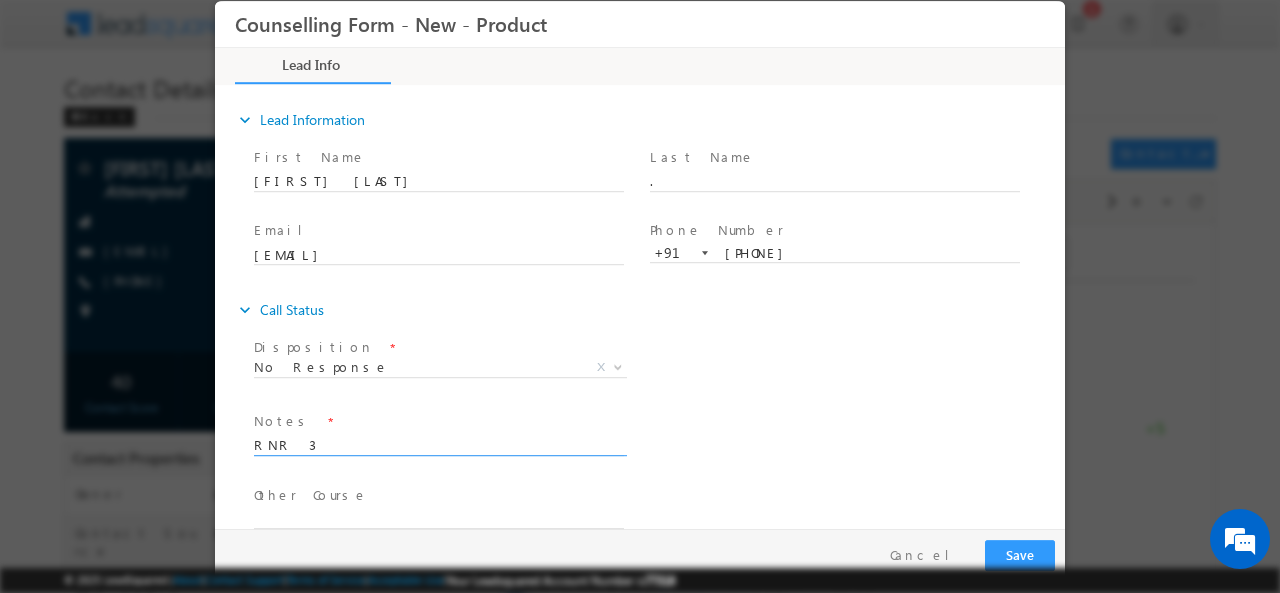 type on "RNR 3" 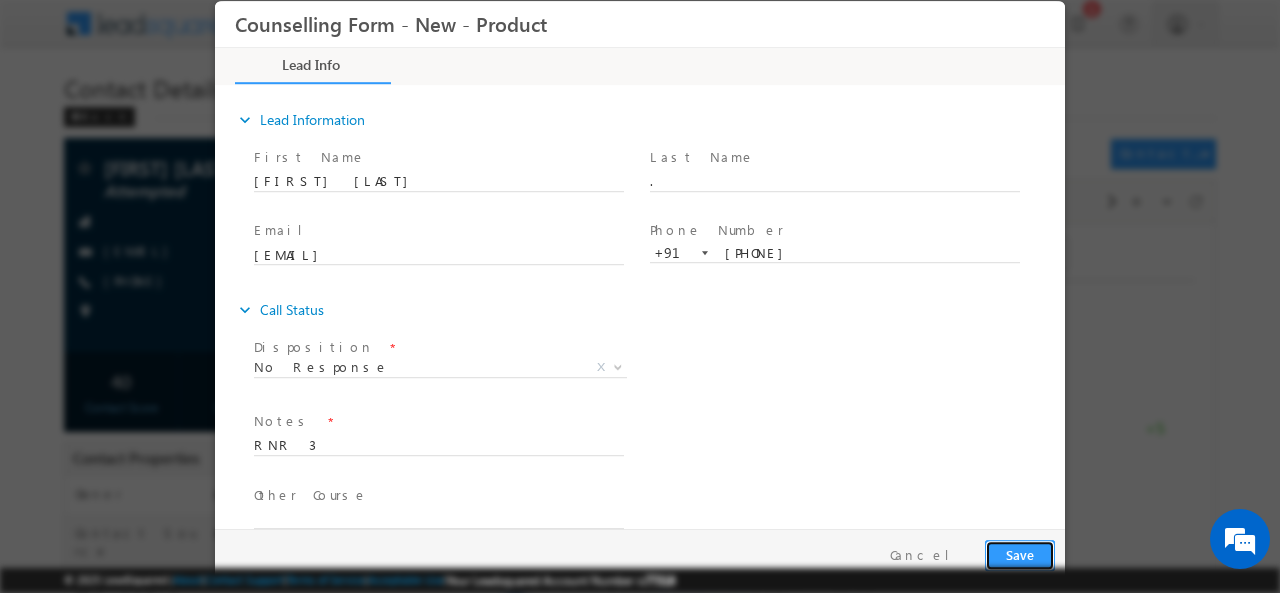 click on "Save" at bounding box center [1020, 554] 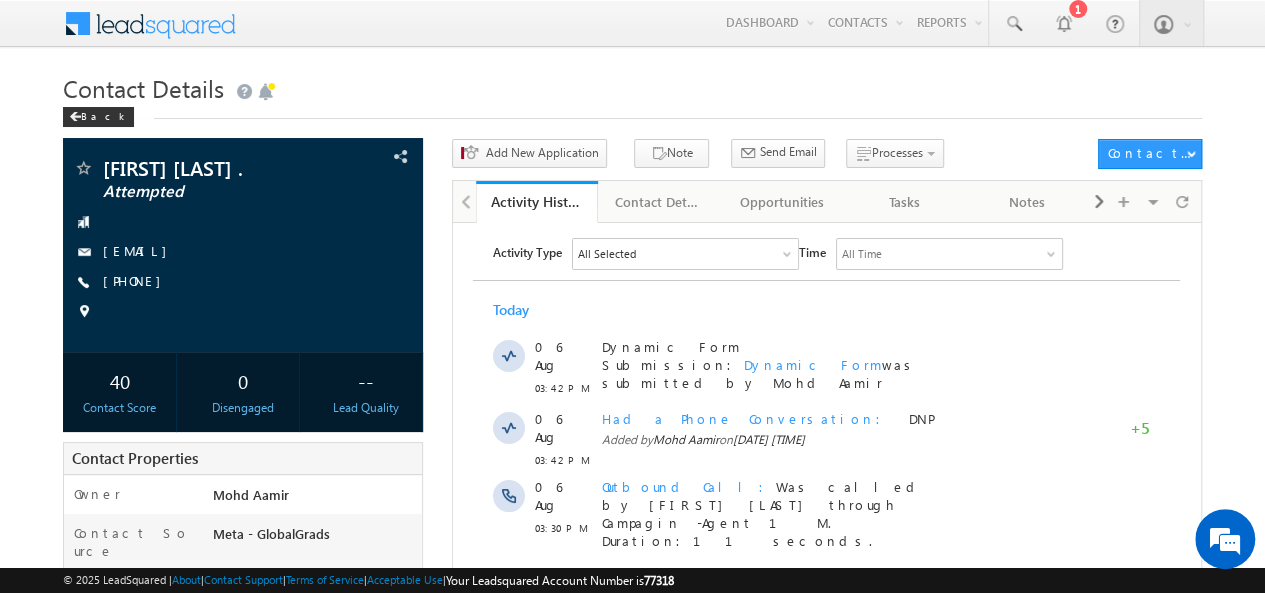 scroll, scrollTop: 0, scrollLeft: 0, axis: both 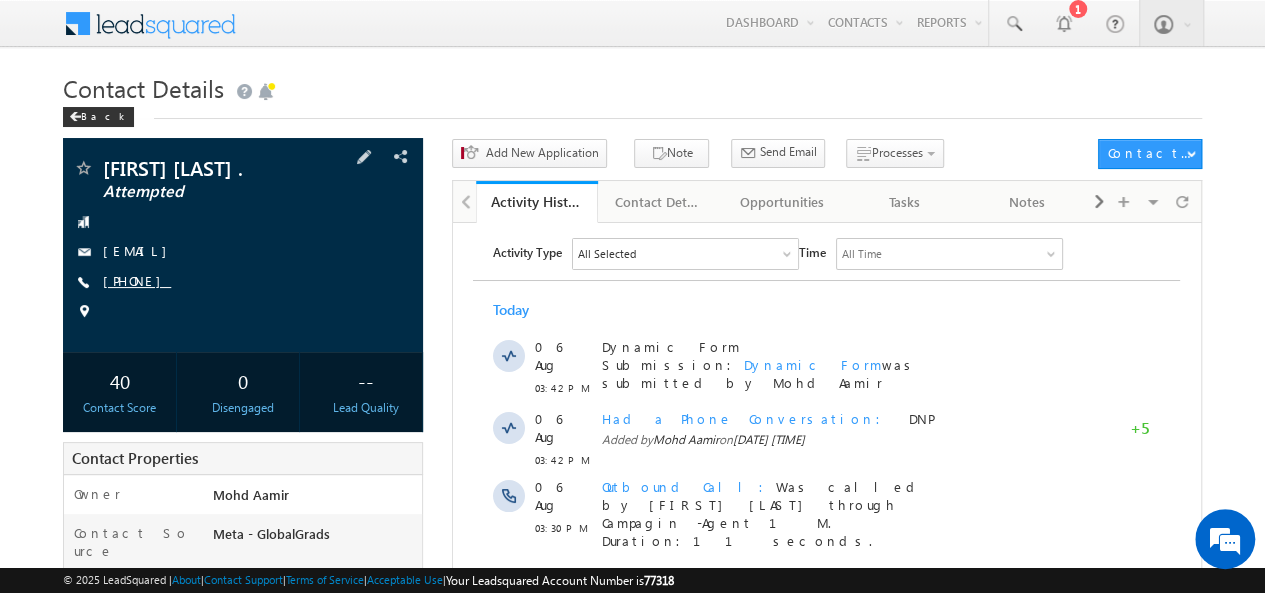 click on "[PHONE]" at bounding box center (137, 280) 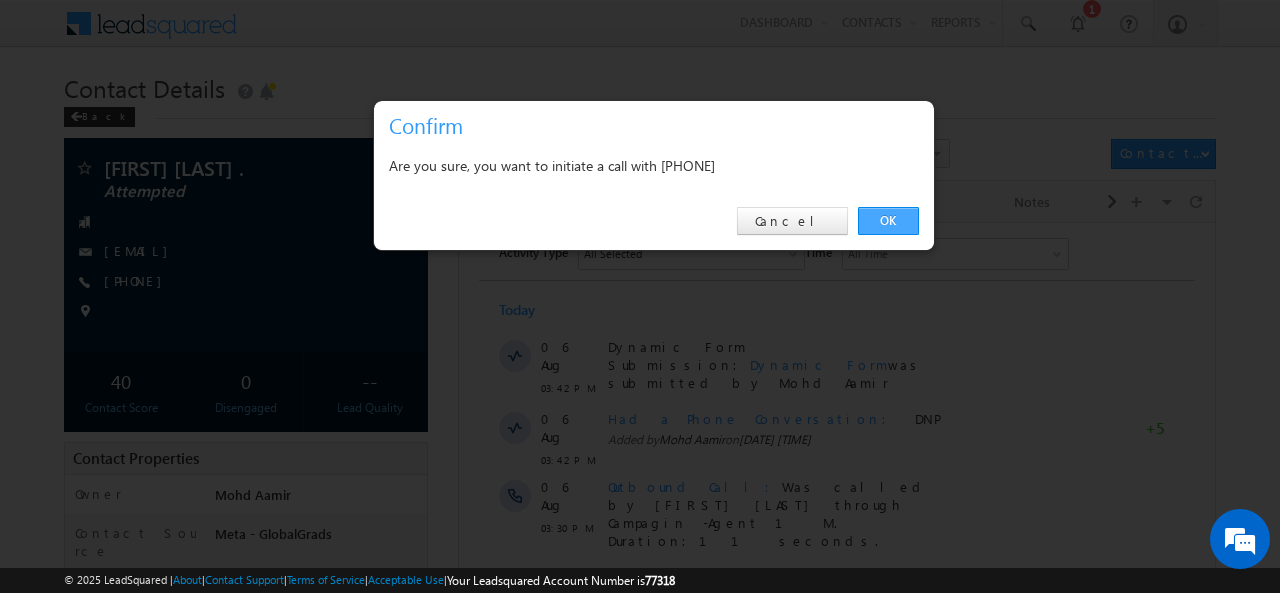 click on "OK" at bounding box center (888, 221) 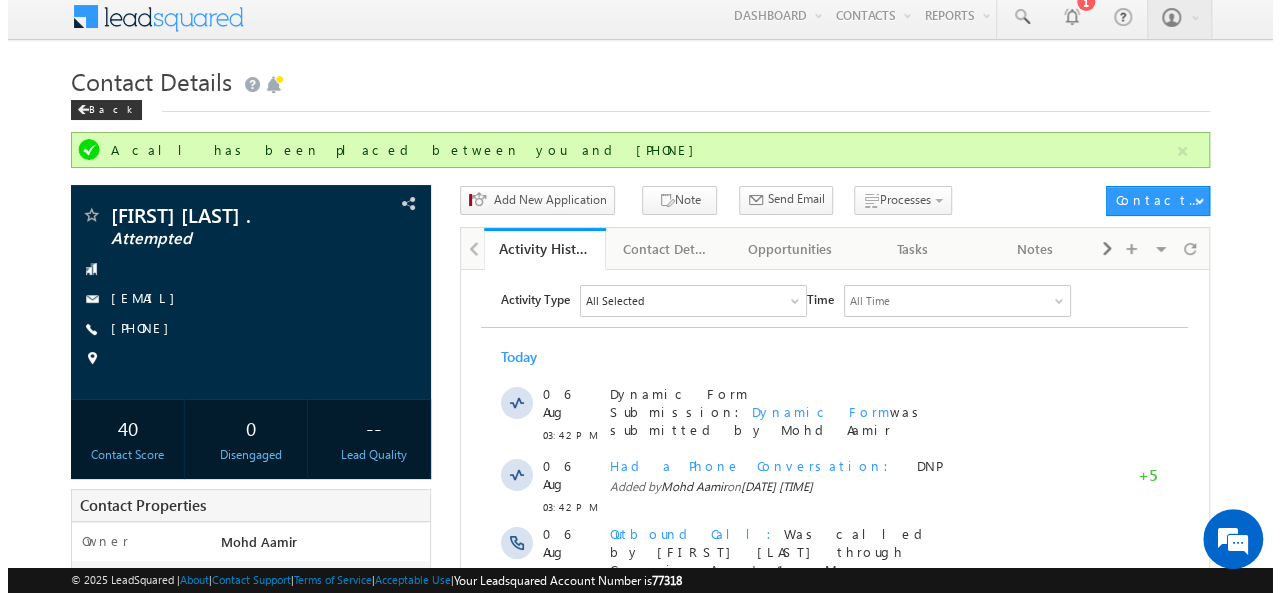 scroll, scrollTop: 0, scrollLeft: 0, axis: both 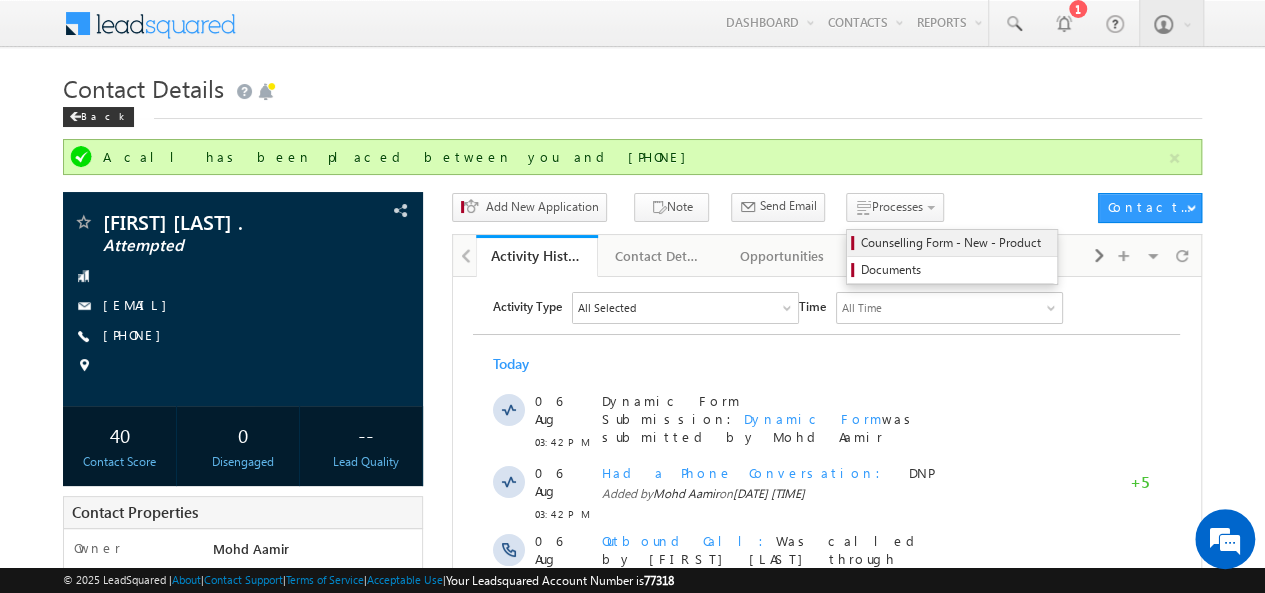 click on "Counselling Form - New - Product" at bounding box center (955, 243) 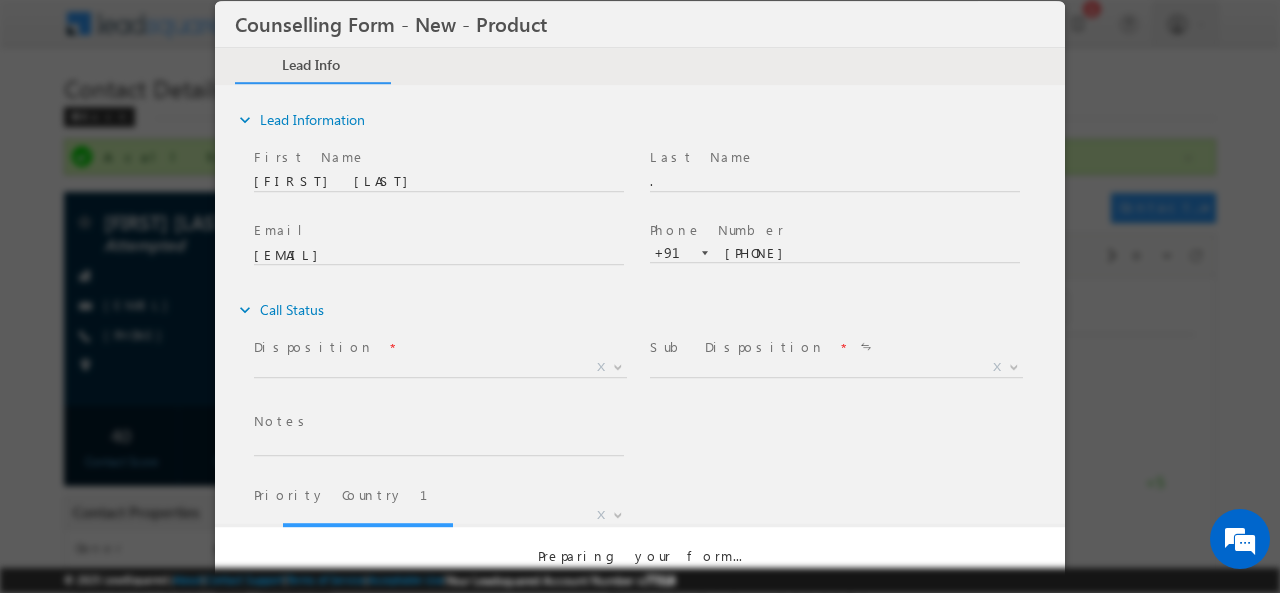 scroll, scrollTop: 0, scrollLeft: 0, axis: both 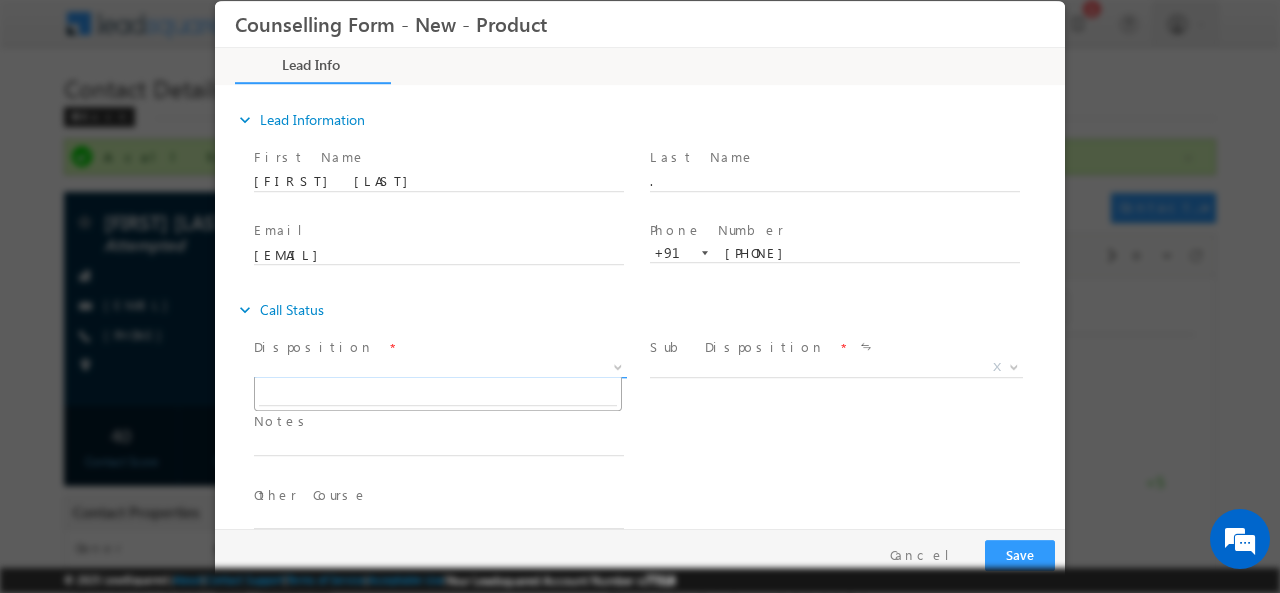 click on "X" at bounding box center (440, 367) 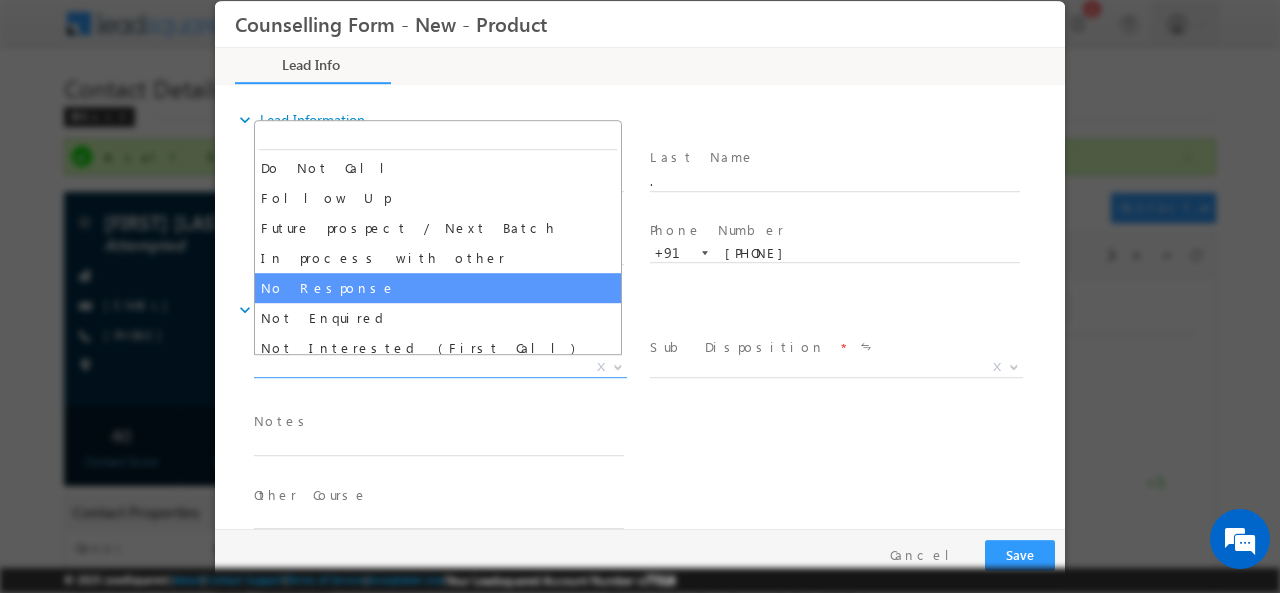 scroll, scrollTop: 30, scrollLeft: 0, axis: vertical 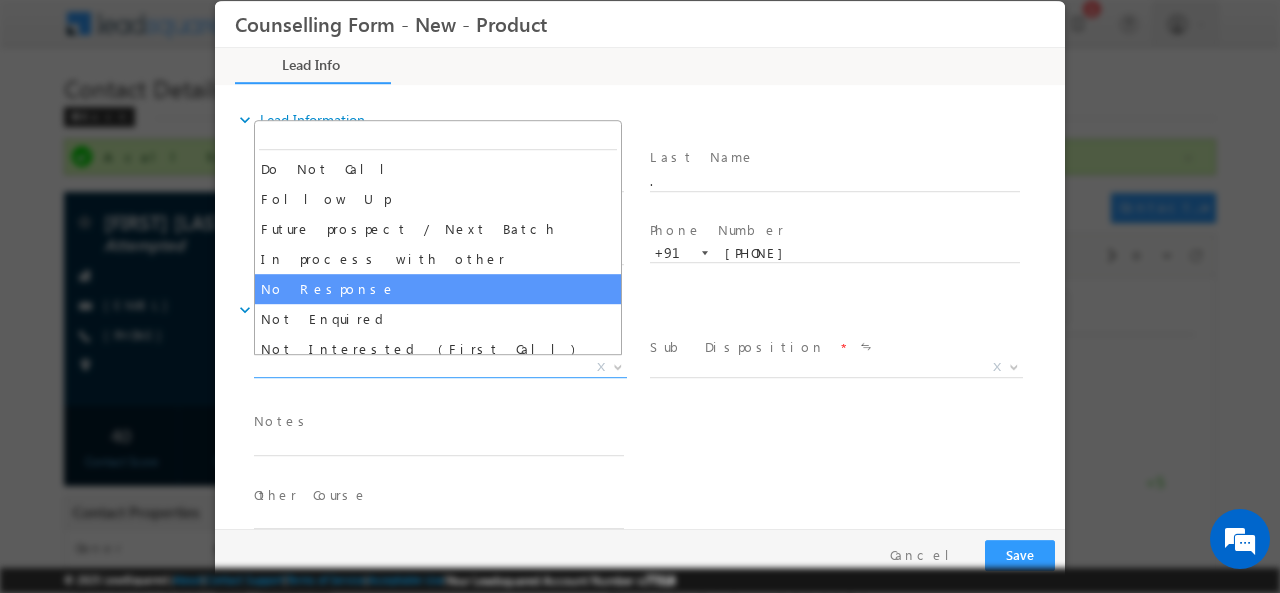select on "No Response" 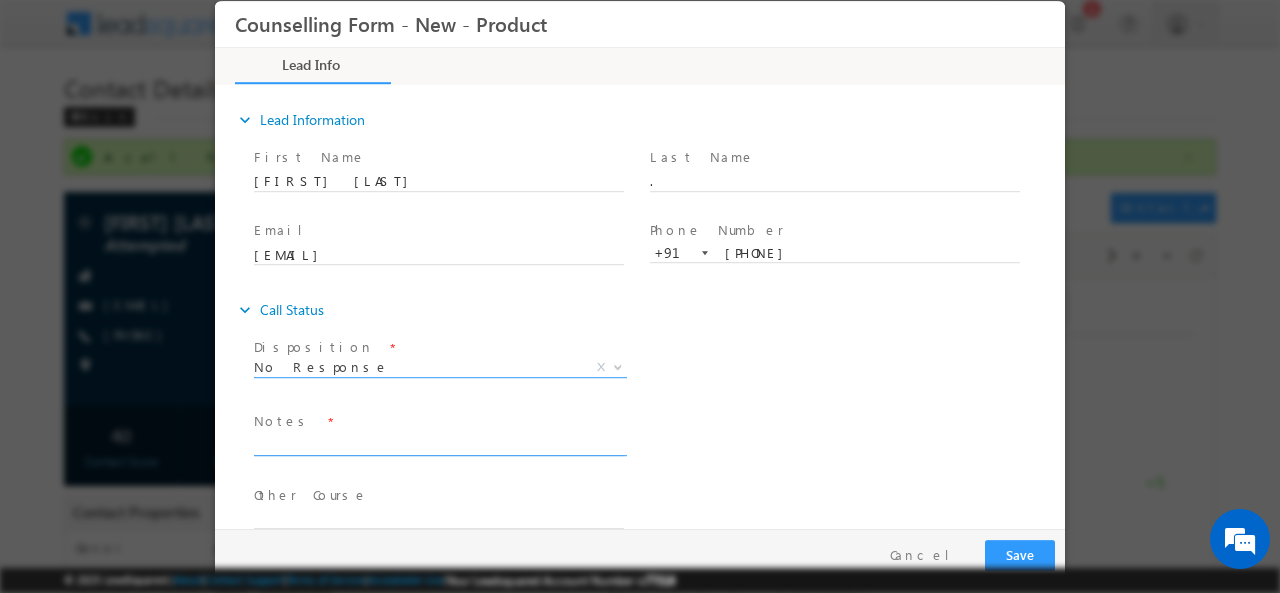 click at bounding box center [439, 443] 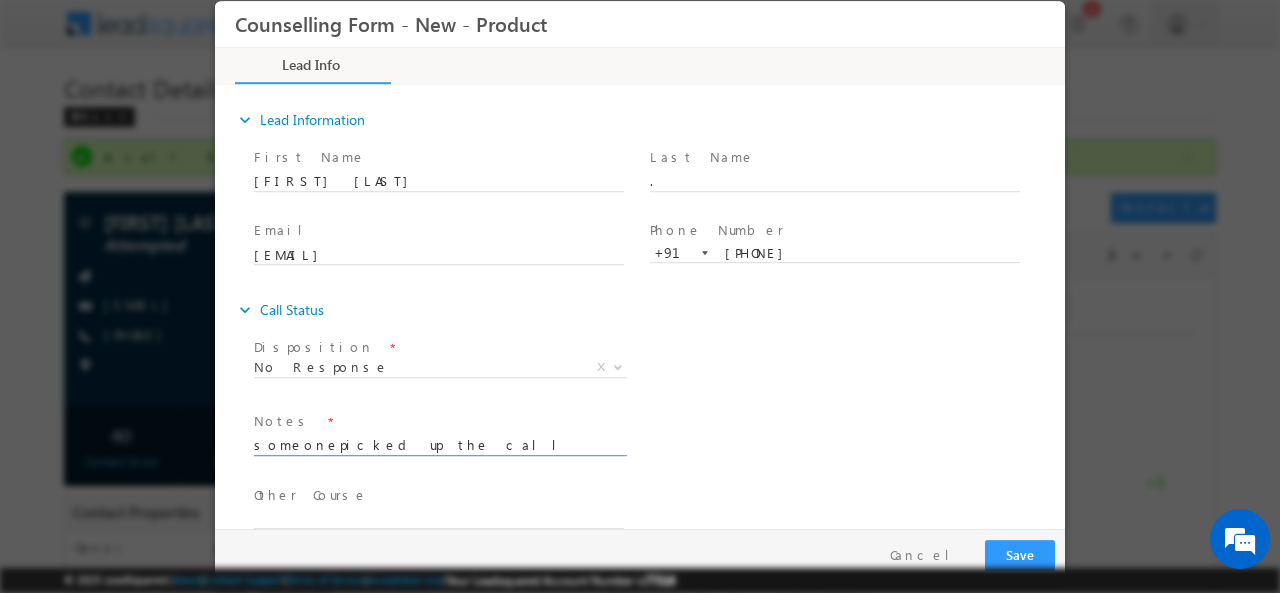 type on "someonepicked up the call and not respondig" 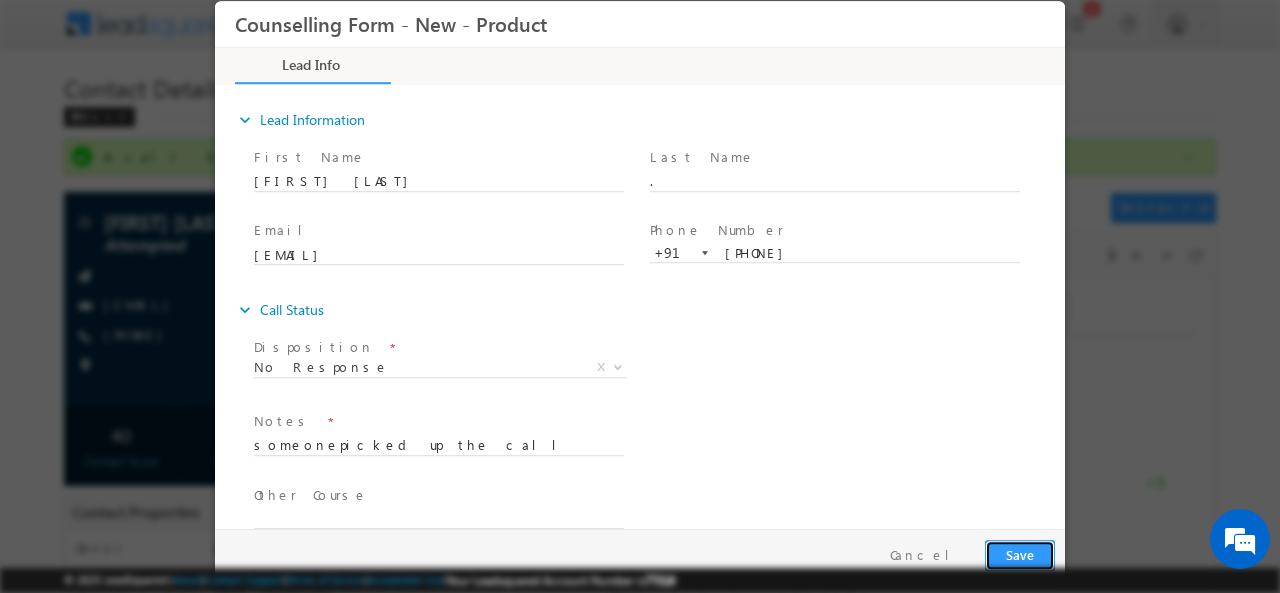 click on "Save" at bounding box center [1020, 554] 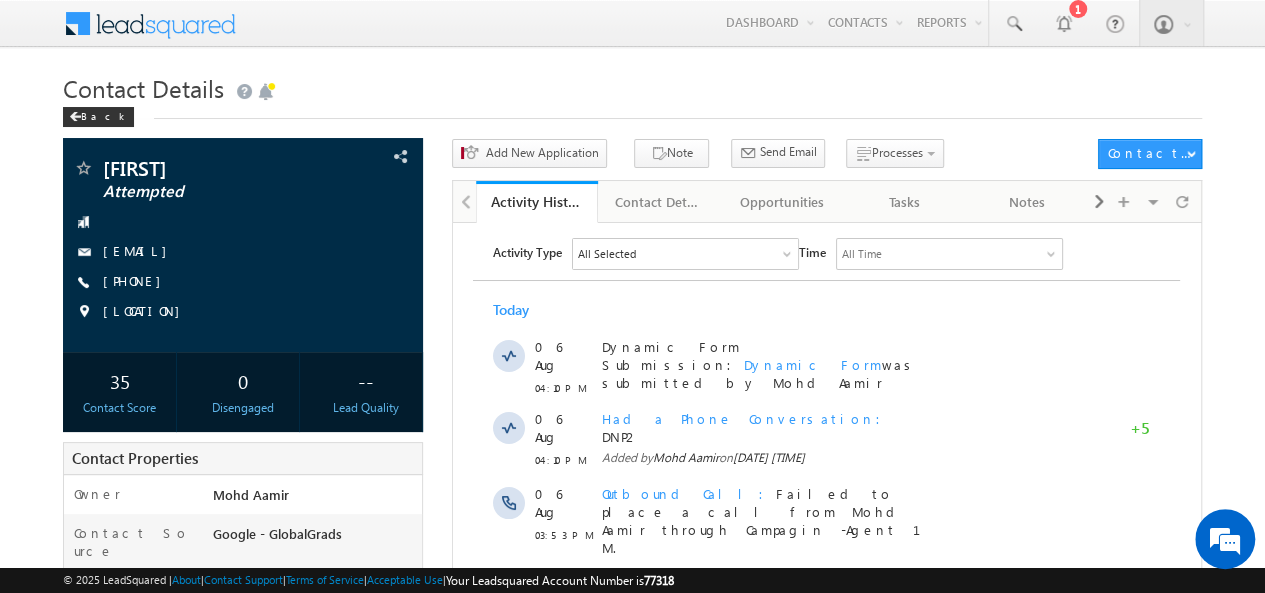 scroll, scrollTop: 0, scrollLeft: 0, axis: both 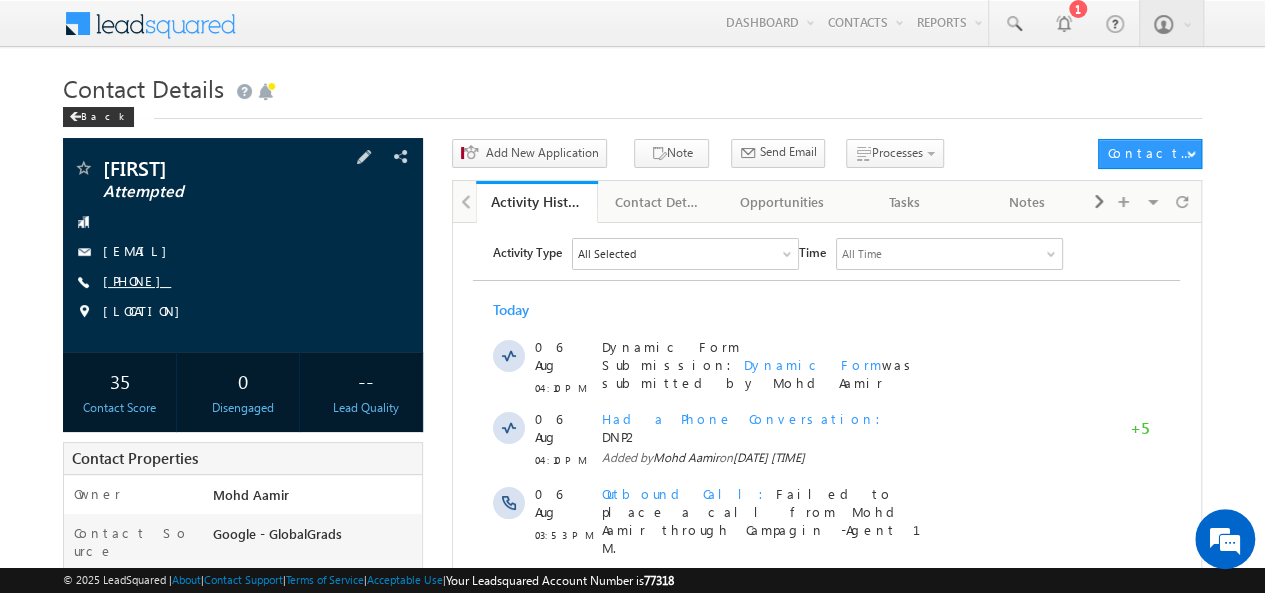 click on "[PHONE]" at bounding box center (137, 280) 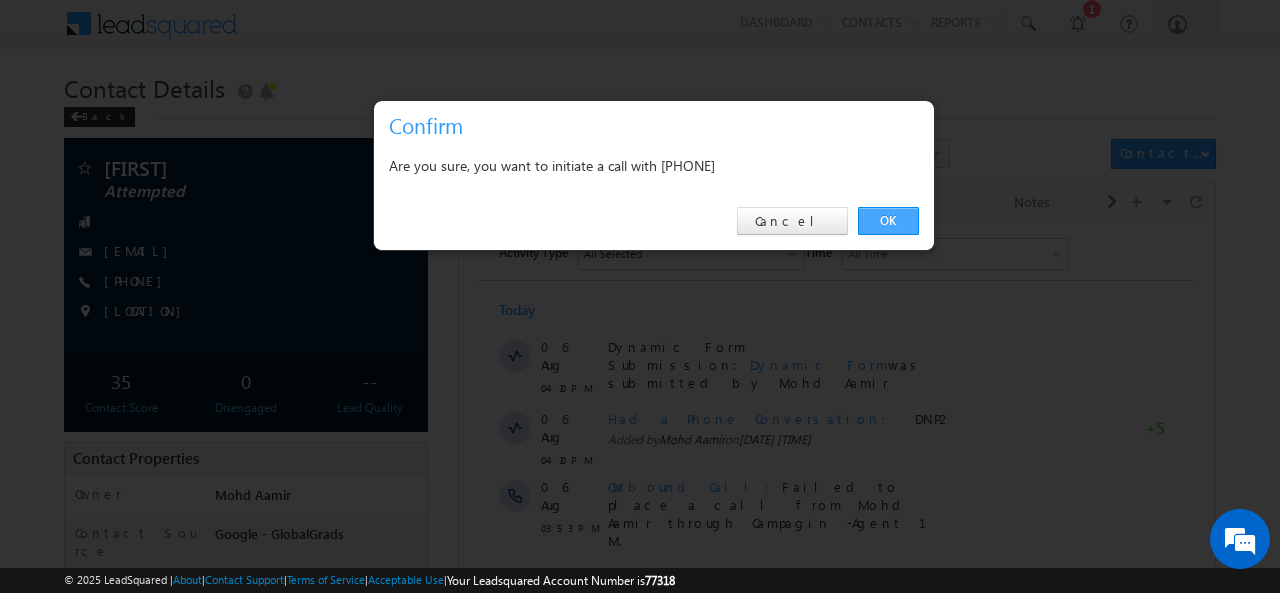click on "OK" at bounding box center [888, 221] 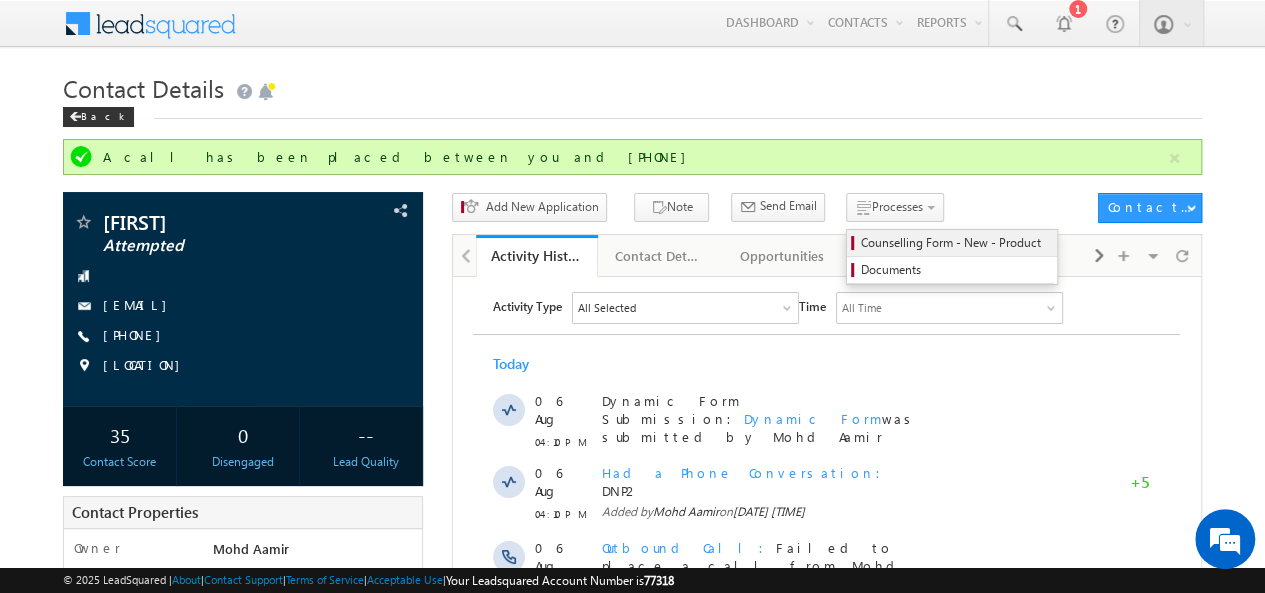 click on "Counselling Form - New - Product" at bounding box center (955, 243) 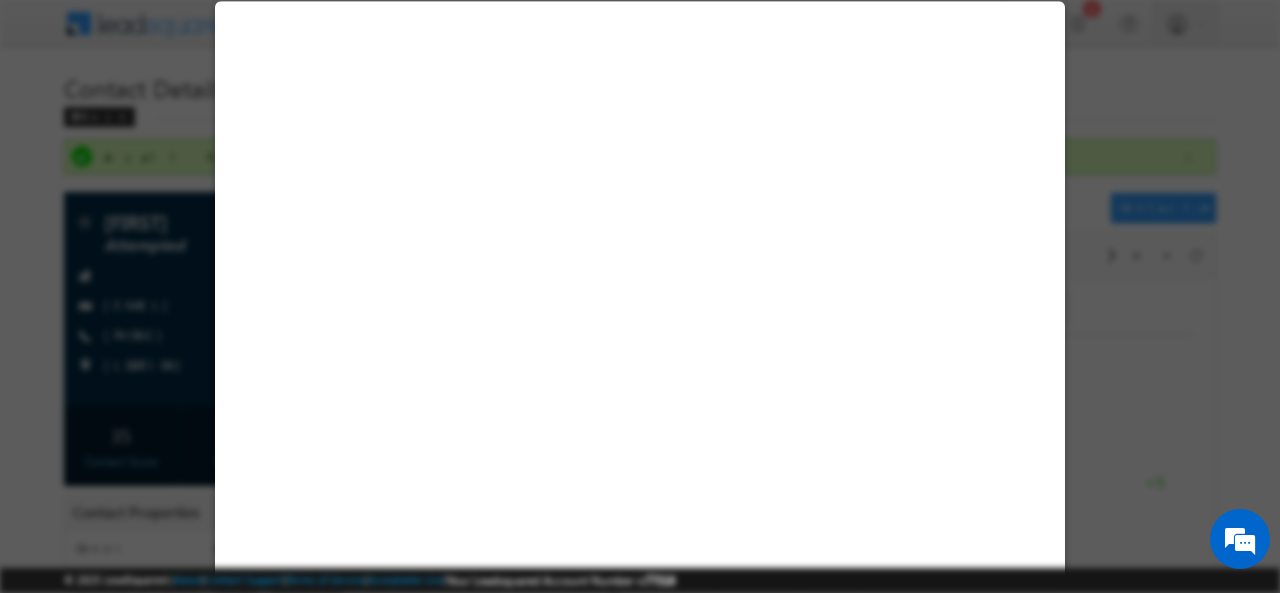 select on "Attempted" 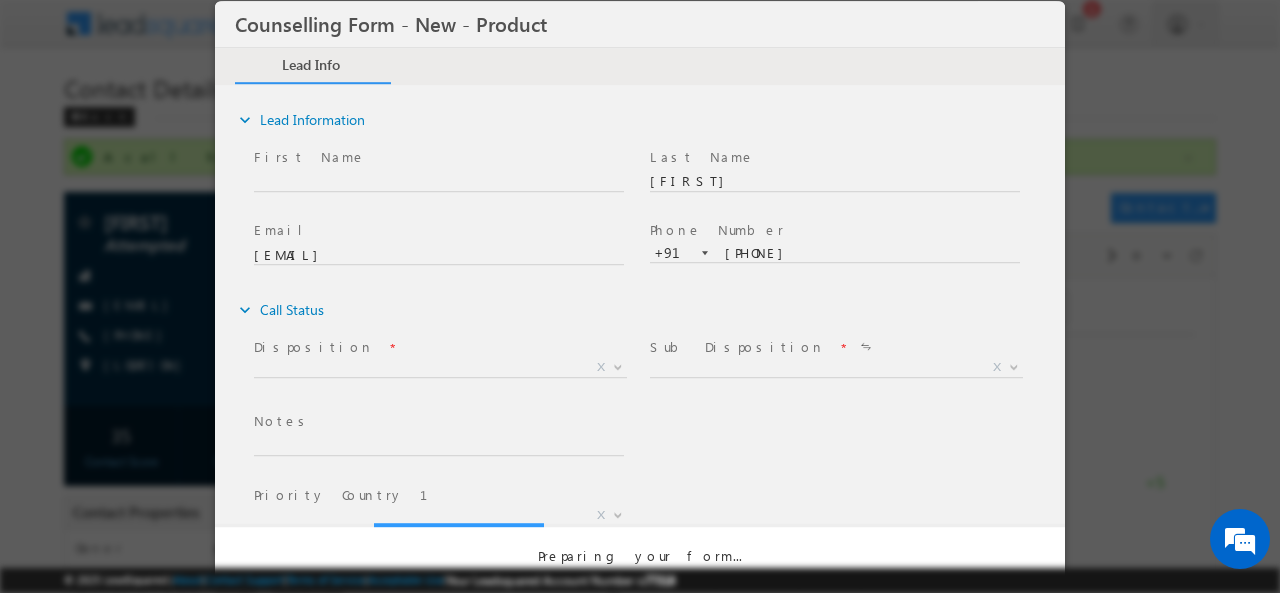 scroll, scrollTop: 0, scrollLeft: 0, axis: both 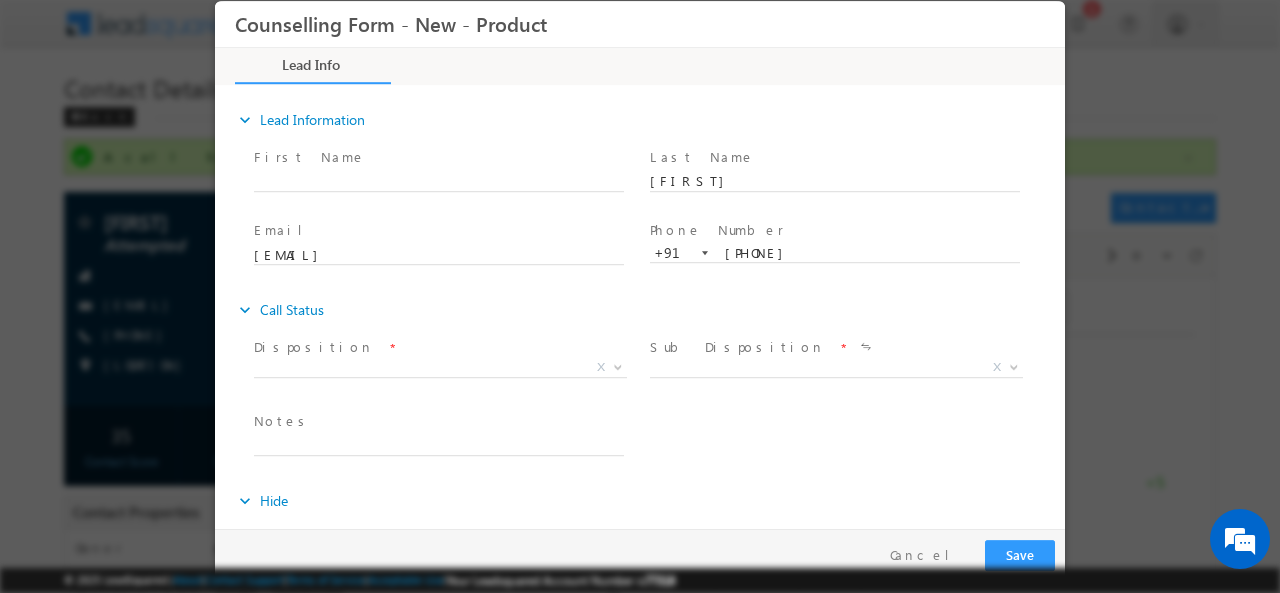 click on "Disposition
*" at bounding box center (438, 347) 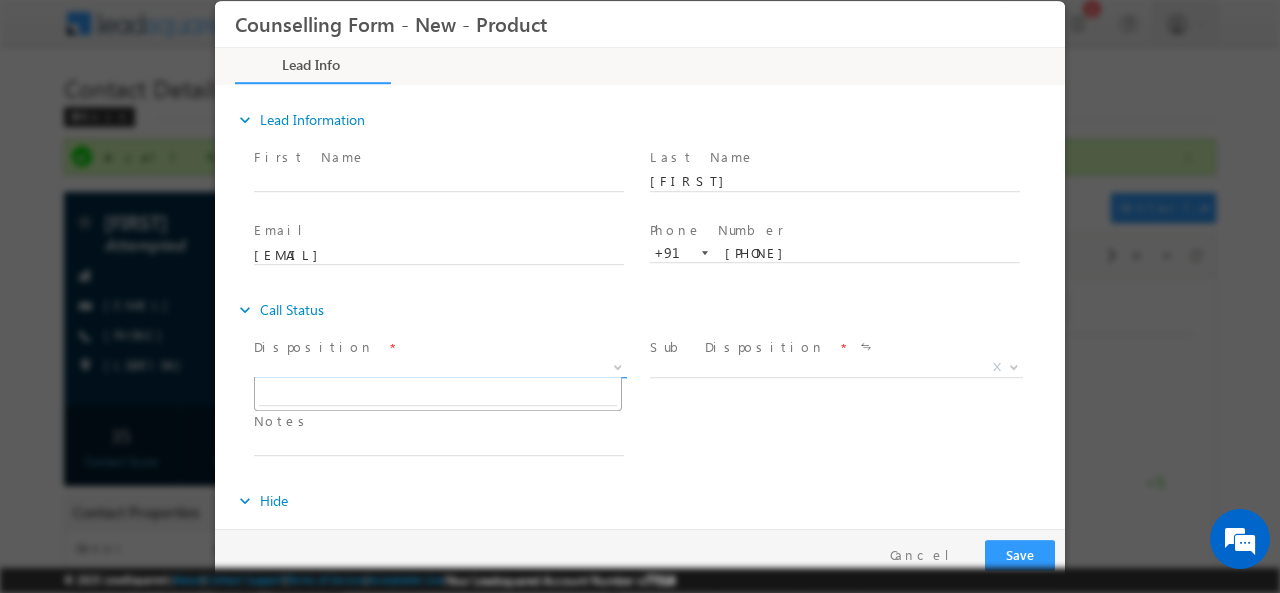 click on "X" at bounding box center [440, 367] 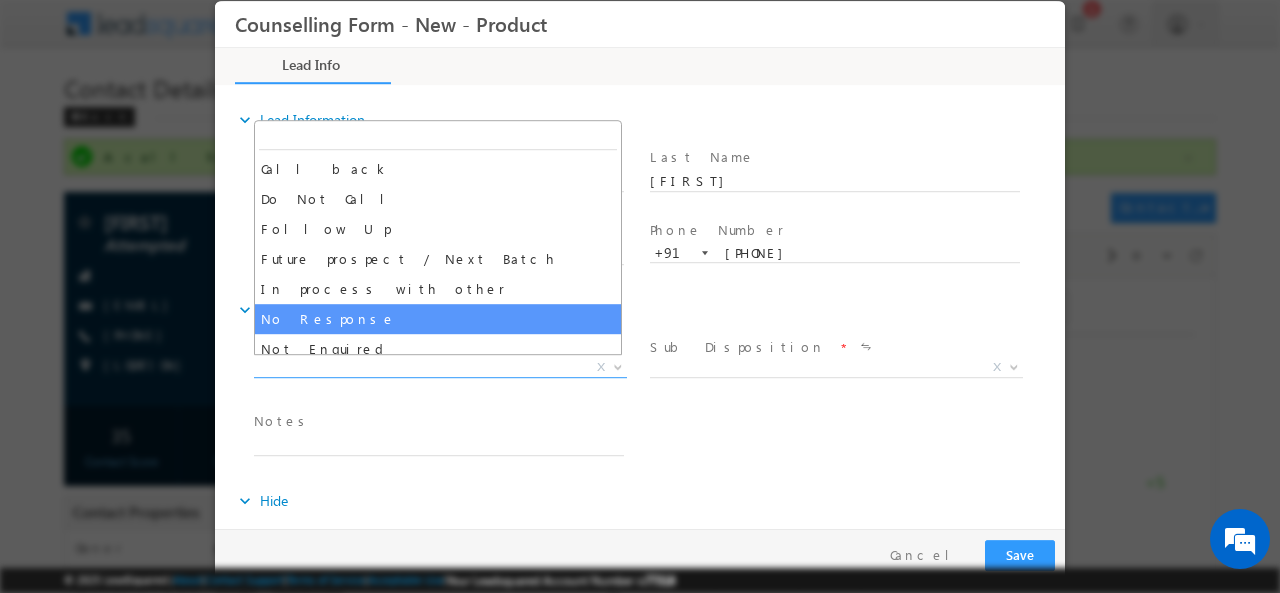 select on "No Response" 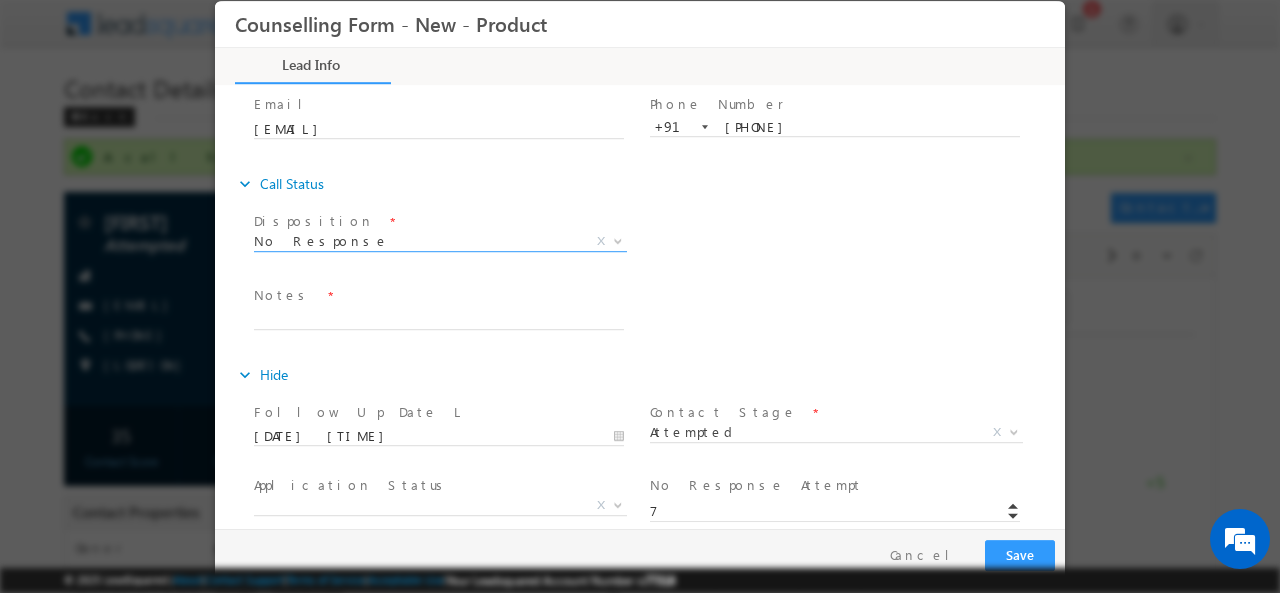 scroll, scrollTop: 128, scrollLeft: 0, axis: vertical 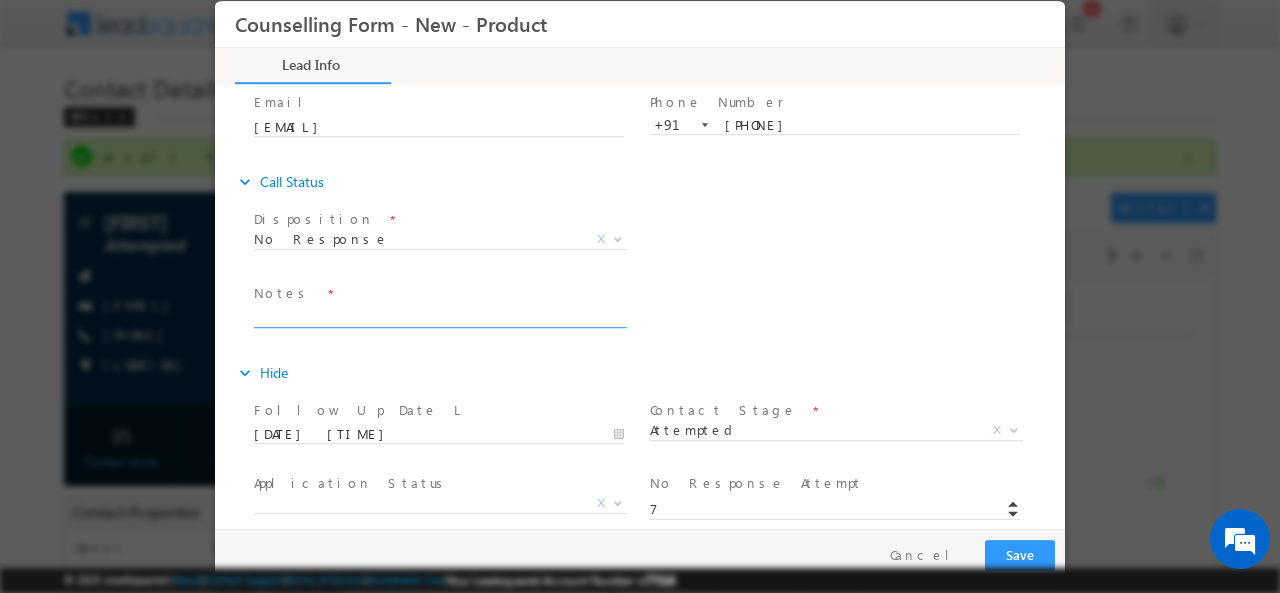 click at bounding box center [439, 315] 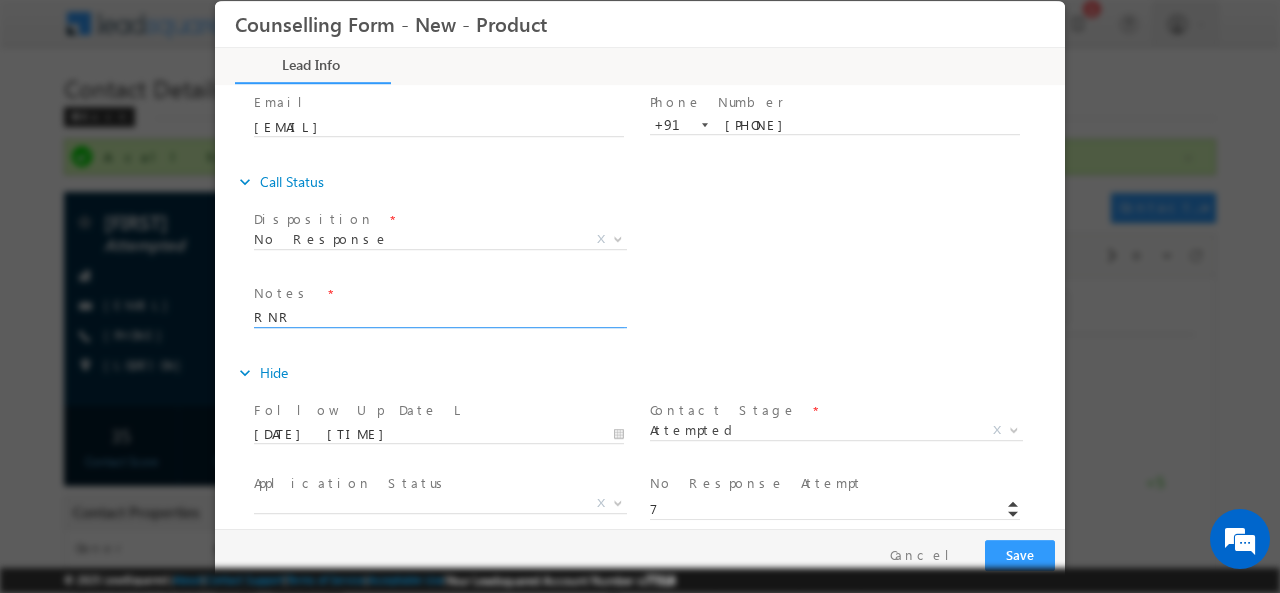 type on "RNR" 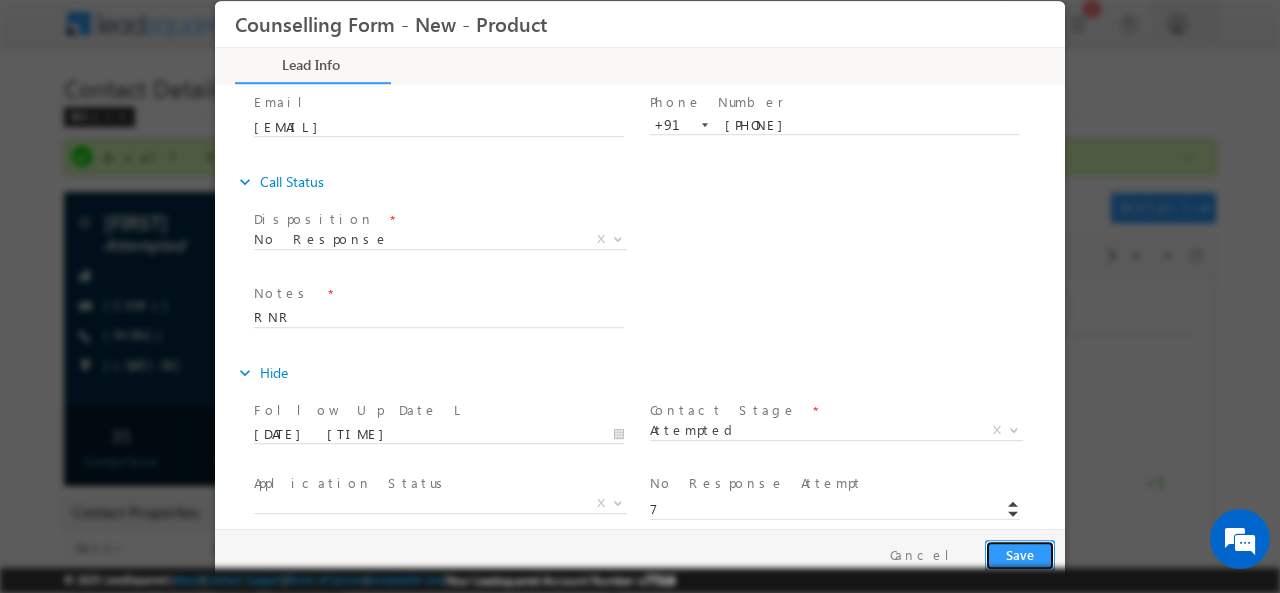 click on "Save" at bounding box center [1020, 554] 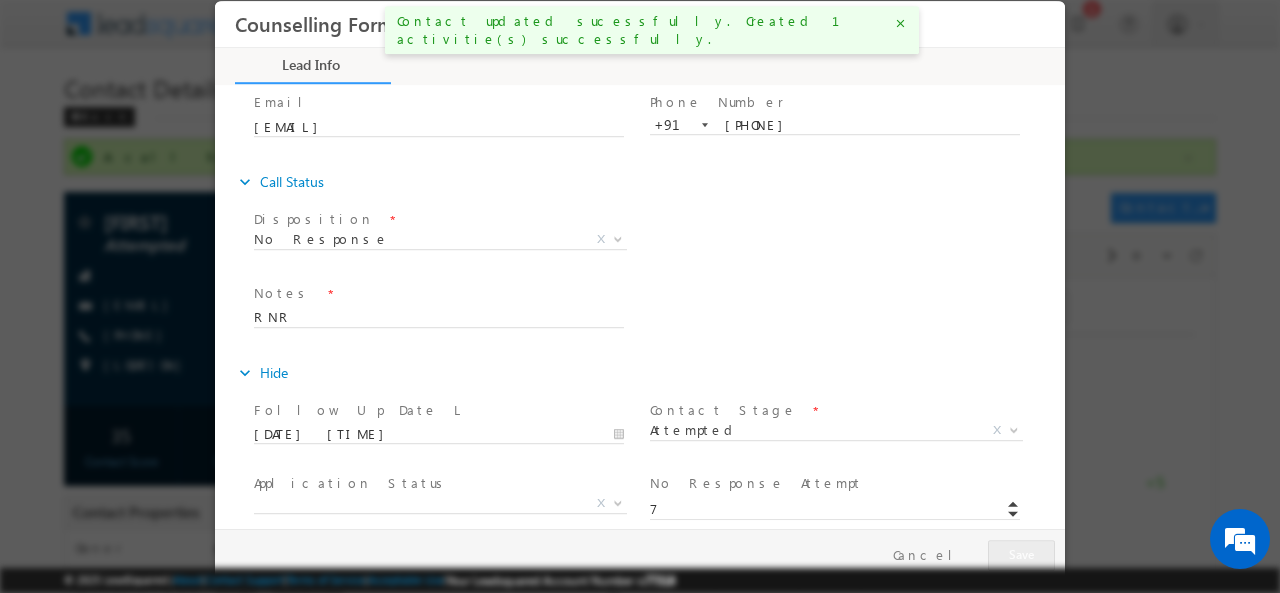 scroll, scrollTop: 0, scrollLeft: 0, axis: both 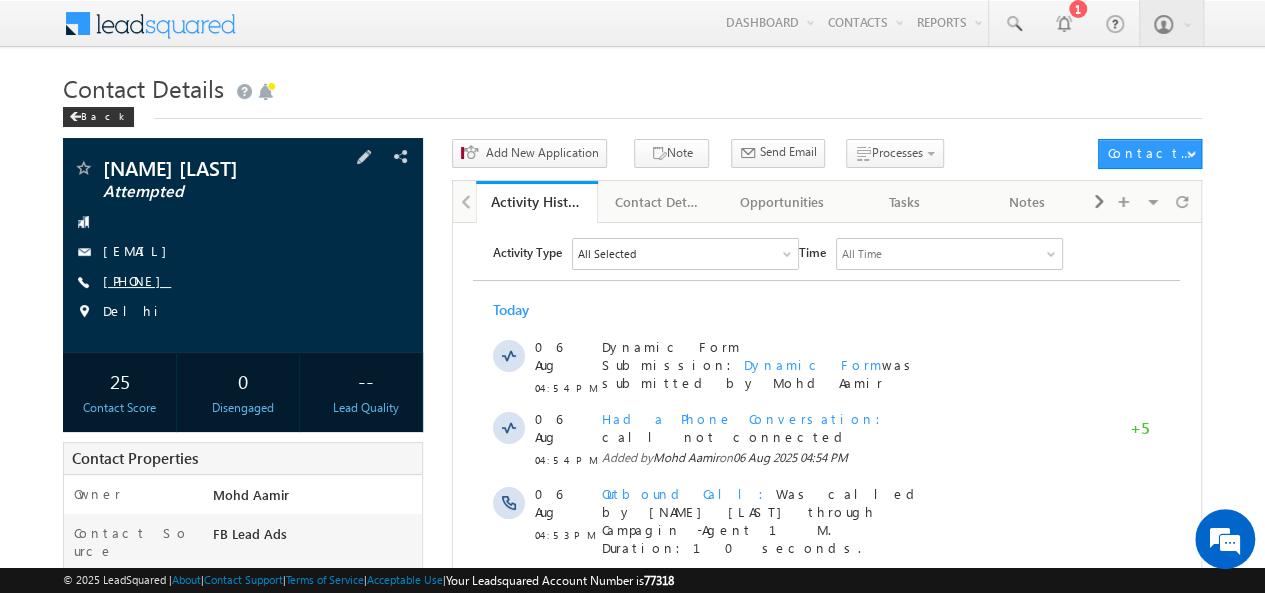 click on "[PHONE]" at bounding box center (137, 280) 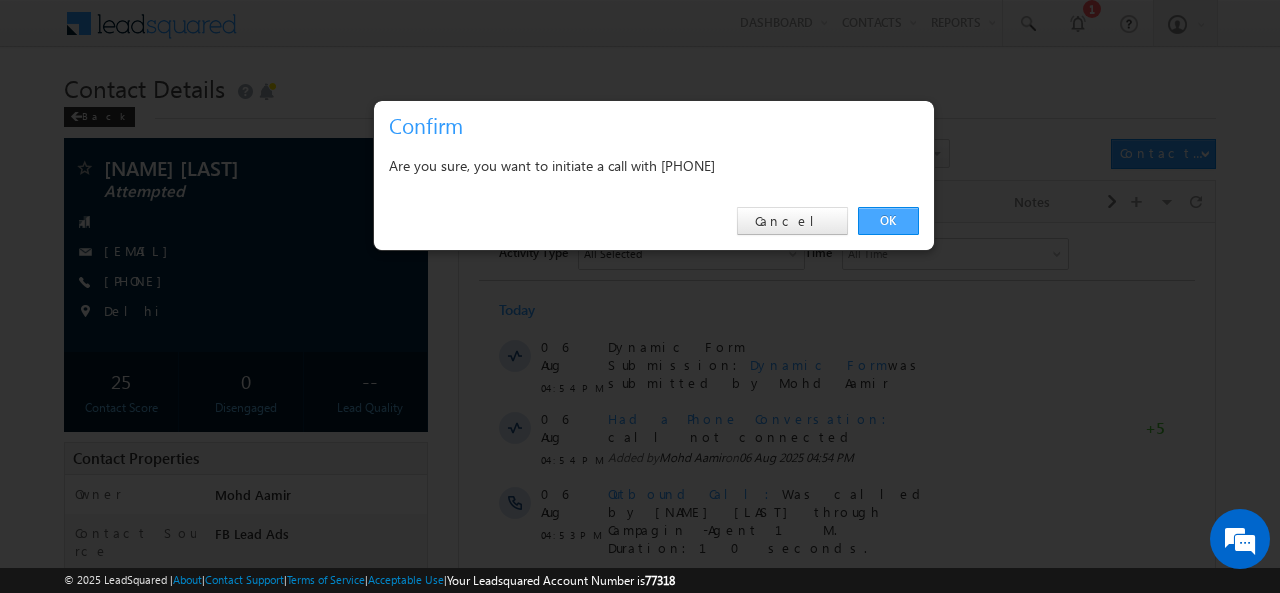 click on "OK" at bounding box center [888, 221] 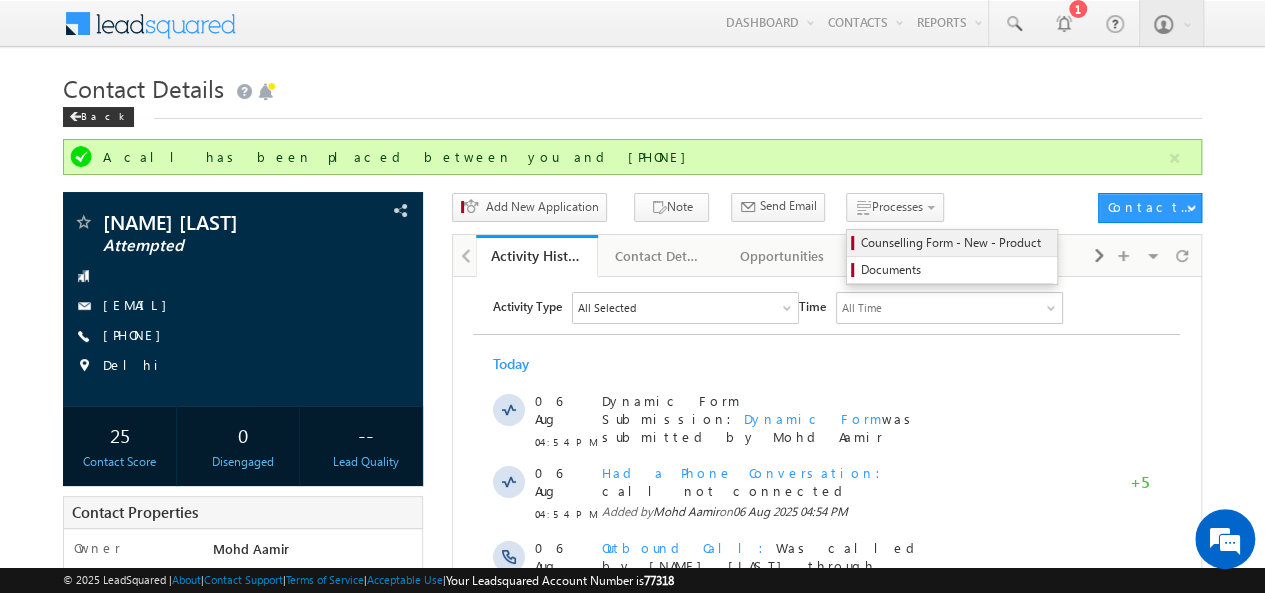 click on "Counselling Form - New - Product" at bounding box center [955, 243] 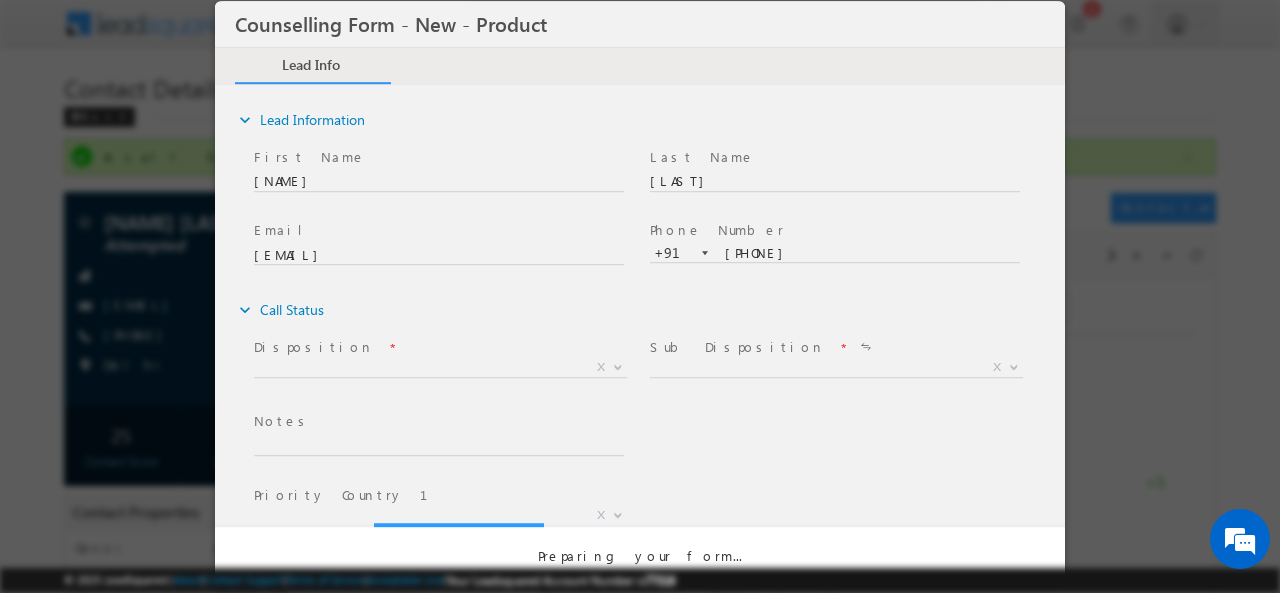 scroll, scrollTop: 0, scrollLeft: 0, axis: both 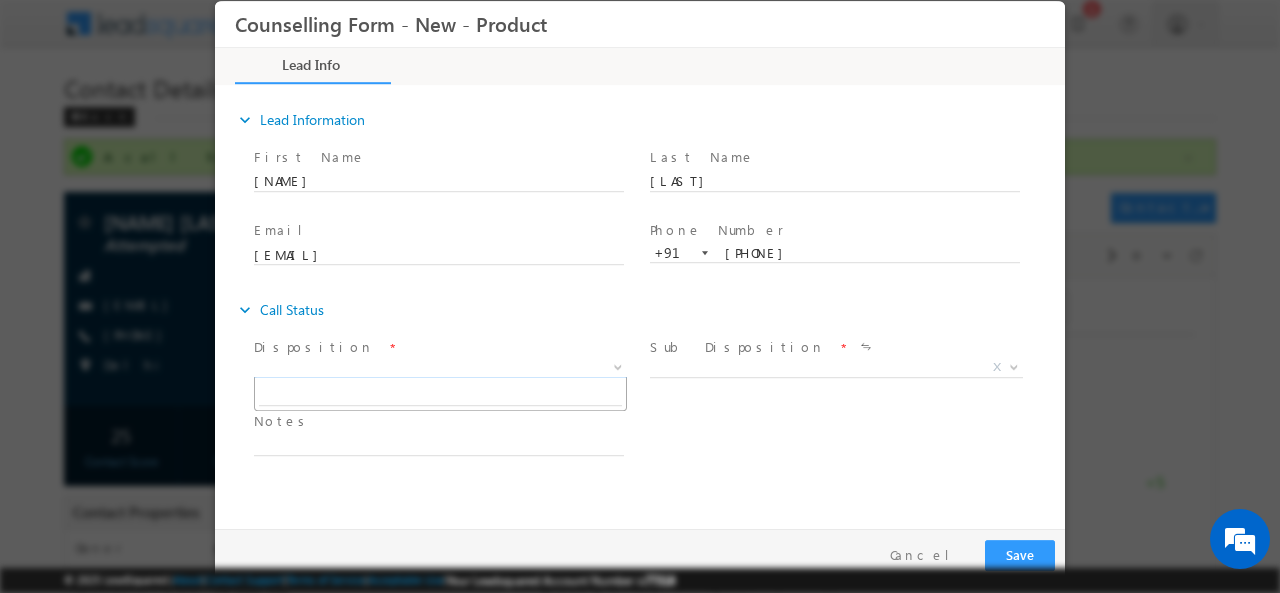 click on "X" at bounding box center [440, 367] 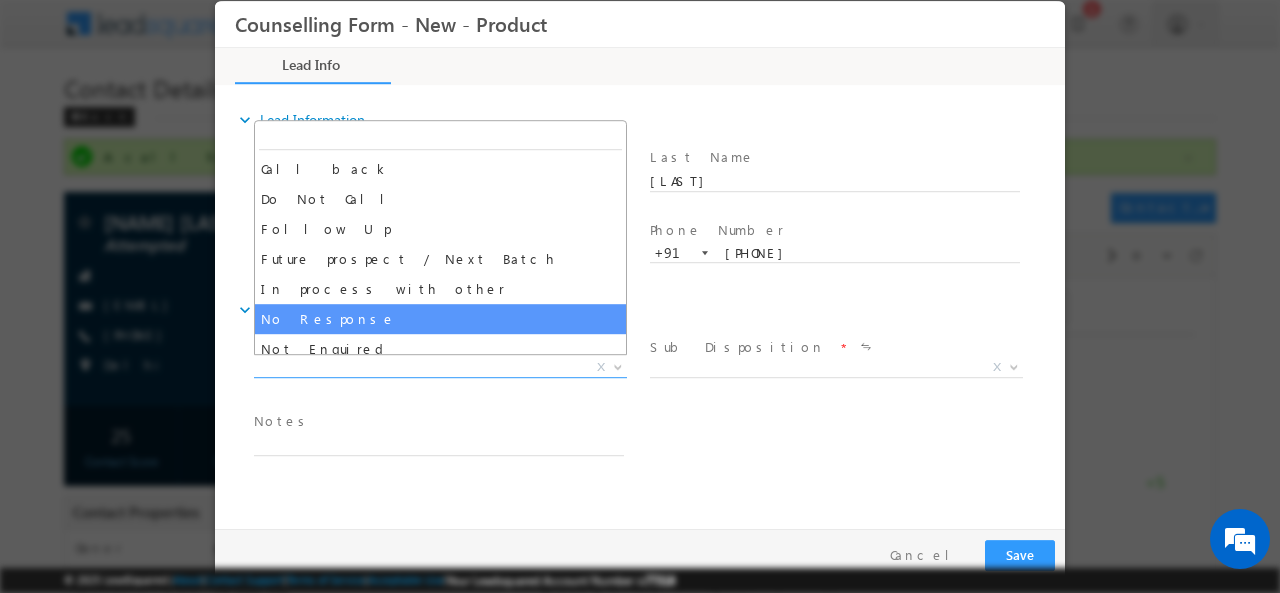 select on "No Response" 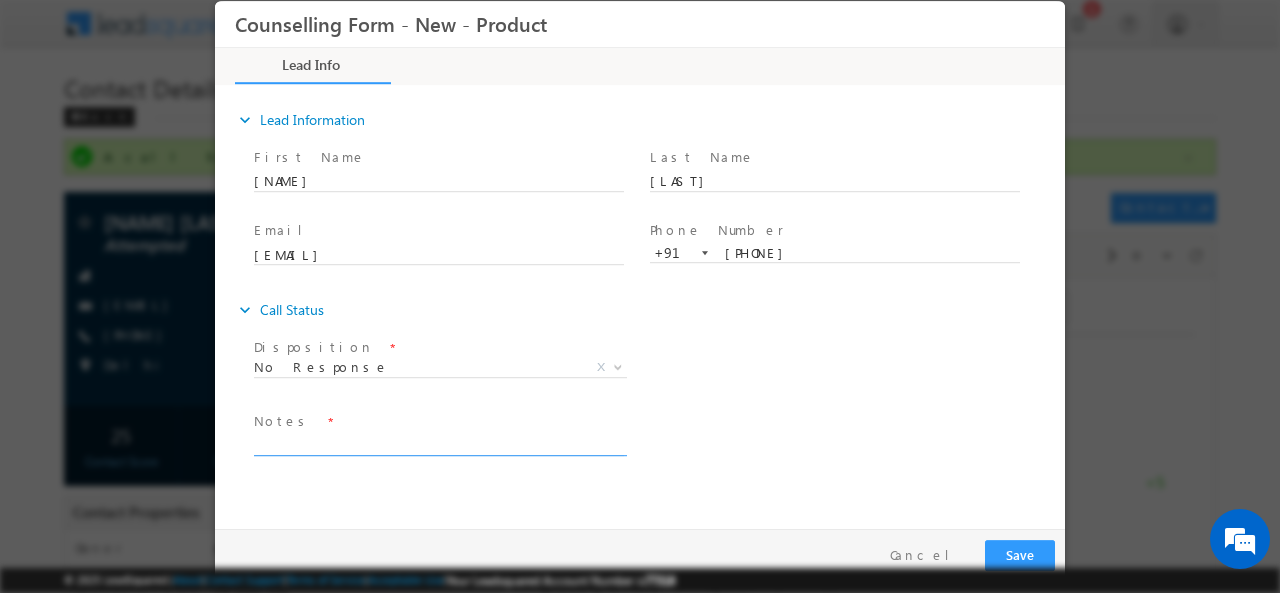 click at bounding box center [439, 443] 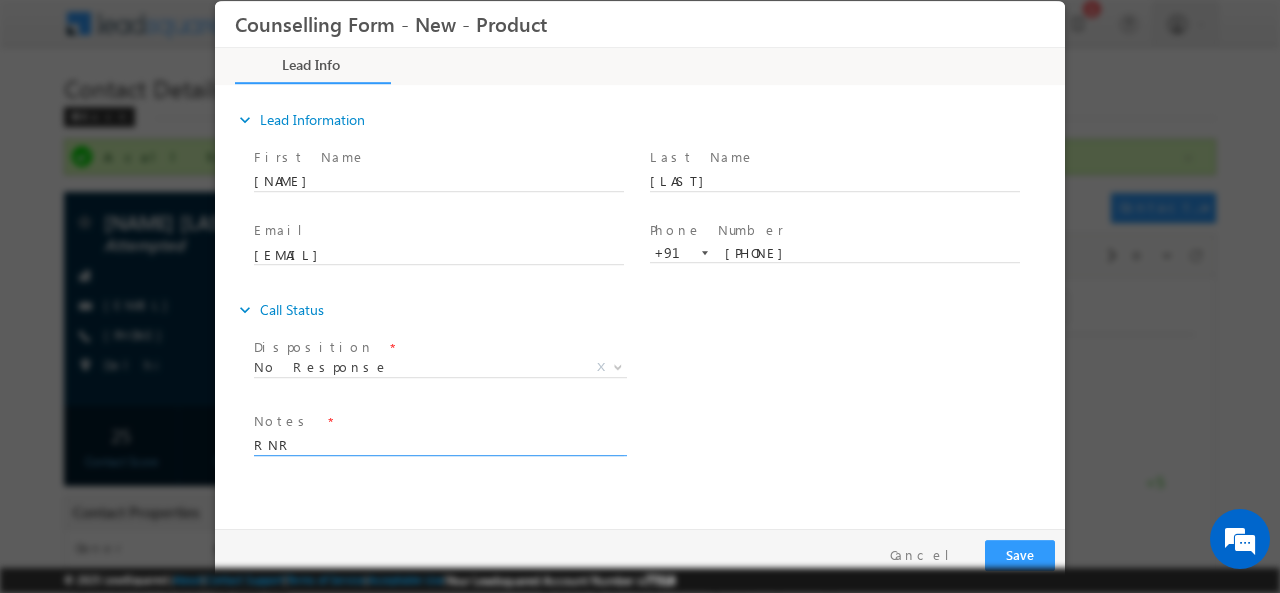 type on "RNR" 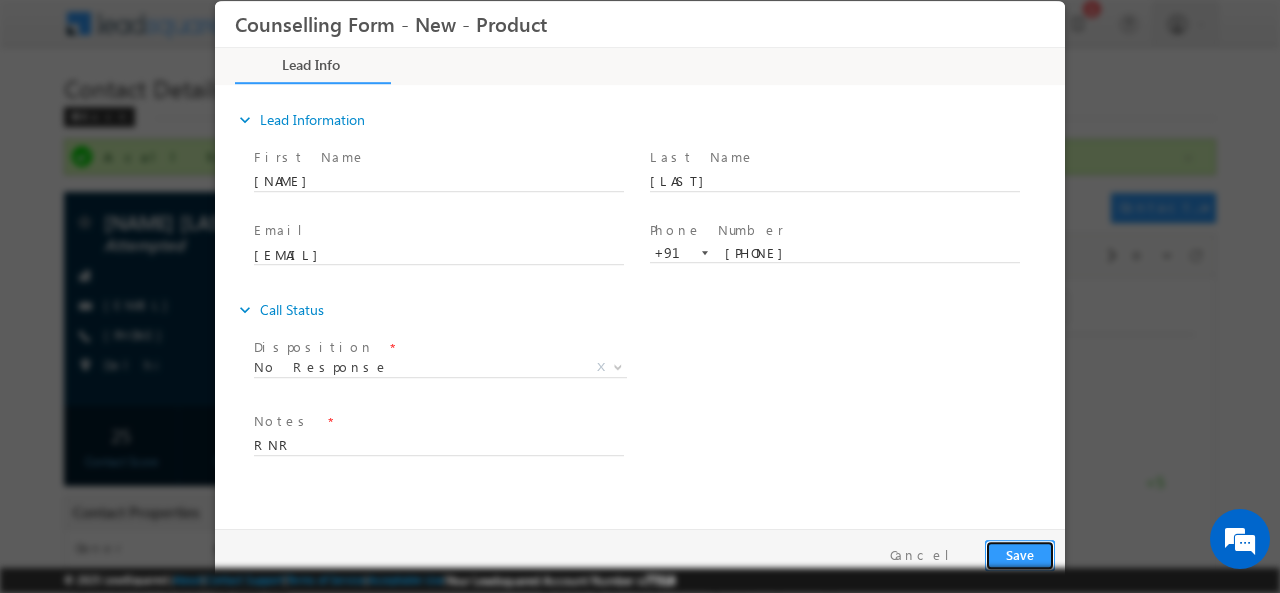 click on "Save" at bounding box center (1020, 554) 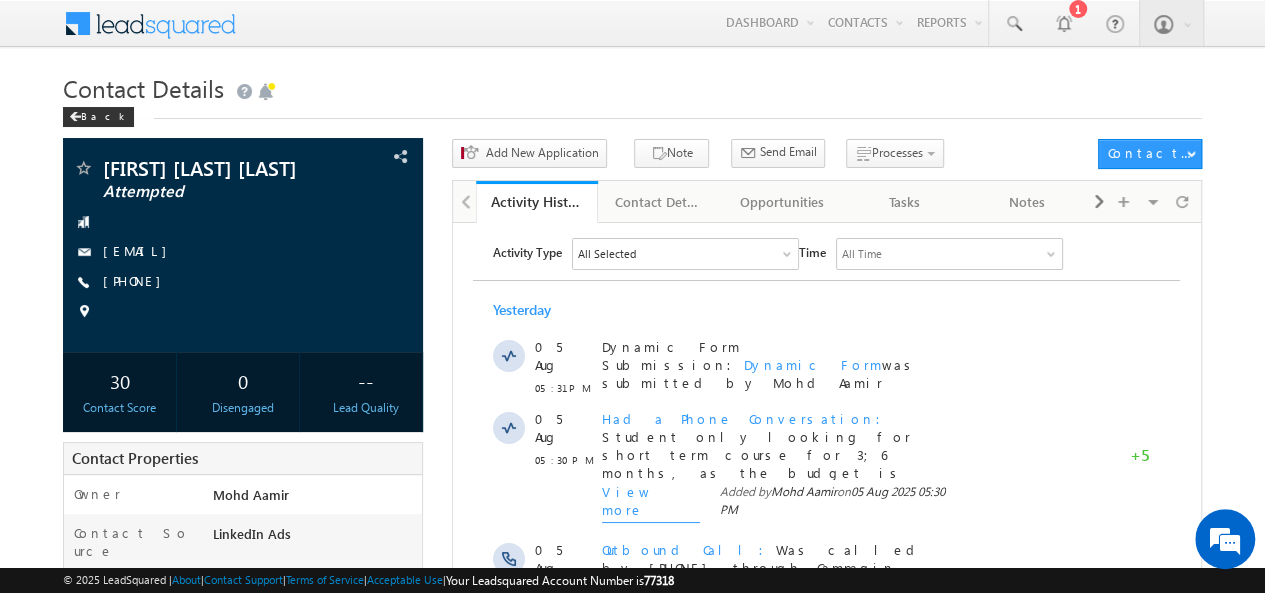 scroll, scrollTop: 0, scrollLeft: 0, axis: both 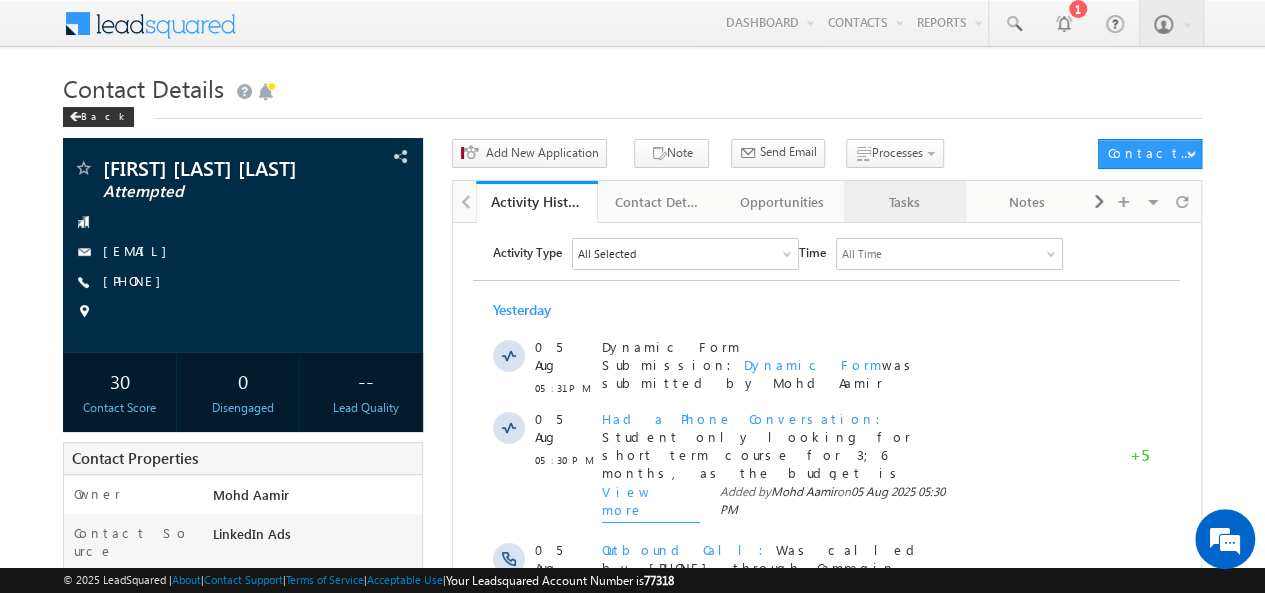 click on "Tasks" at bounding box center (904, 202) 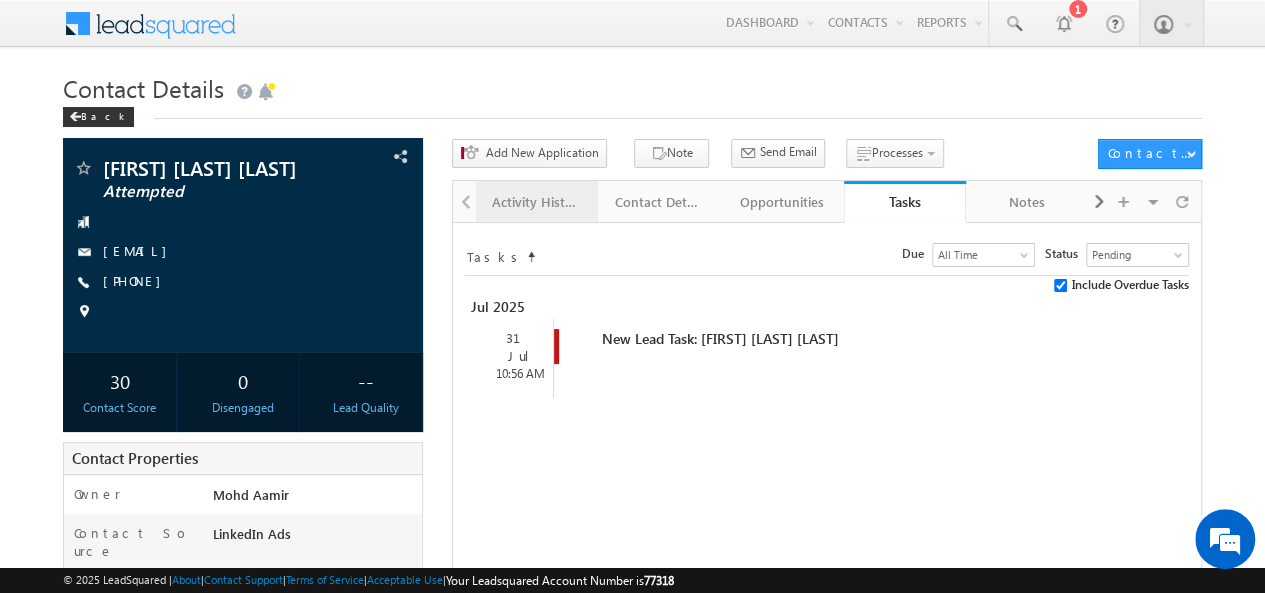 click on "Activity History" at bounding box center [536, 202] 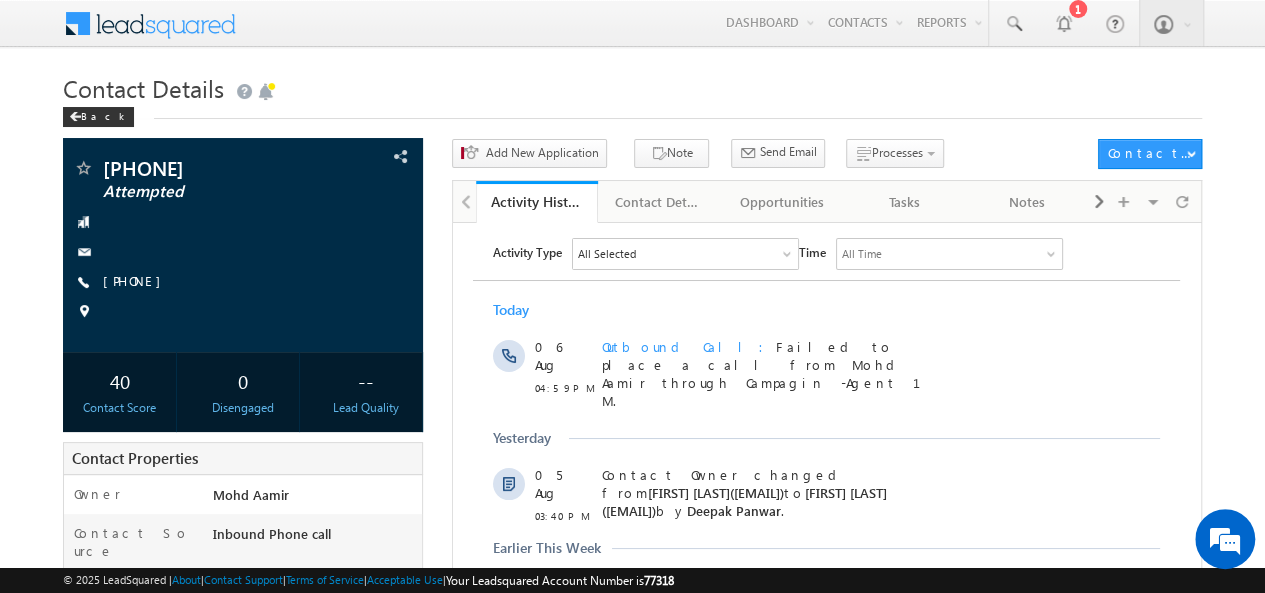 scroll, scrollTop: 0, scrollLeft: 0, axis: both 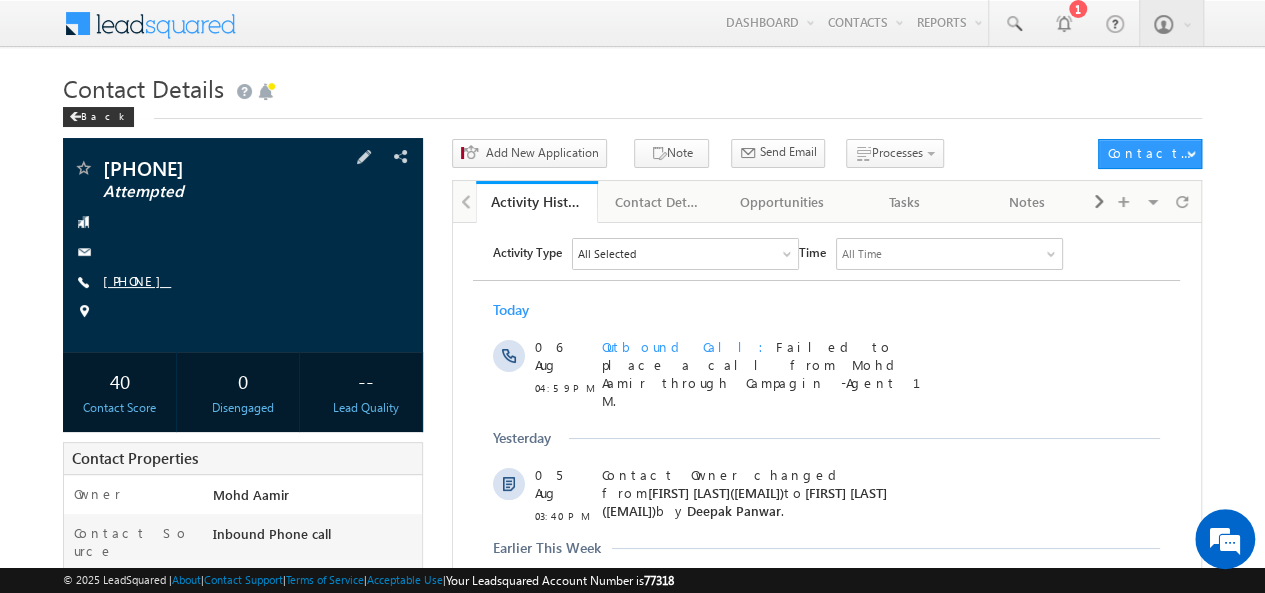 click on "[PHONE]" at bounding box center (137, 280) 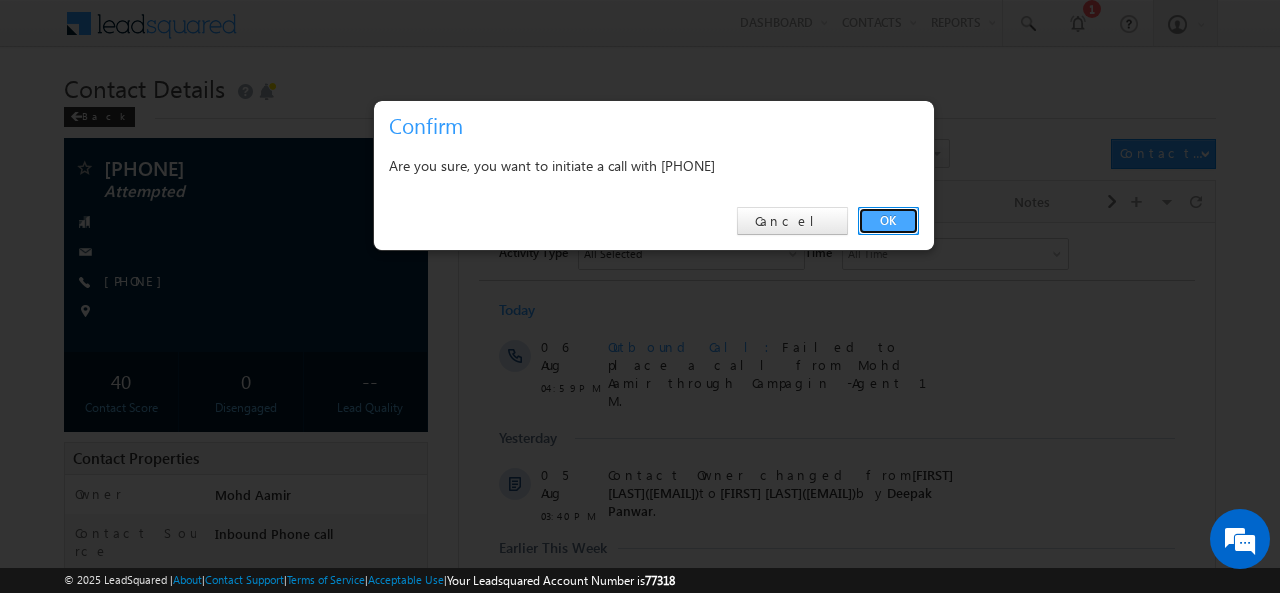 click on "OK" at bounding box center (888, 221) 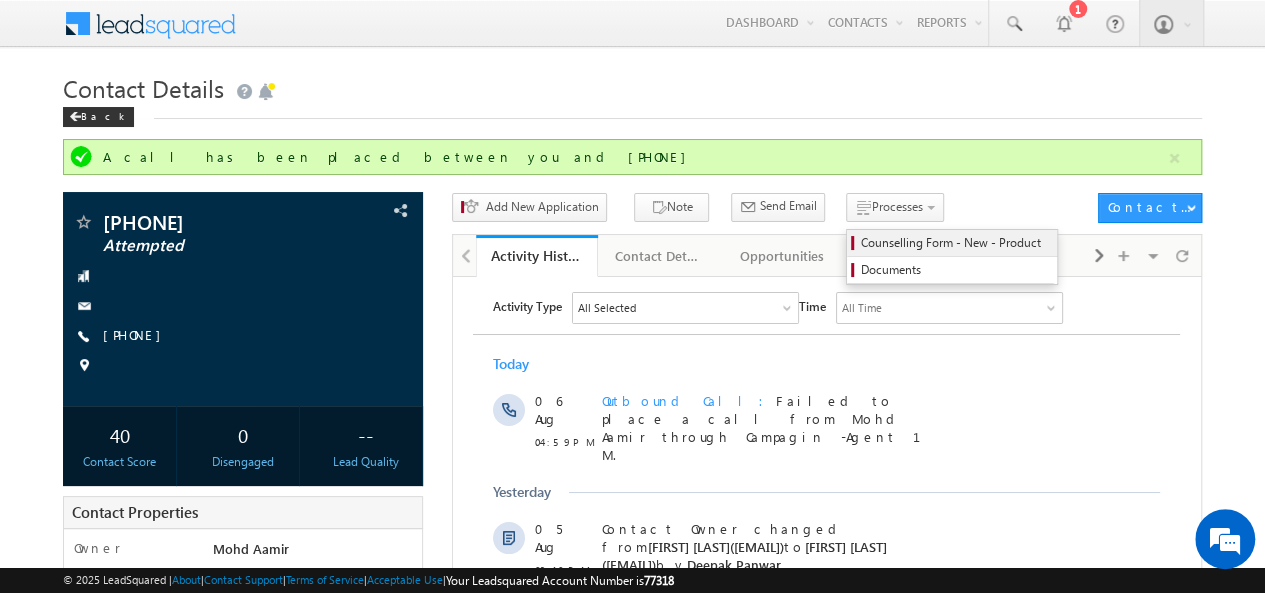 click on "Counselling Form - New - Product" at bounding box center [955, 243] 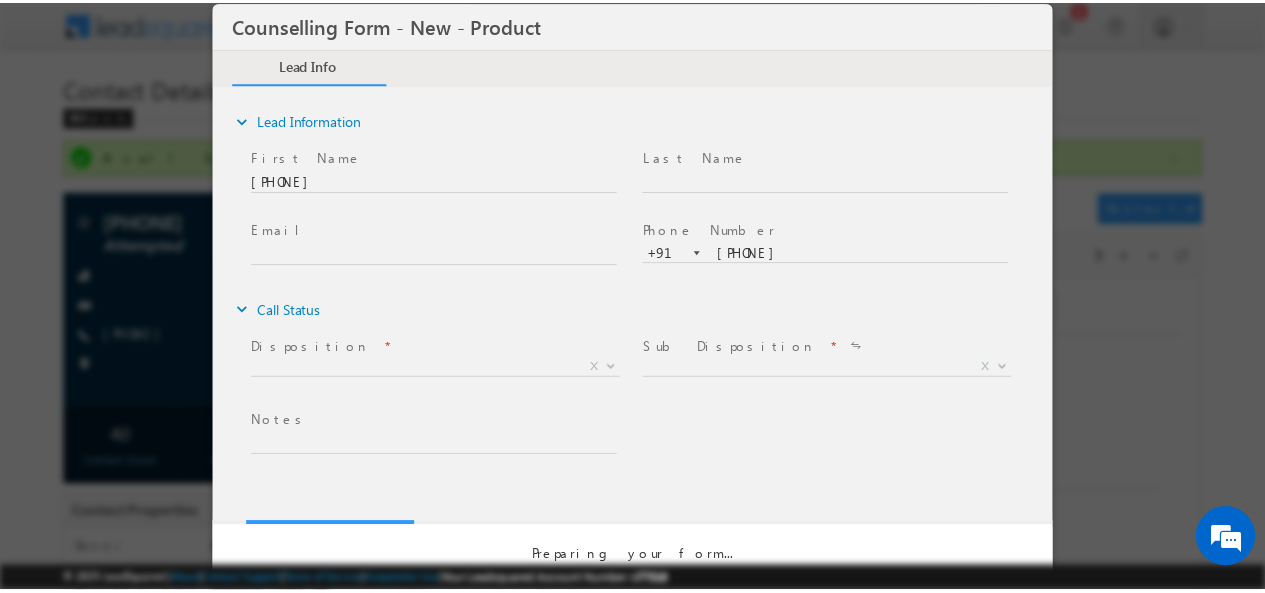 scroll, scrollTop: 0, scrollLeft: 0, axis: both 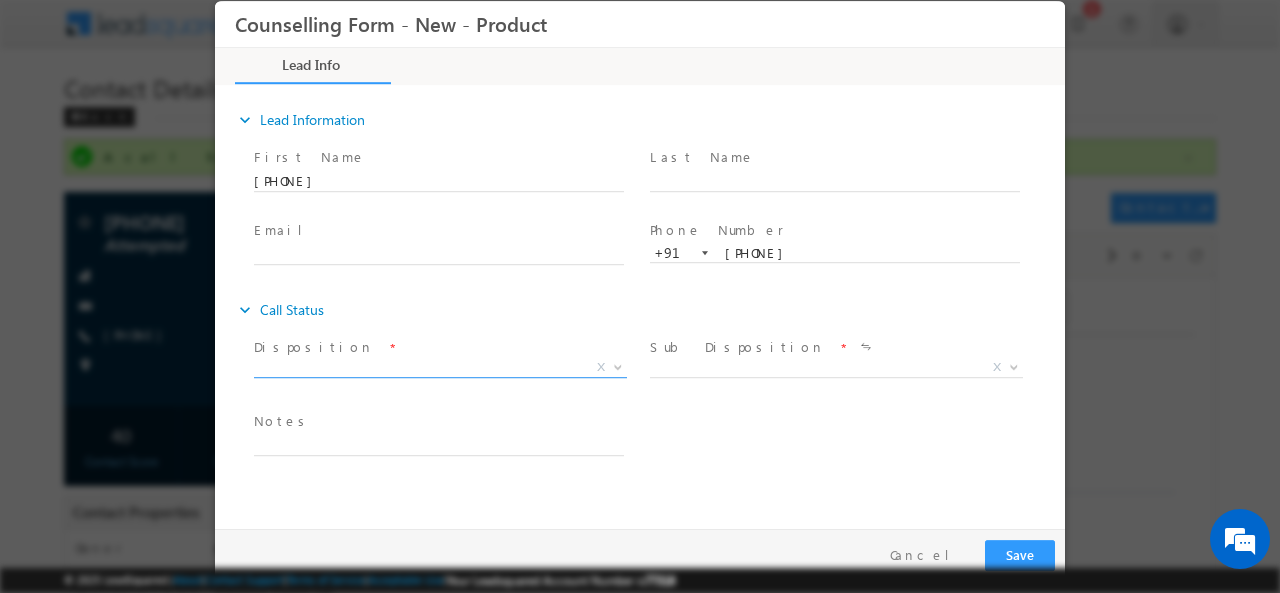click on "X" at bounding box center [440, 367] 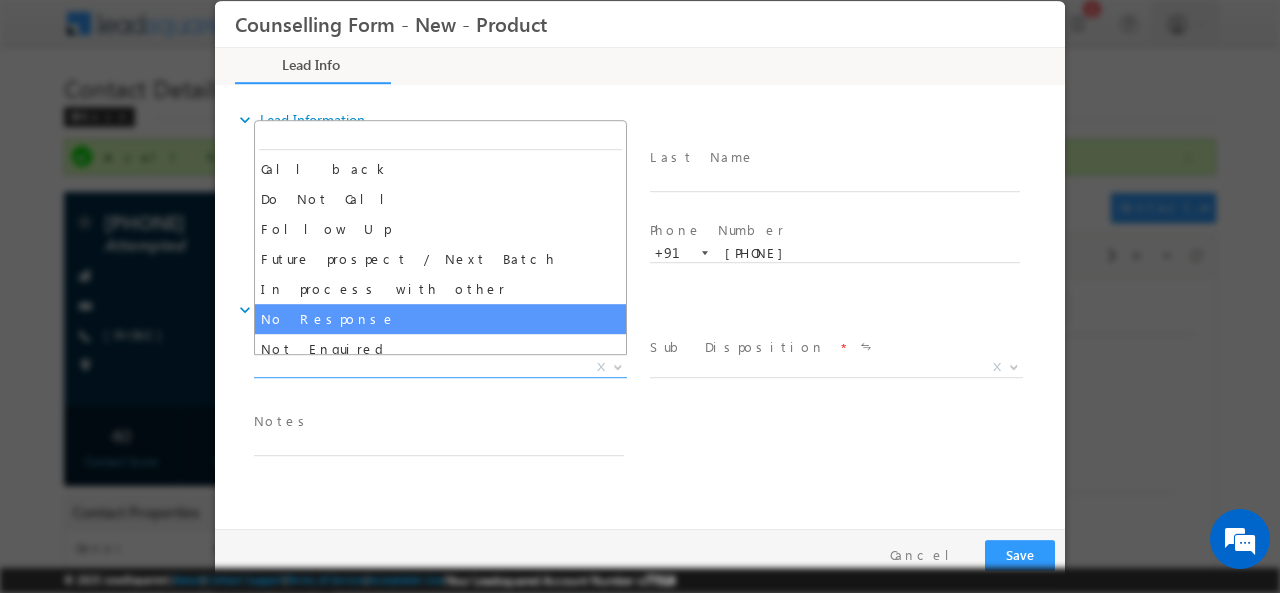 select on "No Response" 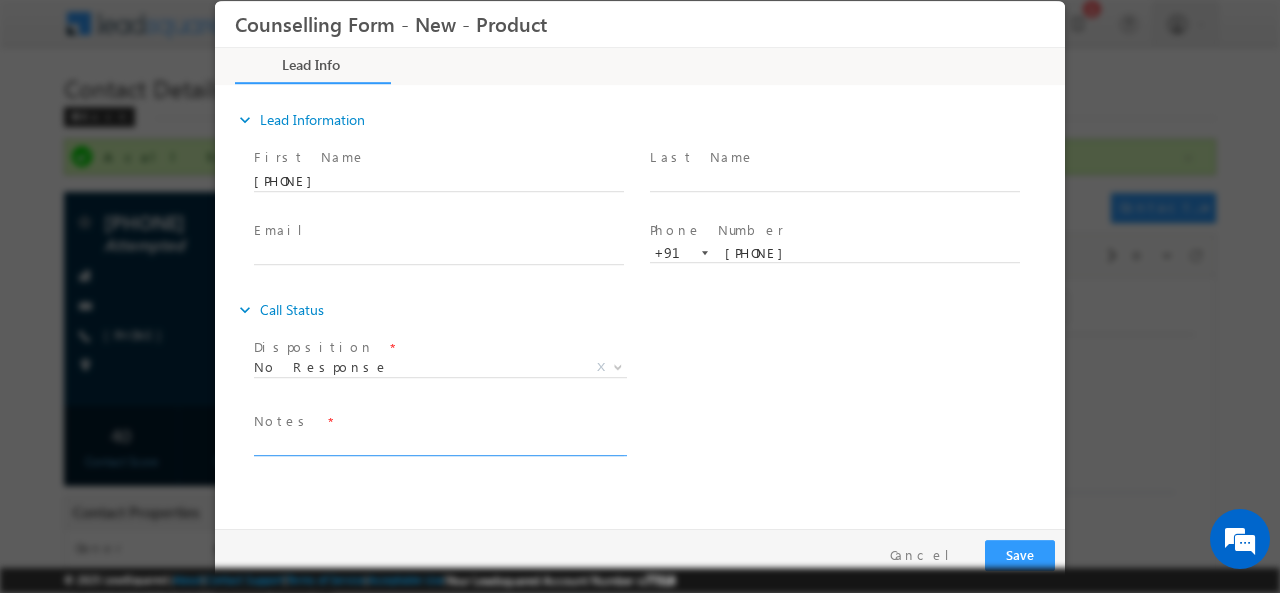 click at bounding box center [439, 443] 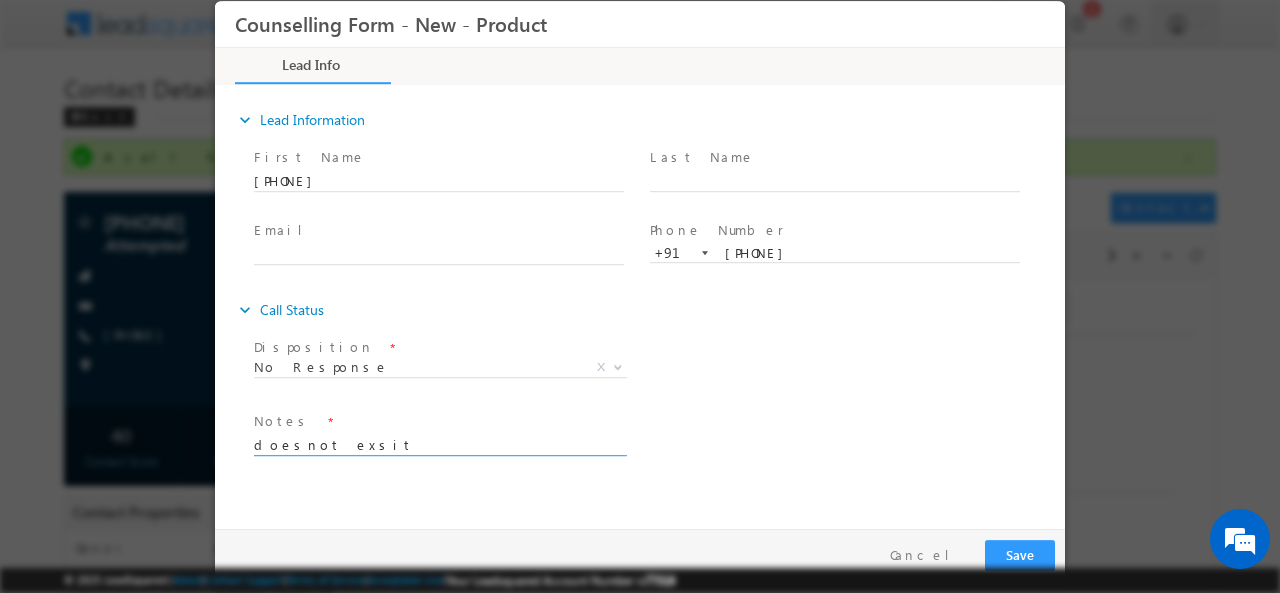 type on "doesnot exsit" 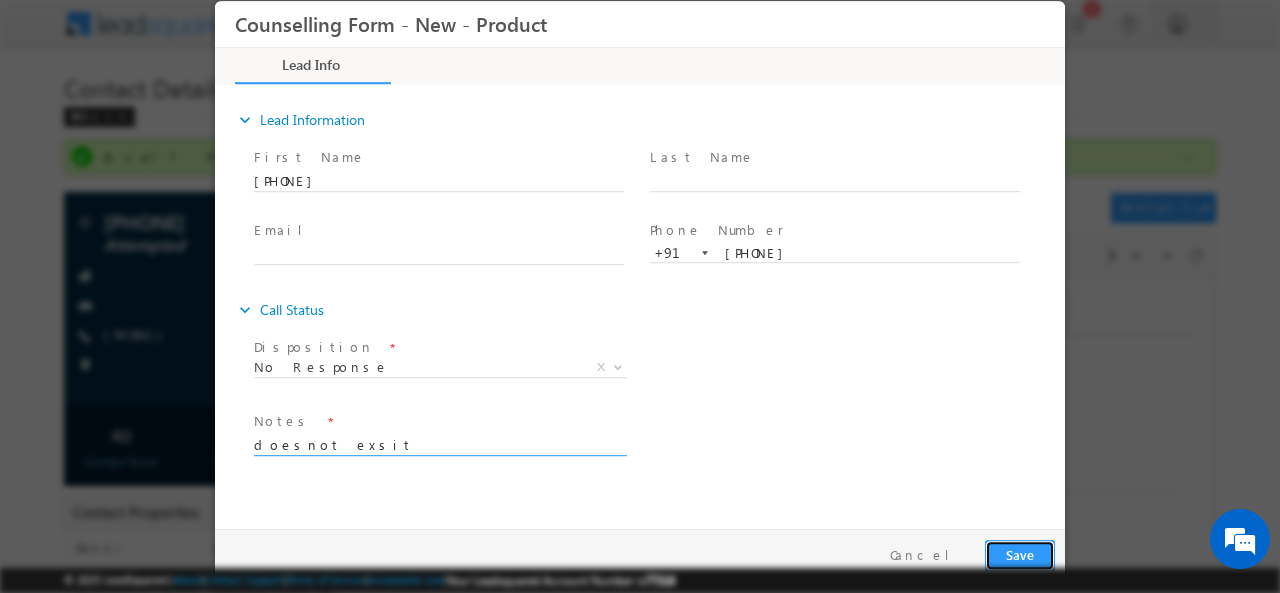 click on "Save" at bounding box center [1020, 554] 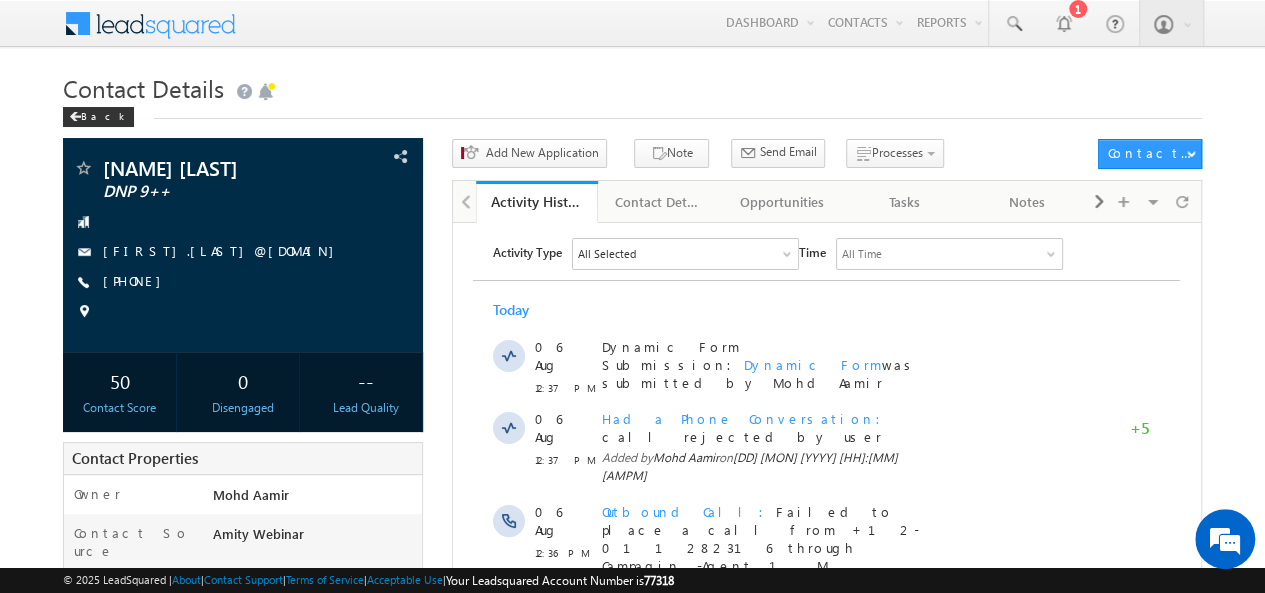scroll, scrollTop: 0, scrollLeft: 0, axis: both 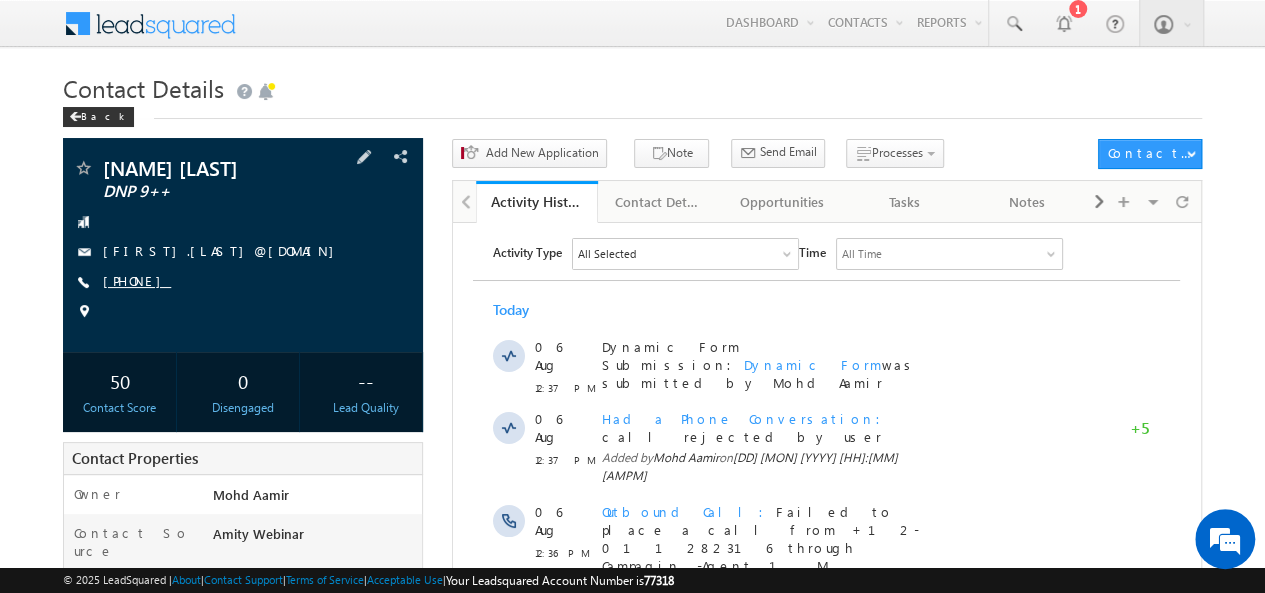 click on "[PHONE]" at bounding box center [137, 280] 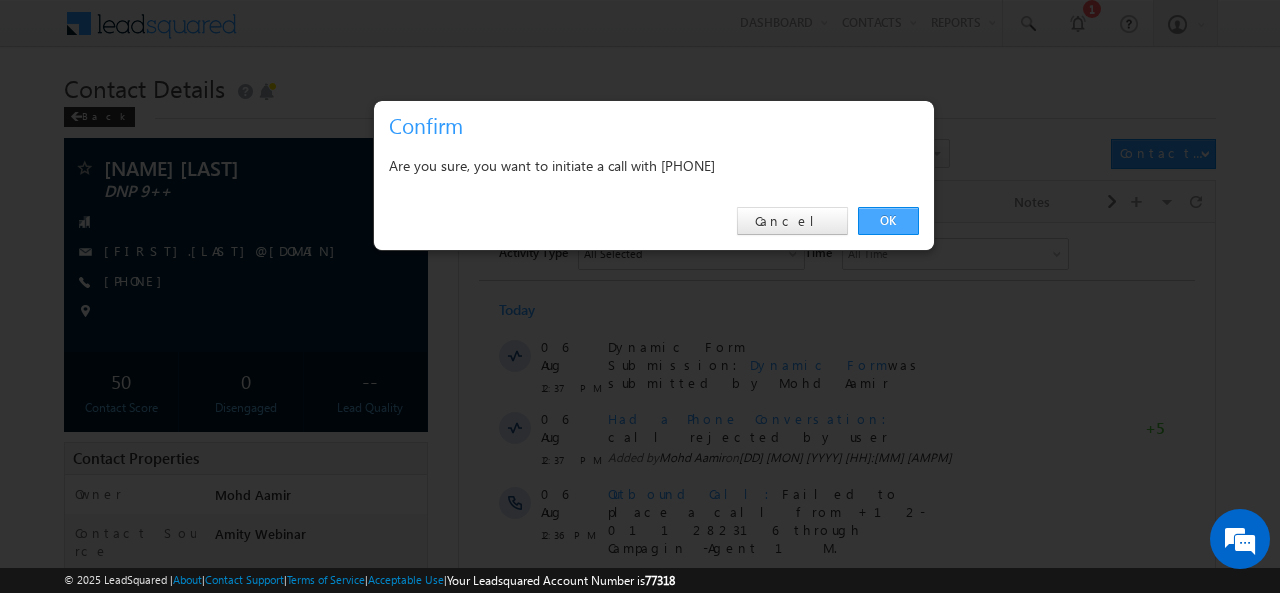 click on "OK" at bounding box center [888, 221] 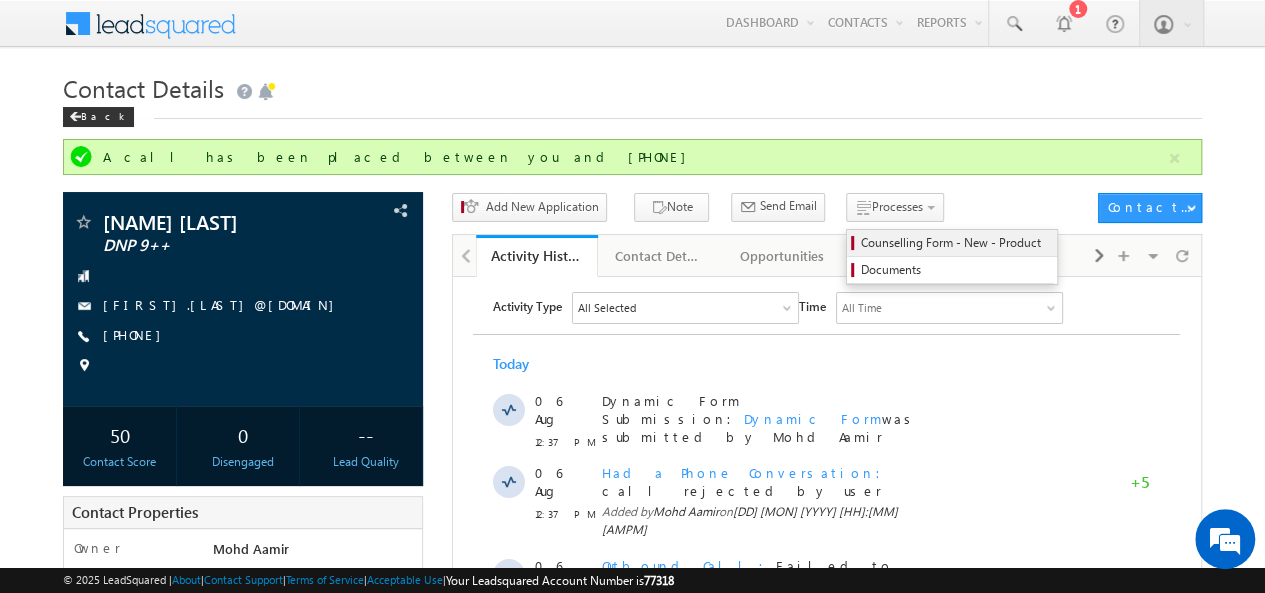 click on "Counselling Form - New - Product" at bounding box center [955, 243] 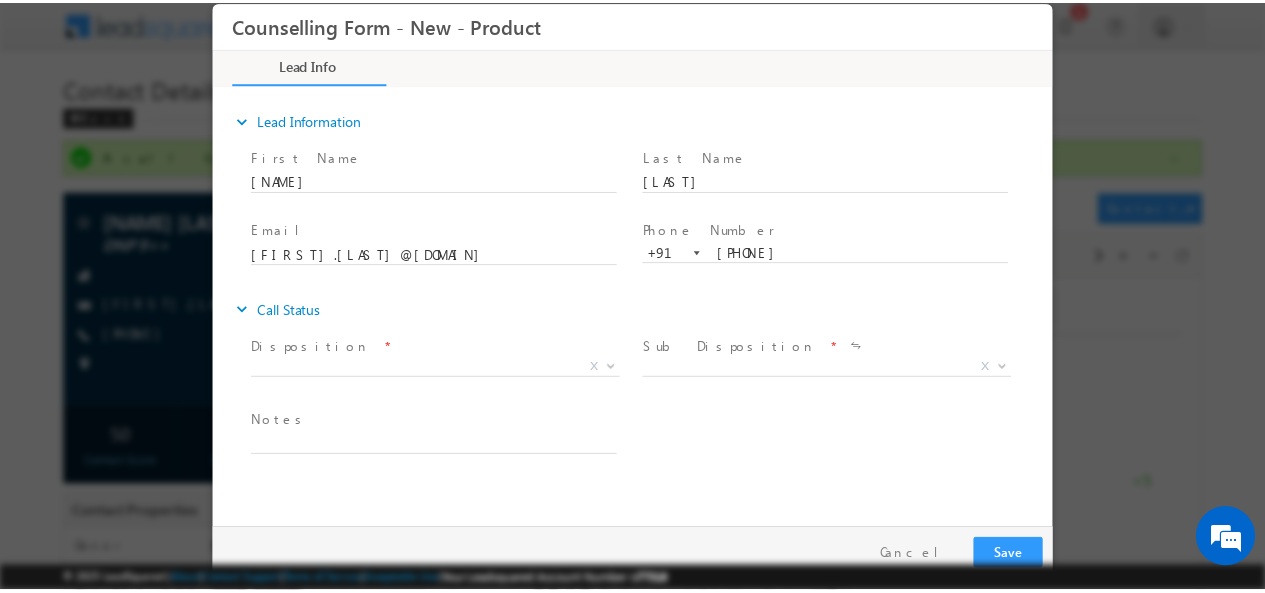 scroll, scrollTop: 0, scrollLeft: 0, axis: both 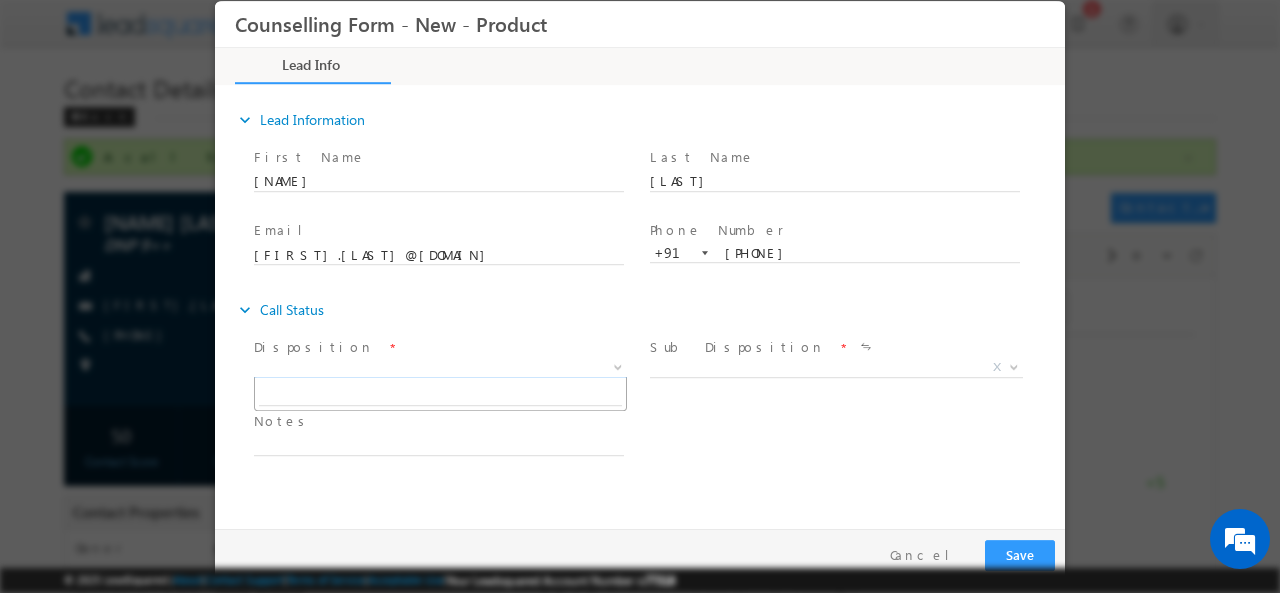 click on "X" at bounding box center [440, 367] 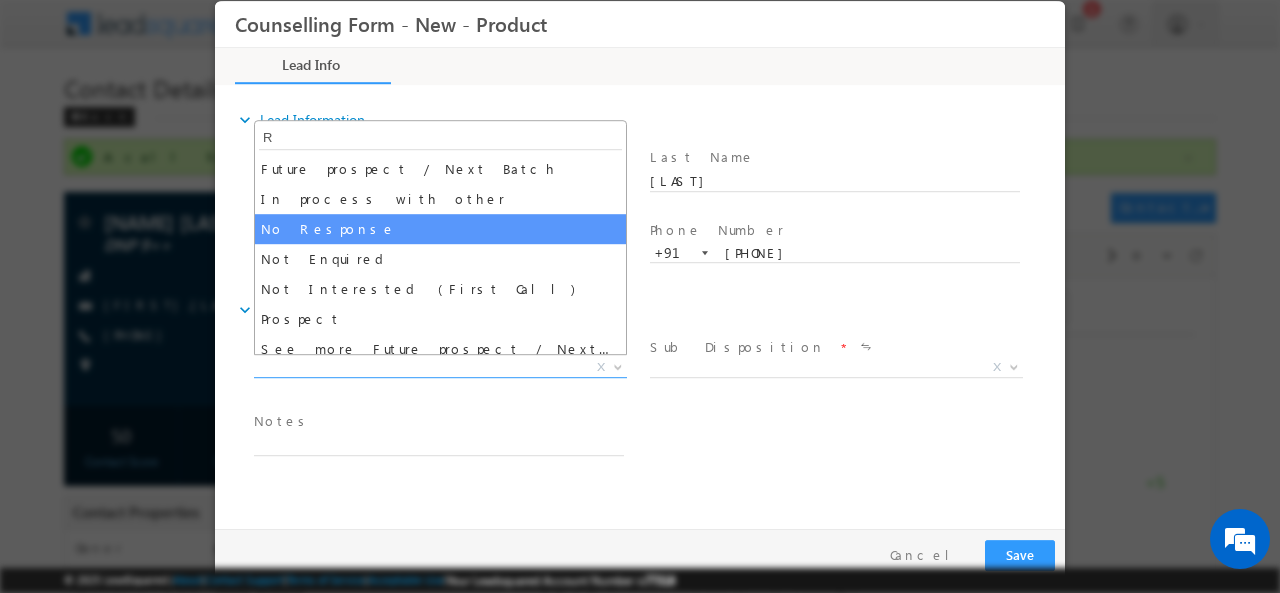 type on "R" 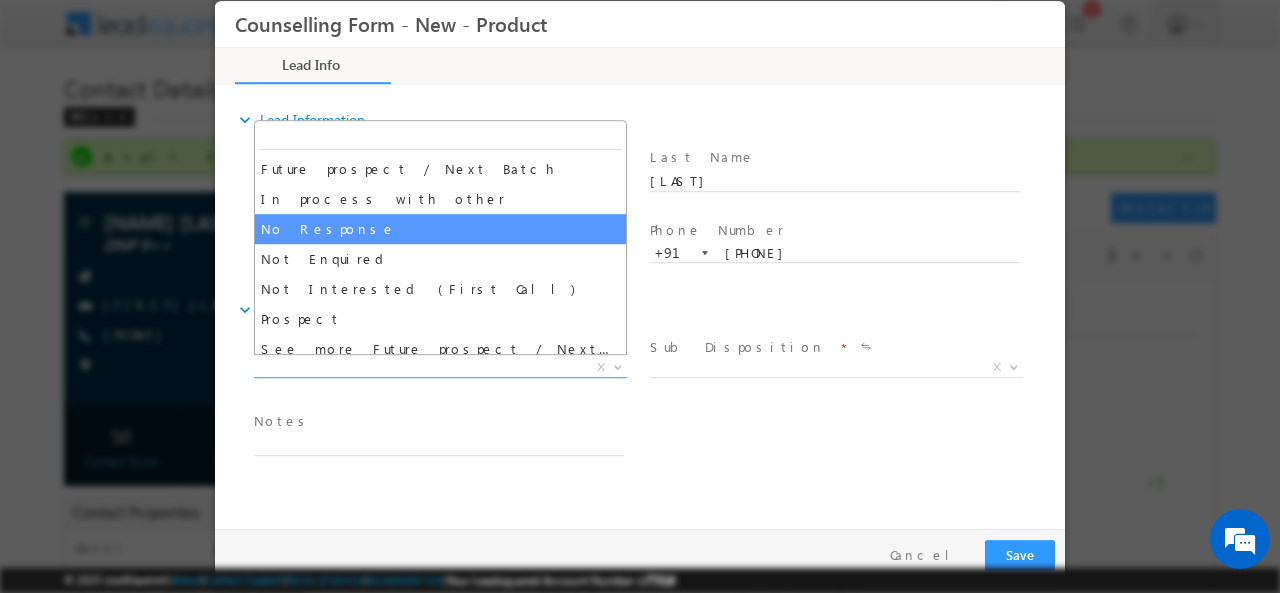 select on "No Response" 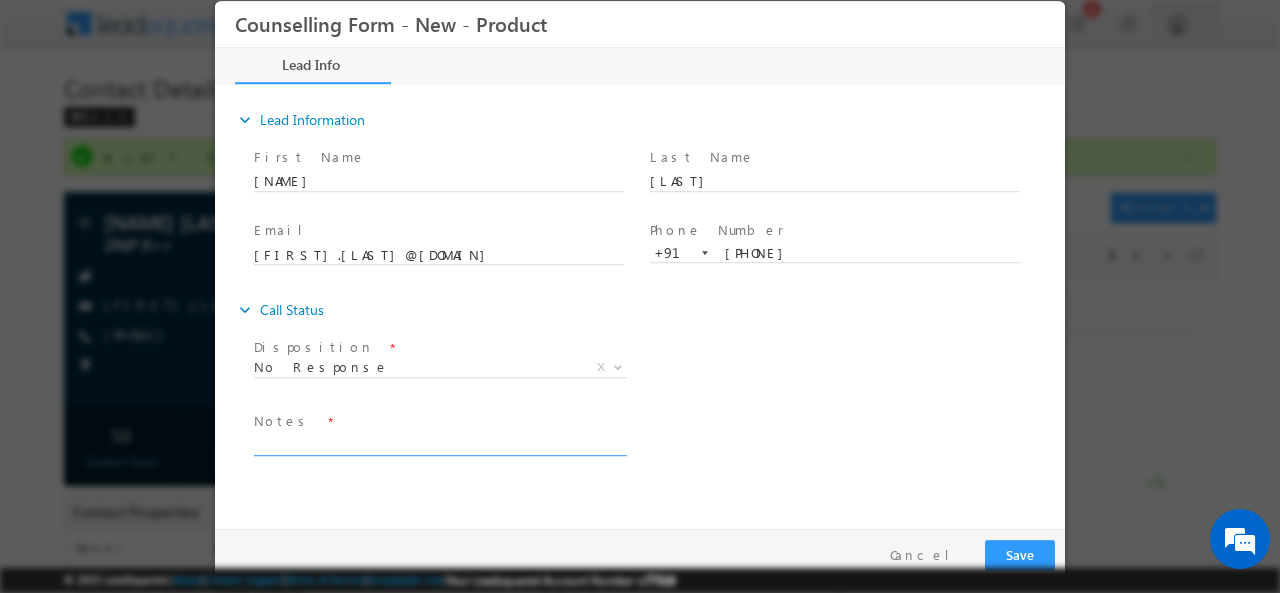 click at bounding box center [439, 443] 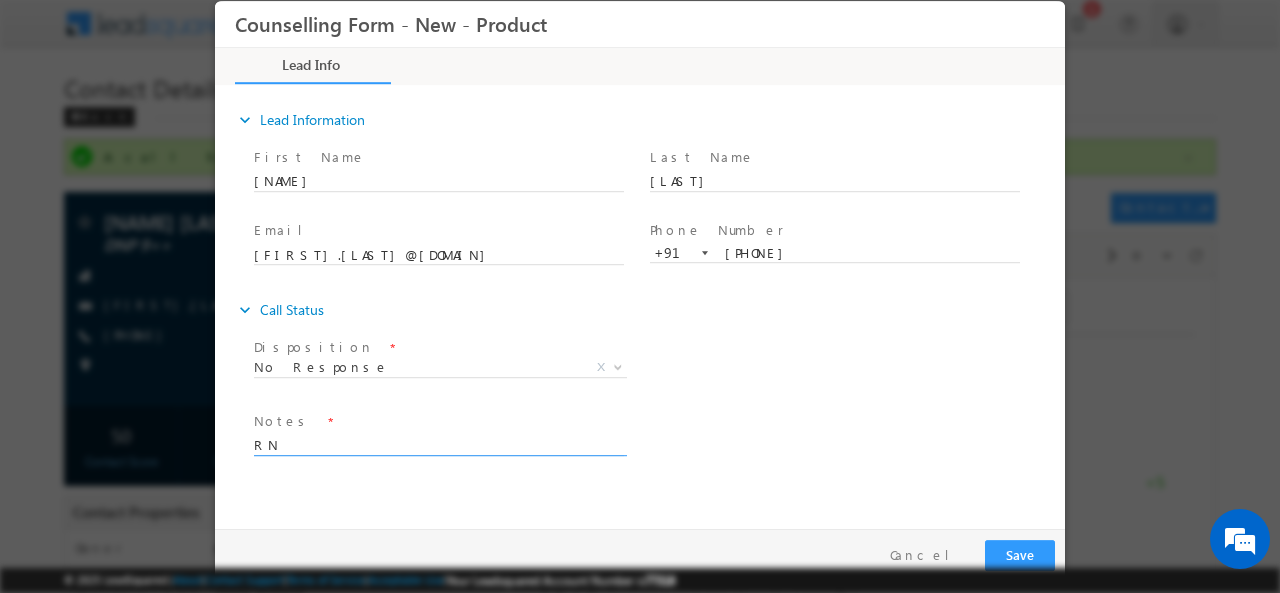 type on "R" 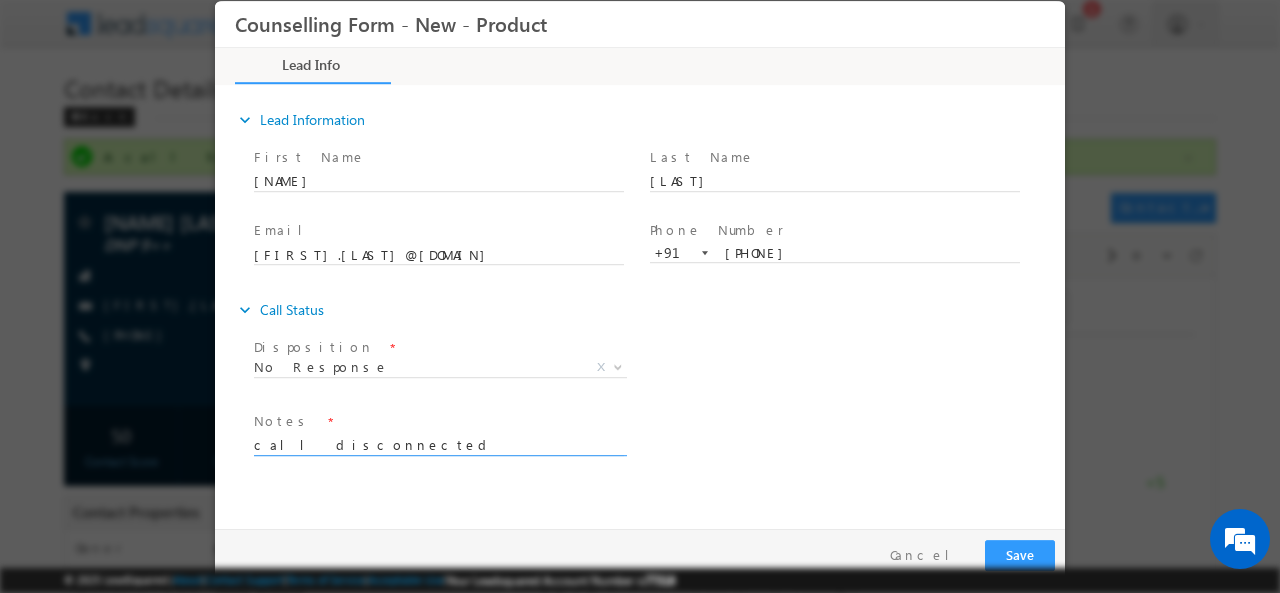 type on "call disconnected" 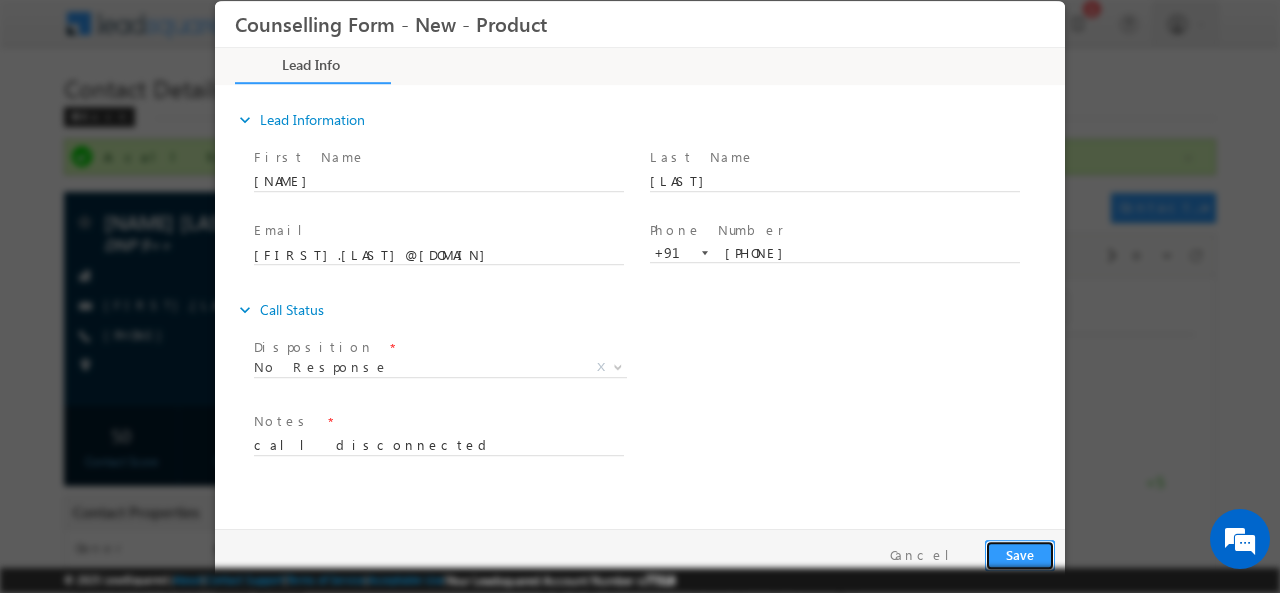 click on "Save" at bounding box center [1020, 554] 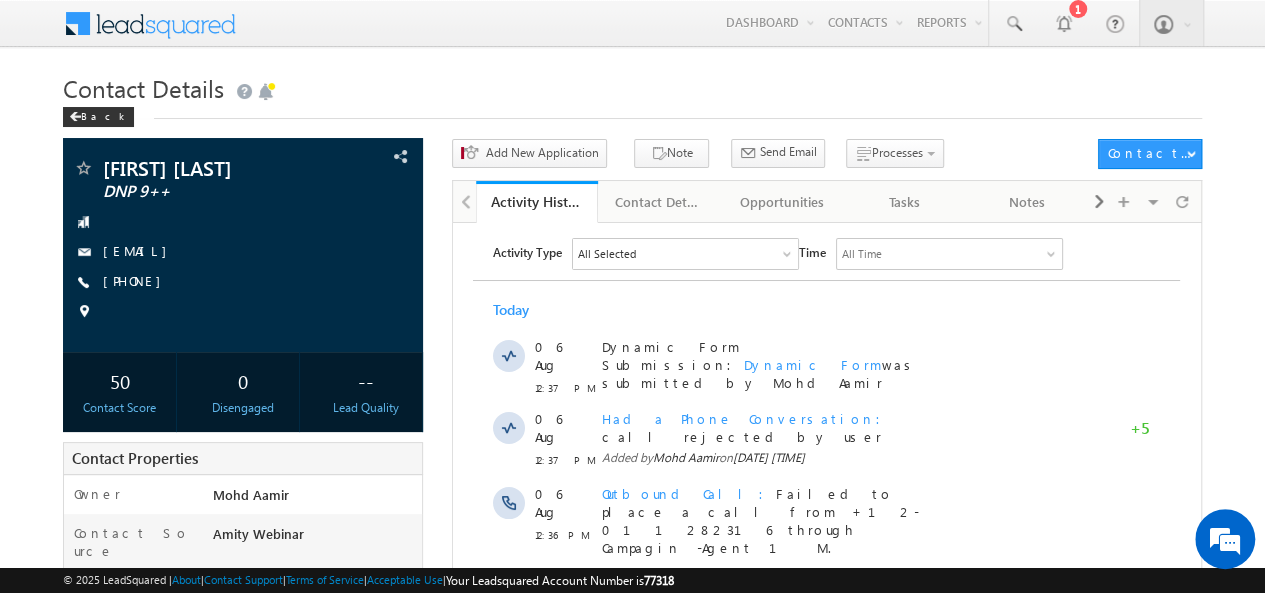 scroll, scrollTop: 0, scrollLeft: 0, axis: both 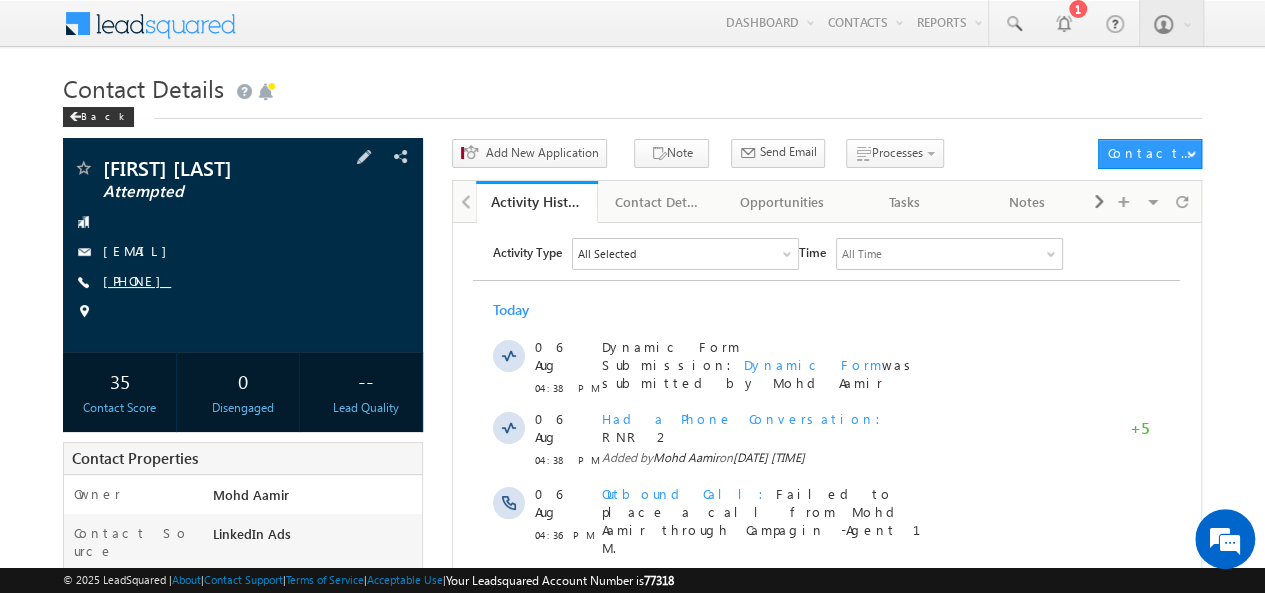 click on "[PHONE]" at bounding box center [137, 280] 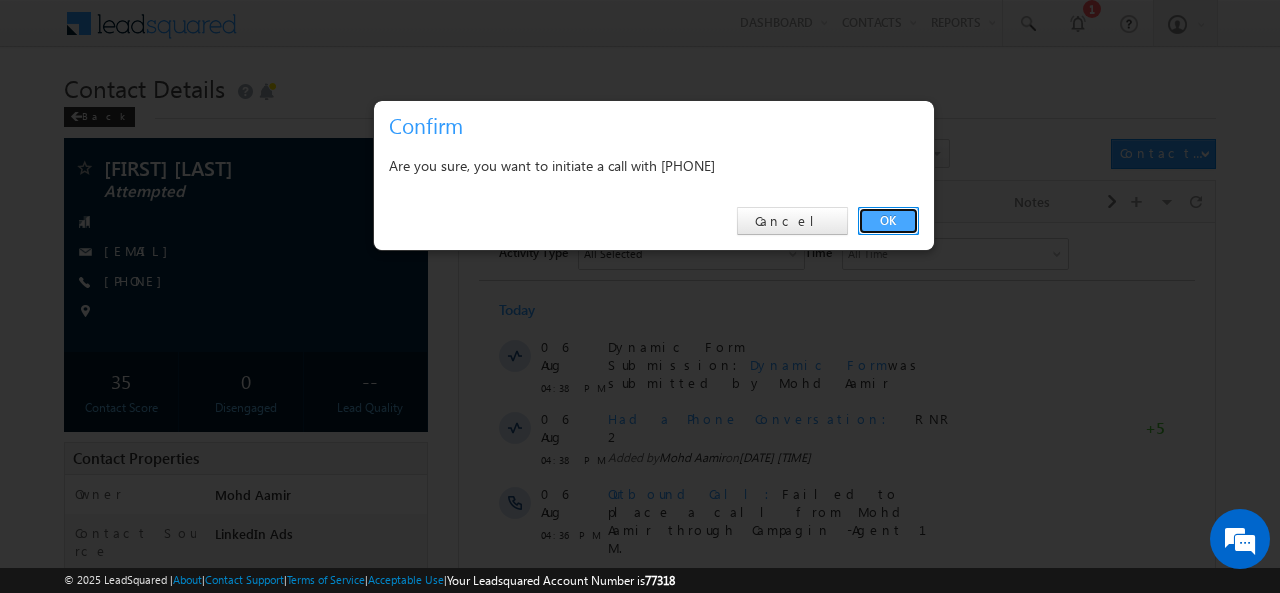 click on "OK" at bounding box center [888, 221] 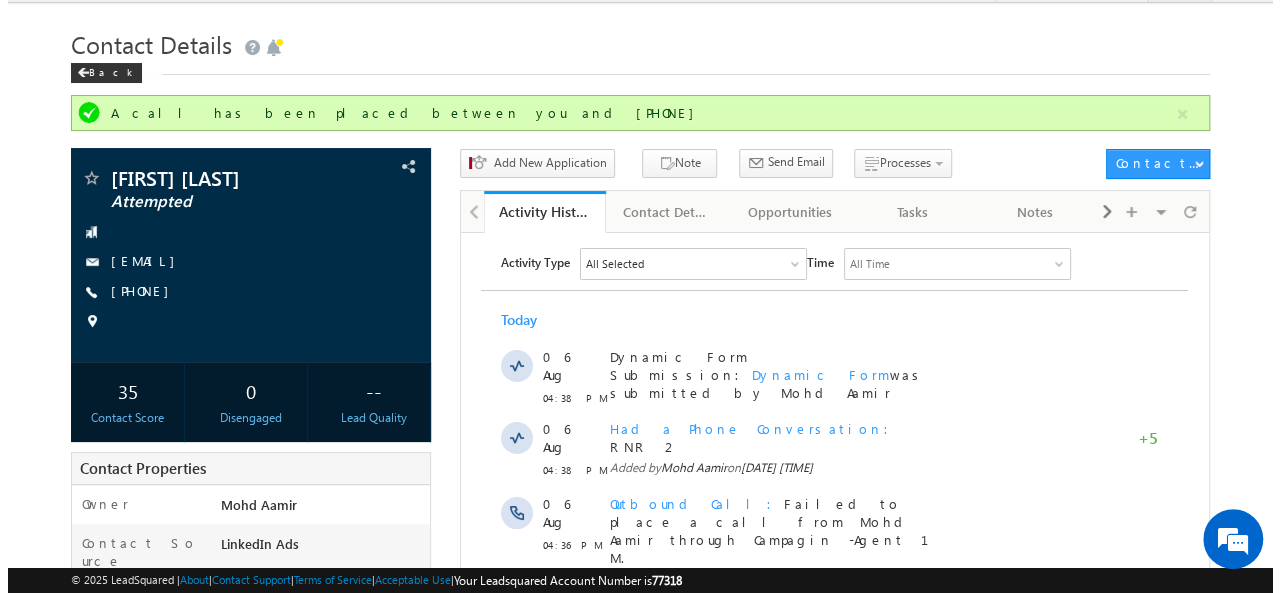 scroll, scrollTop: 42, scrollLeft: 0, axis: vertical 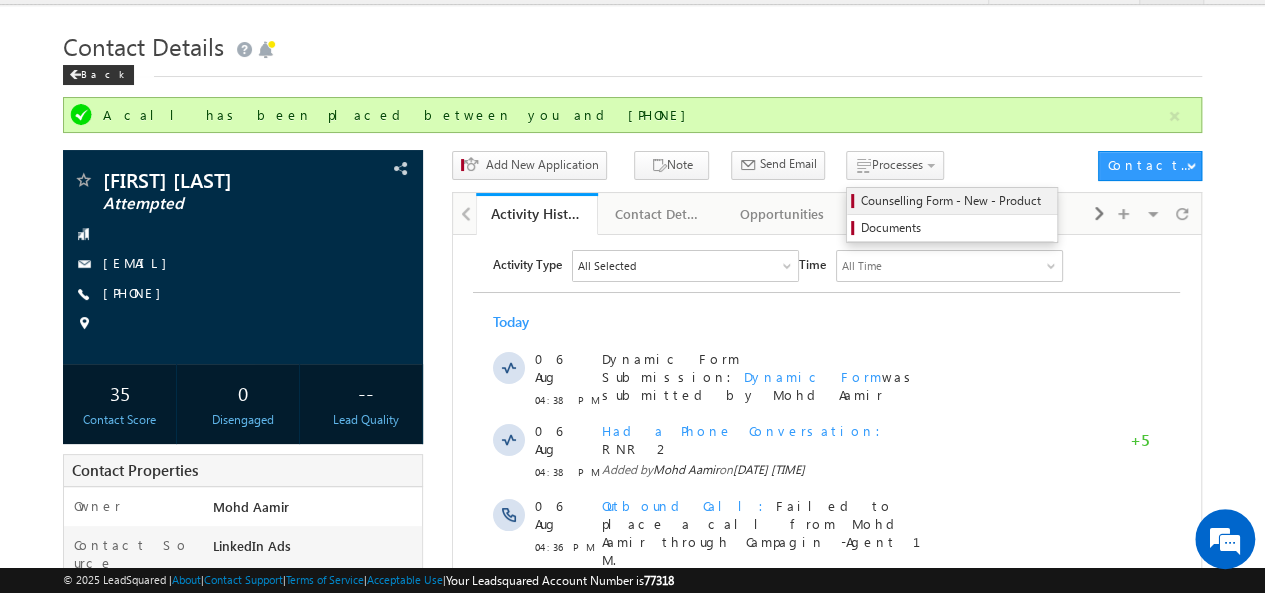 click on "Counselling Form - New - Product" at bounding box center [955, 201] 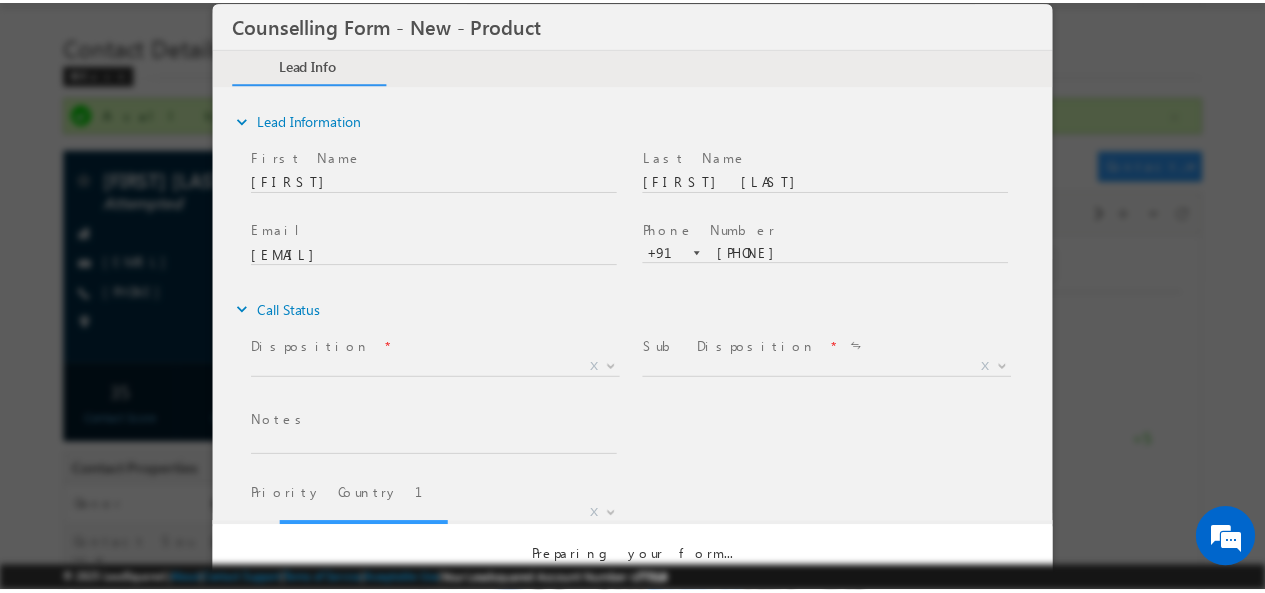 scroll, scrollTop: 0, scrollLeft: 0, axis: both 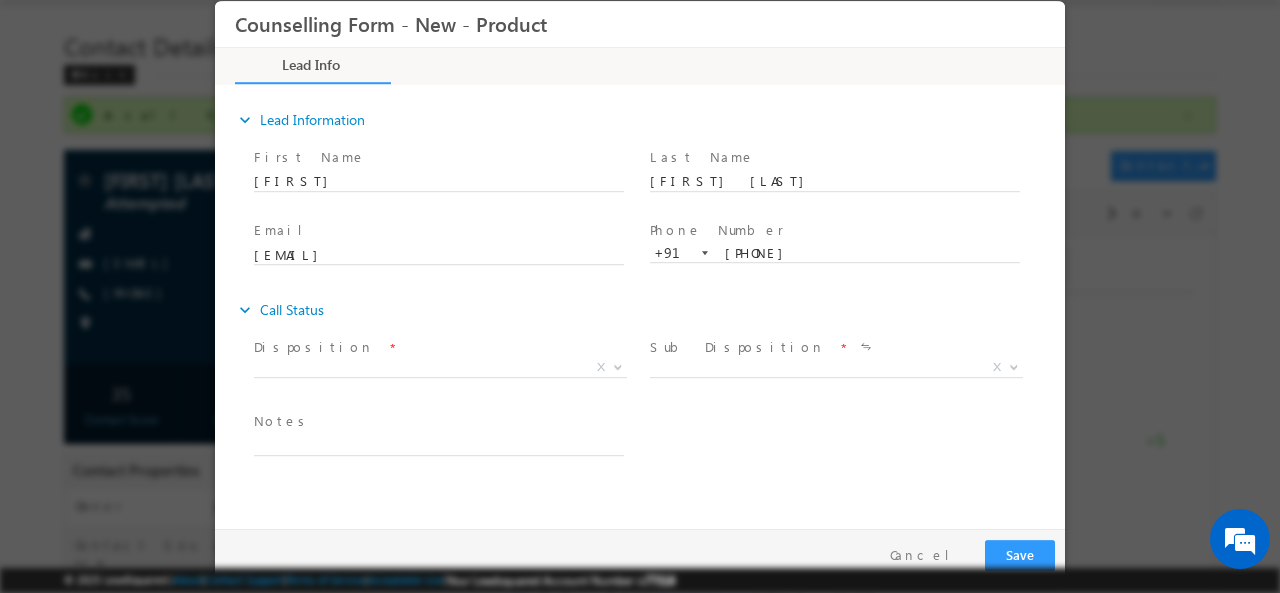 click on "Disposition
*" at bounding box center [438, 347] 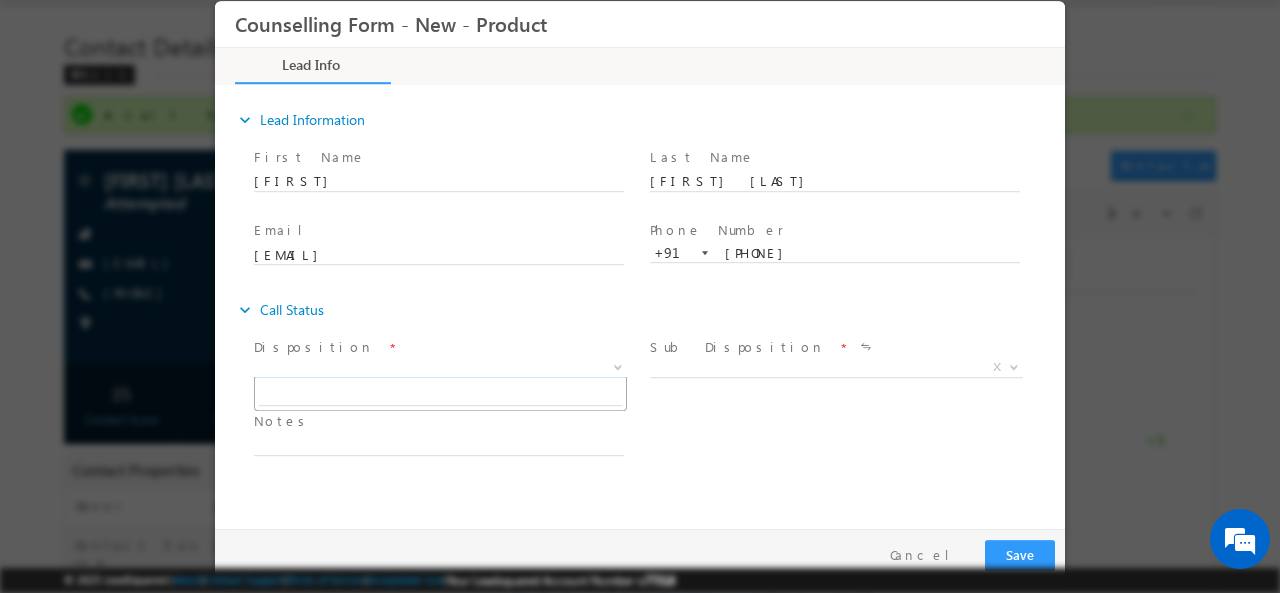 click on "X" at bounding box center (440, 367) 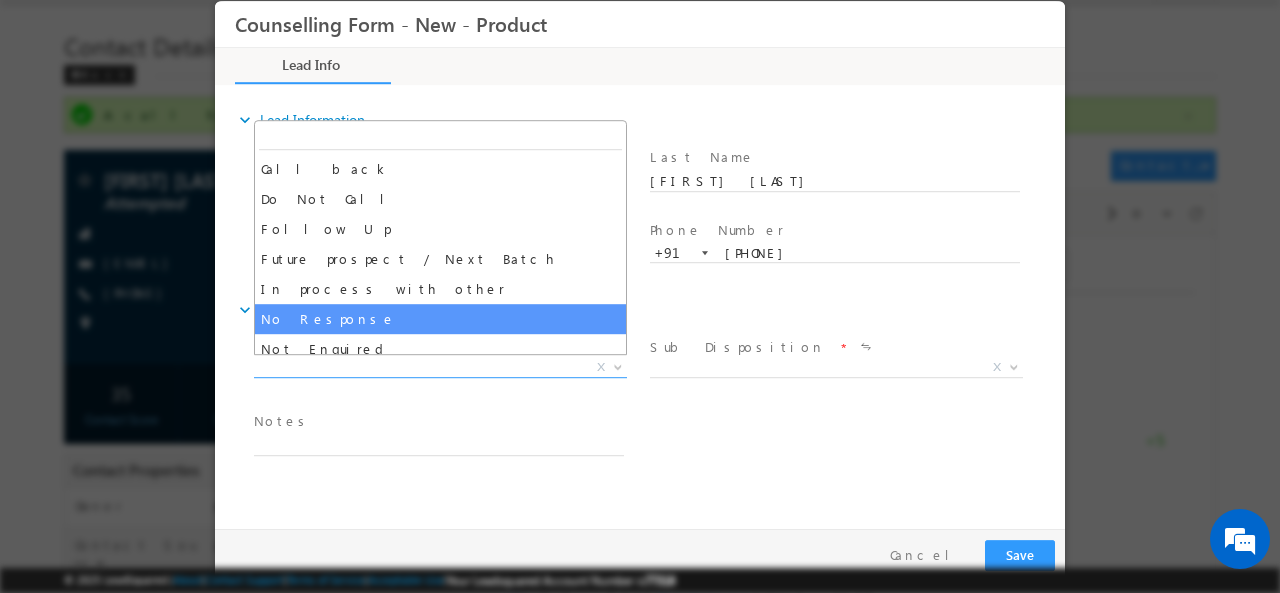 select on "No Response" 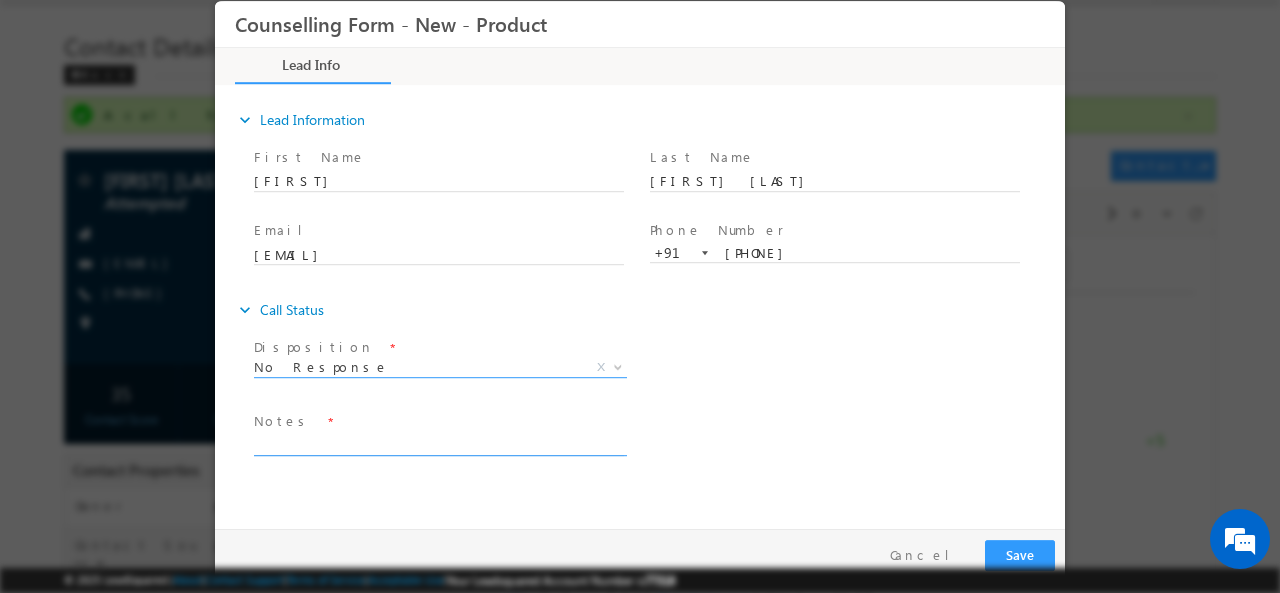 click at bounding box center [439, 443] 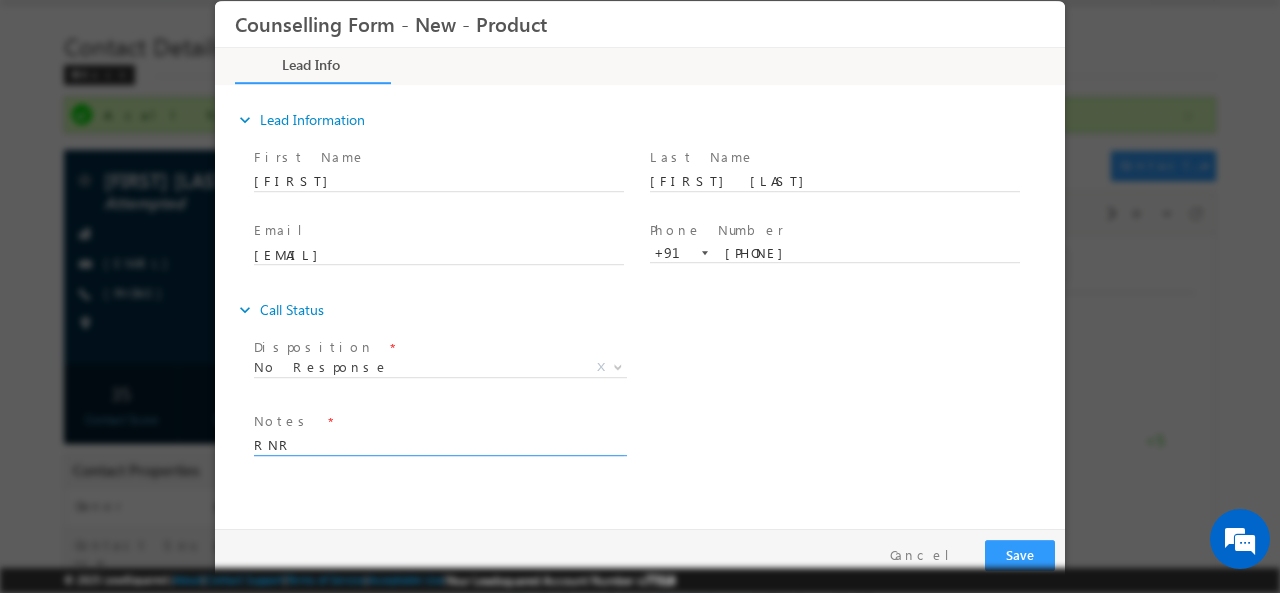 type on "RNR" 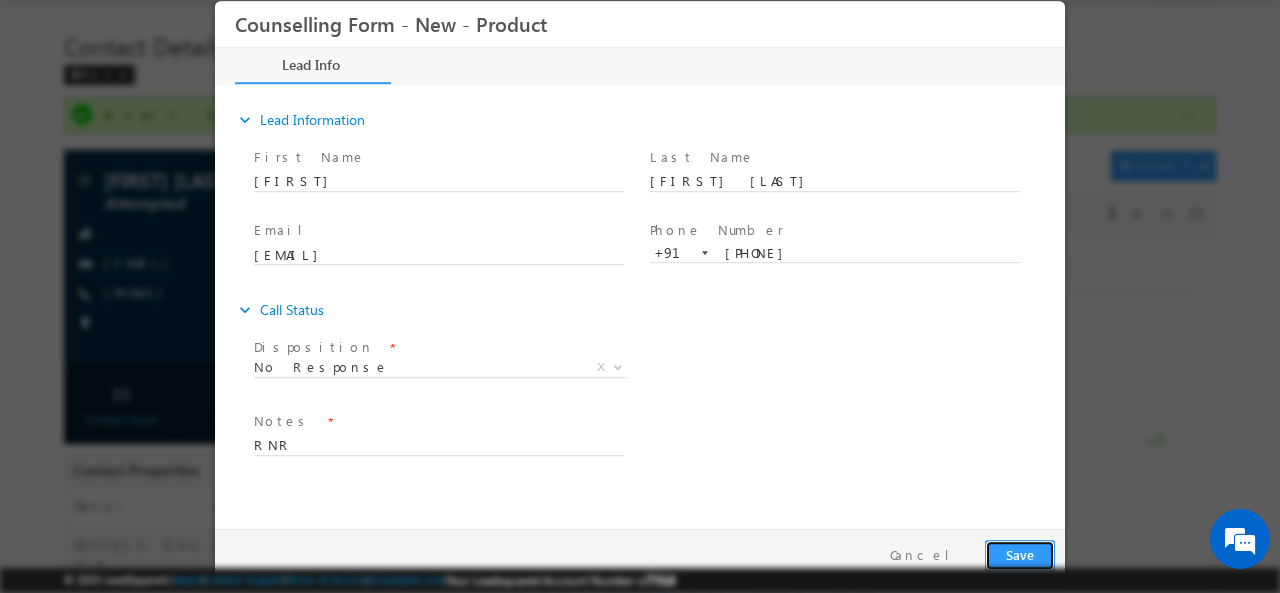 click on "Save" at bounding box center (1020, 554) 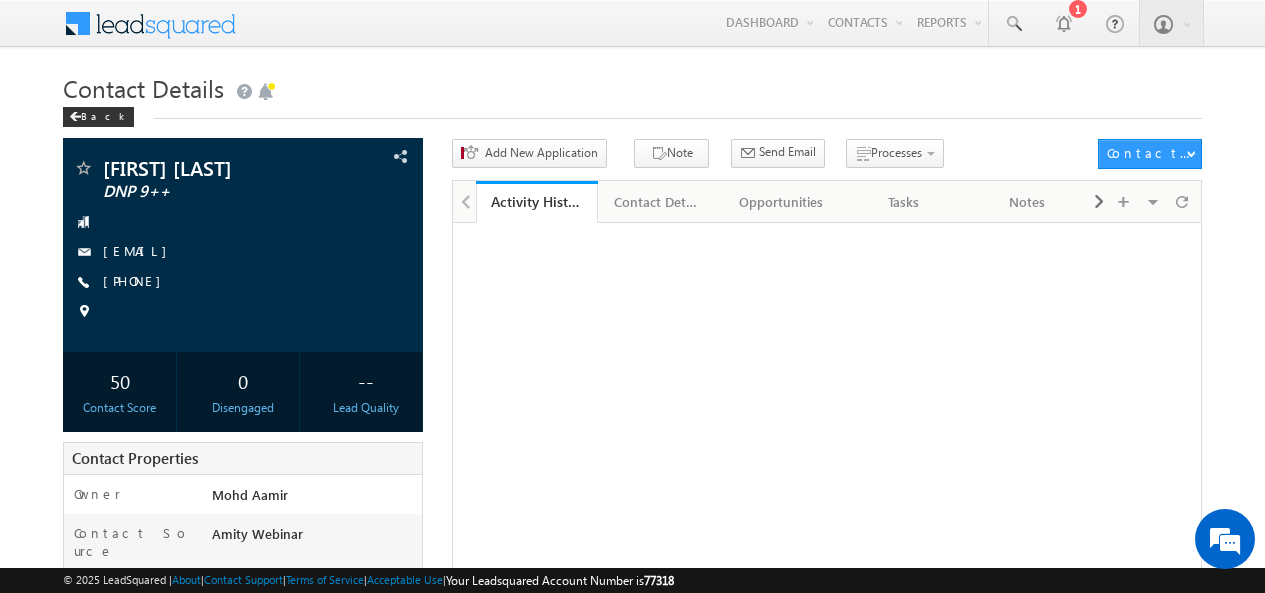 scroll, scrollTop: 0, scrollLeft: 0, axis: both 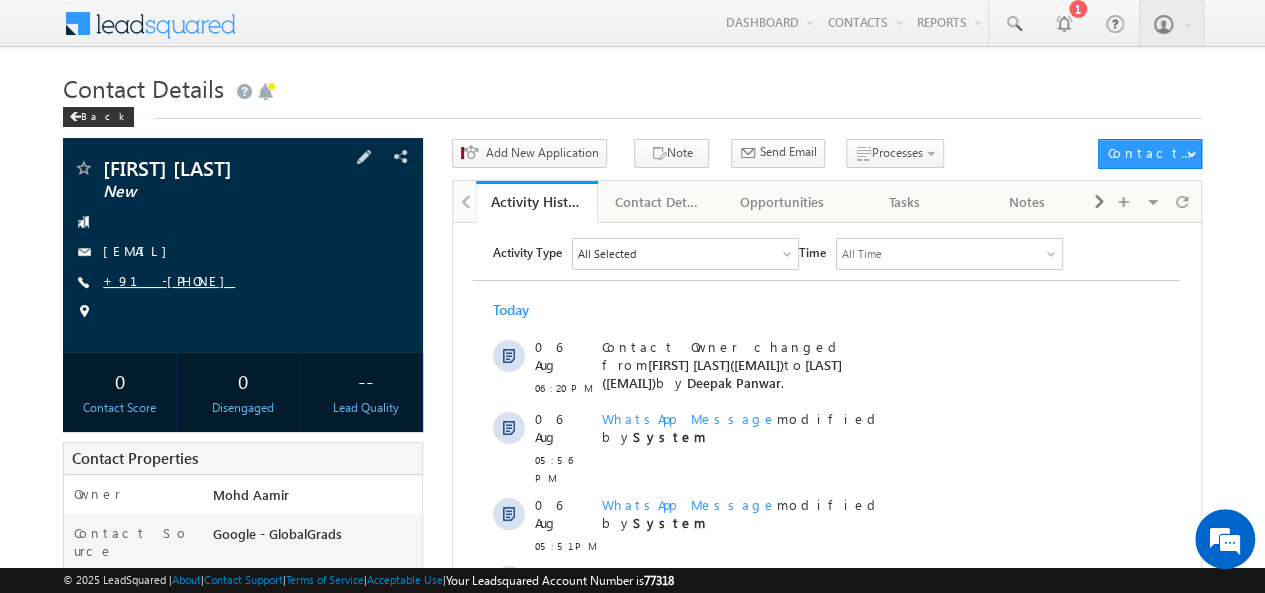 drag, startPoint x: 175, startPoint y: 260, endPoint x: 175, endPoint y: 276, distance: 16 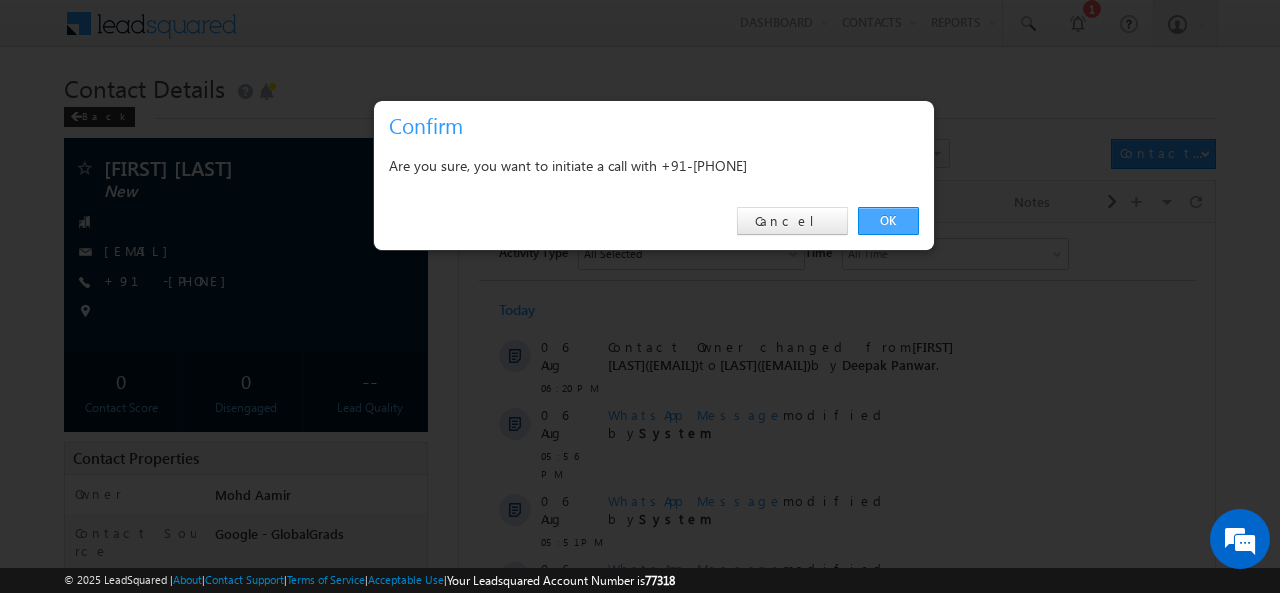 click on "OK" at bounding box center [888, 221] 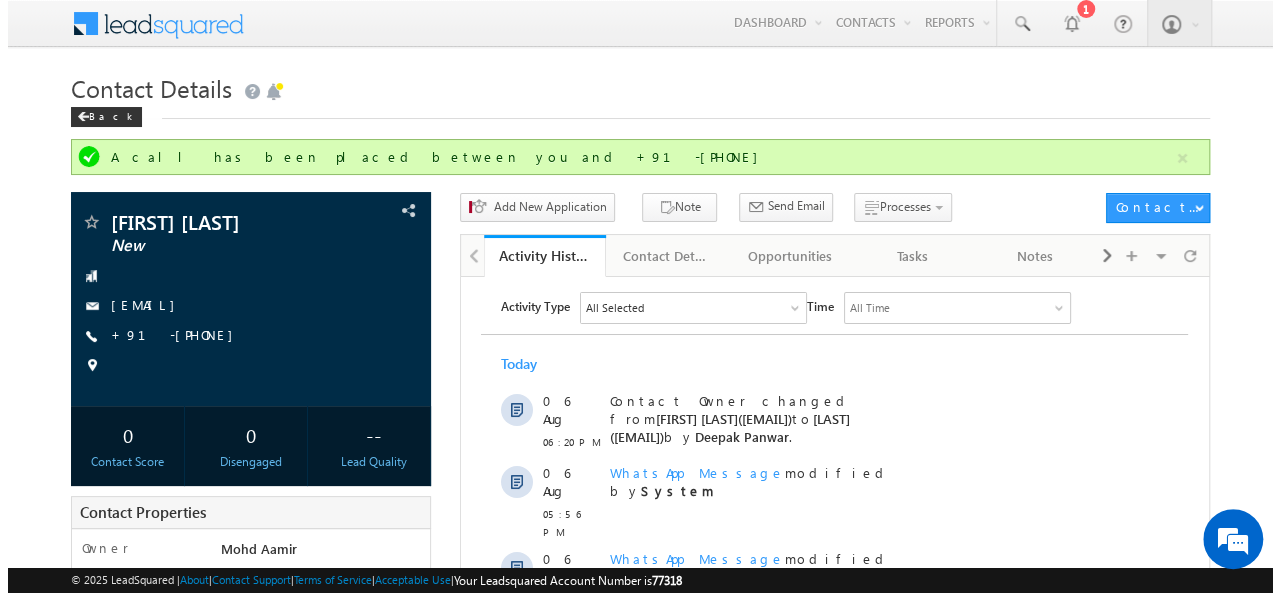 scroll, scrollTop: 0, scrollLeft: 0, axis: both 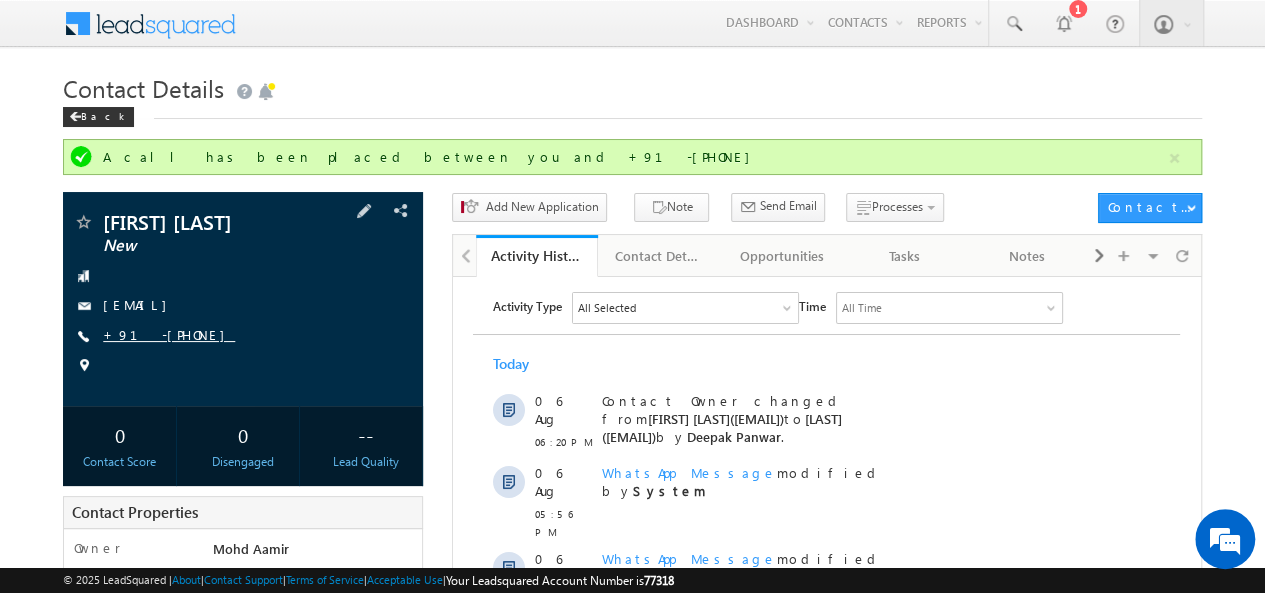 click on "+91-7200535665" at bounding box center [169, 334] 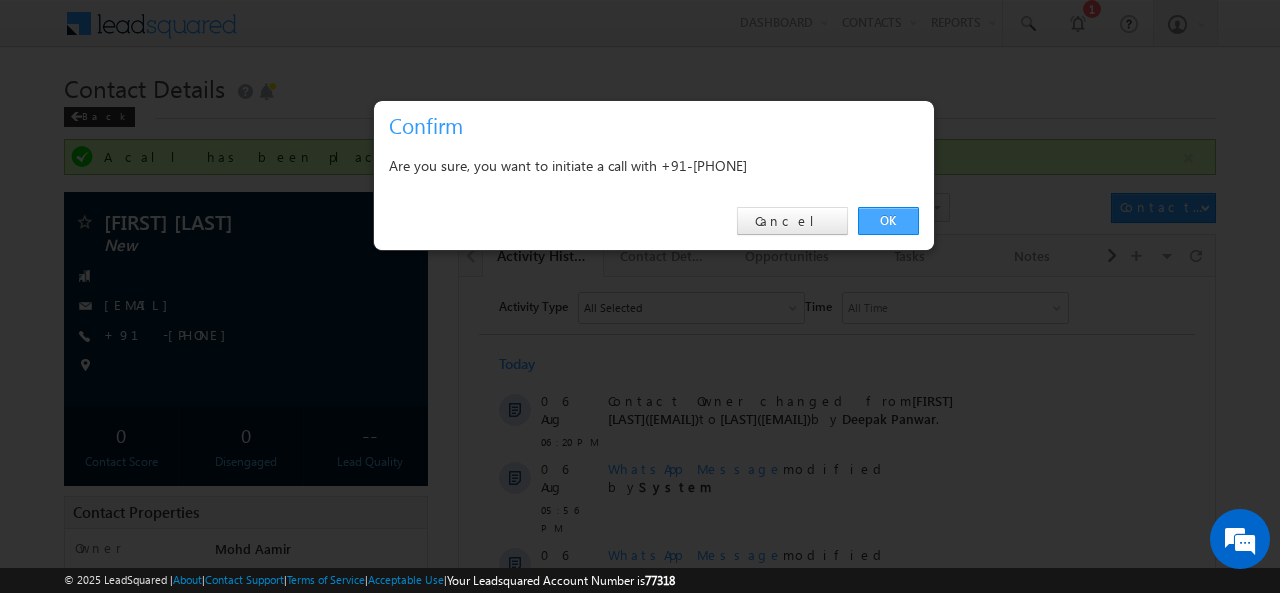 click on "OK" at bounding box center [888, 221] 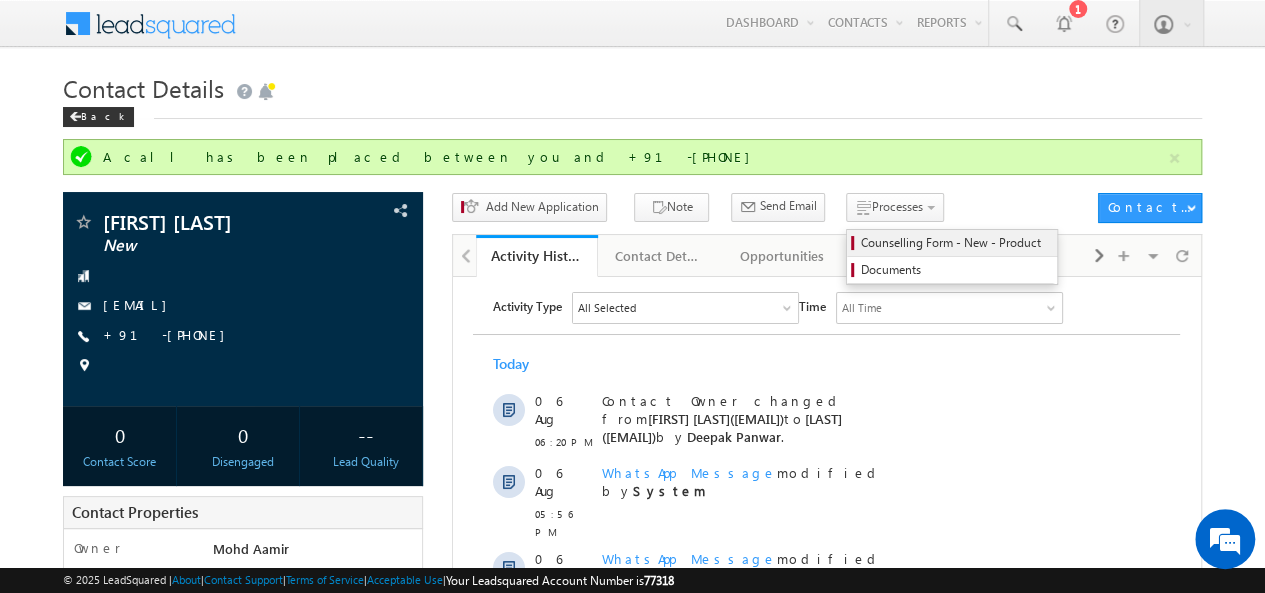 click on "Counselling Form - New - Product" at bounding box center [955, 243] 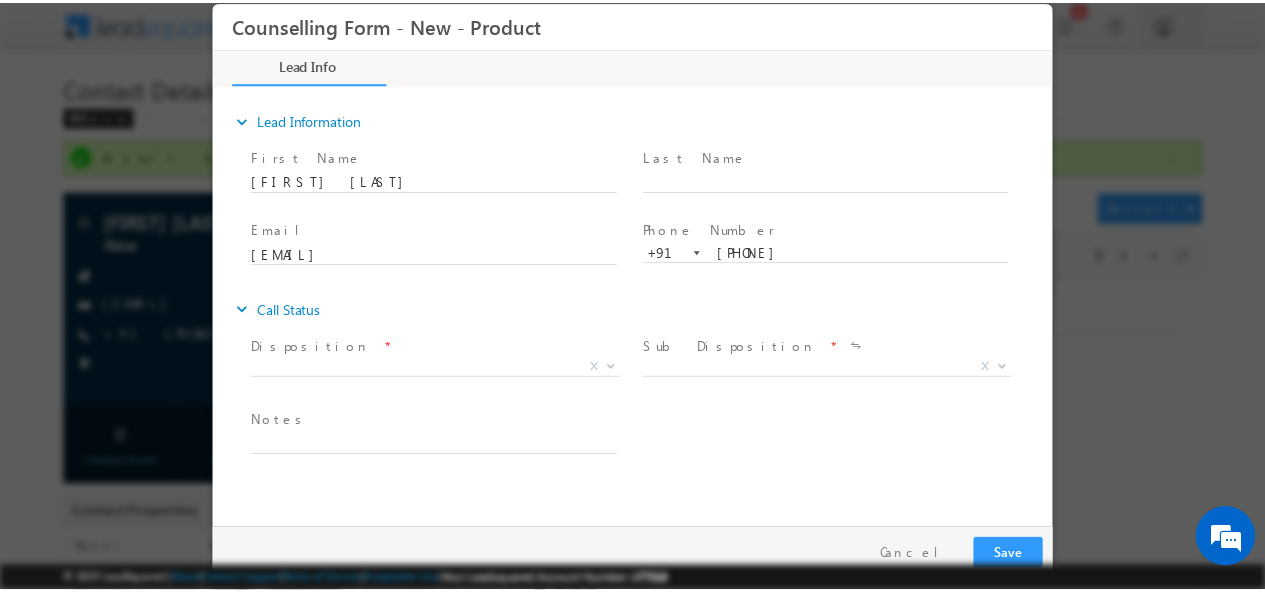 scroll, scrollTop: 0, scrollLeft: 0, axis: both 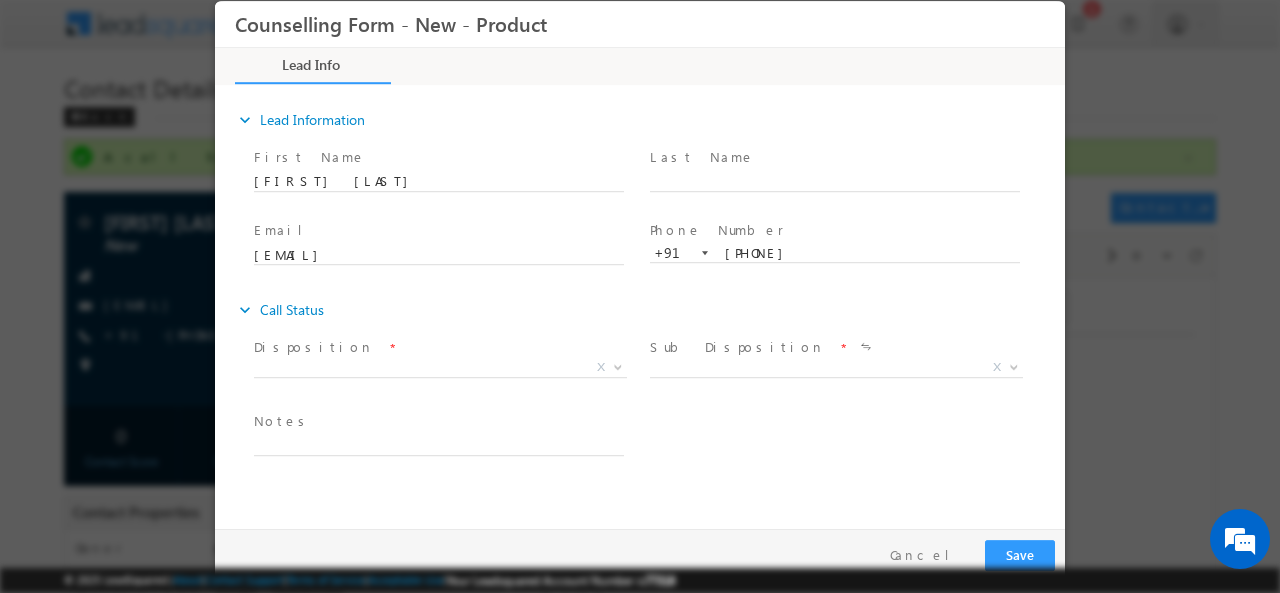 click on "Disposition
*" at bounding box center (438, 347) 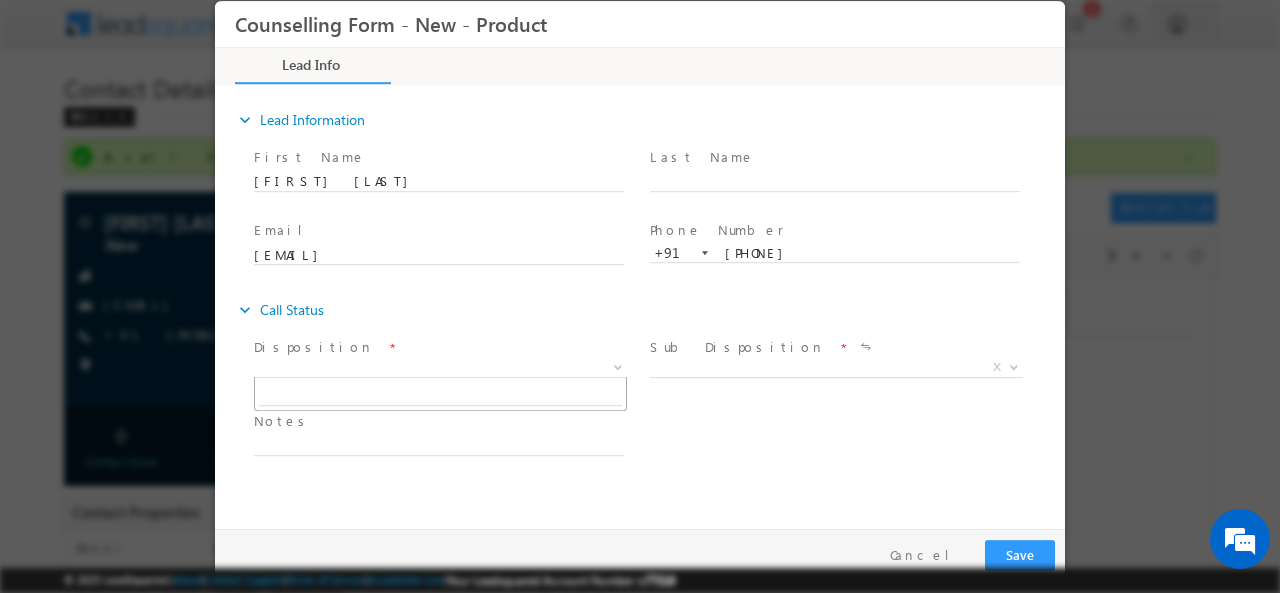 click on "X" at bounding box center (440, 367) 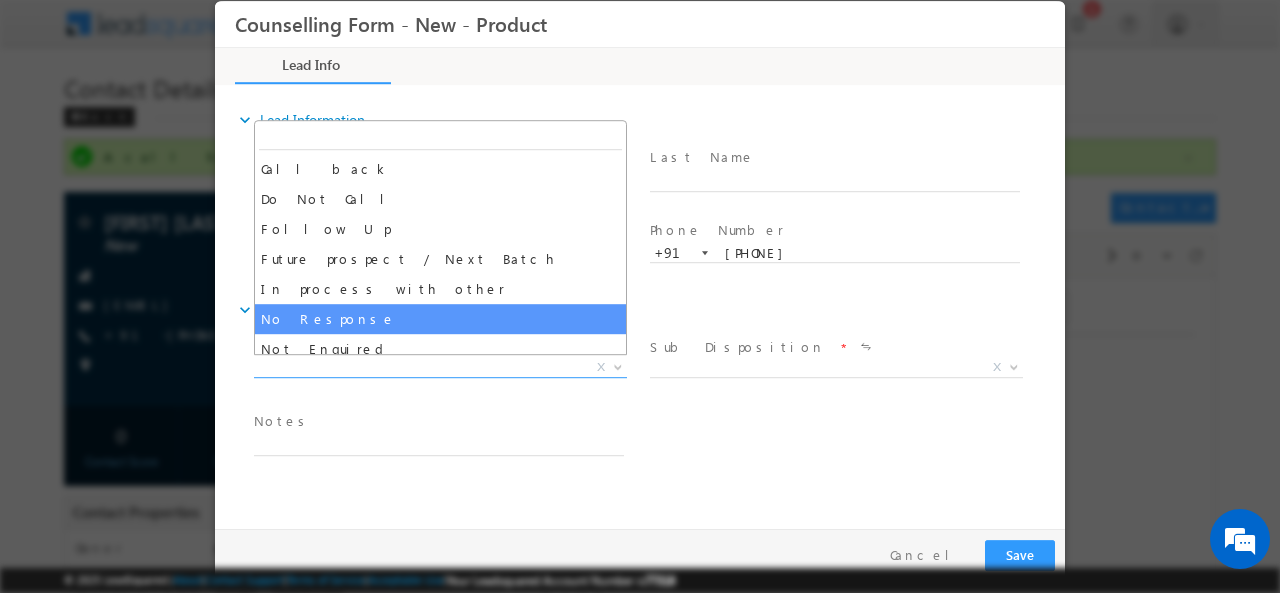 select on "No Response" 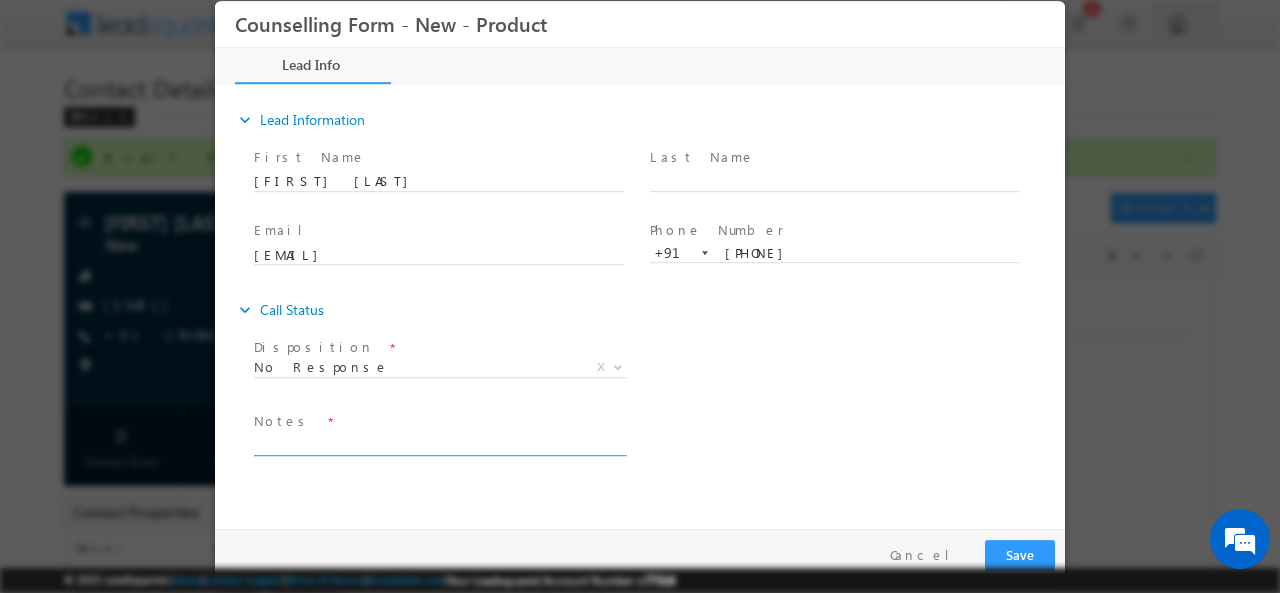 click at bounding box center (439, 443) 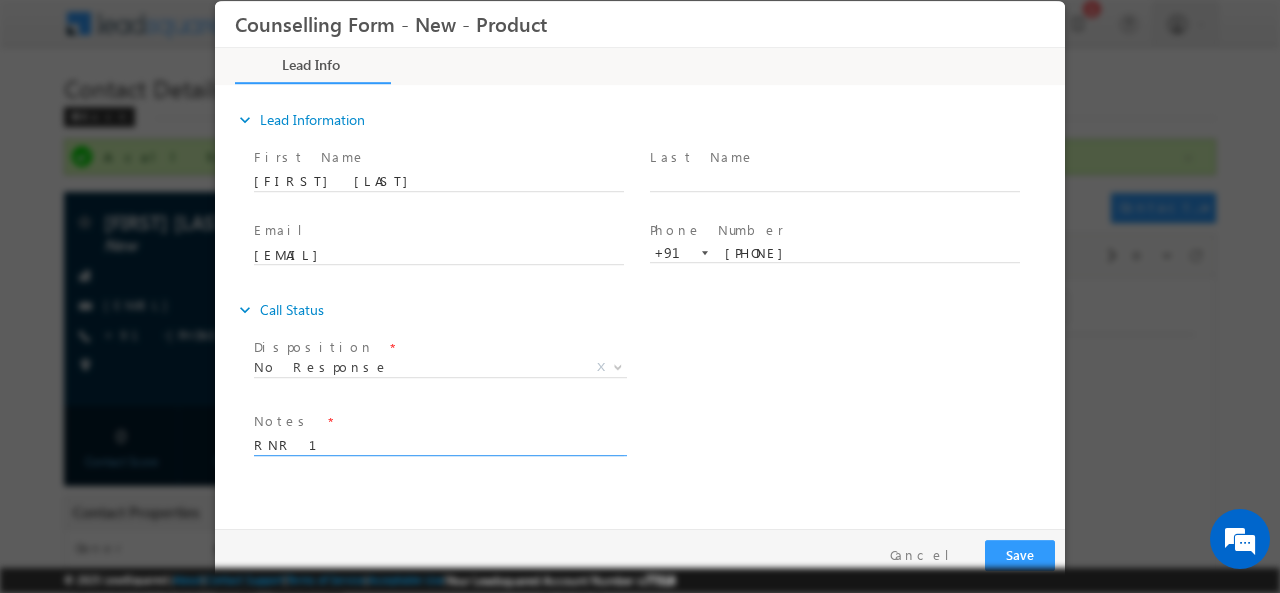 type on "RNR 1" 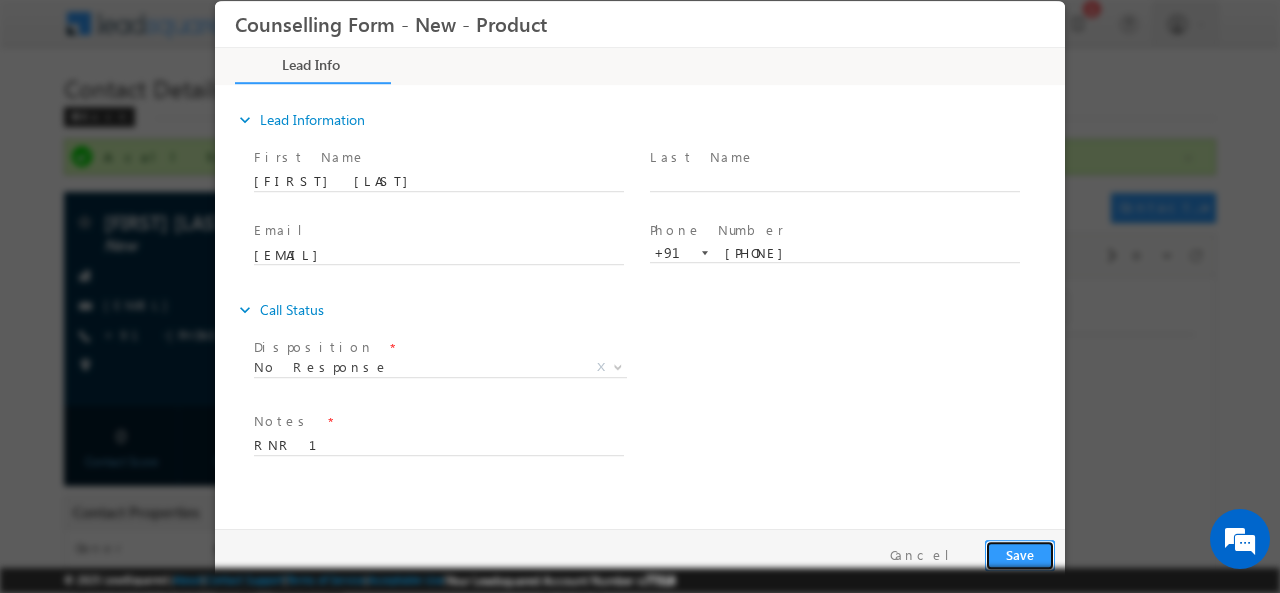 click on "Save" at bounding box center [1020, 554] 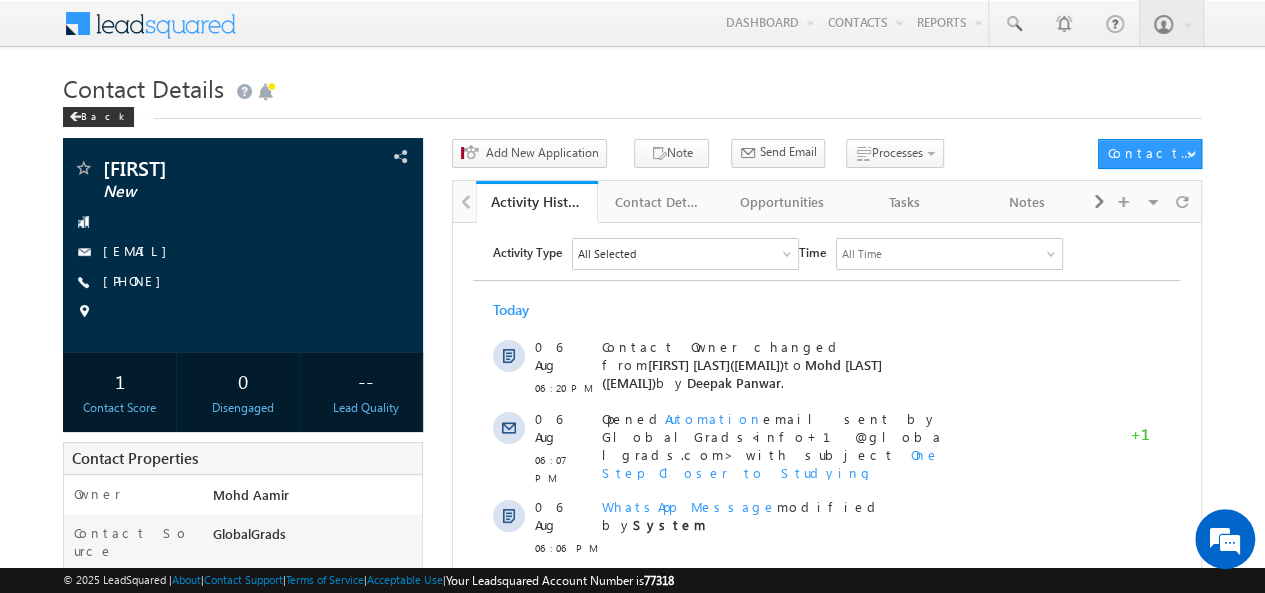 scroll, scrollTop: 0, scrollLeft: 0, axis: both 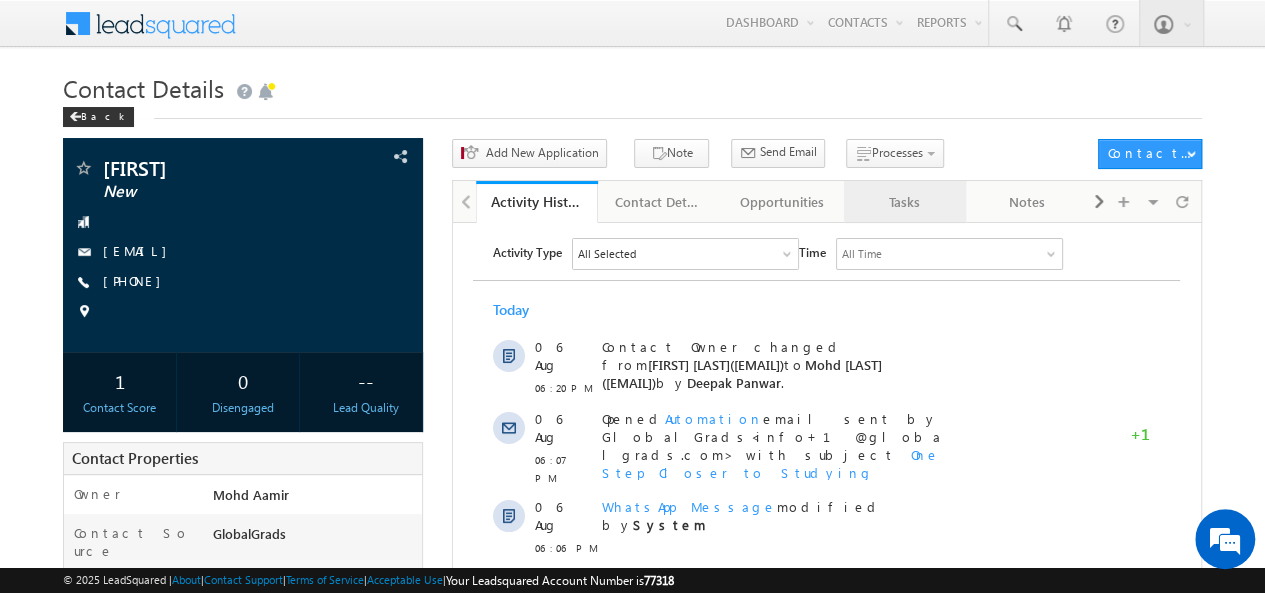 click on "Tasks" at bounding box center (904, 202) 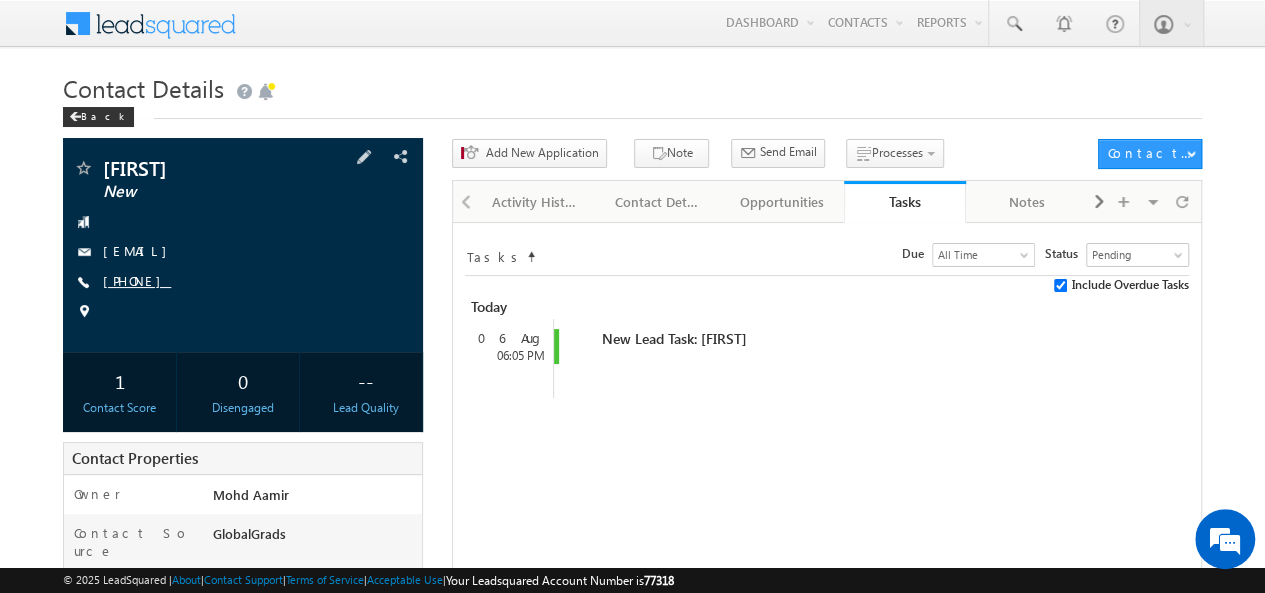 click on "[PHONE]" at bounding box center (137, 280) 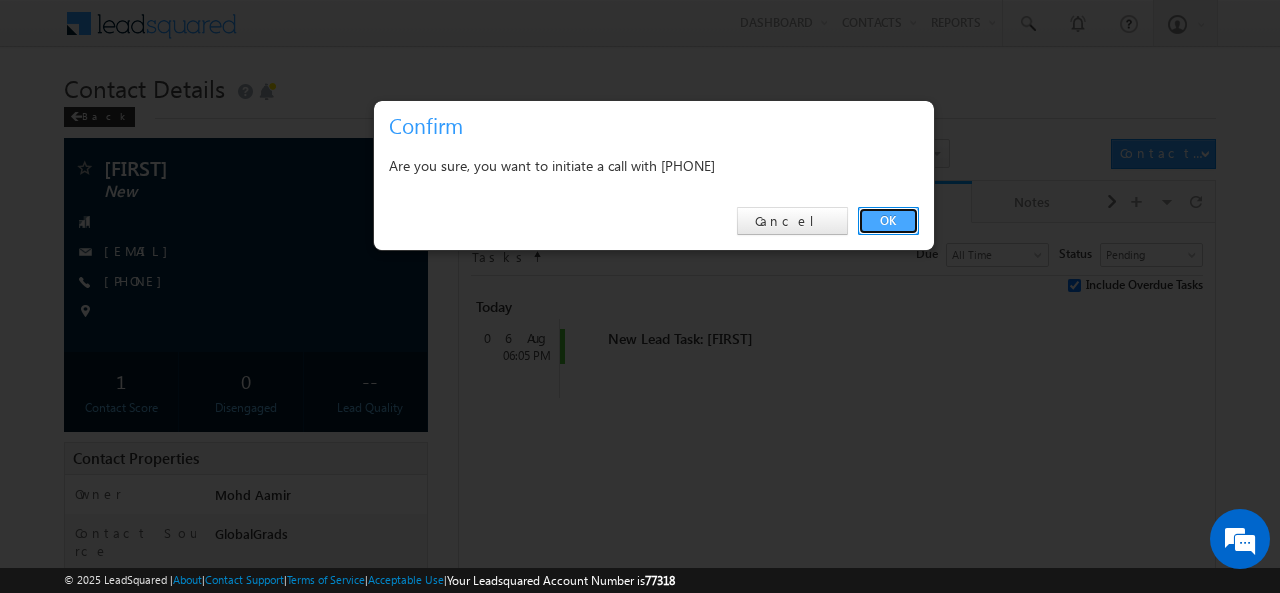 click on "OK" at bounding box center (888, 221) 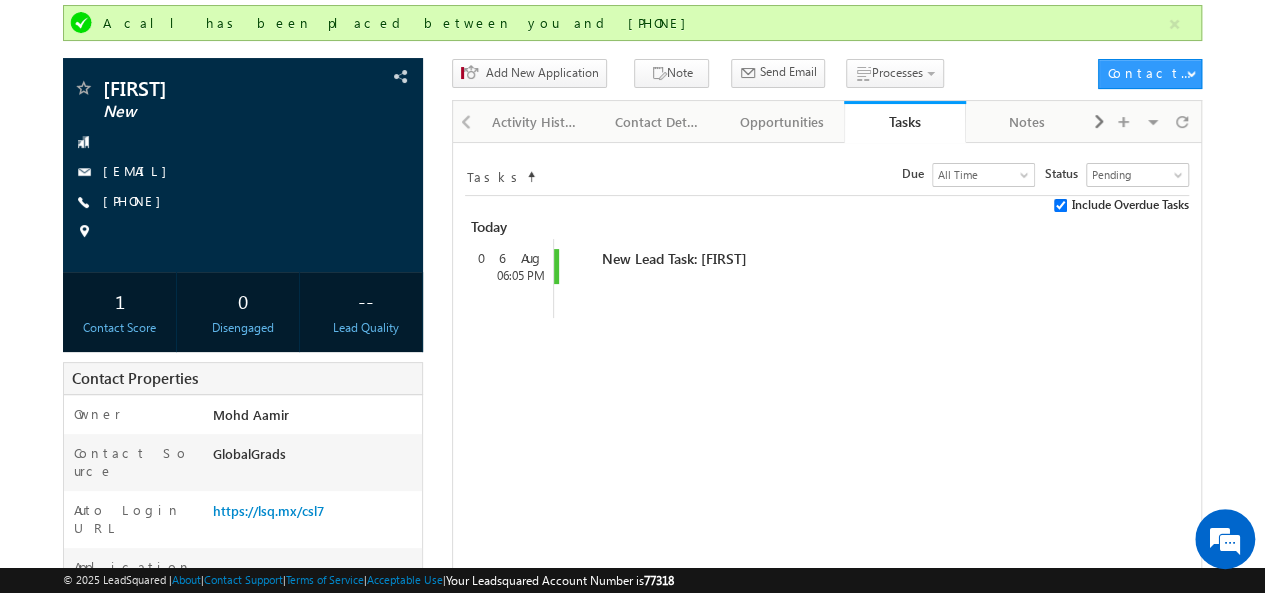 scroll, scrollTop: 39, scrollLeft: 0, axis: vertical 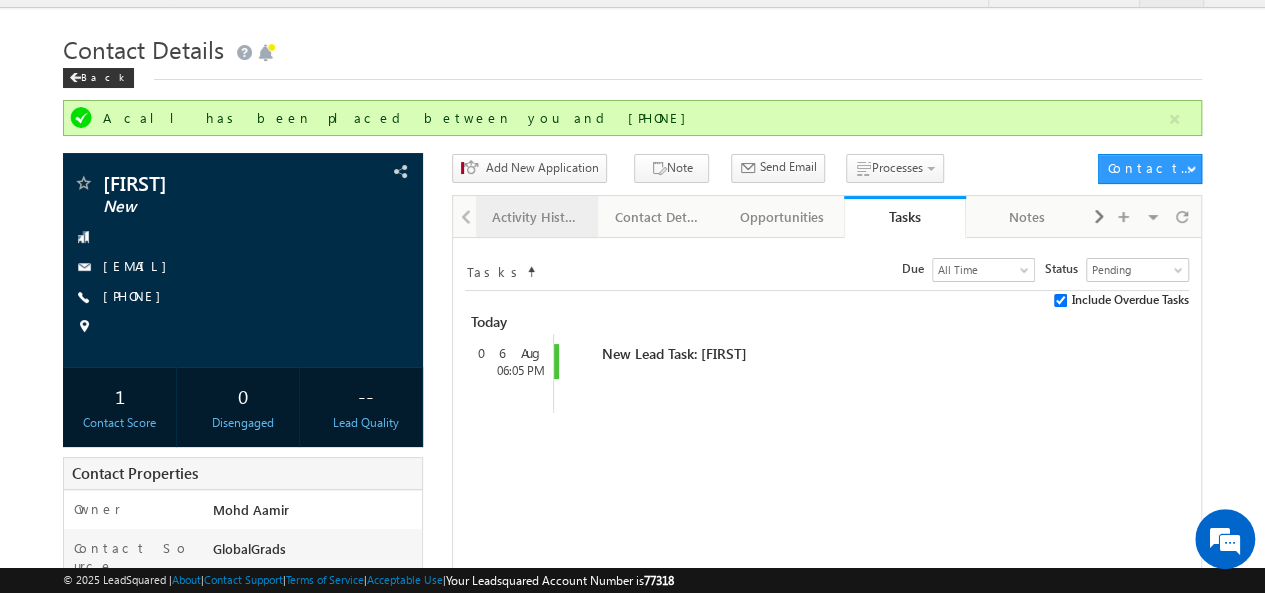 click on "Activity History" at bounding box center (536, 217) 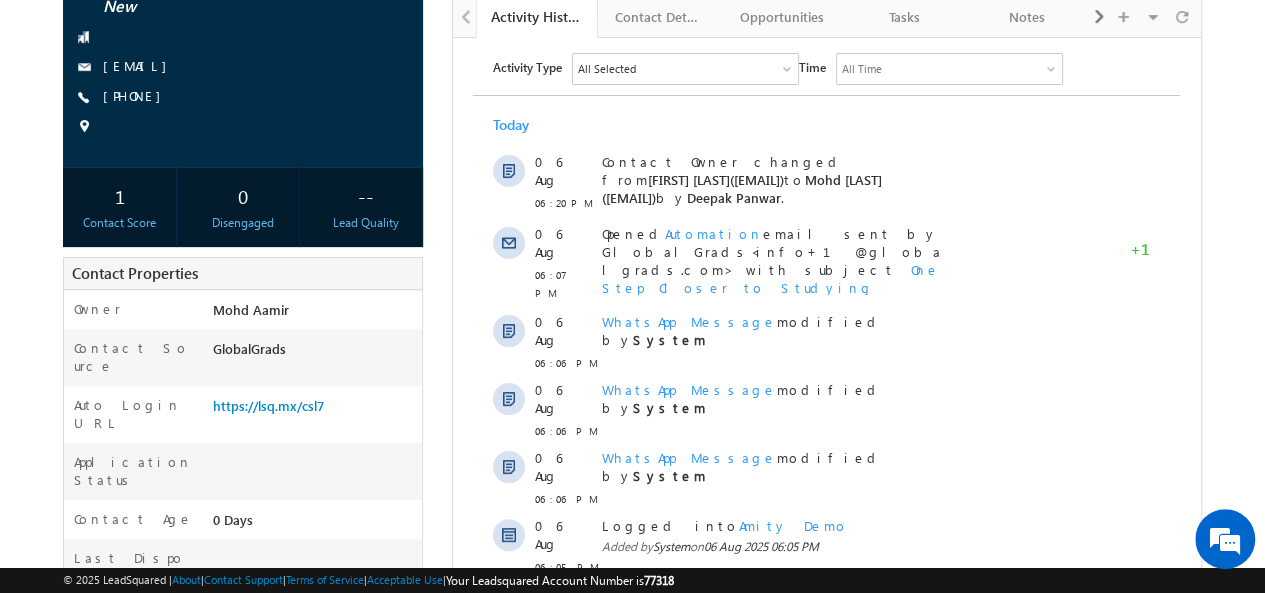 scroll, scrollTop: 238, scrollLeft: 0, axis: vertical 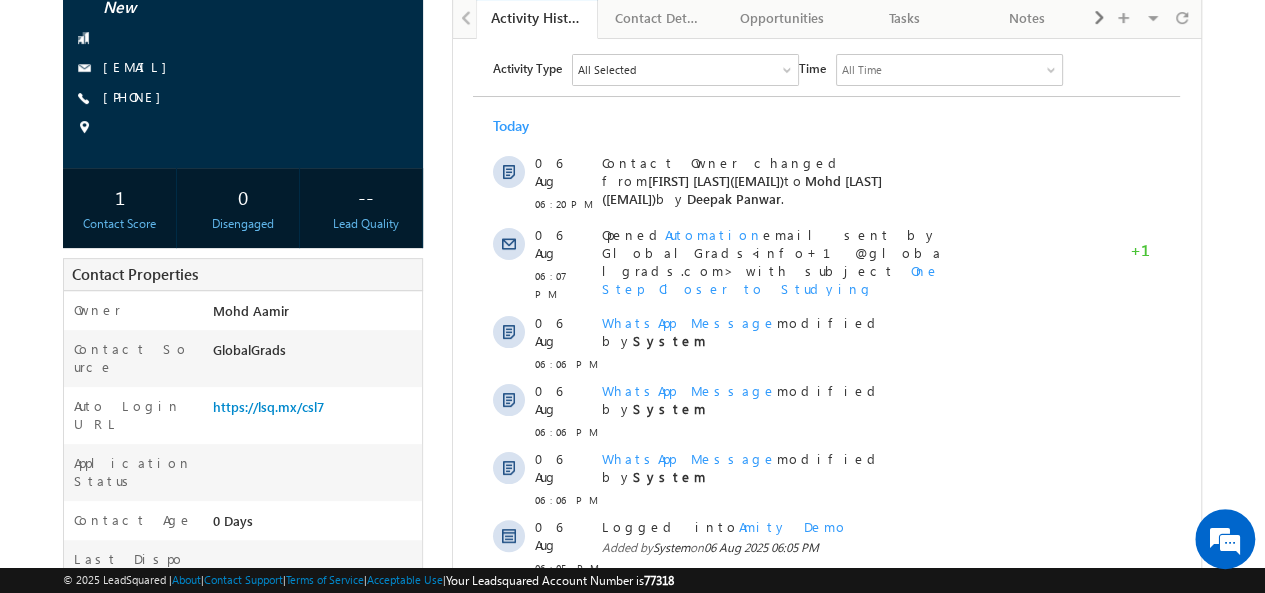 click on "[FIRST]
New
[EMAIL]
[PHONE]" at bounding box center (243, 61) 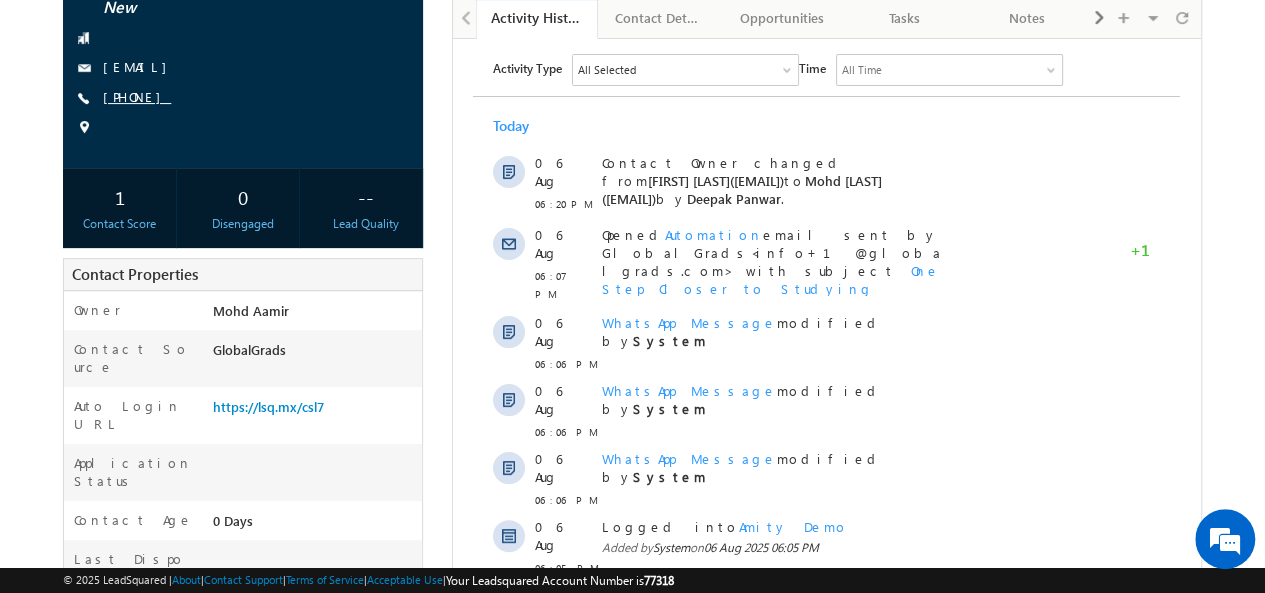 click on "[PHONE]" at bounding box center [137, 96] 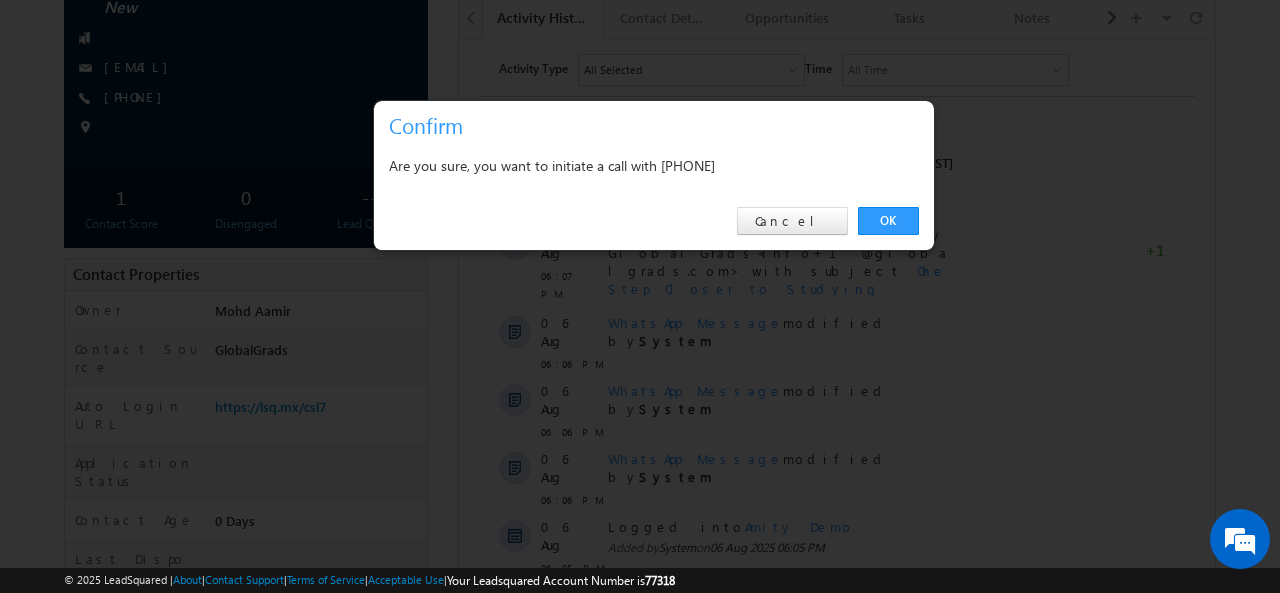 click on "Are you sure, you want to initiate a call with [PHONE]" at bounding box center [654, 165] 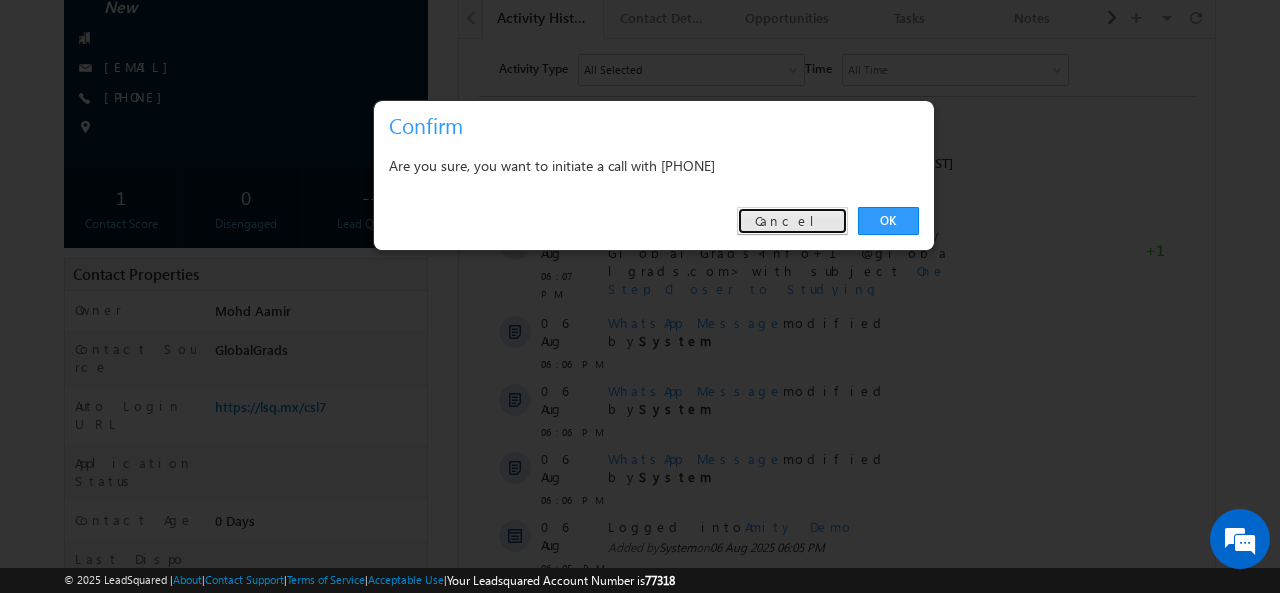 click on "Cancel" at bounding box center [792, 221] 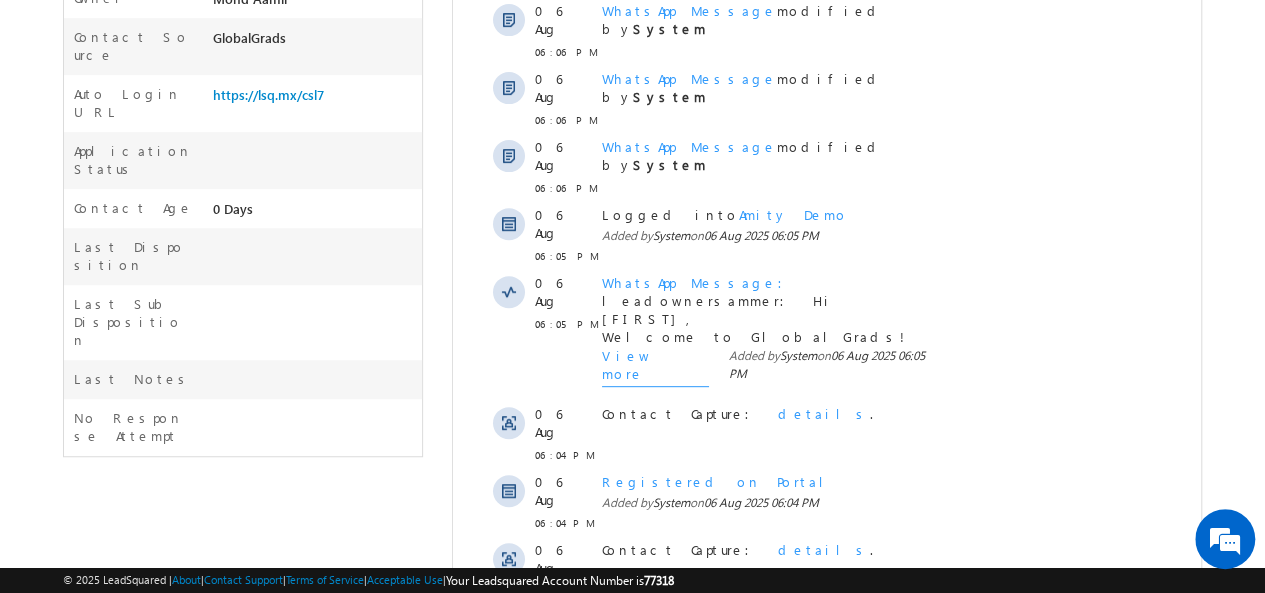 scroll, scrollTop: 551, scrollLeft: 0, axis: vertical 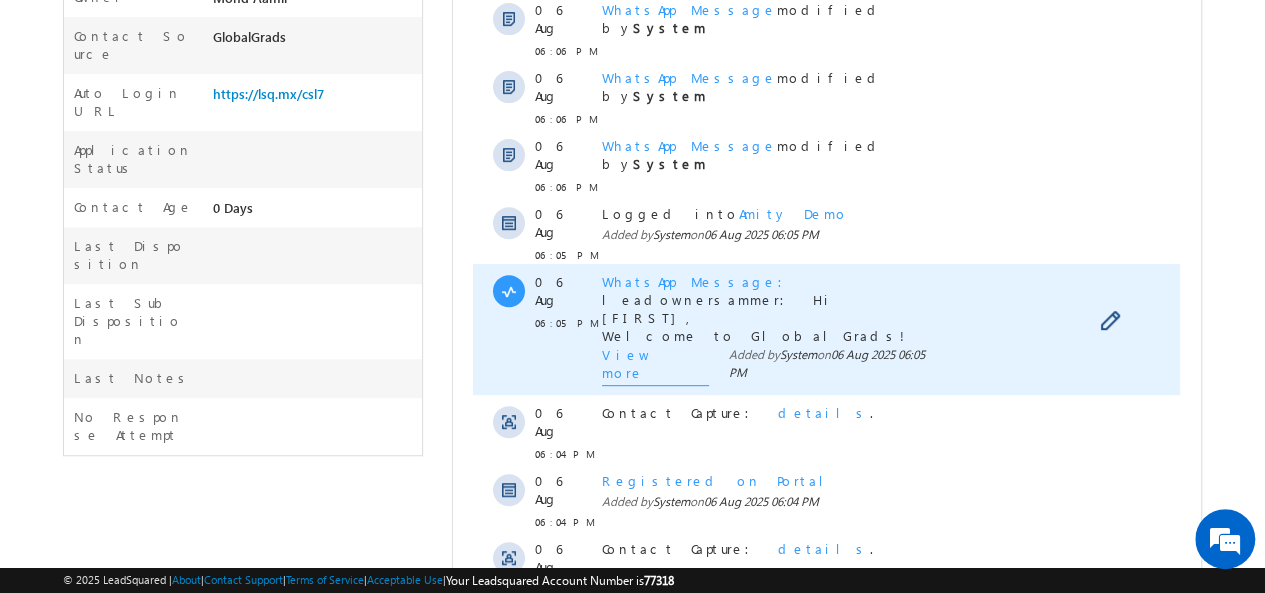 click on "View more" at bounding box center [655, 366] 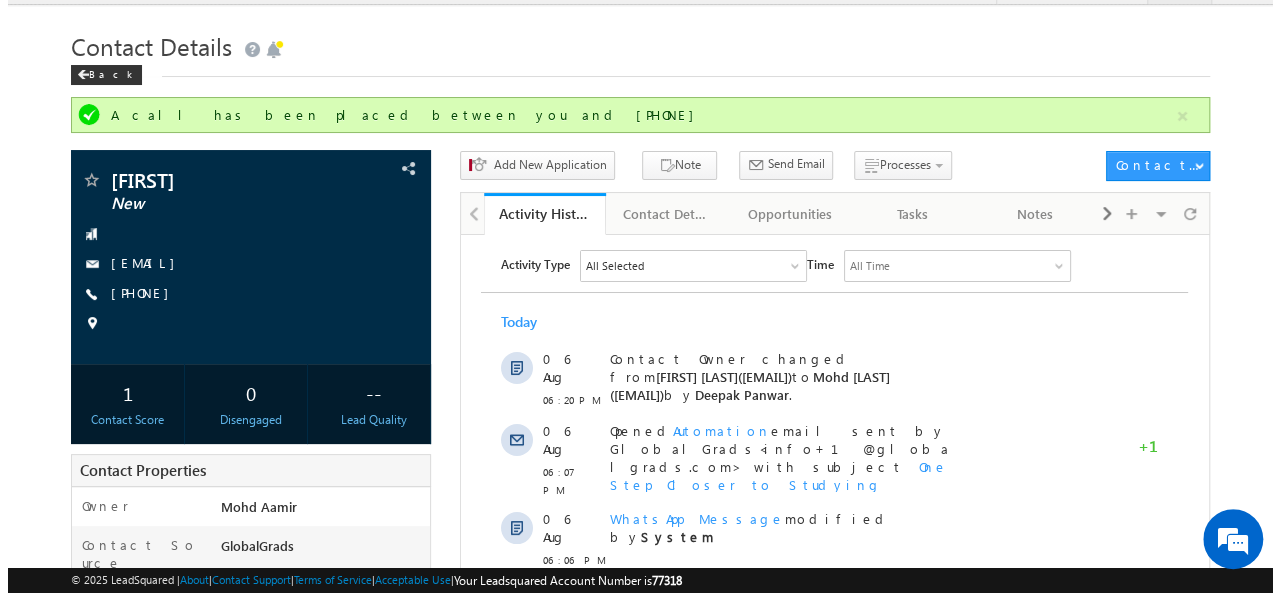 scroll, scrollTop: 37, scrollLeft: 0, axis: vertical 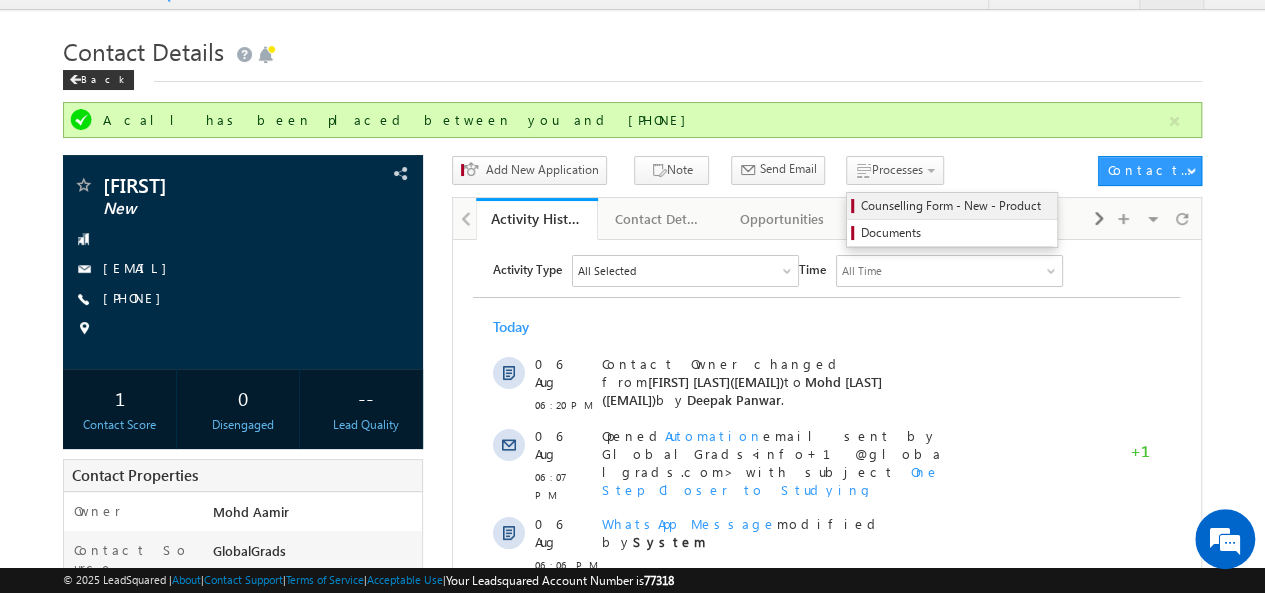 click on "Counselling Form - New - Product" at bounding box center [955, 206] 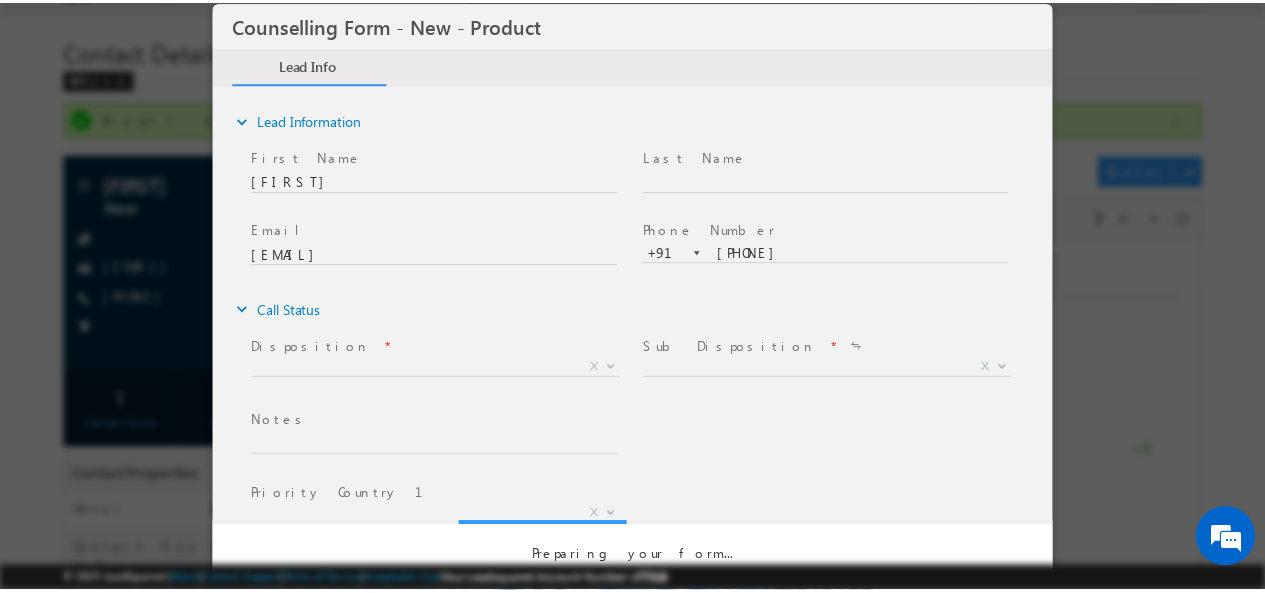 scroll, scrollTop: 0, scrollLeft: 0, axis: both 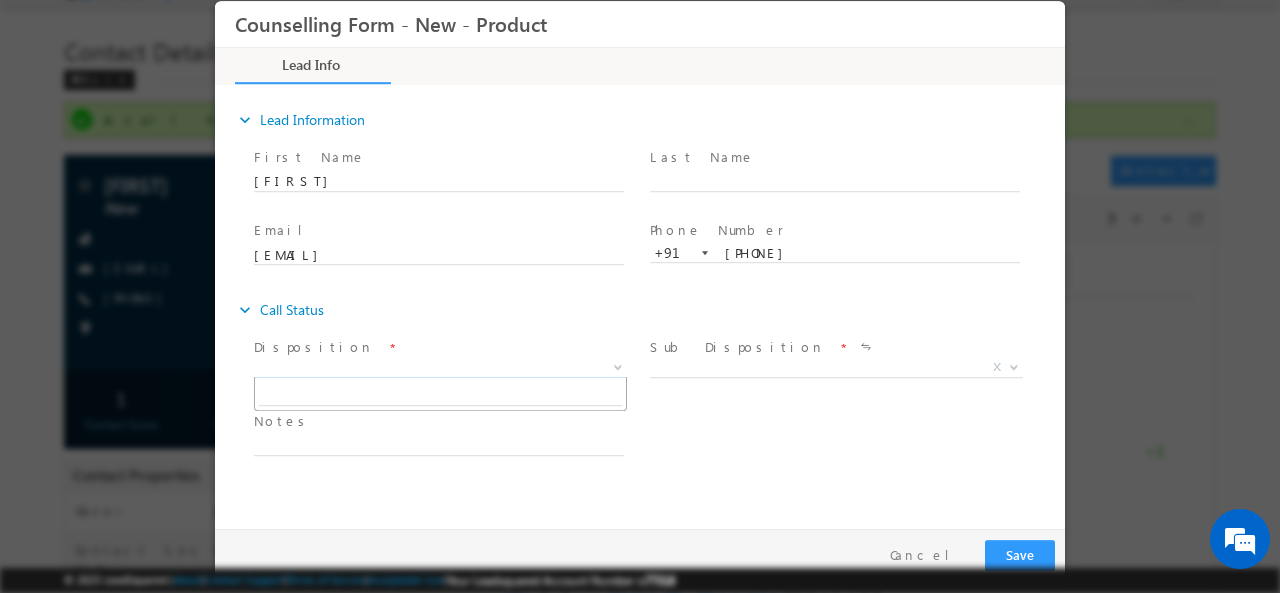 click on "X" at bounding box center [440, 367] 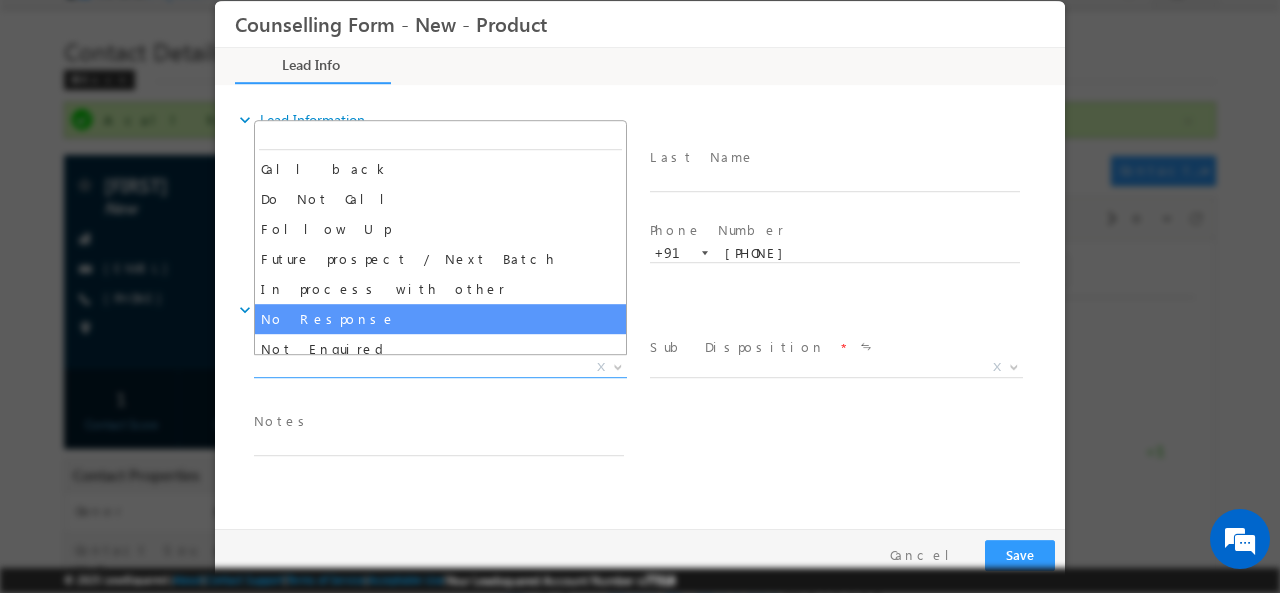 select on "No Response" 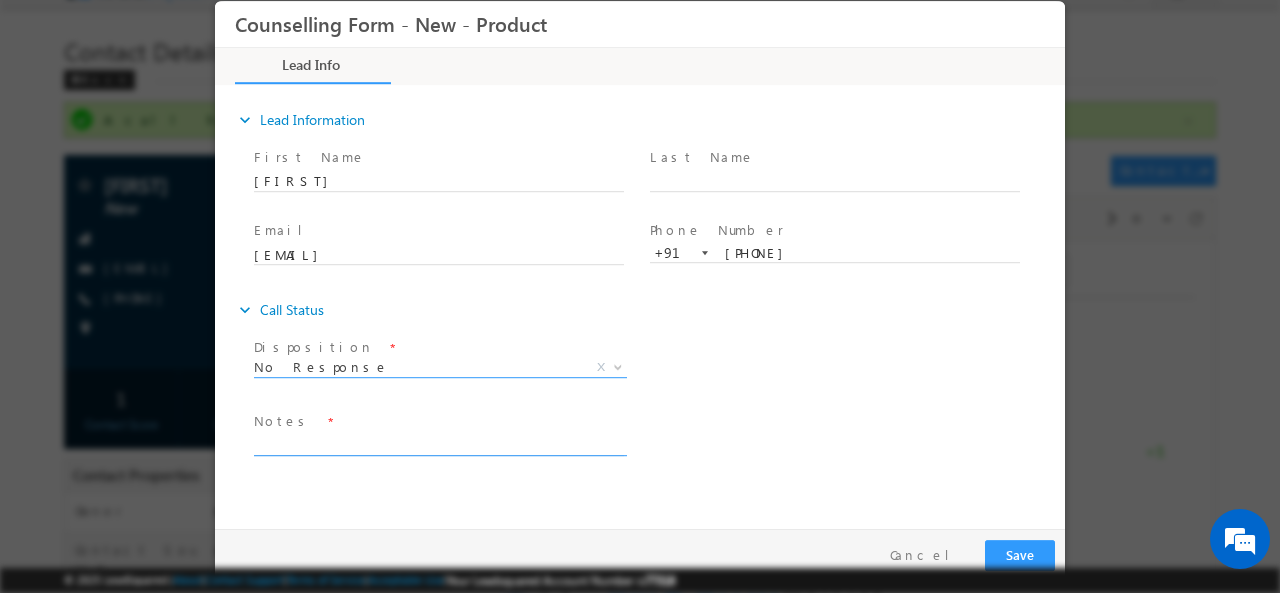 click at bounding box center [439, 443] 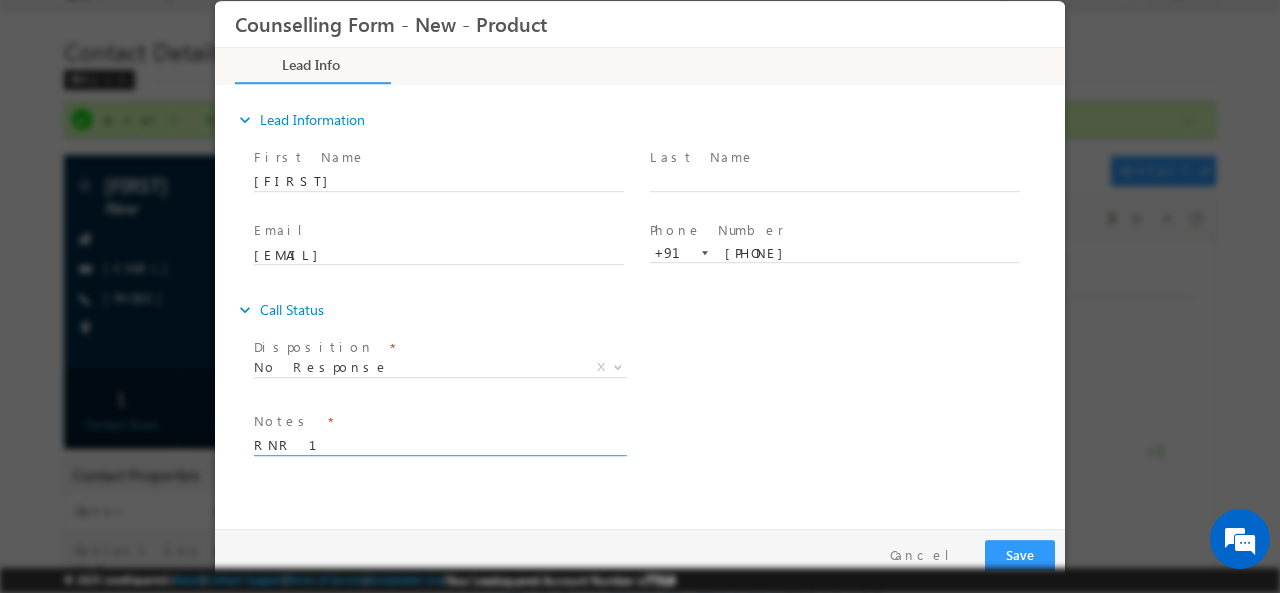 type on "RNR 1" 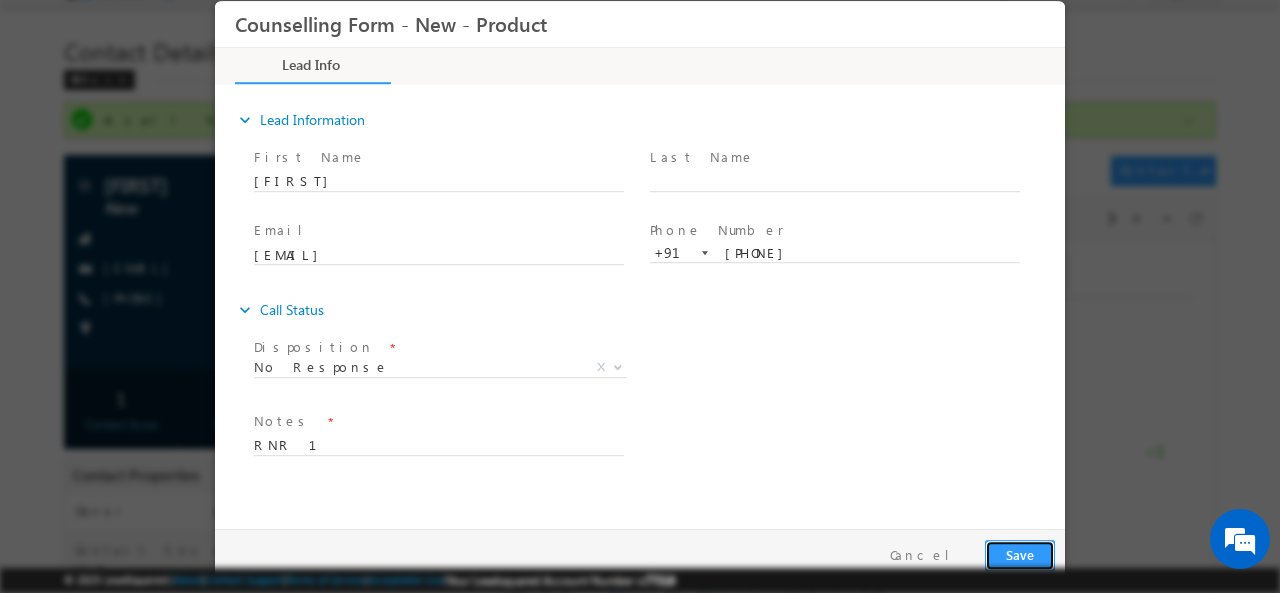 click on "Save" at bounding box center (1020, 554) 